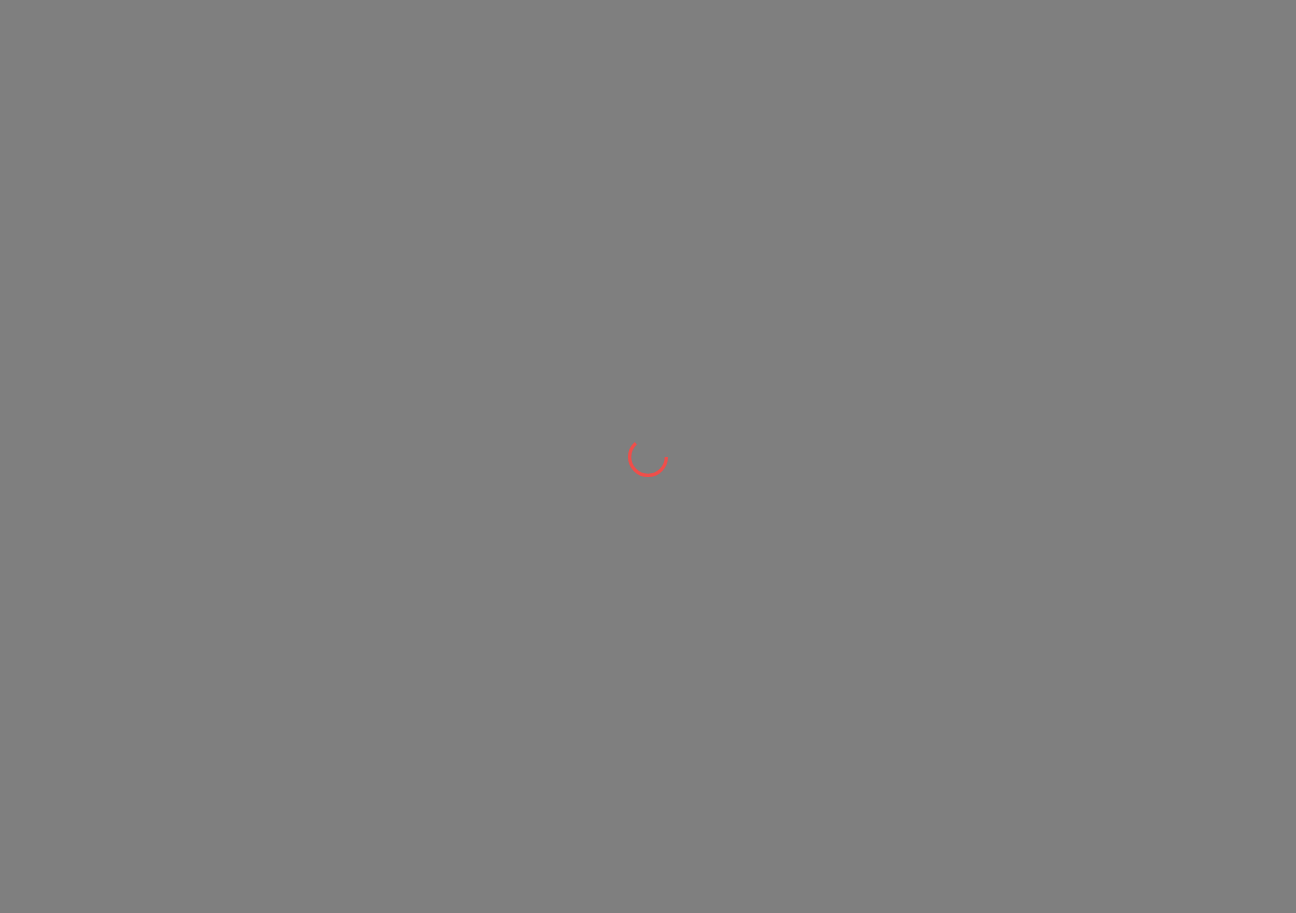 scroll, scrollTop: 0, scrollLeft: 0, axis: both 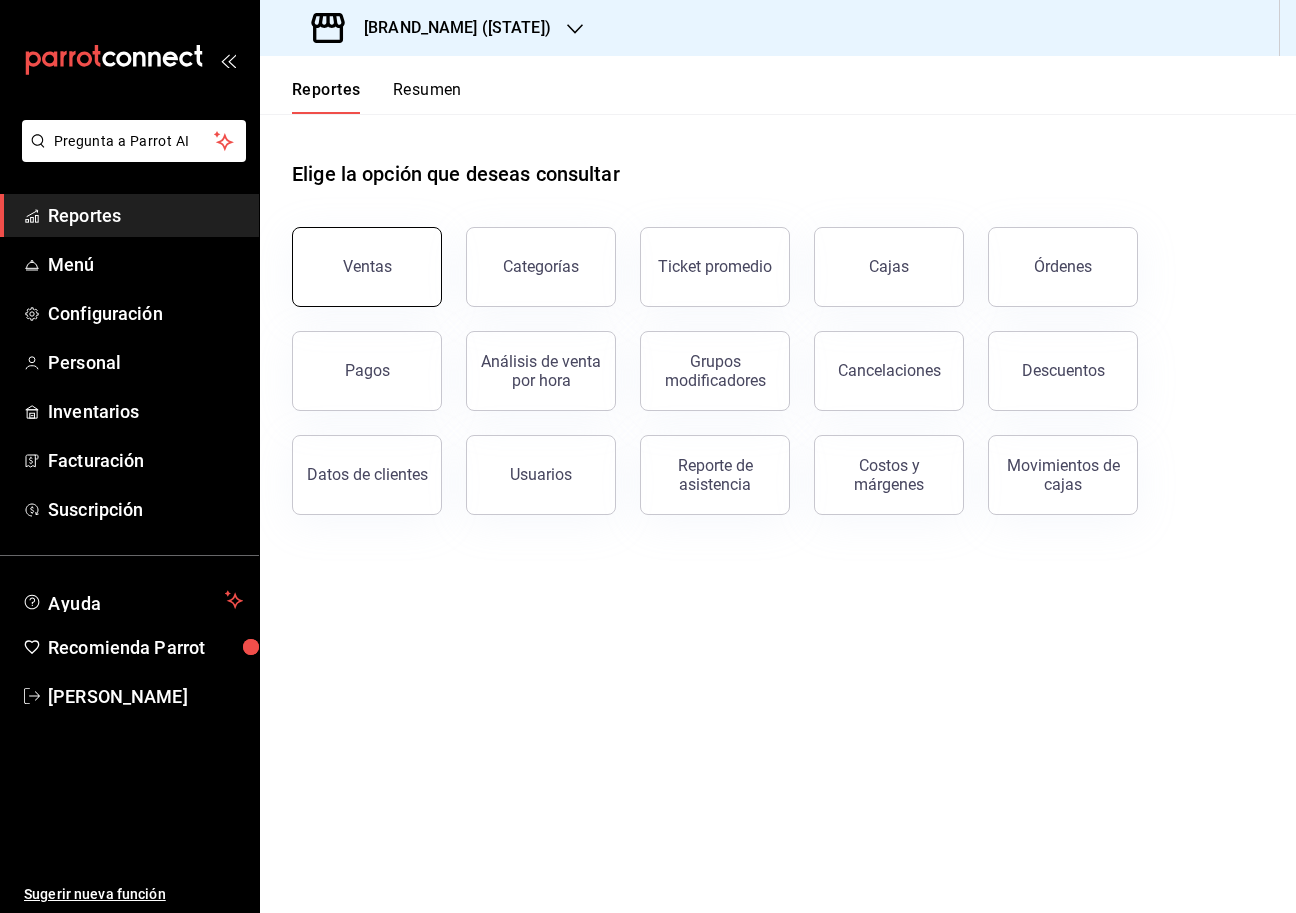 click on "Ventas" at bounding box center [367, 266] 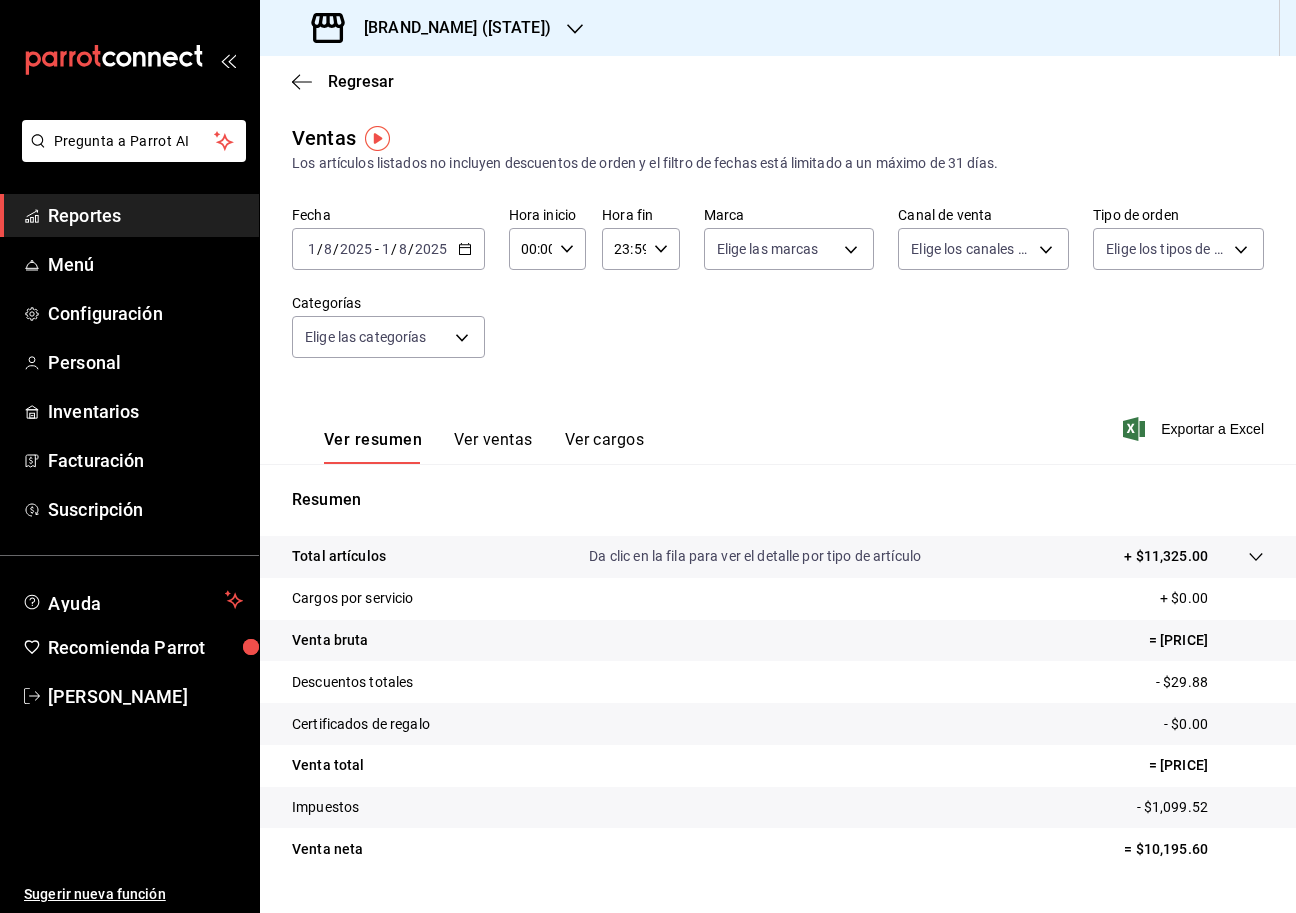 click 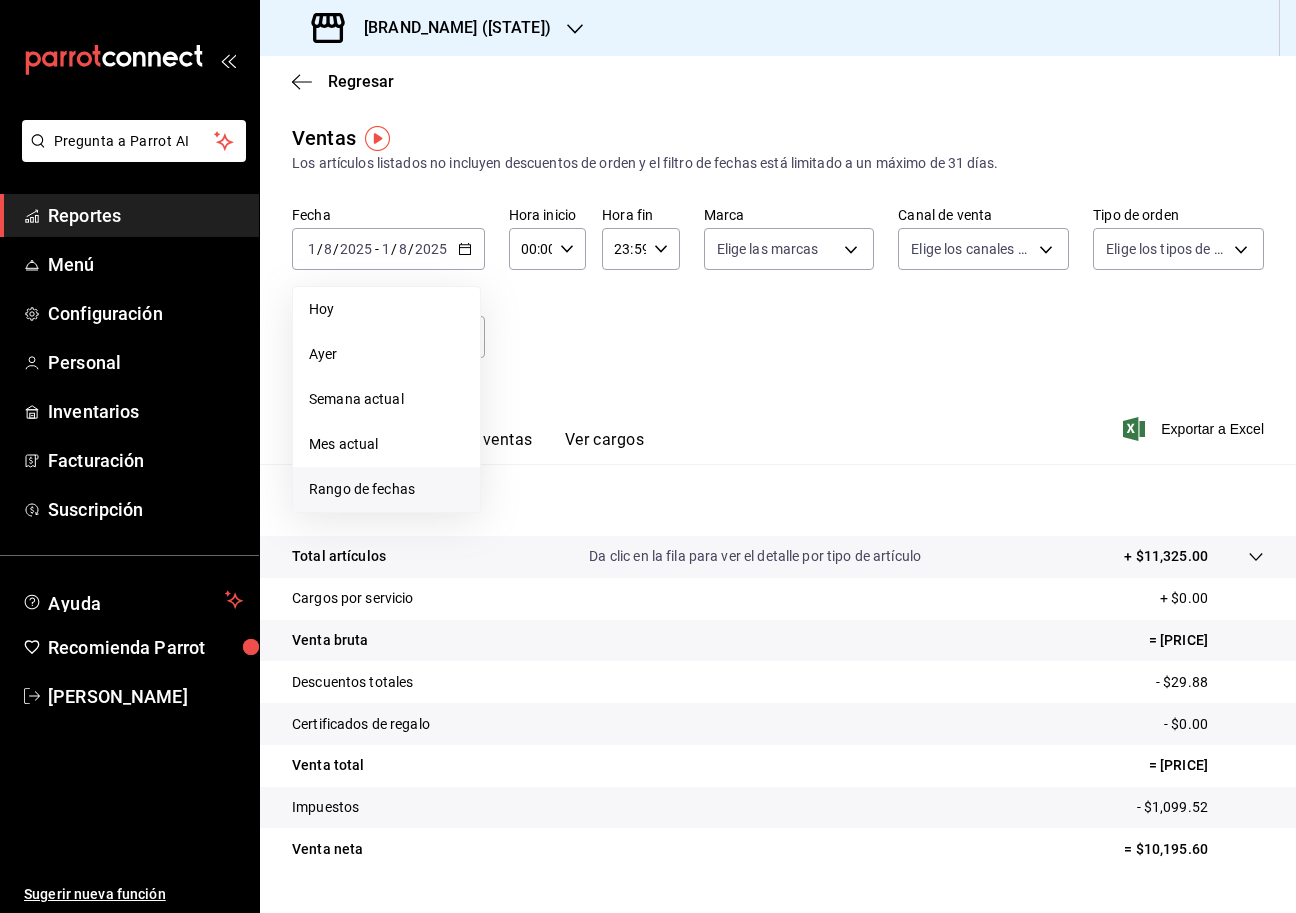 click on "Rango de fechas" at bounding box center [386, 489] 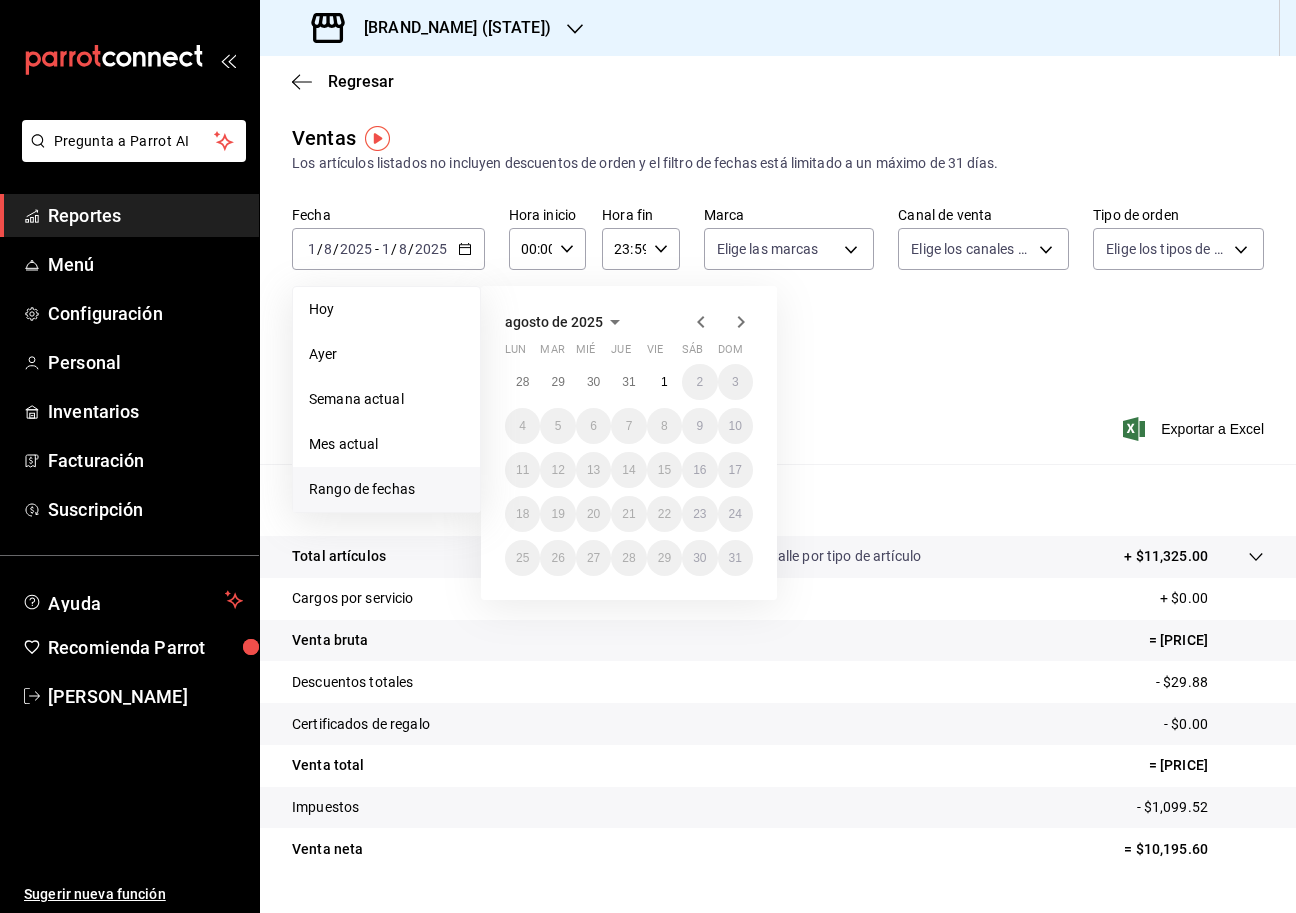 click 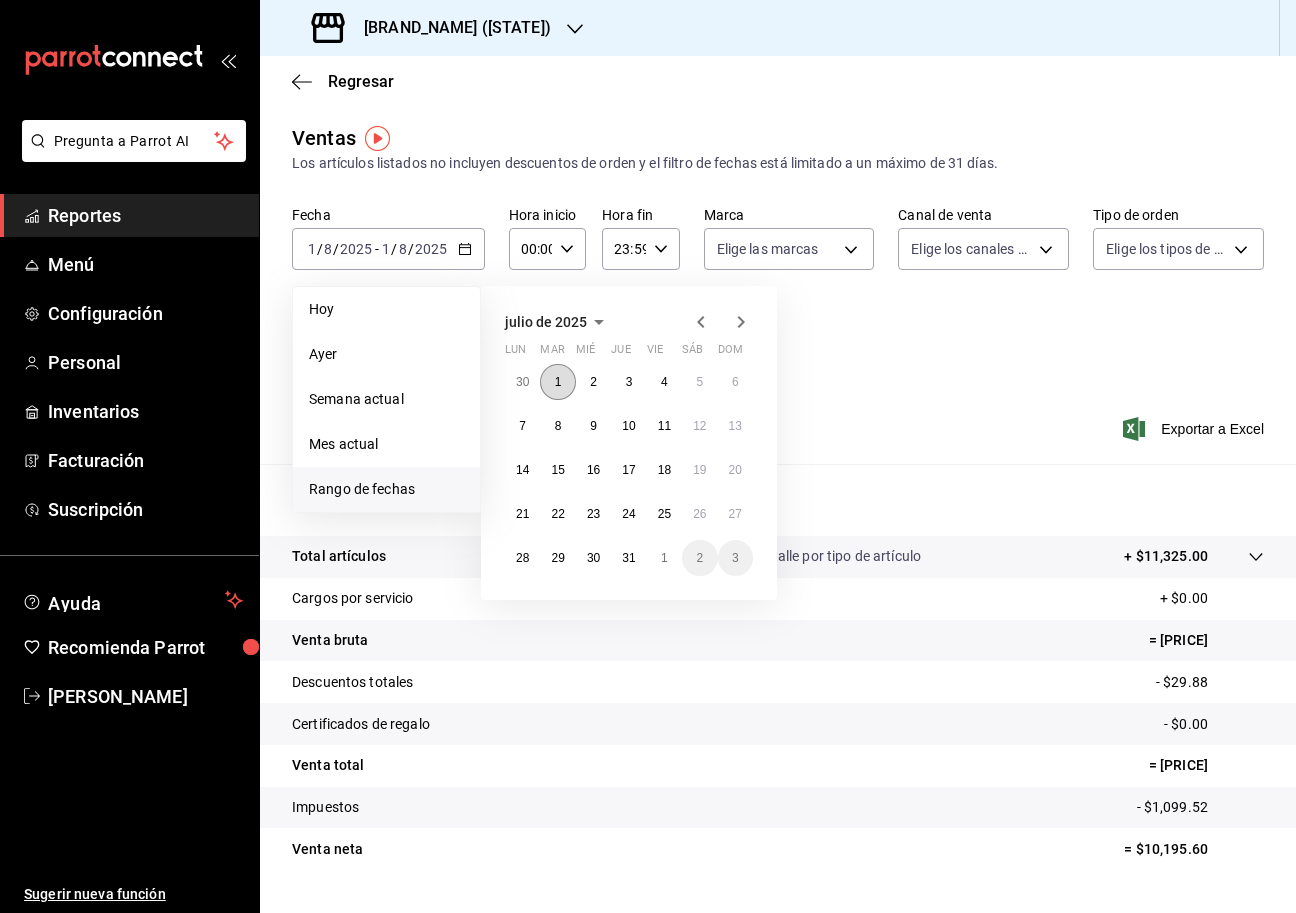 click on "1" at bounding box center [558, 382] 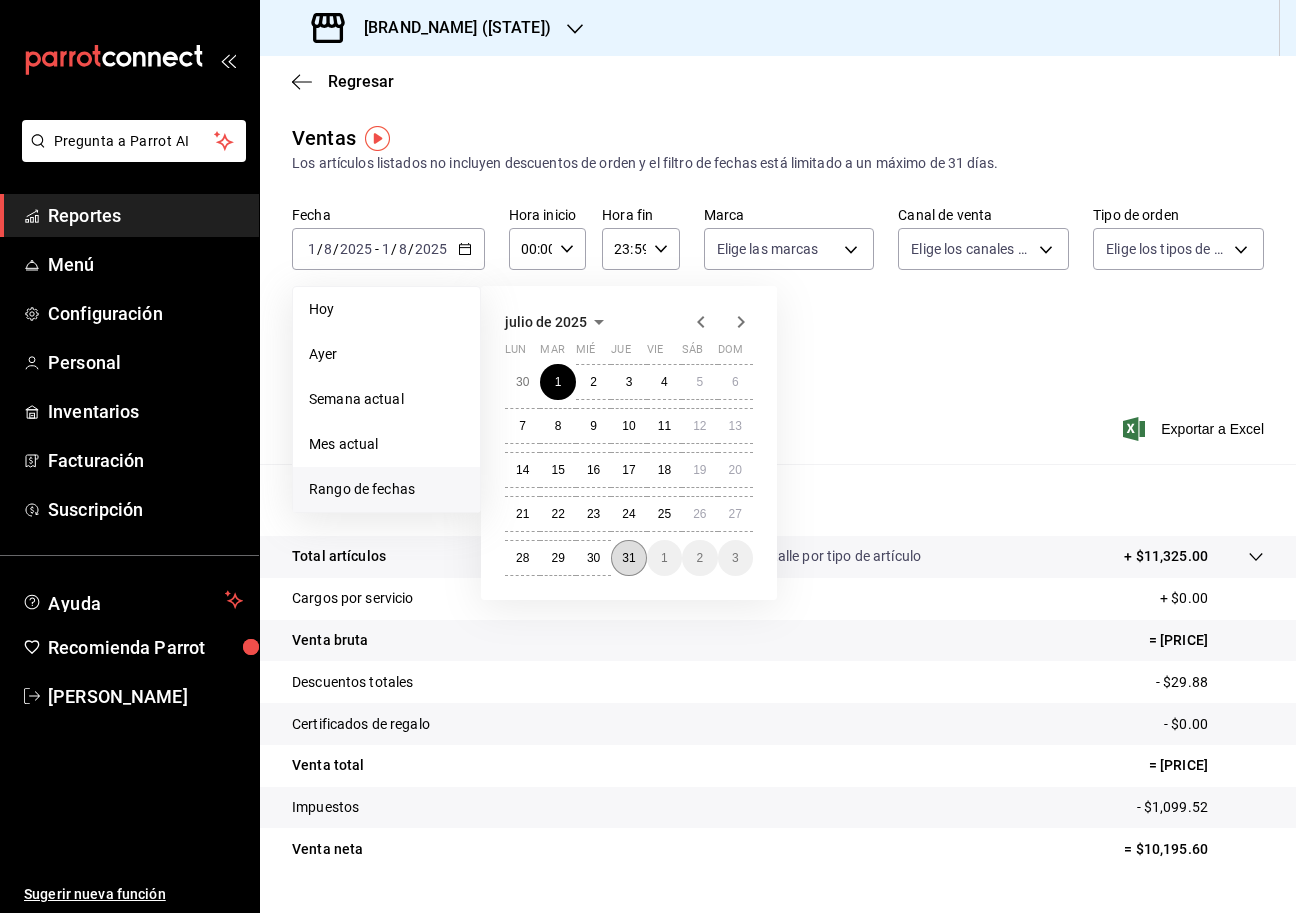 click on "31" at bounding box center (628, 558) 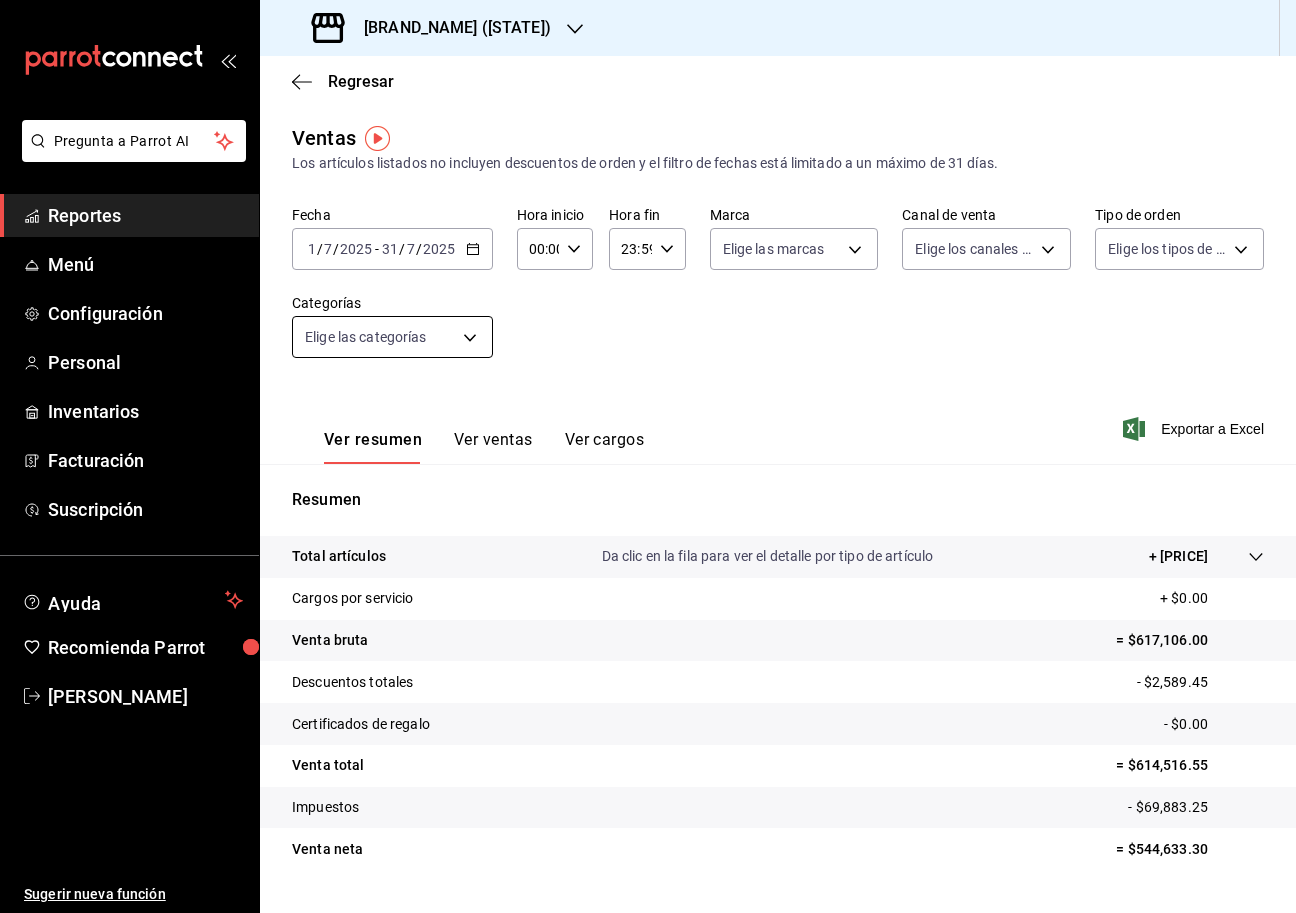 click on "Sucursal: [BRAND_NAME] ([STATE]) Regresar Ventas Los artículos listados no incluyen descuentos de orden y el filtro de fechas está limitado a un máximo de 31 días. Fecha [DATE] [DATE] - [DATE] [DATE] Hora inicio 00:00 Hora inicio Hora fin 23:59 Hora fin Marca Ver todas Canal de venta Ver todos Tipo de orden Ver todos Categorías Elige las categorías" at bounding box center [648, 456] 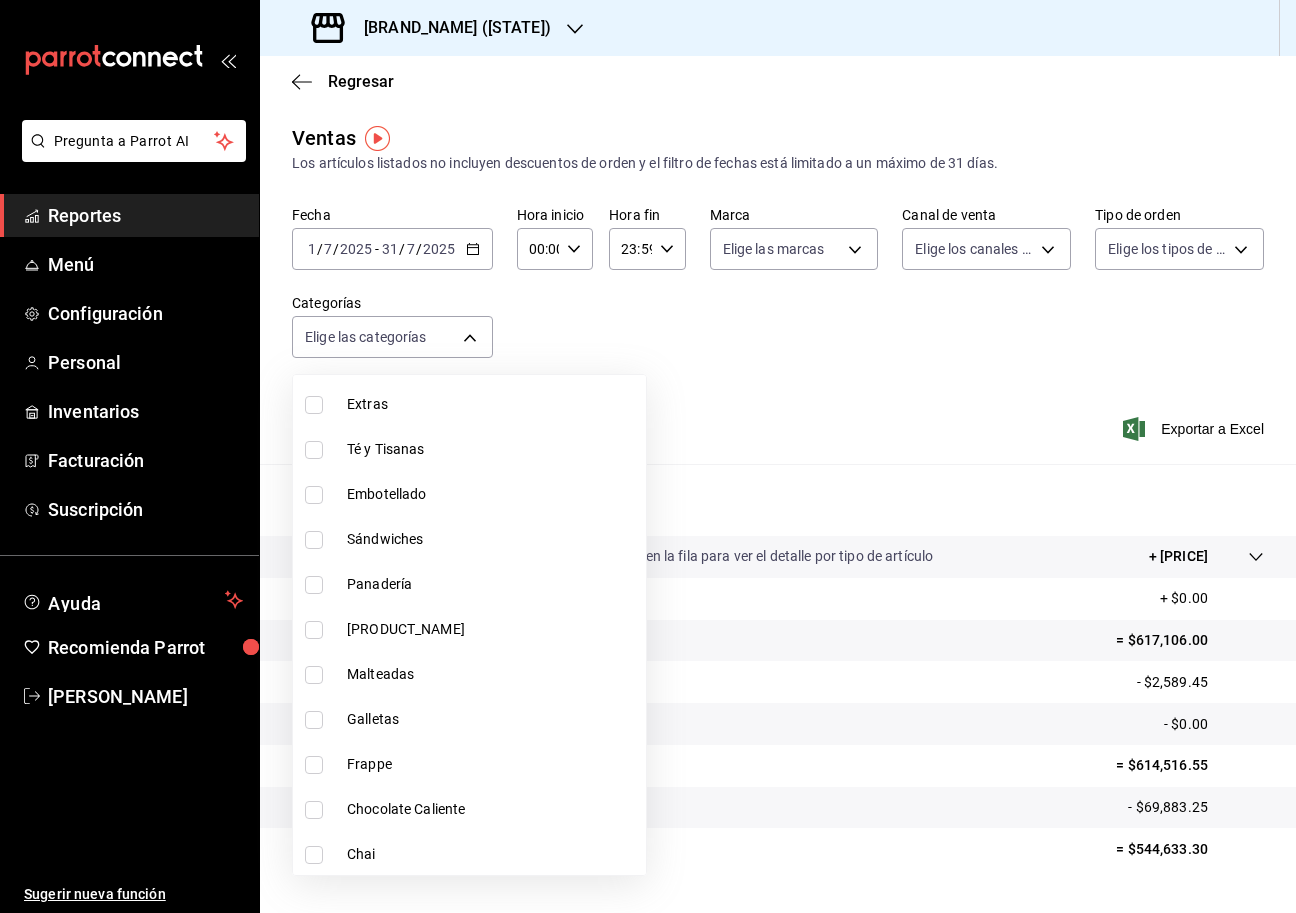 scroll, scrollTop: 1331, scrollLeft: 0, axis: vertical 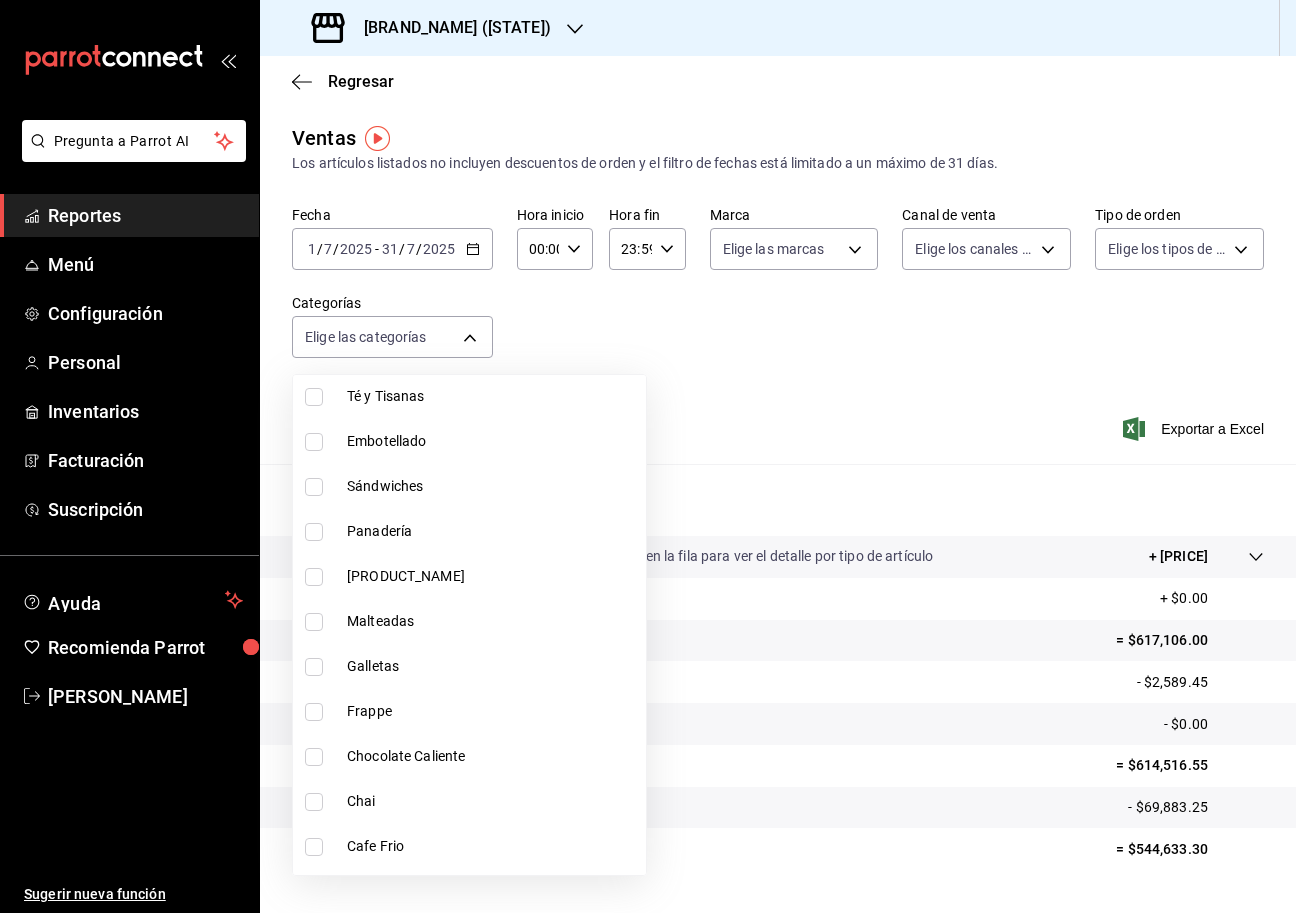 click on "Galletas" at bounding box center (469, 666) 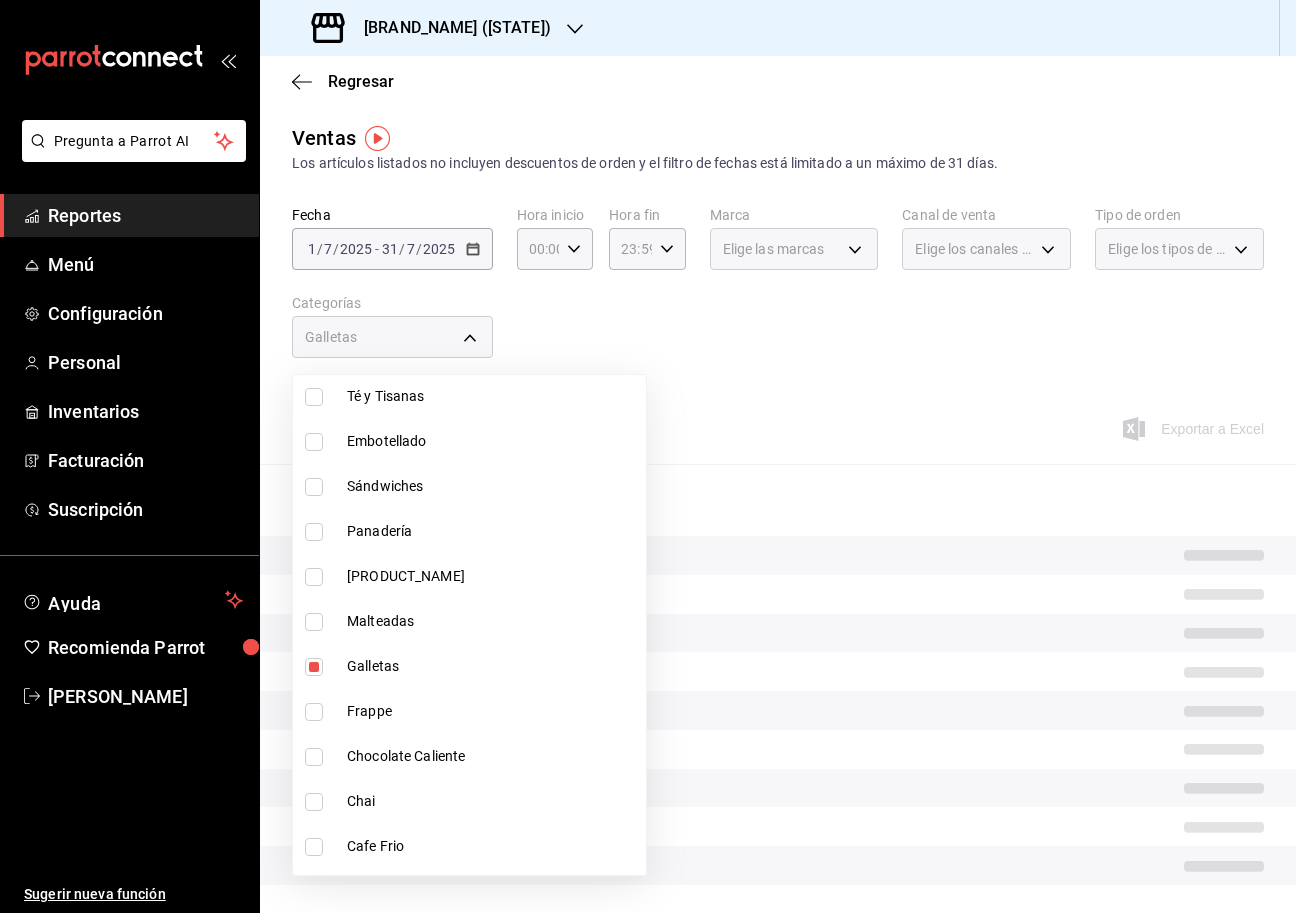 click at bounding box center [648, 456] 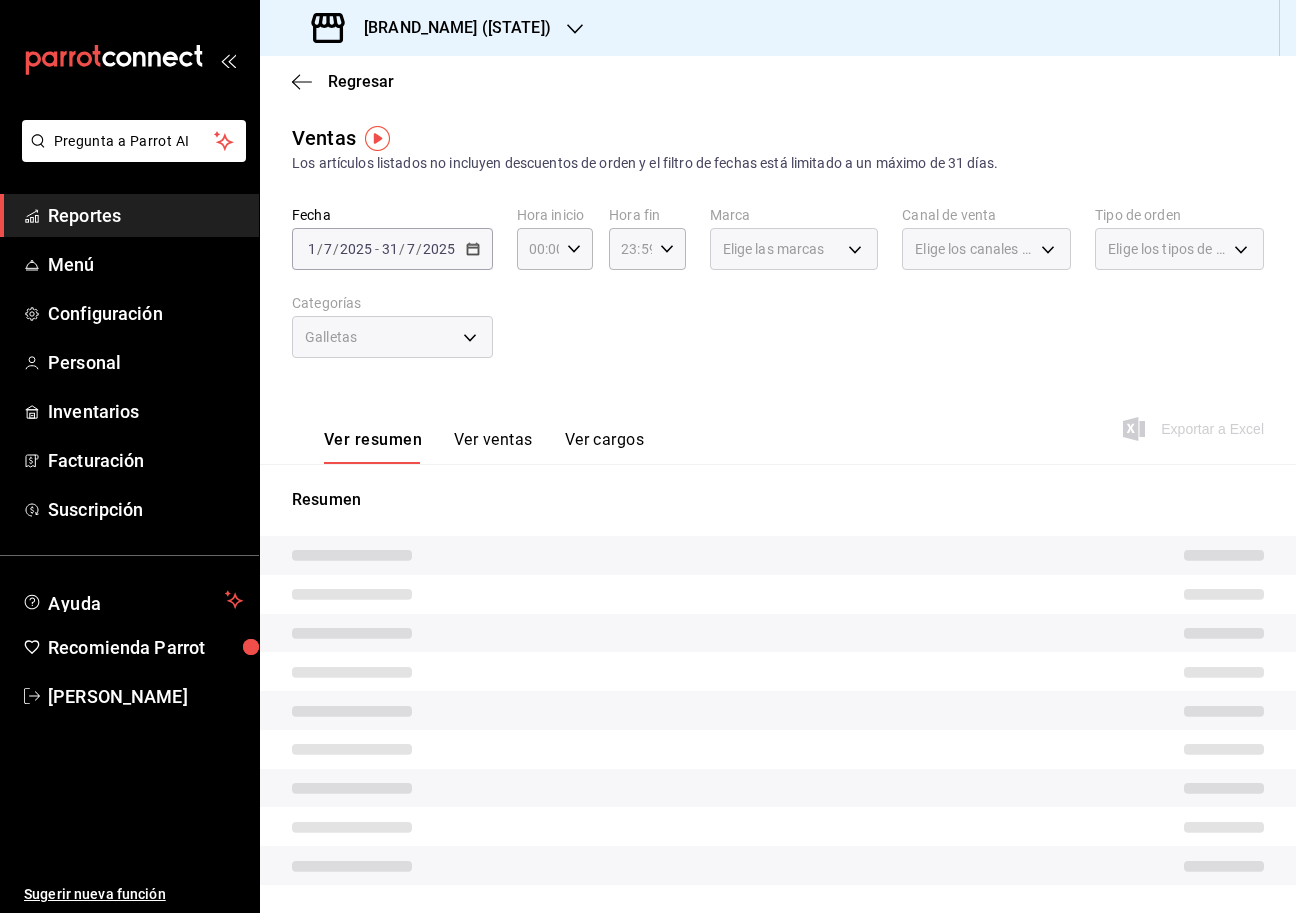 click on "Ver ventas" at bounding box center [493, 447] 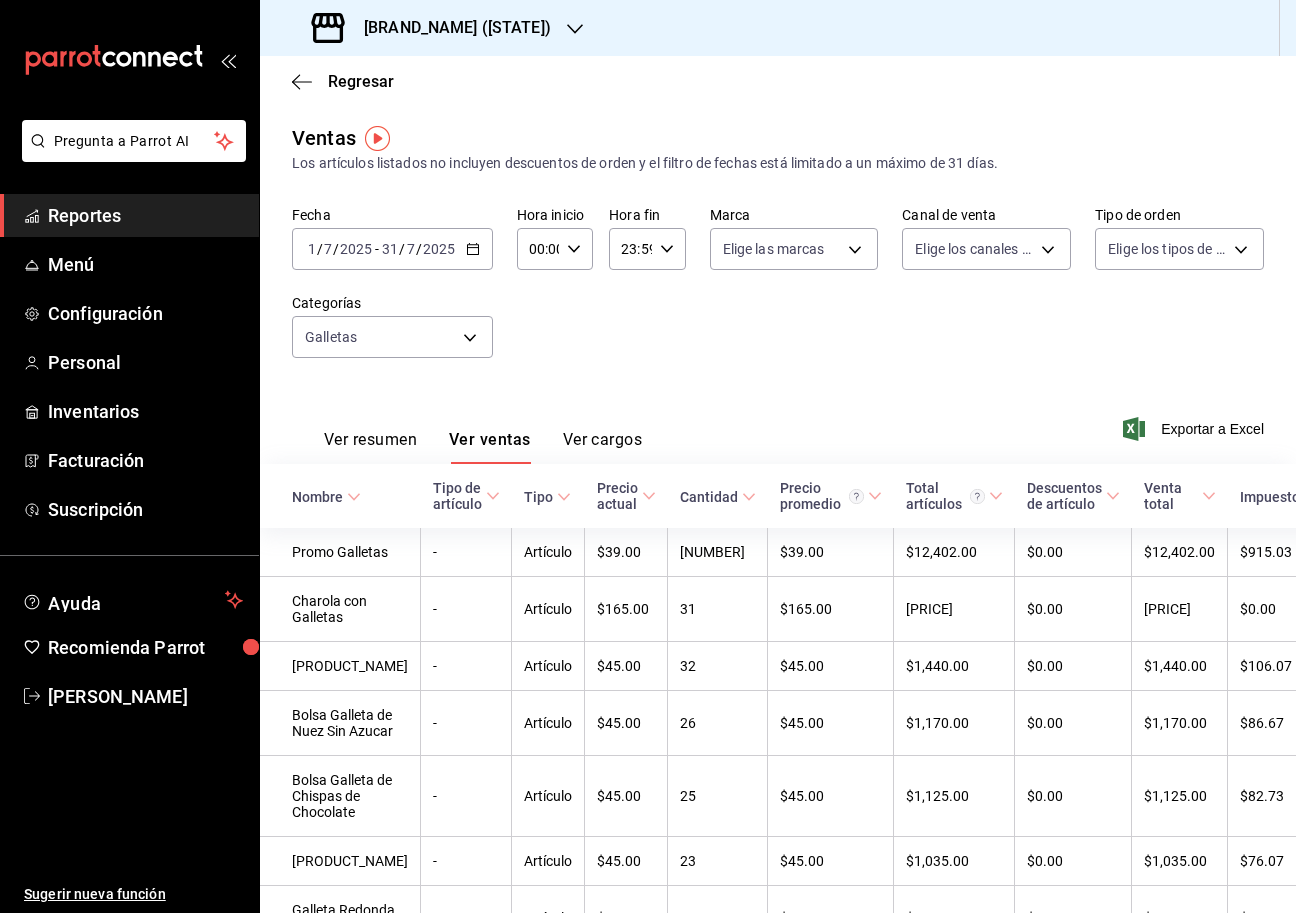 click on "[BRAND_NAME] ([STATE])" at bounding box center [433, 28] 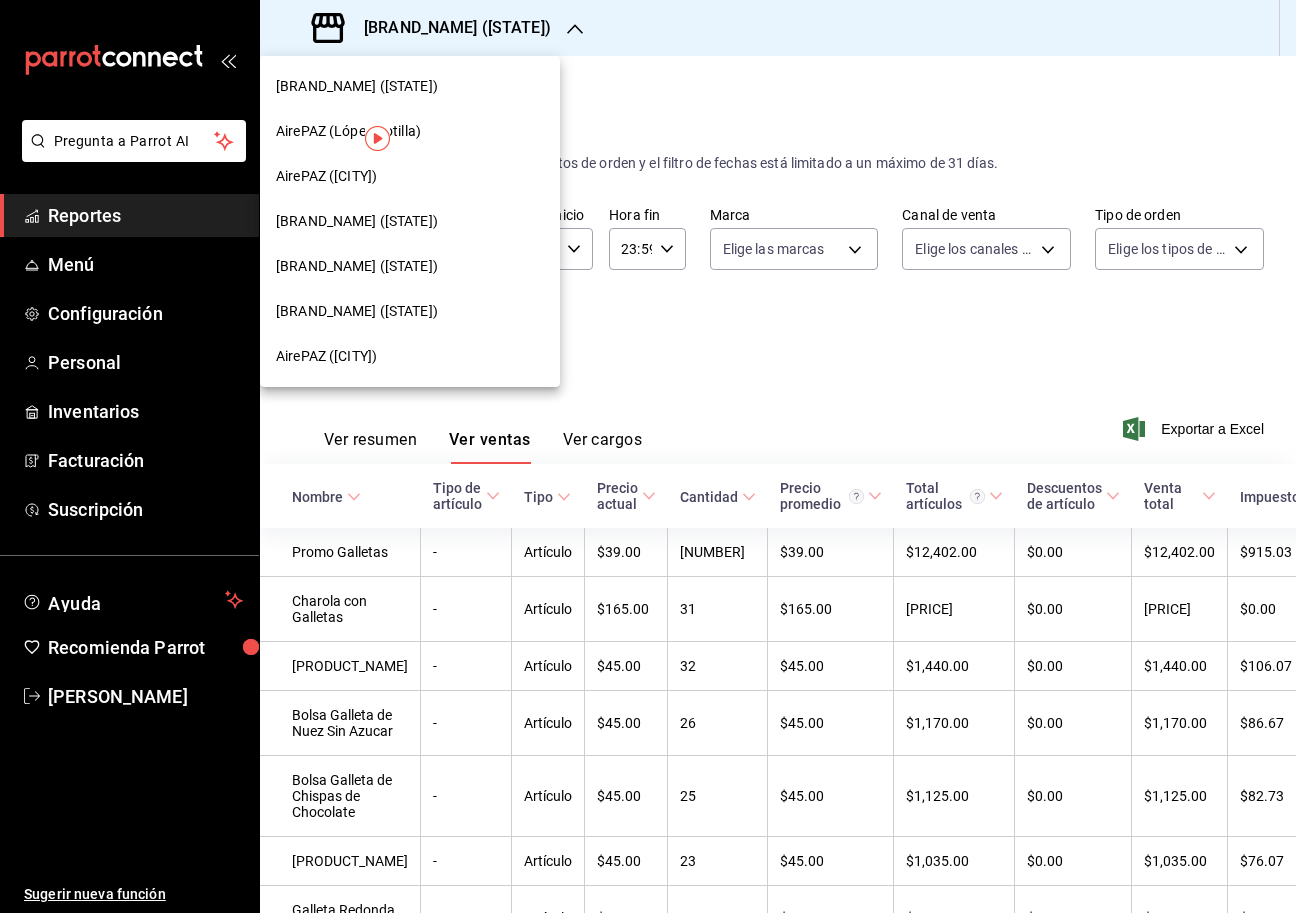 click on "AirePAZ (López Cotilla)" at bounding box center [410, 131] 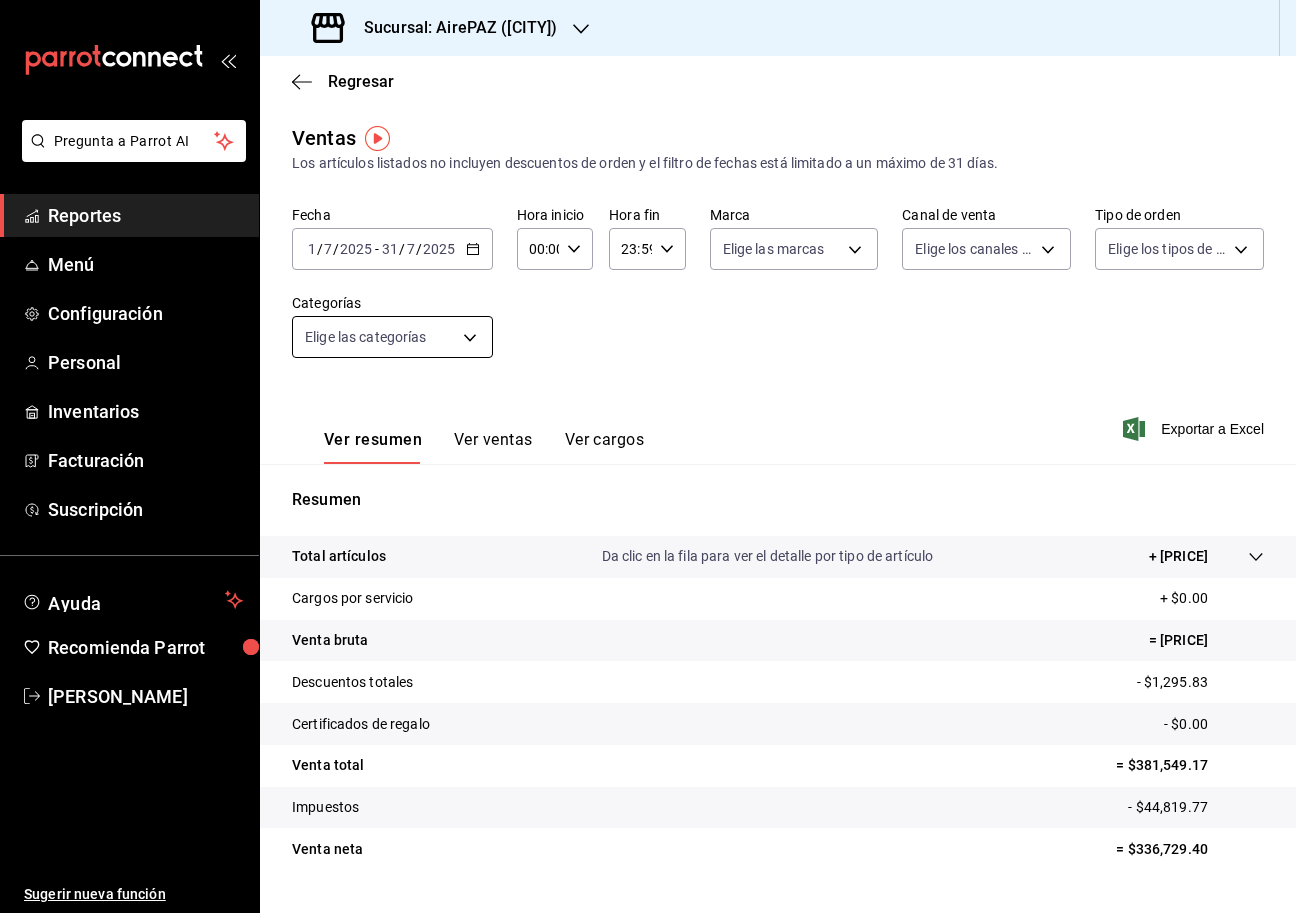 click on "Pregunta a Parrot AI Reportes   Menú   Configuración   Personal   Inventarios   Facturación   Suscripción   Ayuda Recomienda Parrot   [FIRST] [LAST]   Sugerir nueva función   Sucursal: AirePAZ ([CITY]) Regresar Ventas Los artículos listados no incluyen descuentos de orden y el filtro de fechas está limitado a un máximo de 31 días. Fecha [DATE] Hora inicio 00:00 Hora inicio Hora fin 23:59 Hora fin Marca Elige las marcas Canal de venta Elige los canales de venta Tipo de orden Elige los tipos de orden Categorías Elige las categorías Ver resumen Ver ventas Ver cargos Exportar a Excel Resumen Total artículos Da clic en la fila para ver el detalle por tipo de artículo + $[AMOUNT] Cargos por servicio + $[AMOUNT] Venta bruta = $[AMOUNT] Descuentos totales - $[AMOUNT] Certificados de regalo - $[AMOUNT] Venta total = $[AMOUNT] Impuestos - $[AMOUNT] Venta neta = $[AMOUNT] GANA 1 MES GRATIS EN TU SUSCRIPCIÓN AQUÍ Ver video tutorial Ir a video Reportes" at bounding box center (648, 456) 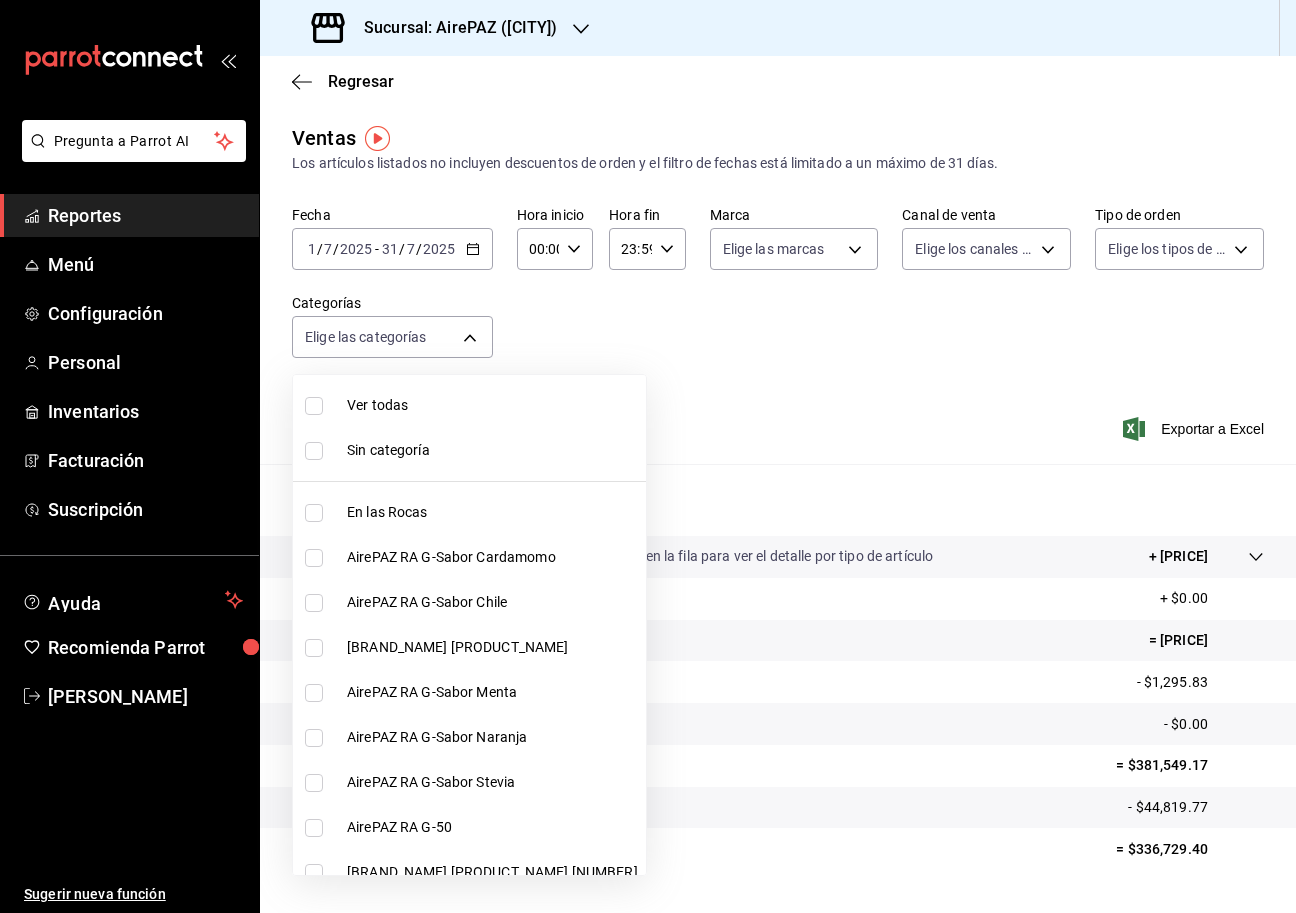 scroll, scrollTop: 1274, scrollLeft: 0, axis: vertical 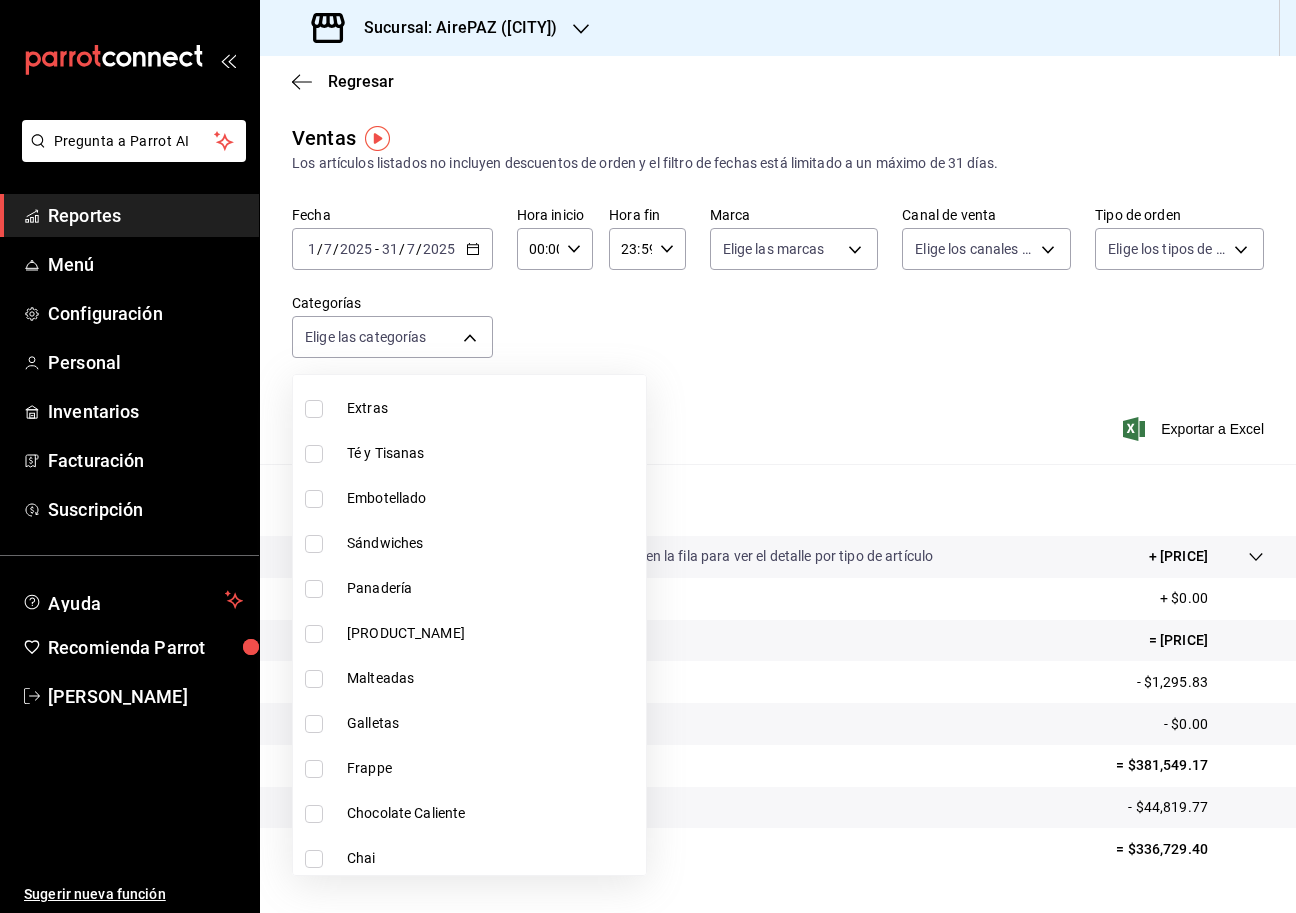click on "Frappe" at bounding box center [469, 768] 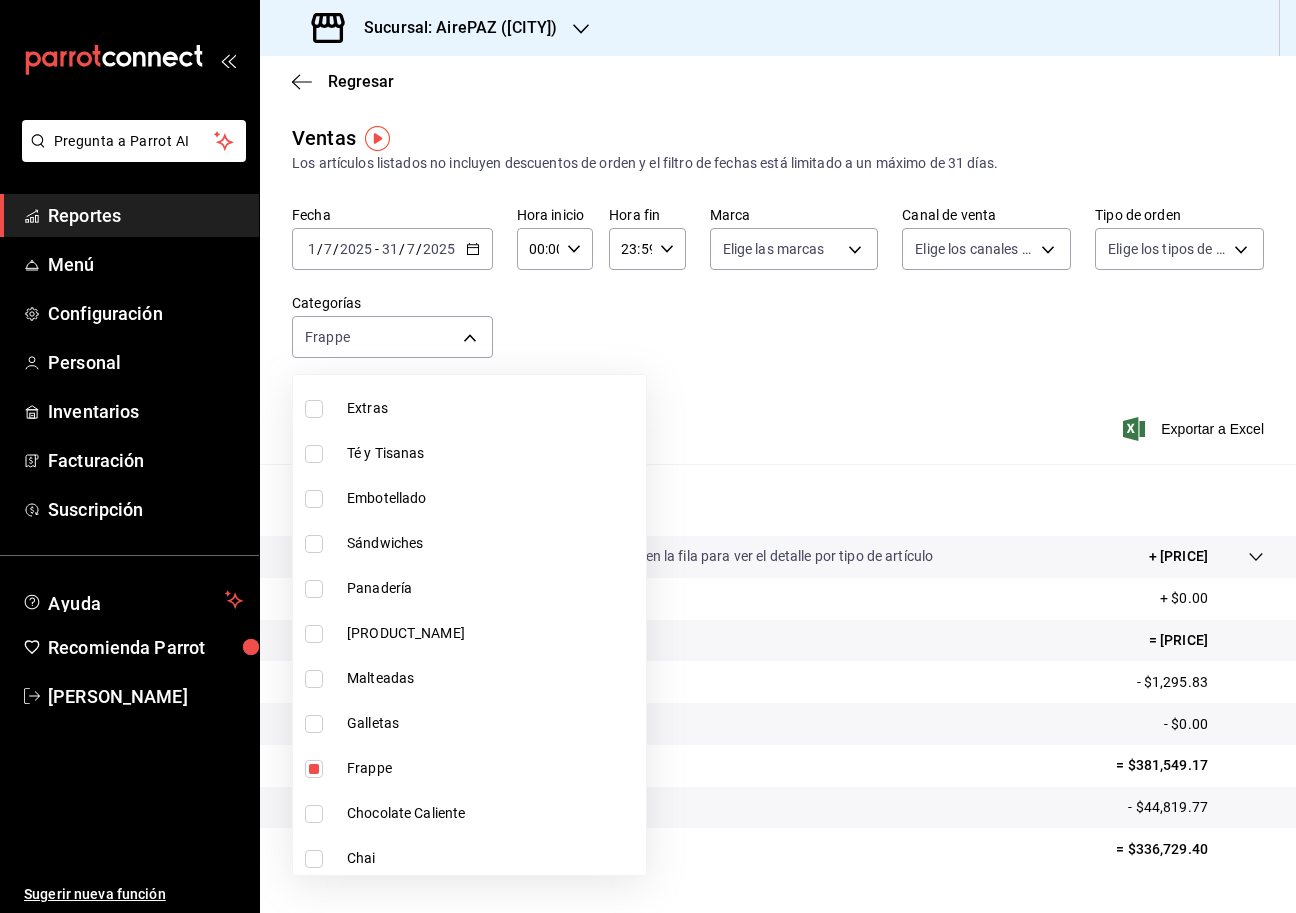 type on "[UUID]" 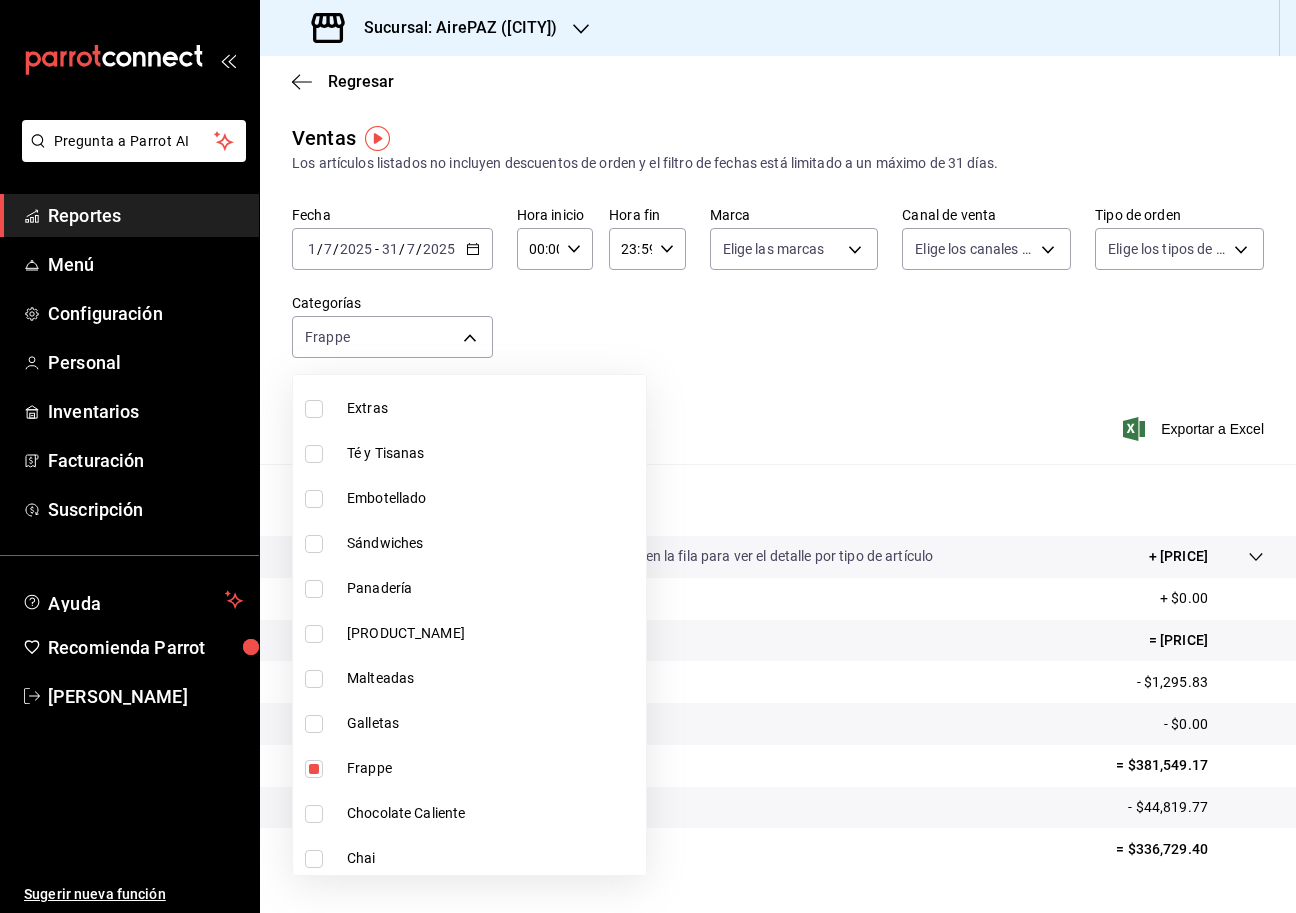 checkbox on "true" 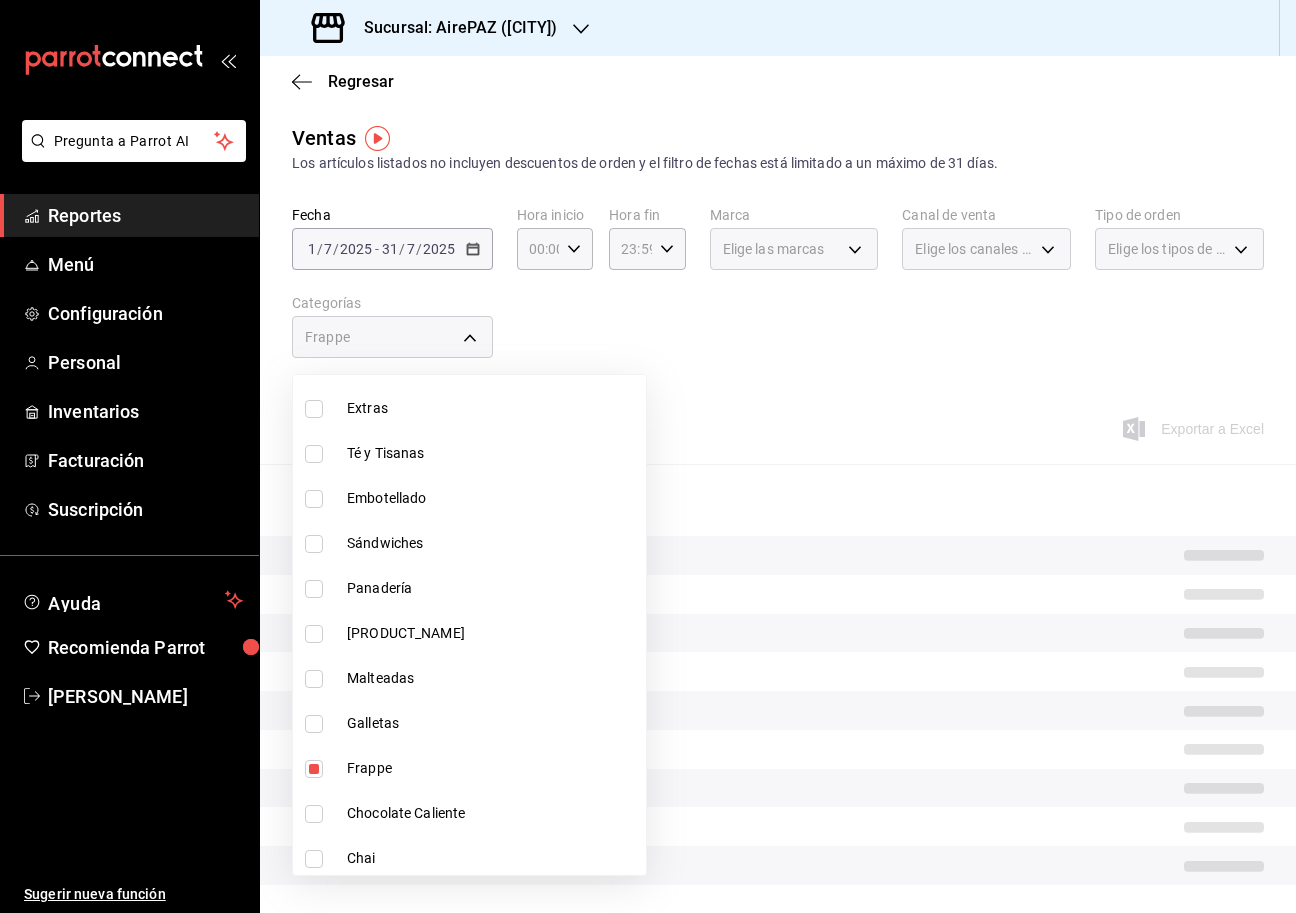 click on "Galletas" at bounding box center (492, 723) 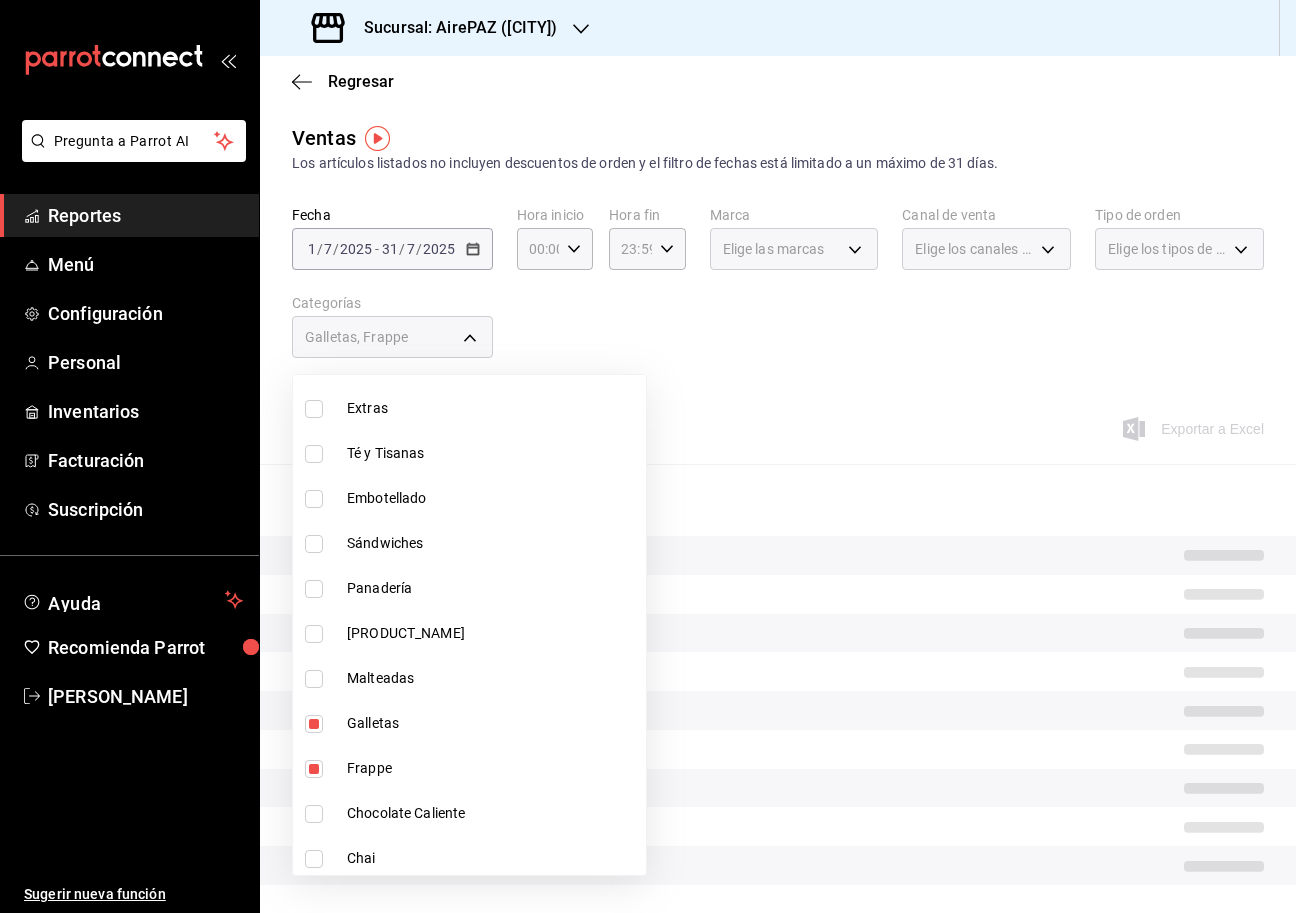 click on "Frappe" at bounding box center [492, 768] 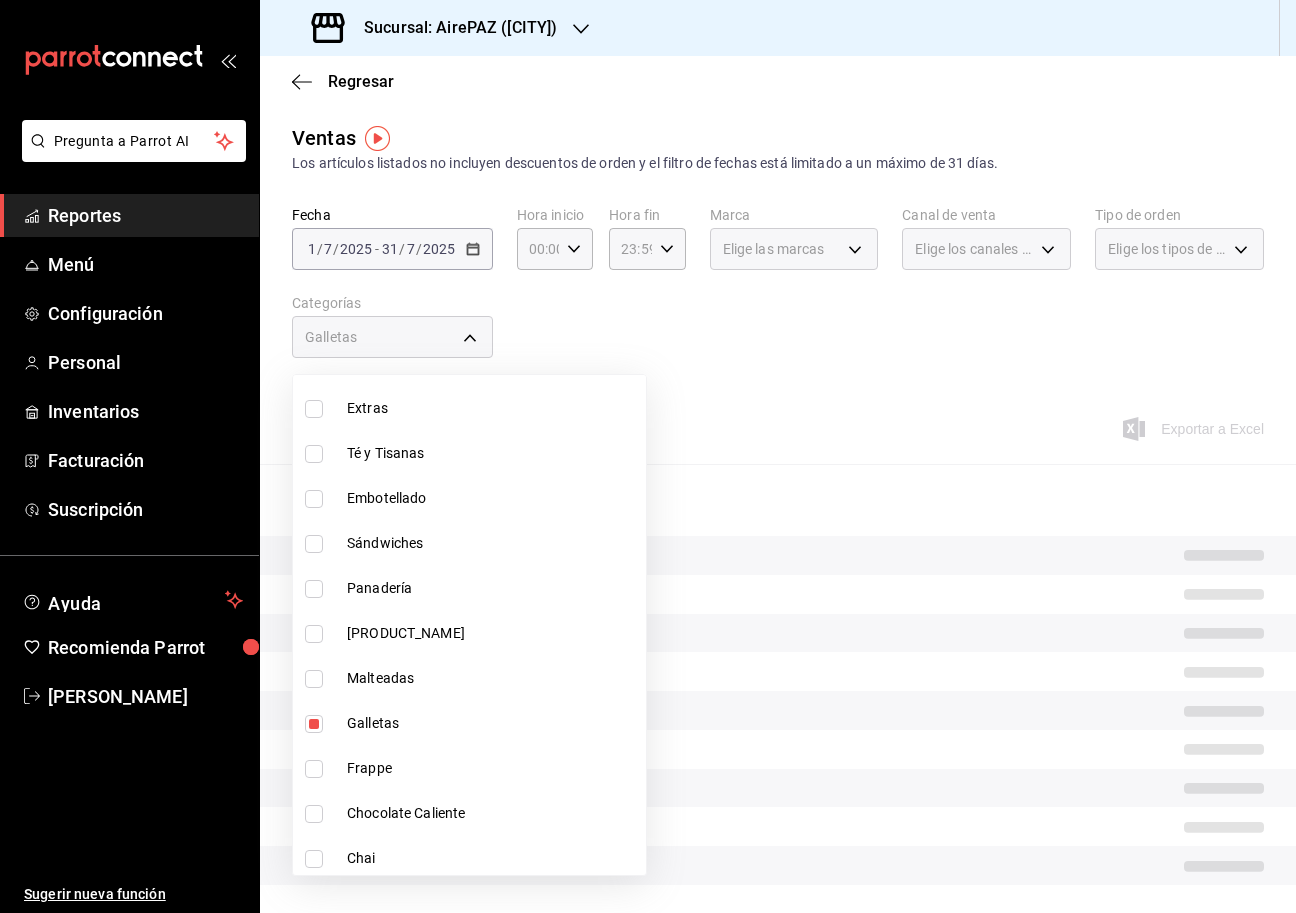 click at bounding box center [648, 456] 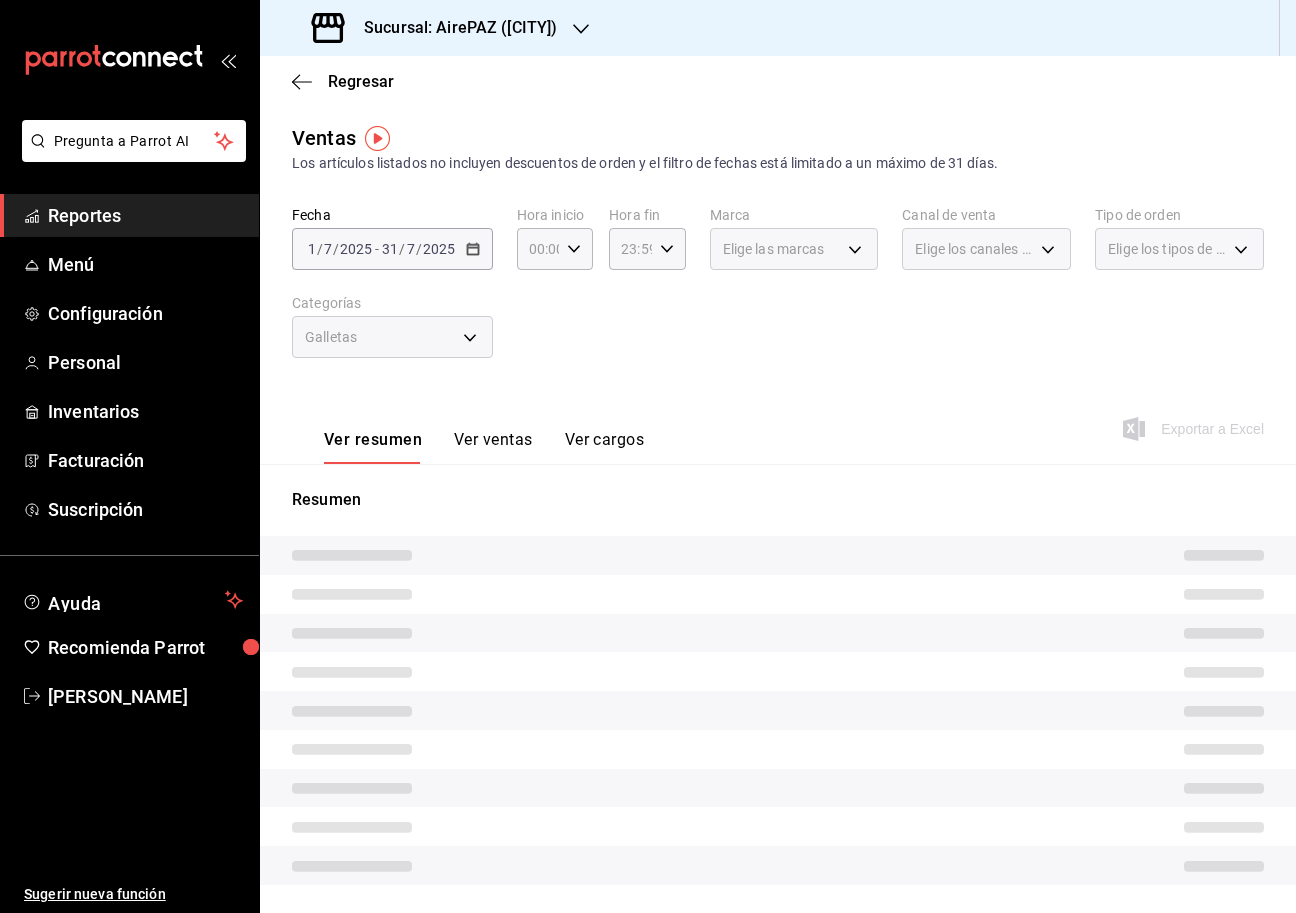 click on "Ver ventas" at bounding box center (493, 447) 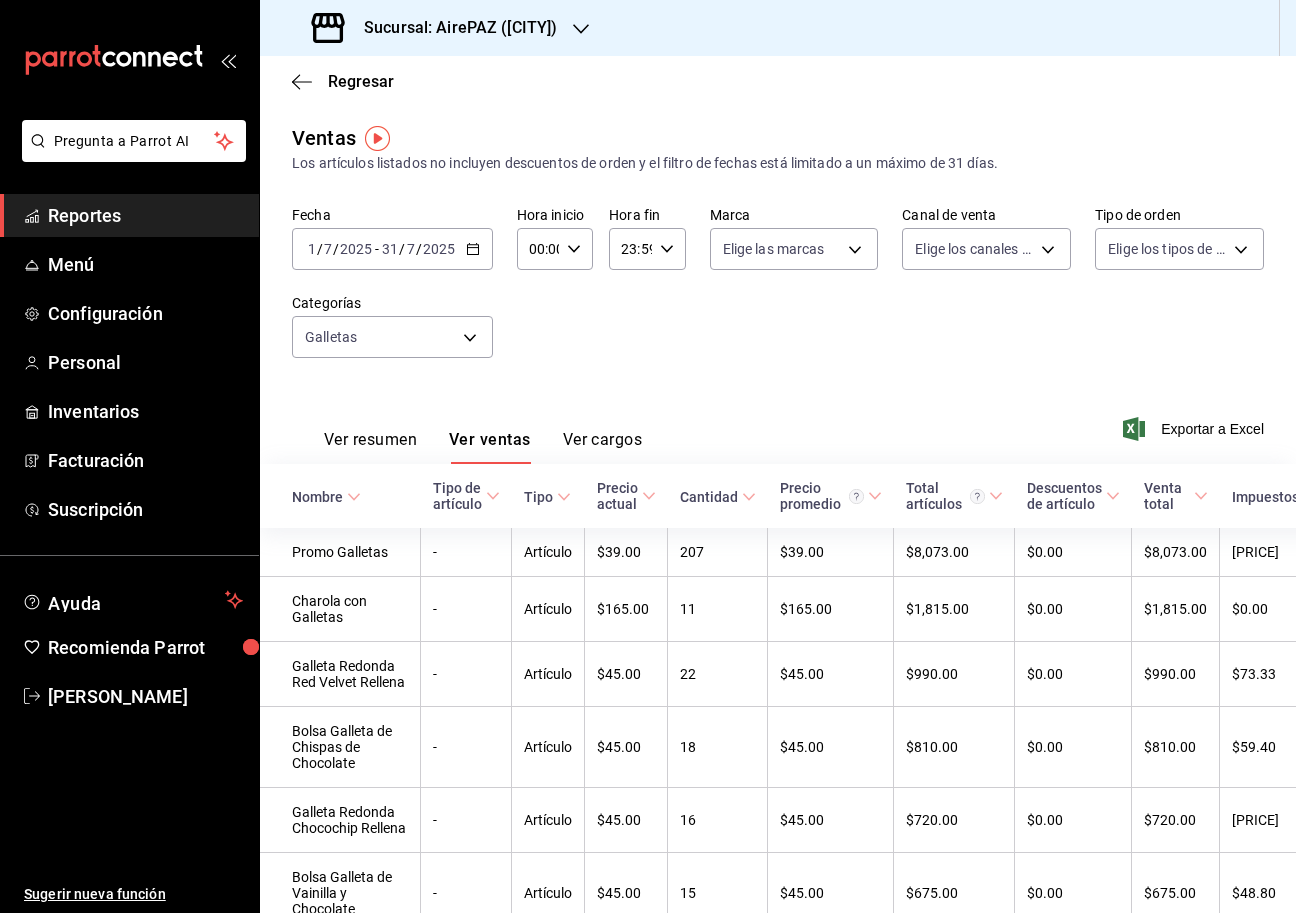click on "Sucursal: AirePAZ ([CITY])" at bounding box center (452, 28) 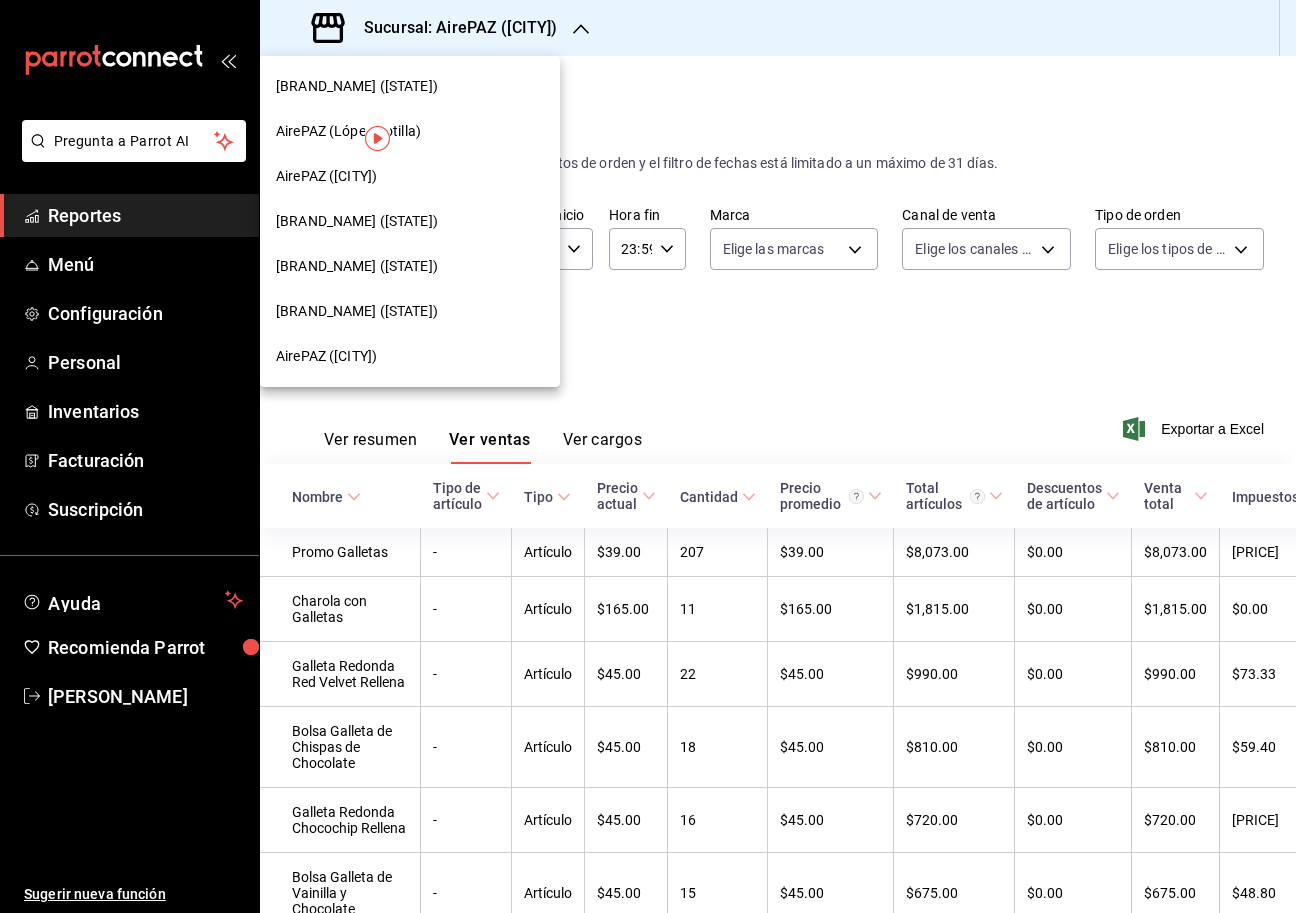 click on "AirePAZ ([CITY])" at bounding box center [410, 176] 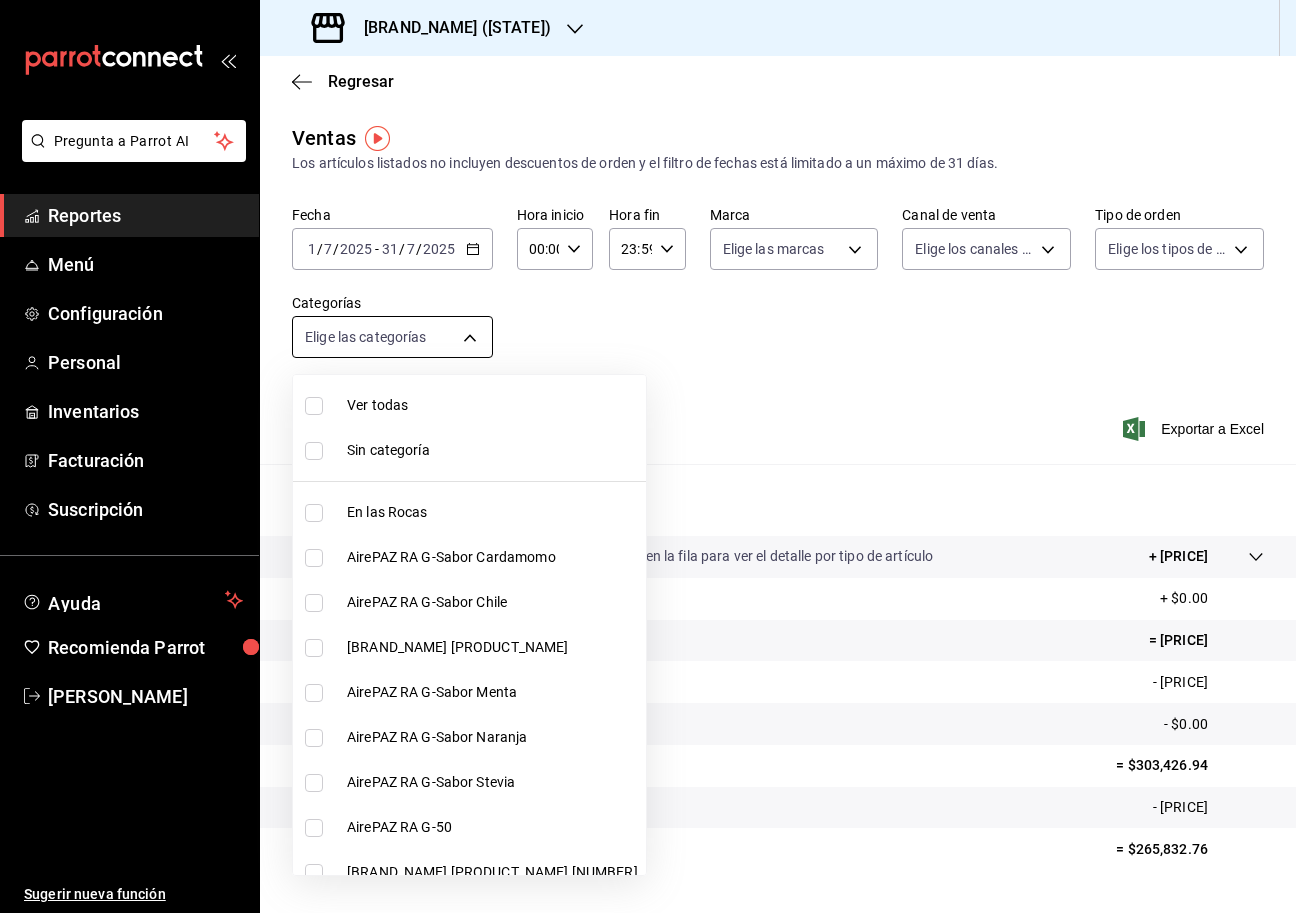 click on "Pregunta a Parrot AI Reportes   Menú   Configuración   Personal   Inventarios   Facturación   Suscripción   Ayuda Recomienda Parrot   [FIRST] [LAST]   Sugerir nueva función   Sucursal: AirePAZ ([CITY]) Regresar Ventas Los artículos listados no incluyen descuentos de orden y el filtro de fechas está limitado a un máximo de 31 días. Fecha [DATE] Hora inicio 00:00 Hora inicio Hora fin 23:59 Hora fin Marca Elige las marcas Canal de venta Elige los canales de venta Tipo de orden Elige los tipos de orden Categorías Elige las categorías Ver resumen Ver ventas Ver cargos Exportar a Excel Resumen Total artículos Da clic en la fila para ver el detalle por tipo de artículo + $[AMOUNT] Cargos por servicio + $[AMOUNT] Venta bruta = $[AMOUNT] Descuentos totales - $[AMOUNT] Certificados de regalo - $[AMOUNT] Venta total = $[AMOUNT] Impuestos - $[AMOUNT] Venta neta = $[AMOUNT] GANA 1 MES GRATIS EN TU SUSCRIPCIÓN AQUÍ Ver video tutorial Ir a video Pregunta a Parrot AI" at bounding box center (648, 456) 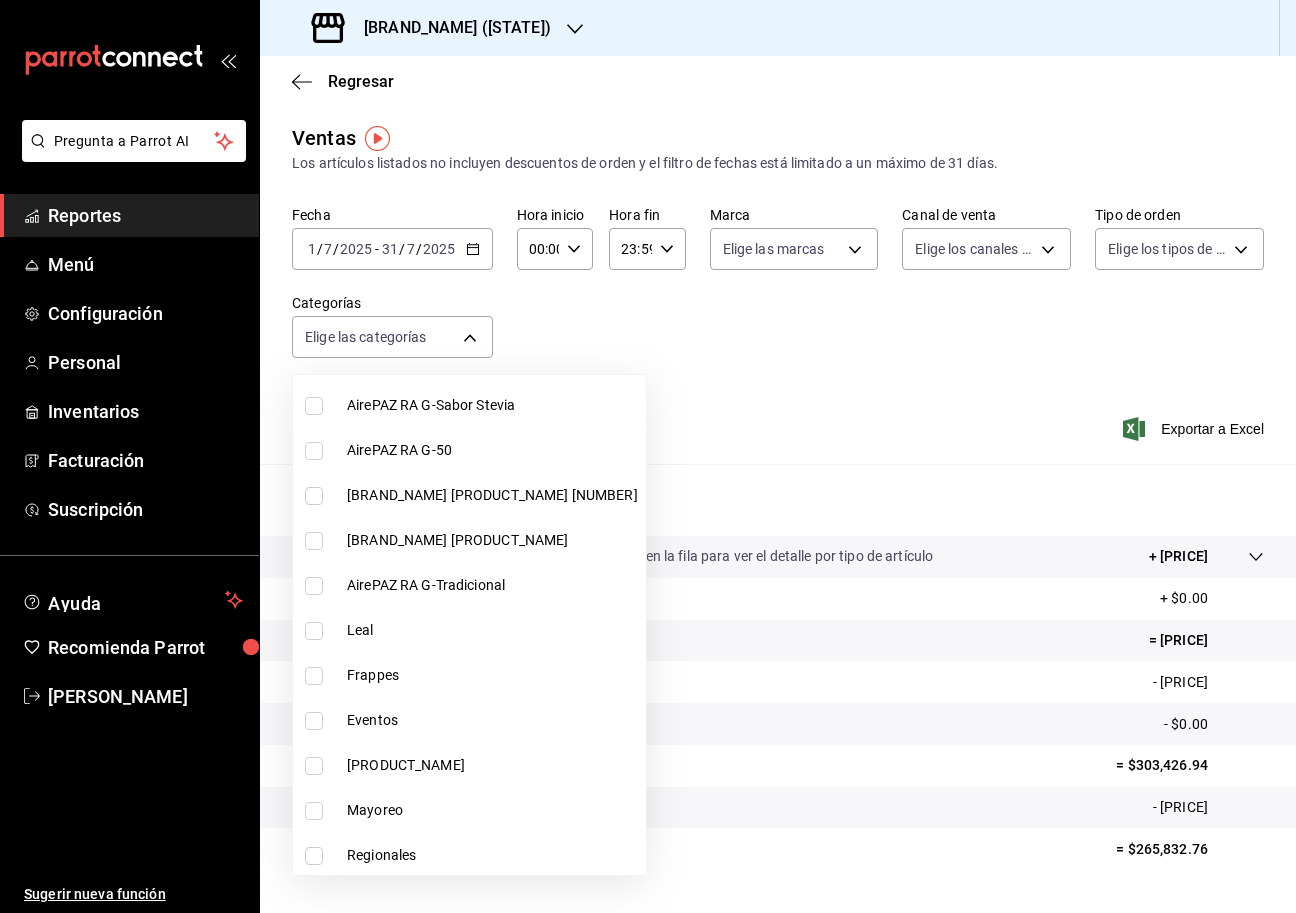 scroll, scrollTop: 1462, scrollLeft: 0, axis: vertical 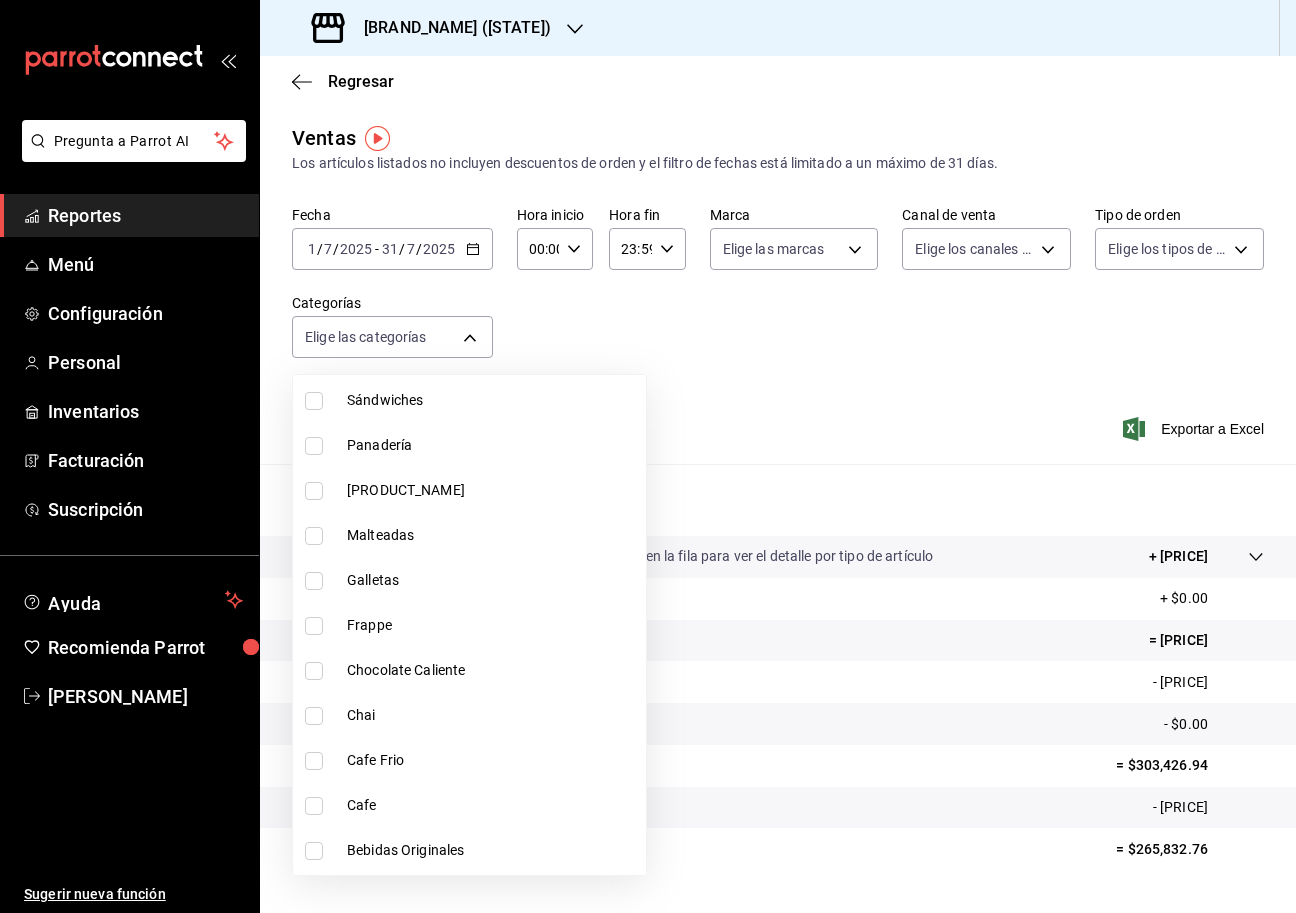 click on "Galletas" at bounding box center (469, 580) 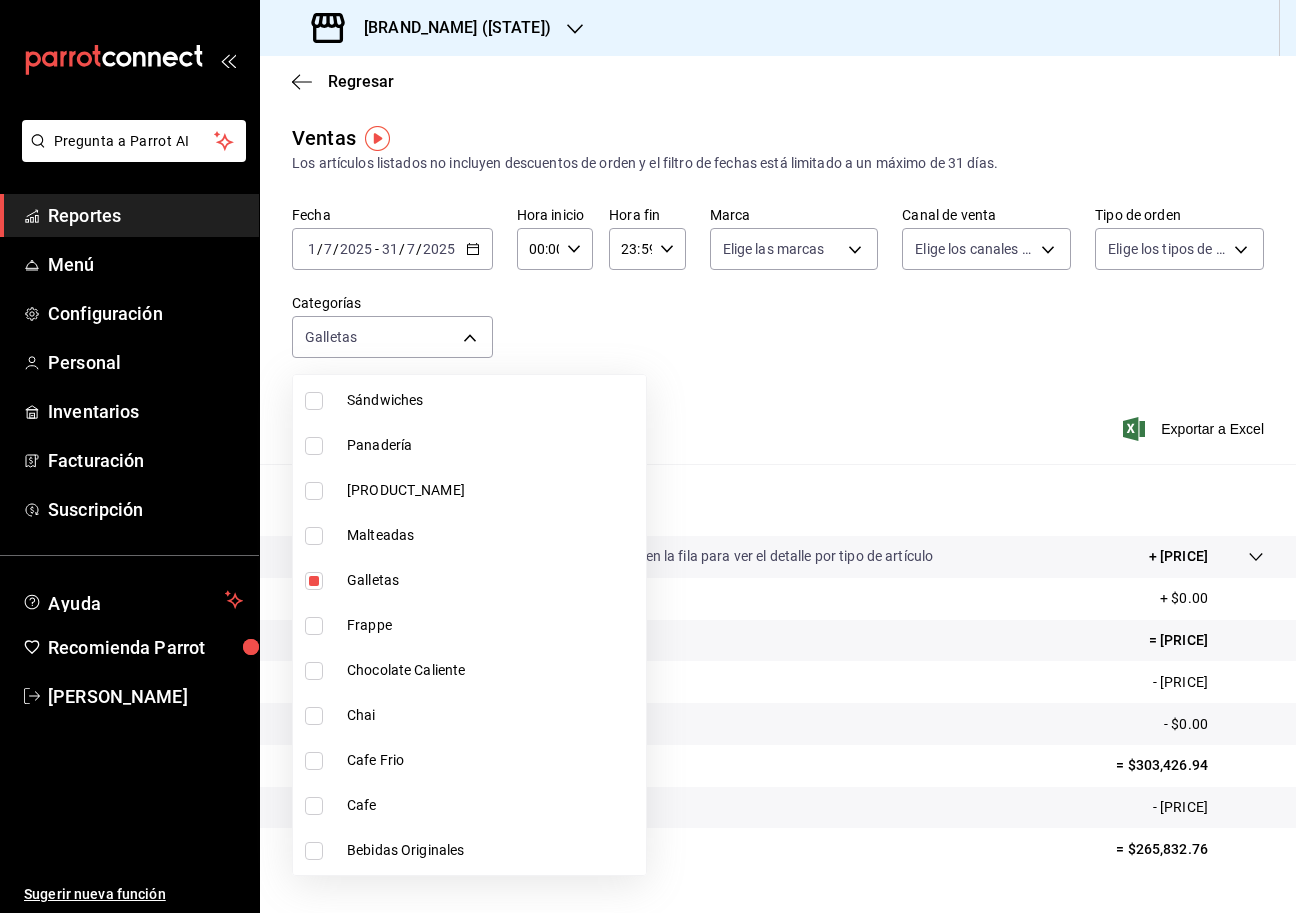 type on "f07a997b-0ed5-424c-8c21-1e45342f115f" 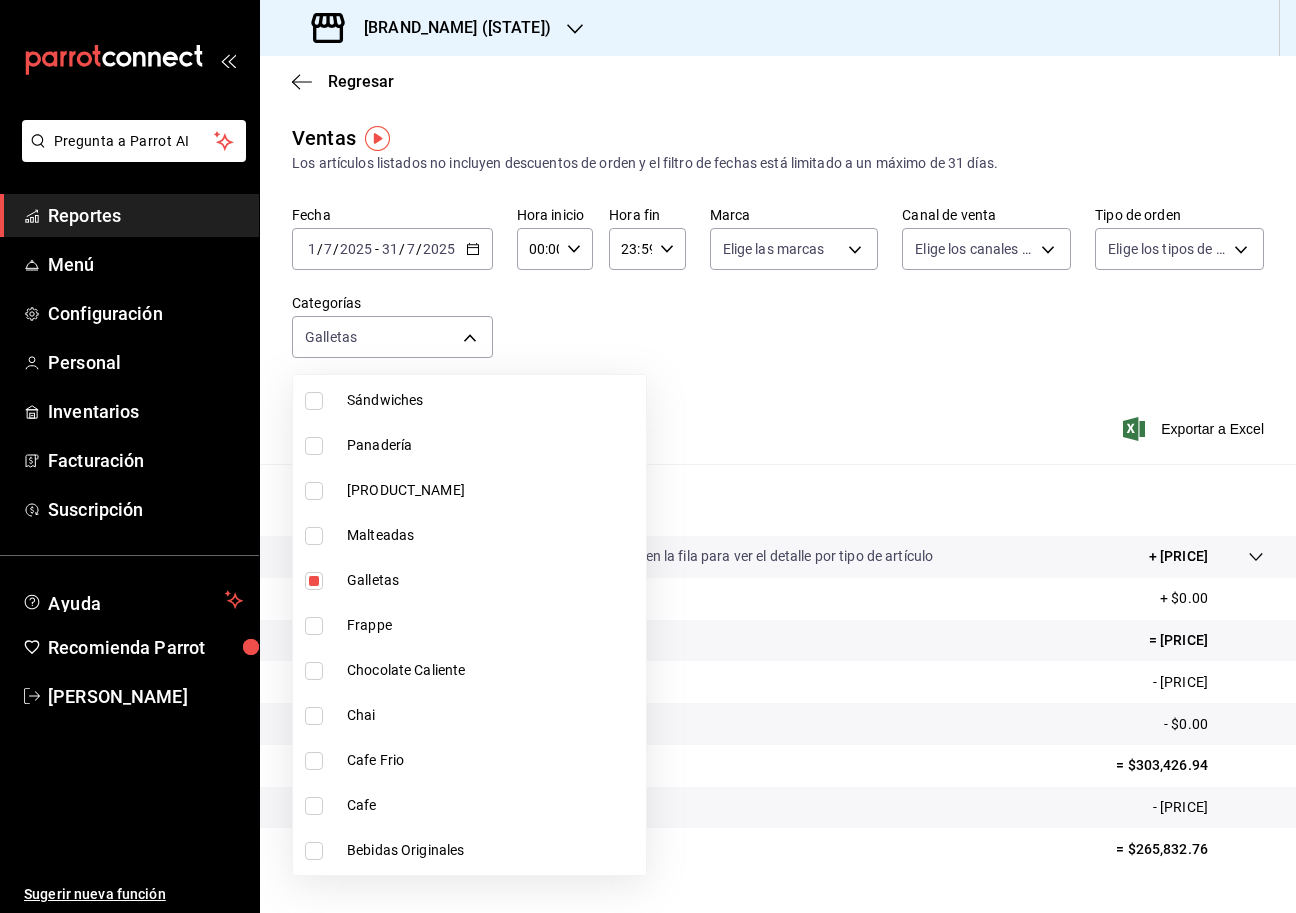 checkbox on "true" 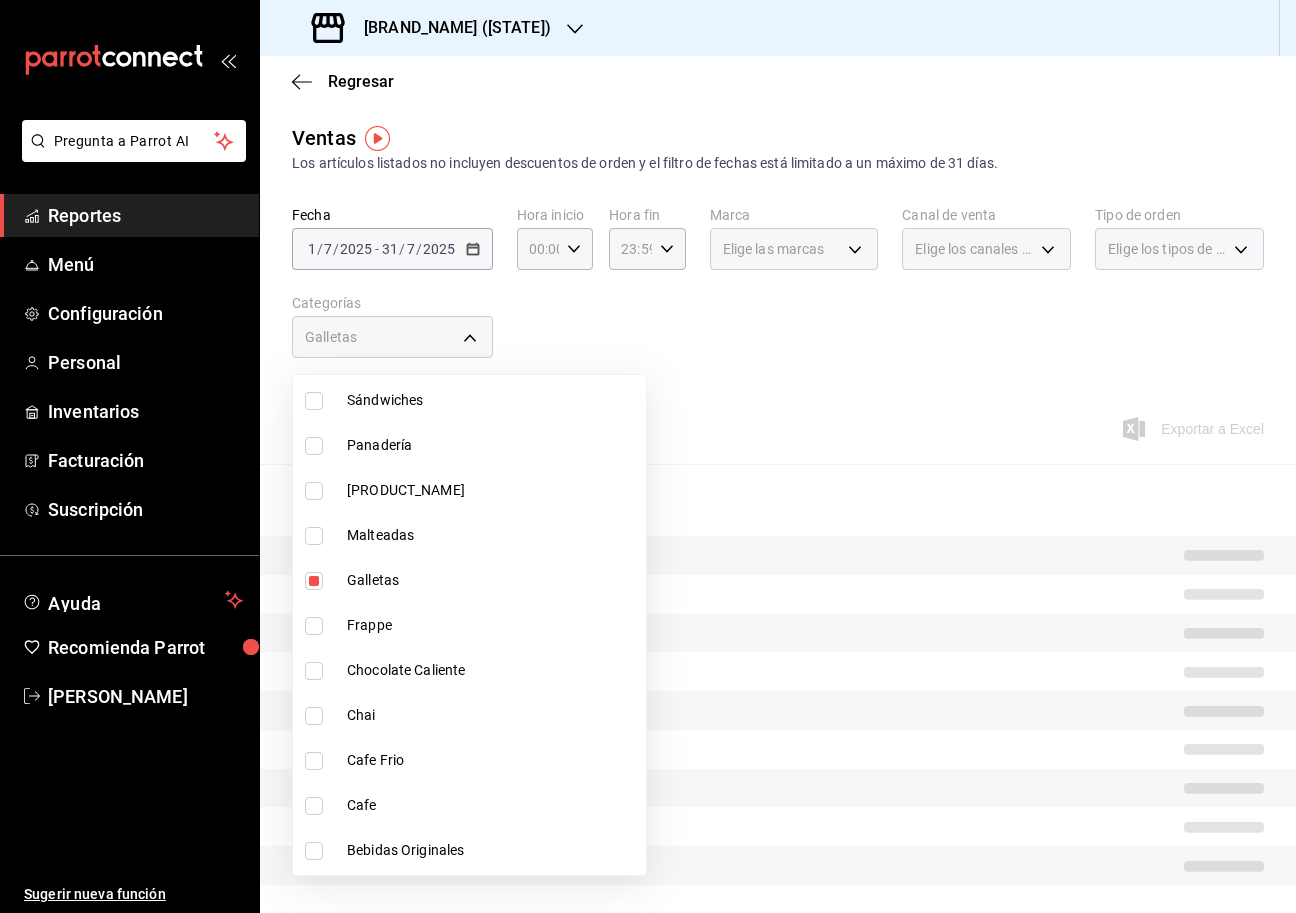 click at bounding box center (648, 456) 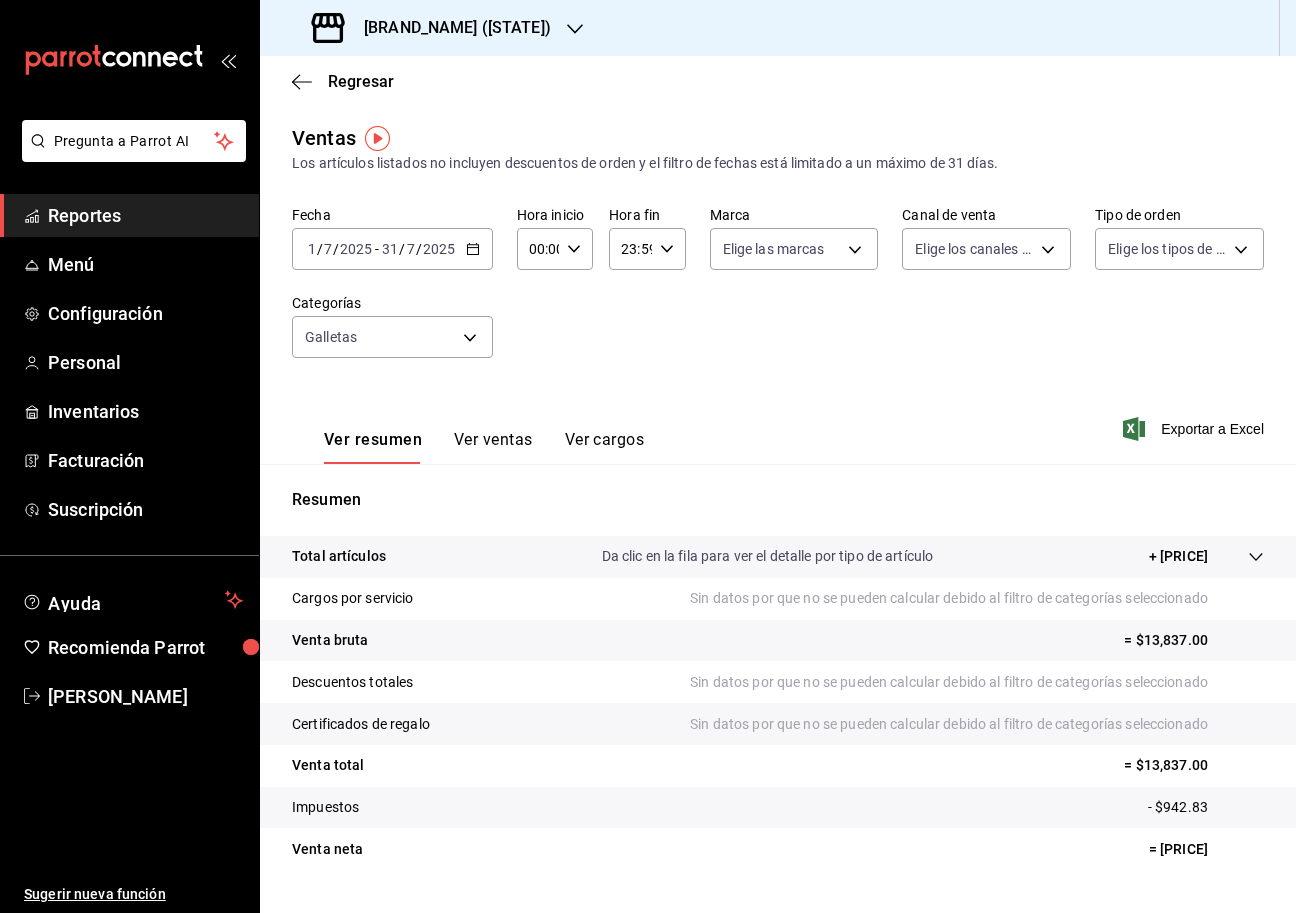 click on "Ver ventas" at bounding box center (493, 447) 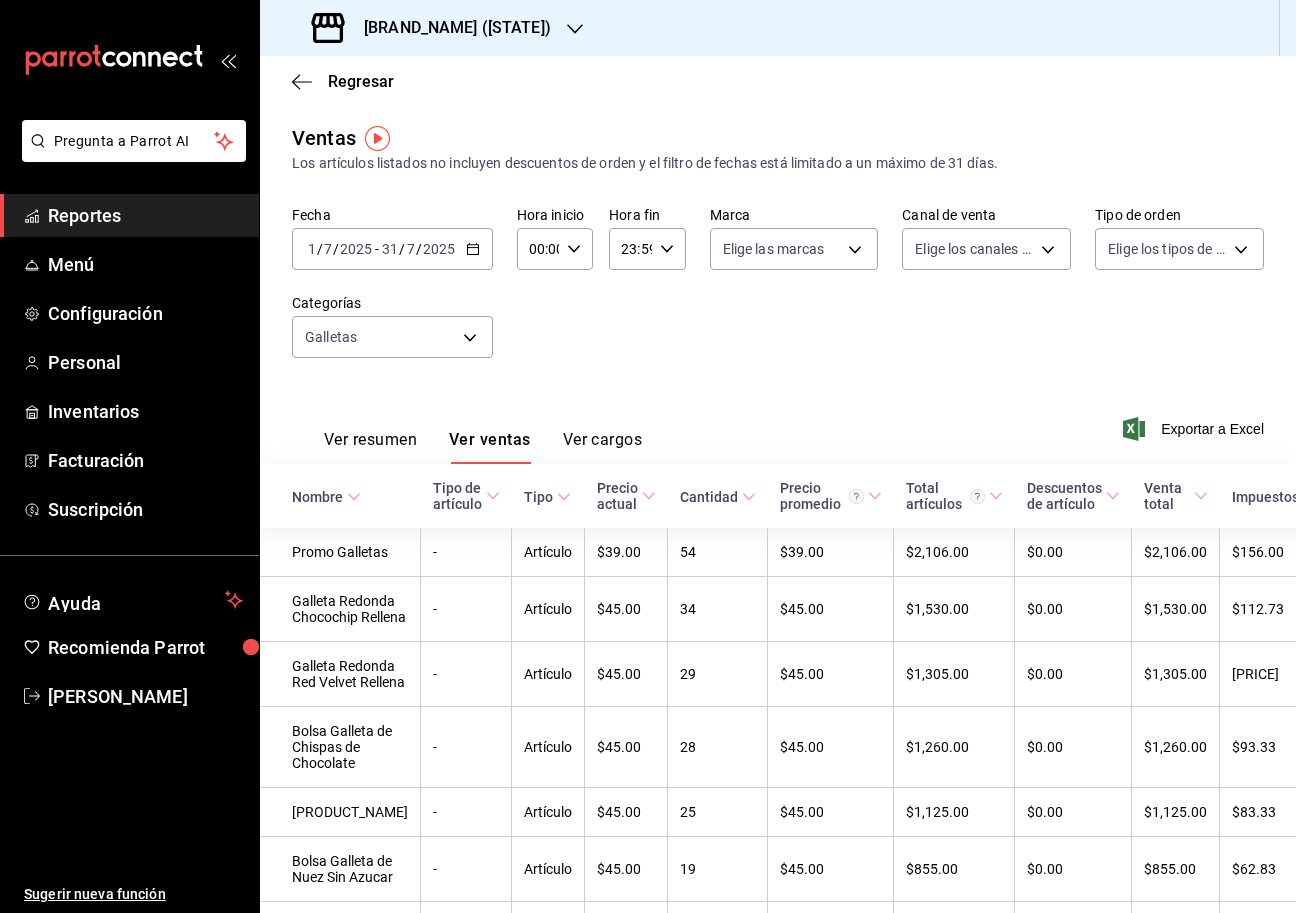 click on "[DATE] [DATE] - [DATE] [DATE]" at bounding box center [392, 249] 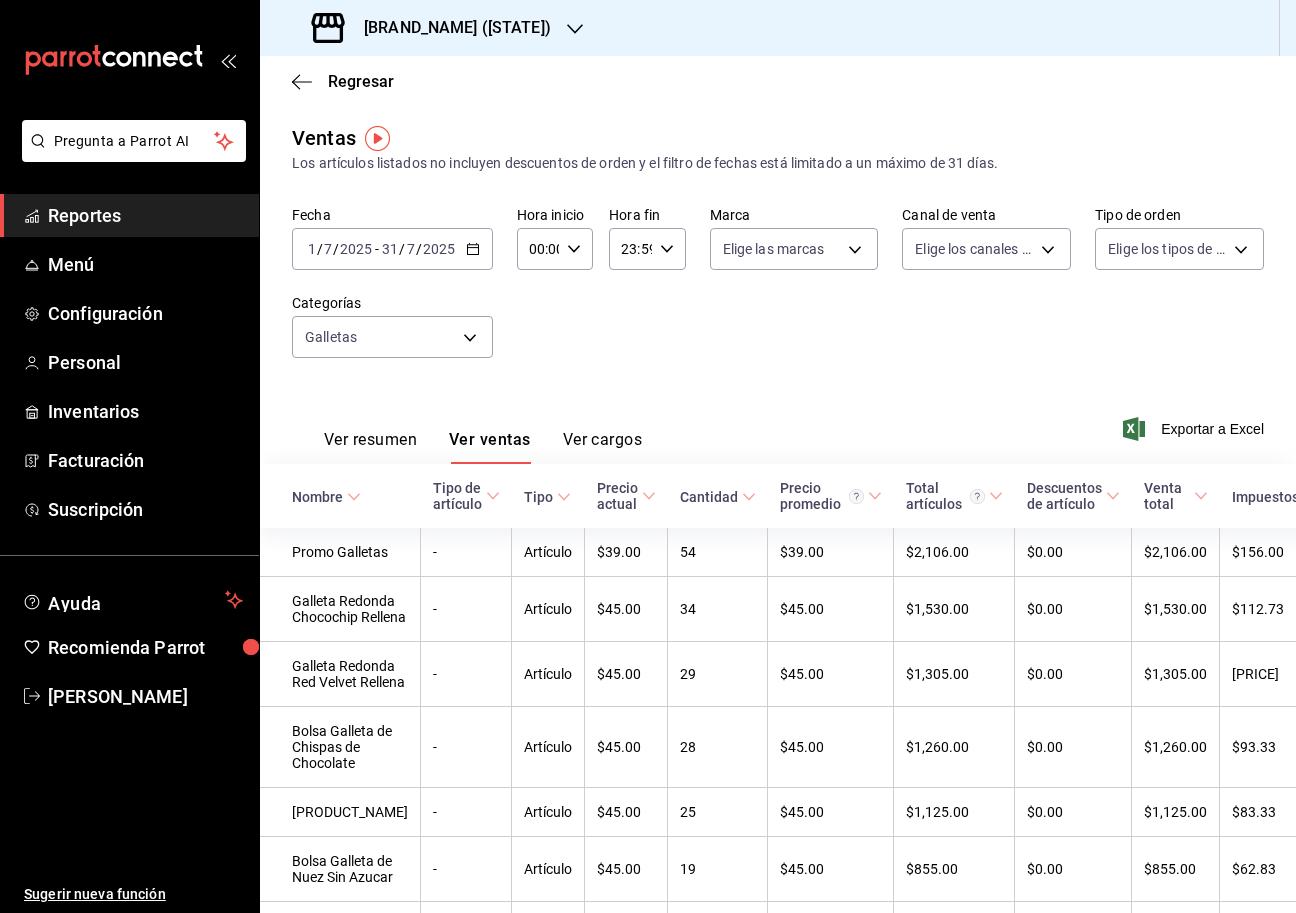 click on "Fecha" at bounding box center [392, 215] 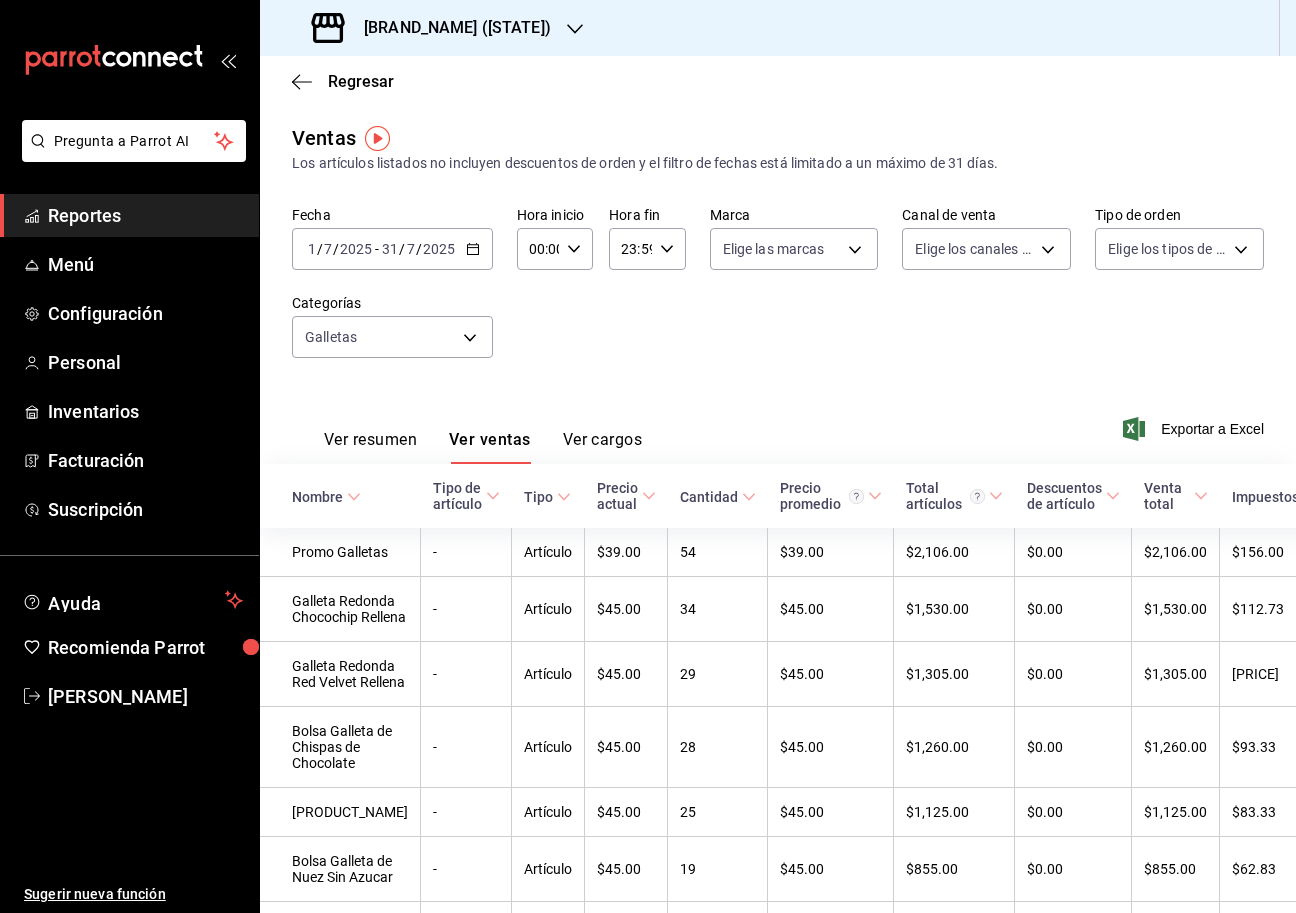 click on "[BRAND_NAME] ([STATE])" at bounding box center [449, 28] 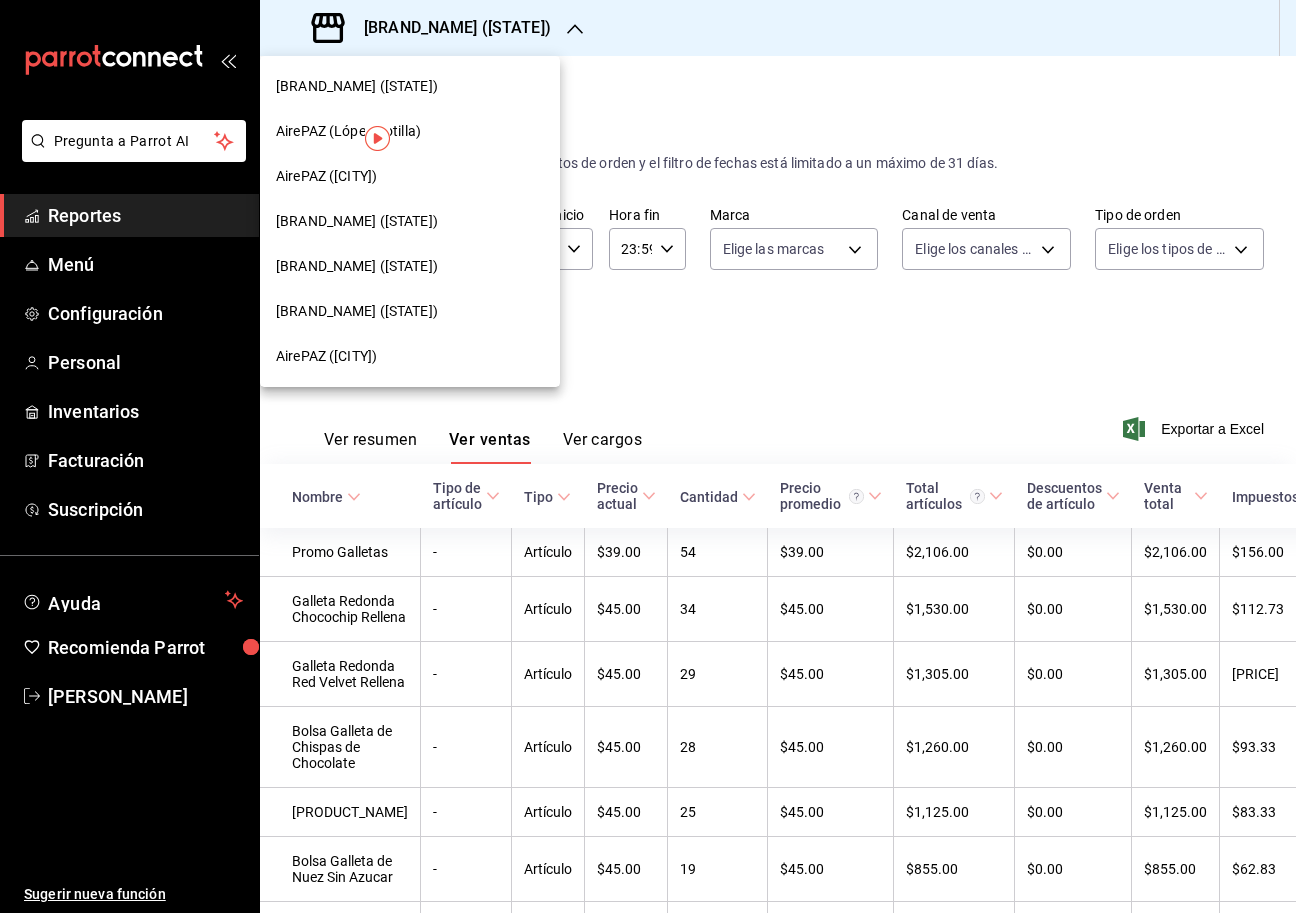 click on "[BRAND_NAME] ([STATE])" at bounding box center [410, 221] 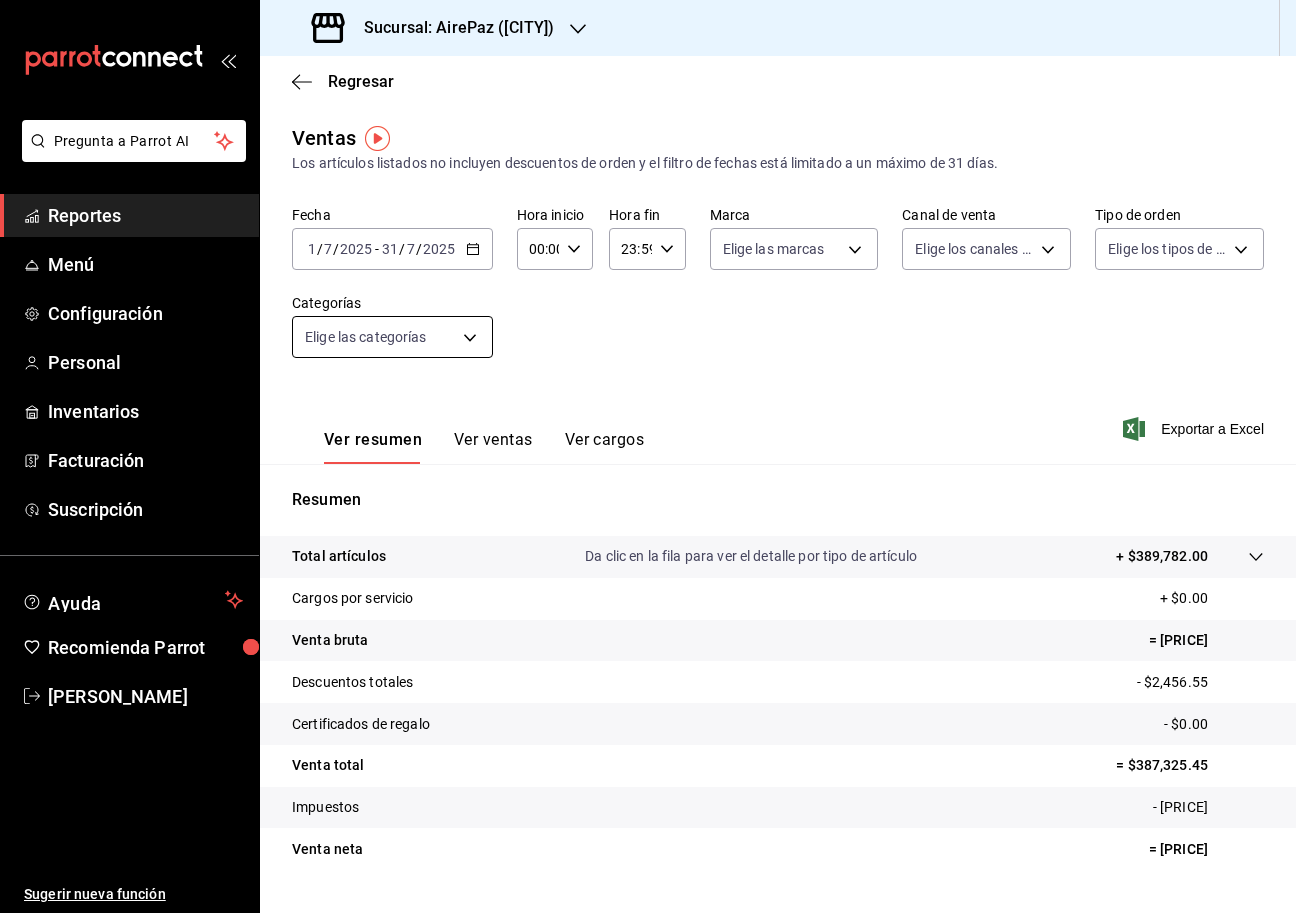click on "Pregunta a Parrot AI Reportes   Menú   Configuración   Personal   Inventarios   Facturación   Suscripción   Ayuda Recomienda Parrot   [FIRST] [LAST]   Sugerir nueva función   Sucursal: AirePaz ([CITY]) Regresar Ventas Los artículos listados no incluyen descuentos de orden y el filtro de fechas está limitado a un máximo de 31 días. Fecha [DATE] [DATE] / [DATE] / [DATE] - [DATE] / [DATE] / [DATE] Hora inicio 00:00 Hora inicio Hora fin 23:59 Hora fin Marca Elige las marcas Canal de venta Elige los canales de venta Tipo de orden Elige los tipos de orden Categorías Elige las categorías Ver resumen Ver ventas Ver cargos Exportar a Excel Resumen Total artículos Da clic en la fila para ver el detalle por tipo de artículo + $[AMOUNT] Cargos por servicio + $[AMOUNT] Venta bruta = $[AMOUNT] Descuentos totales - $[AMOUNT] Certificados de regalo - $[AMOUNT] Venta total = $[AMOUNT] Impuestos - $[AMOUNT] Venta neta = $[AMOUNT] GANA 1 MES GRATIS EN TU SUSCRIPCIÓN AQUÍ Ver video tutorial Ir a video Pregunta a Parrot AI" at bounding box center (648, 456) 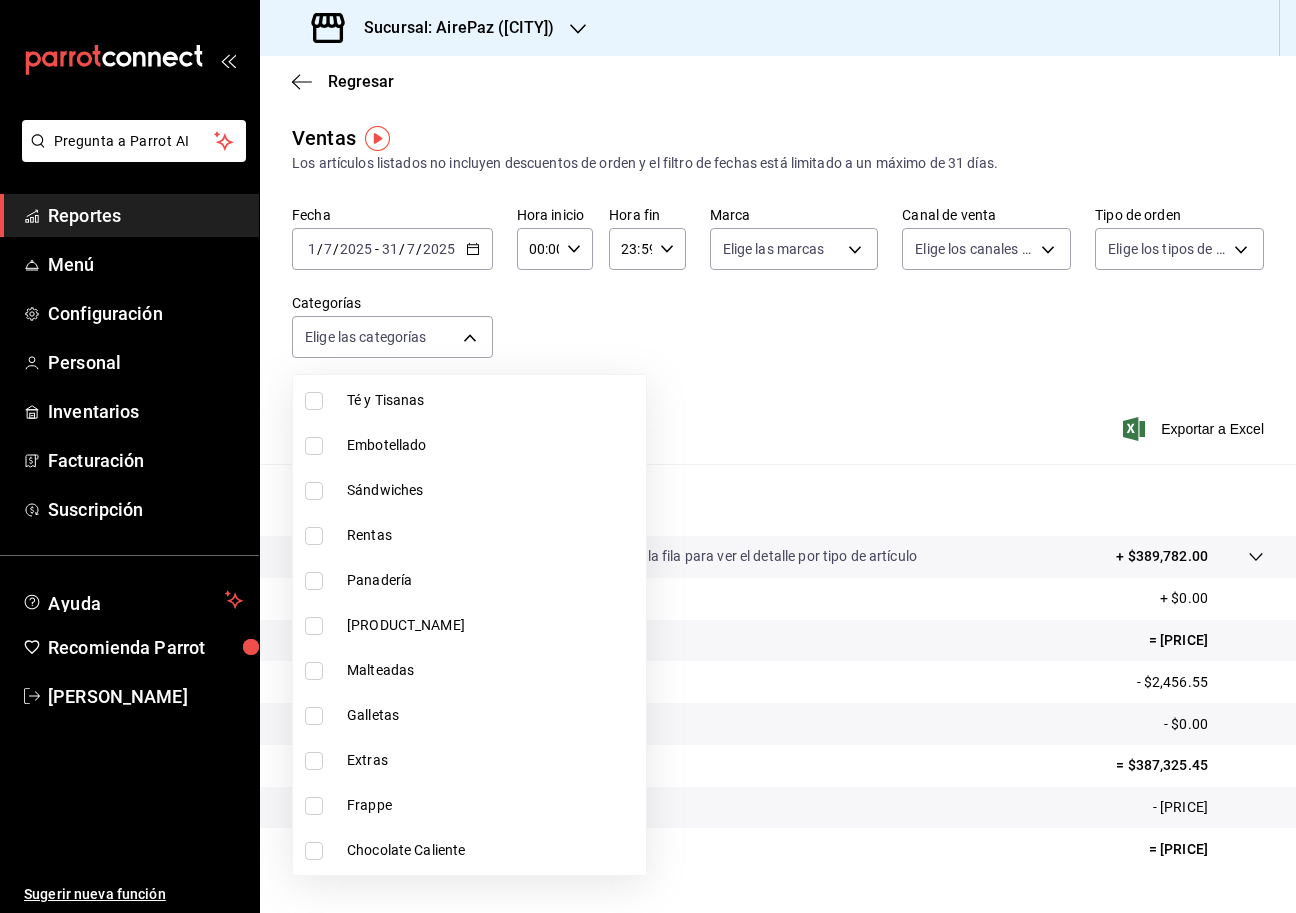scroll, scrollTop: 1249, scrollLeft: 0, axis: vertical 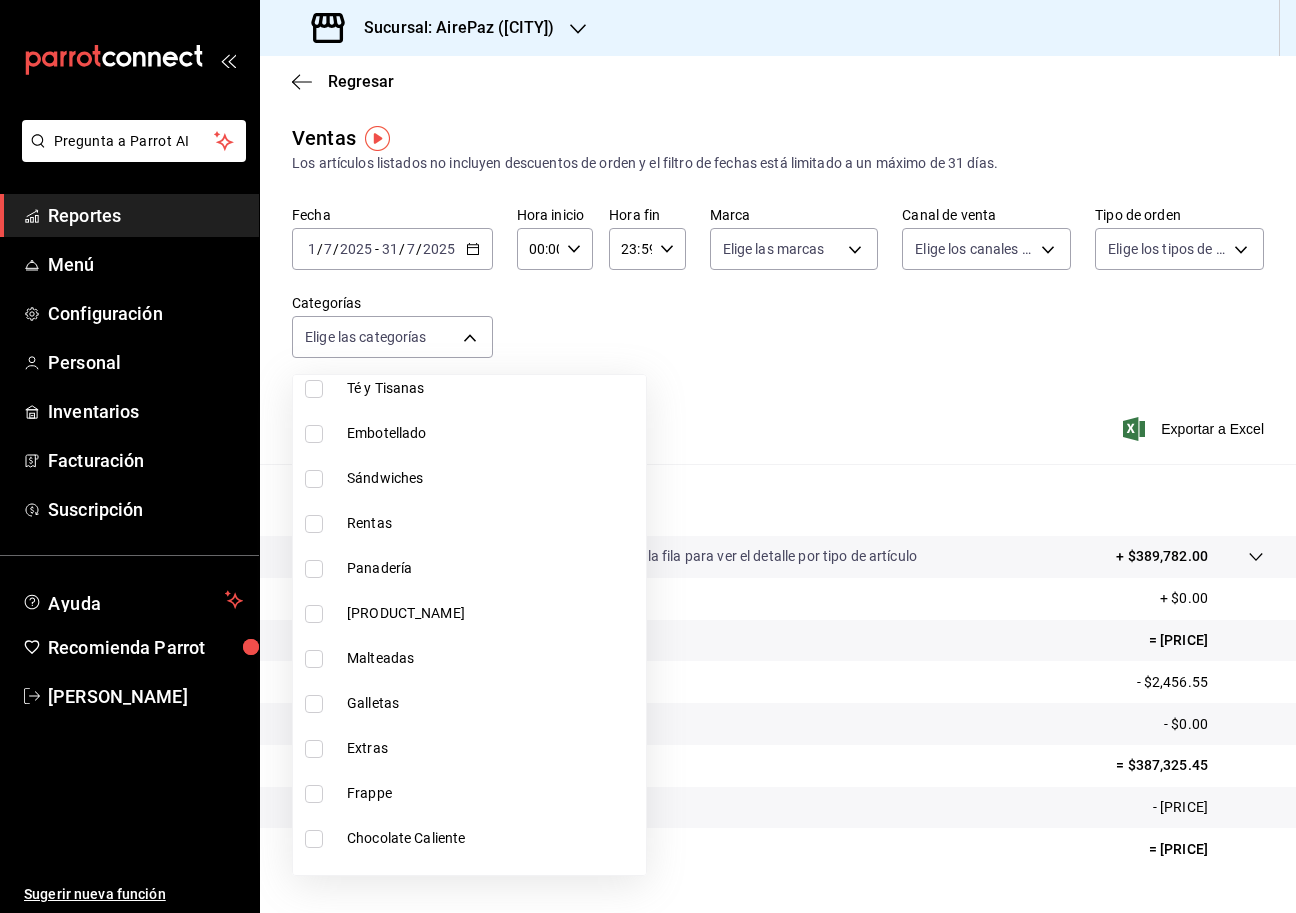 click on "Galletas" at bounding box center (492, 703) 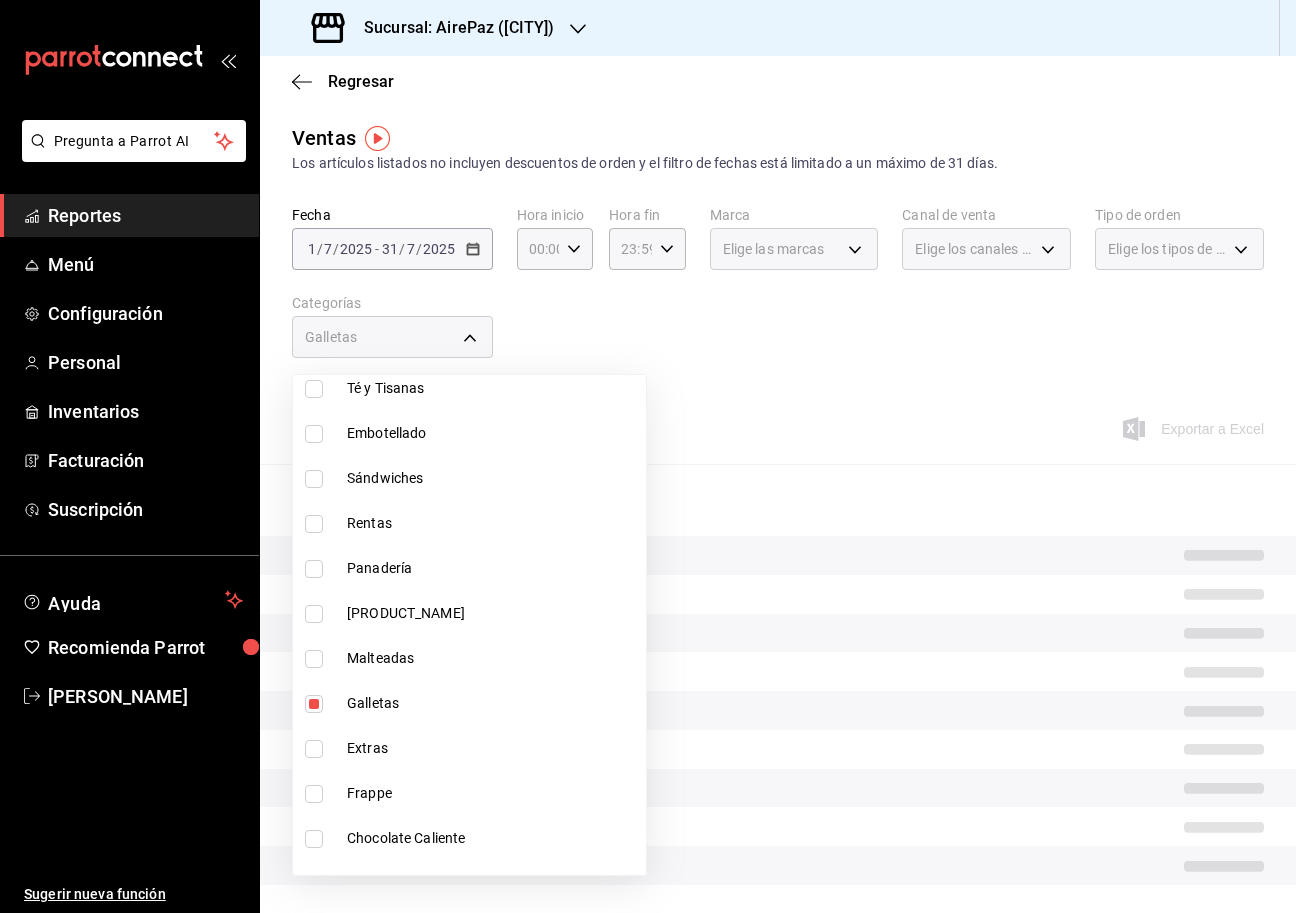 click at bounding box center [648, 456] 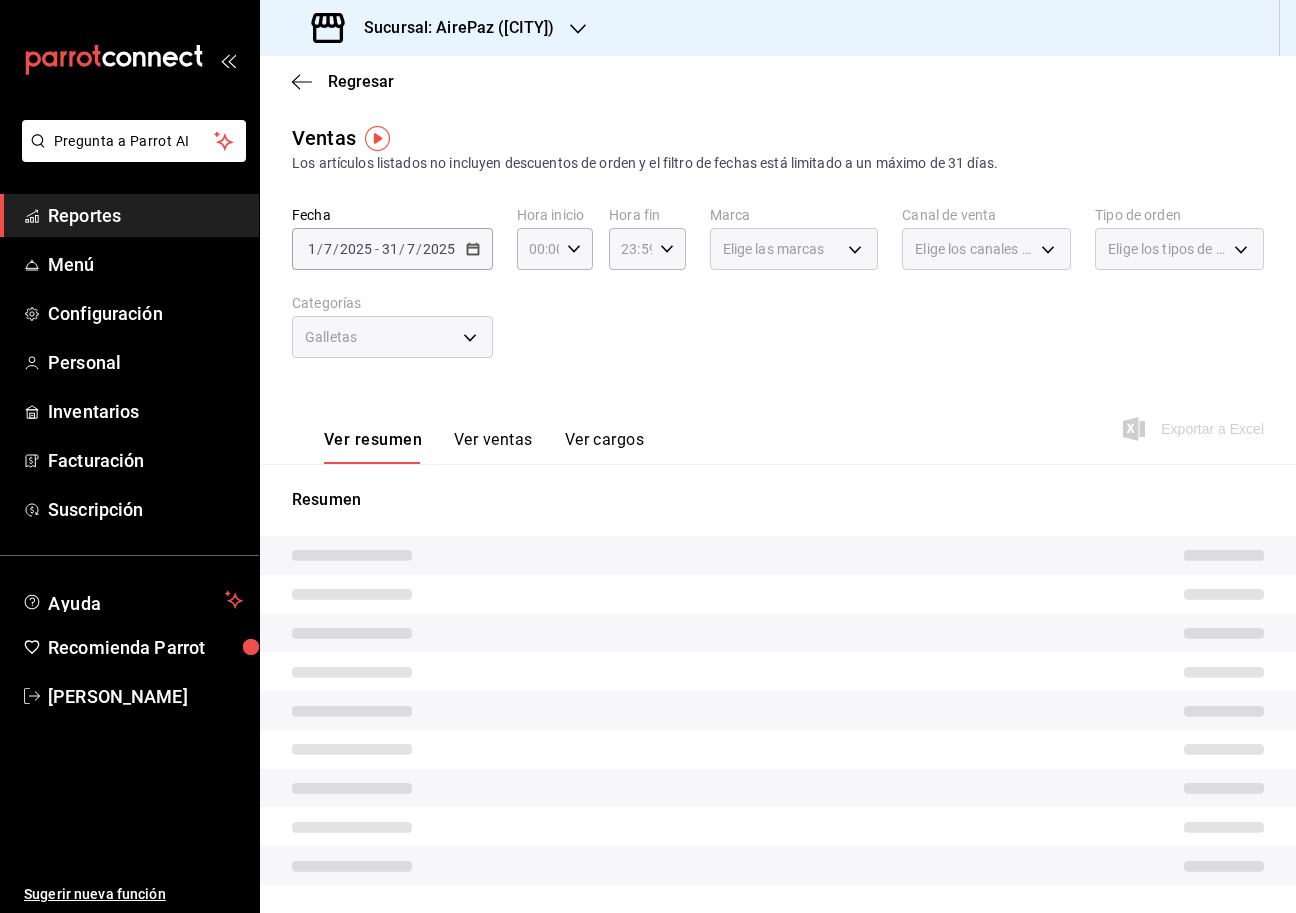click on "Ver ventas" at bounding box center [493, 447] 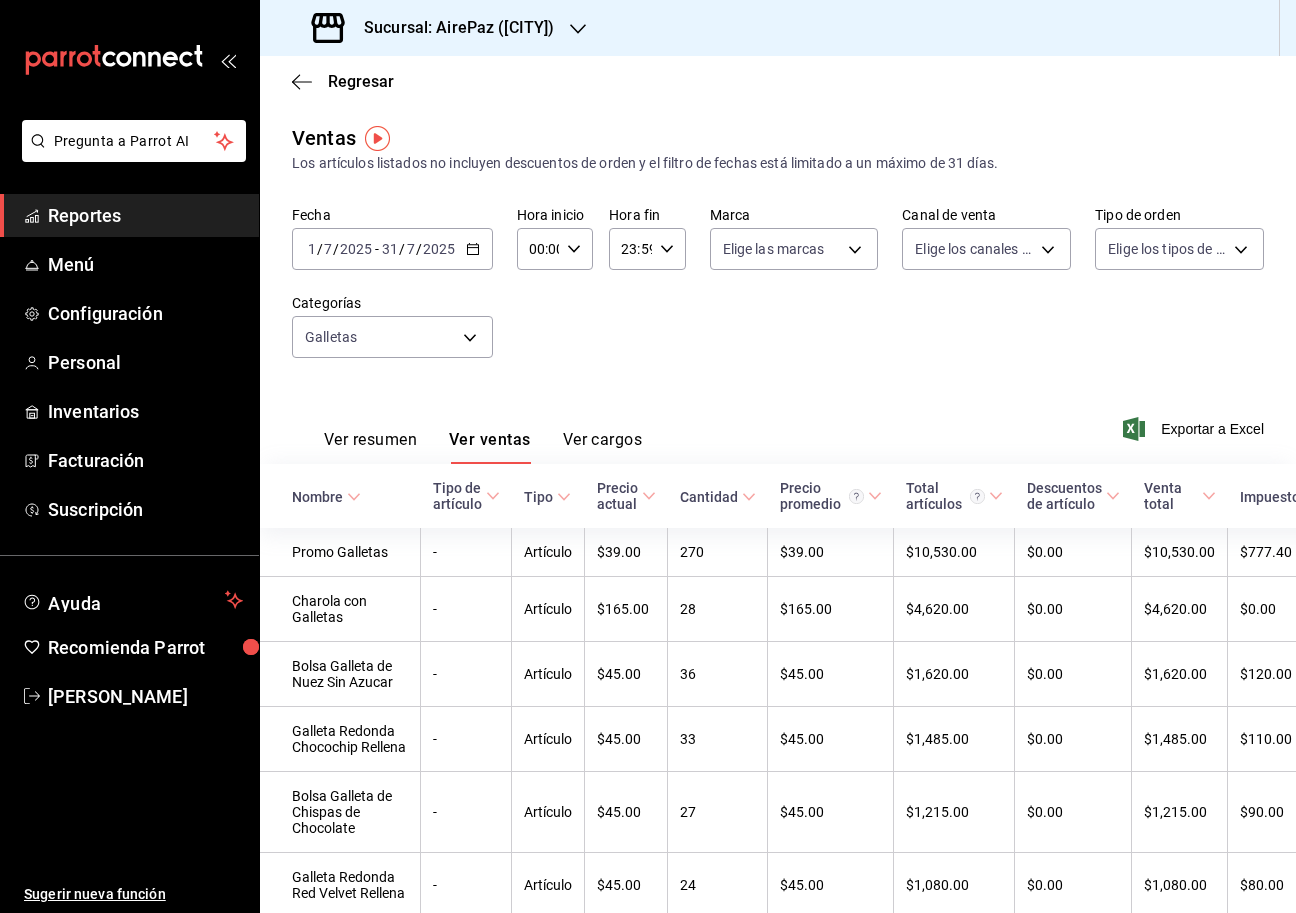 click on "Sucursal: AirePaz ([CITY])" at bounding box center [451, 28] 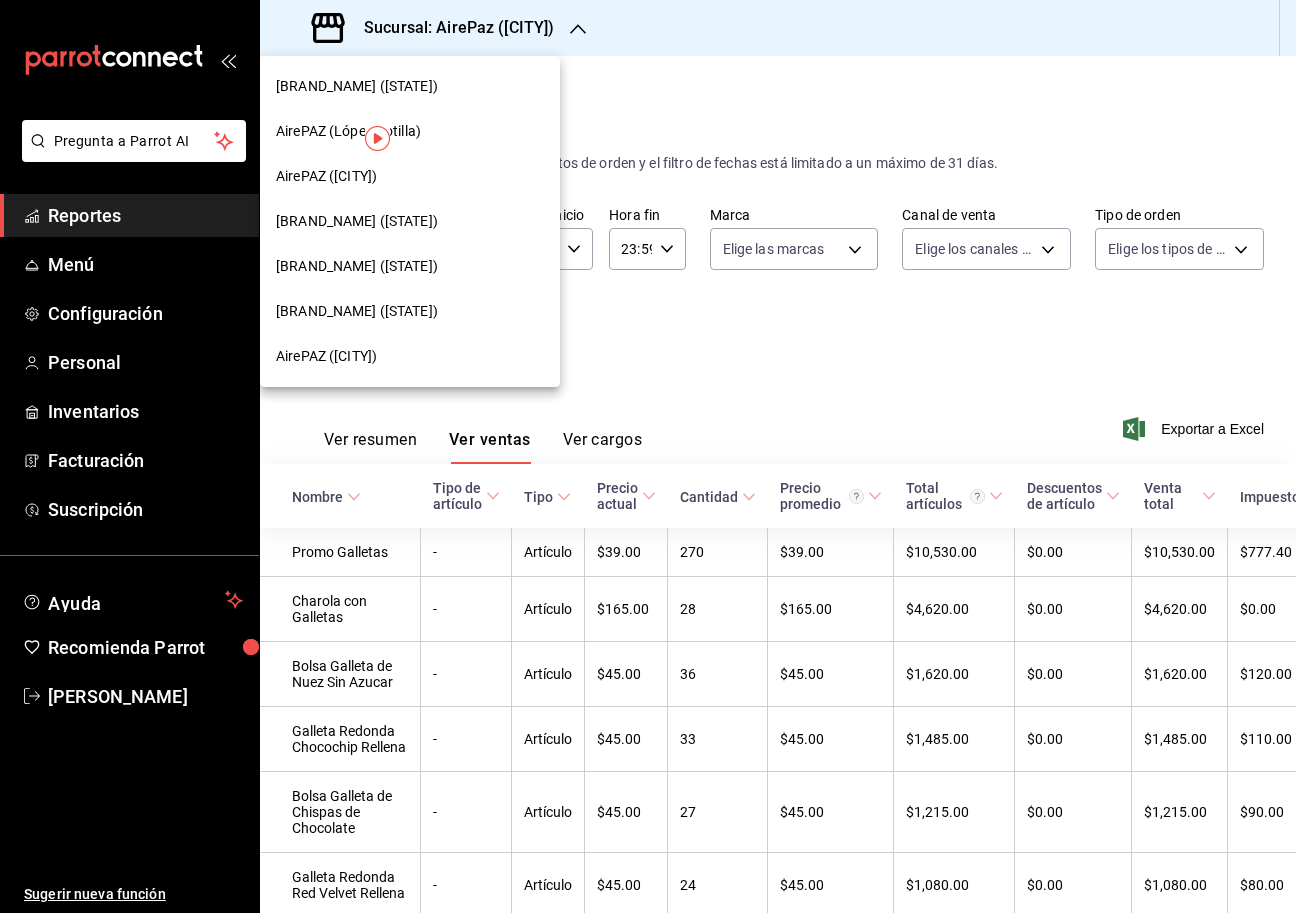 click on "[BRAND_NAME] ([STATE])" at bounding box center [357, 266] 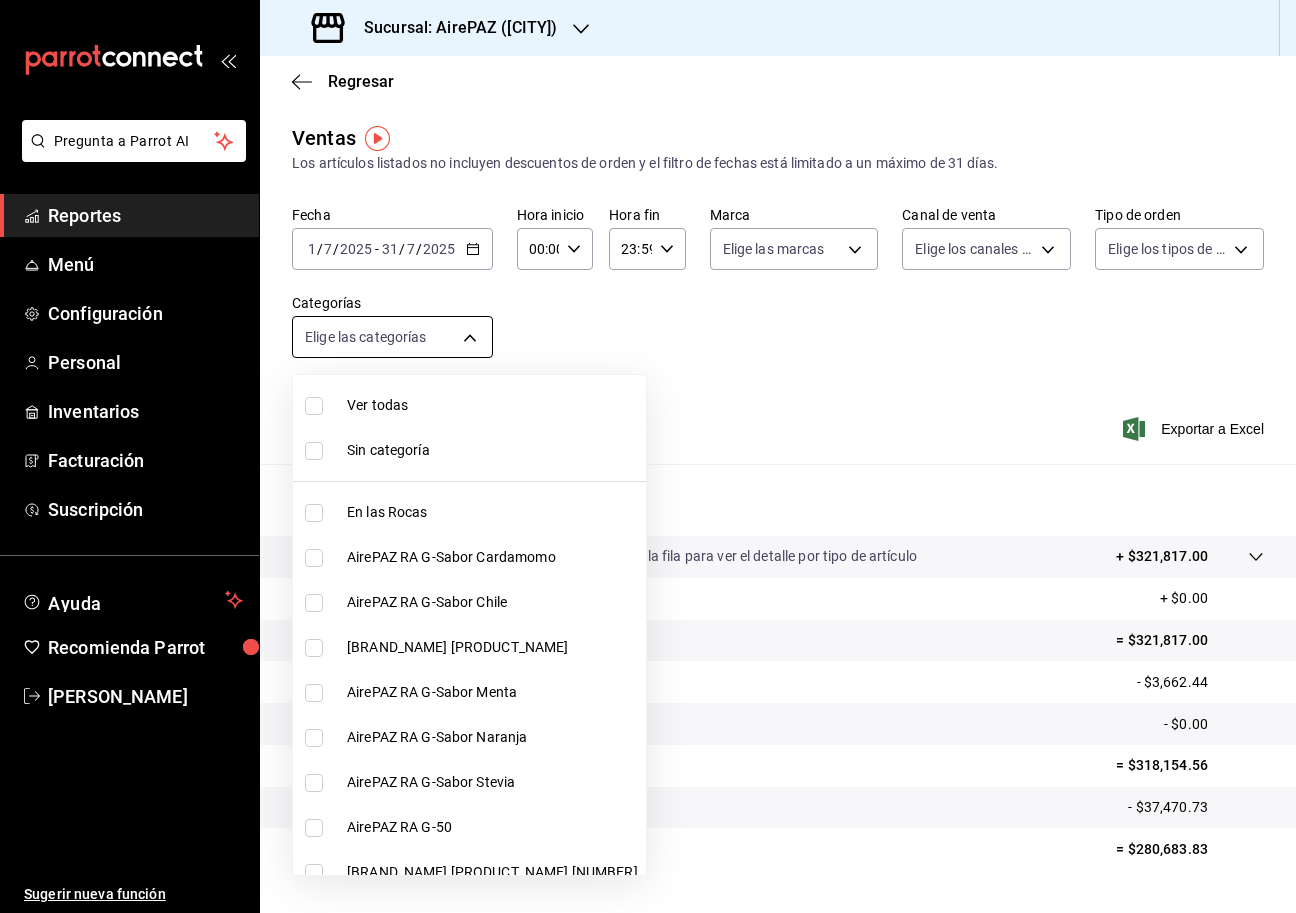 click on "Pregunta a Parrot AI Reportes   Menú   Configuración   Personal   Inventarios   Facturación   Suscripción   Ayuda Recomienda Parrot   [FIRST] [LAST]   Sugerir nueva función   Sucursal: AirePAZ ([CITY]) Regresar Ventas Los artículos listados no incluyen descuentos de orden y el filtro de fechas está limitado a un máximo de 31 días. Fecha [DATE] [DATE] / [DATE] / [DATE] - [DATE] / [DATE] / [DATE] Hora inicio 00:00 Hora inicio Hora fin 23:59 Hora fin Marca Elige las marcas Canal de venta Elige los canales de venta Tipo de orden Elige los tipos de orden Categorías Elige las categorías Ver resumen Ver ventas Ver cargos Exportar a Excel Resumen Total artículos Da clic en la fila para ver el detalle por tipo de artículo + $[AMOUNT] Cargos por servicio + $[AMOUNT] Venta bruta = $[AMOUNT] Descuentos totales - $[AMOUNT] Certificados de regalo - $[AMOUNT] Venta total = $[AMOUNT] Impuestos - $[AMOUNT] Venta neta = $[AMOUNT] GANA 1 MES GRATIS EN TU SUSCRIPCIÓN AQUÍ Ver video tutorial Ir a video Reportes   Menú" at bounding box center [648, 456] 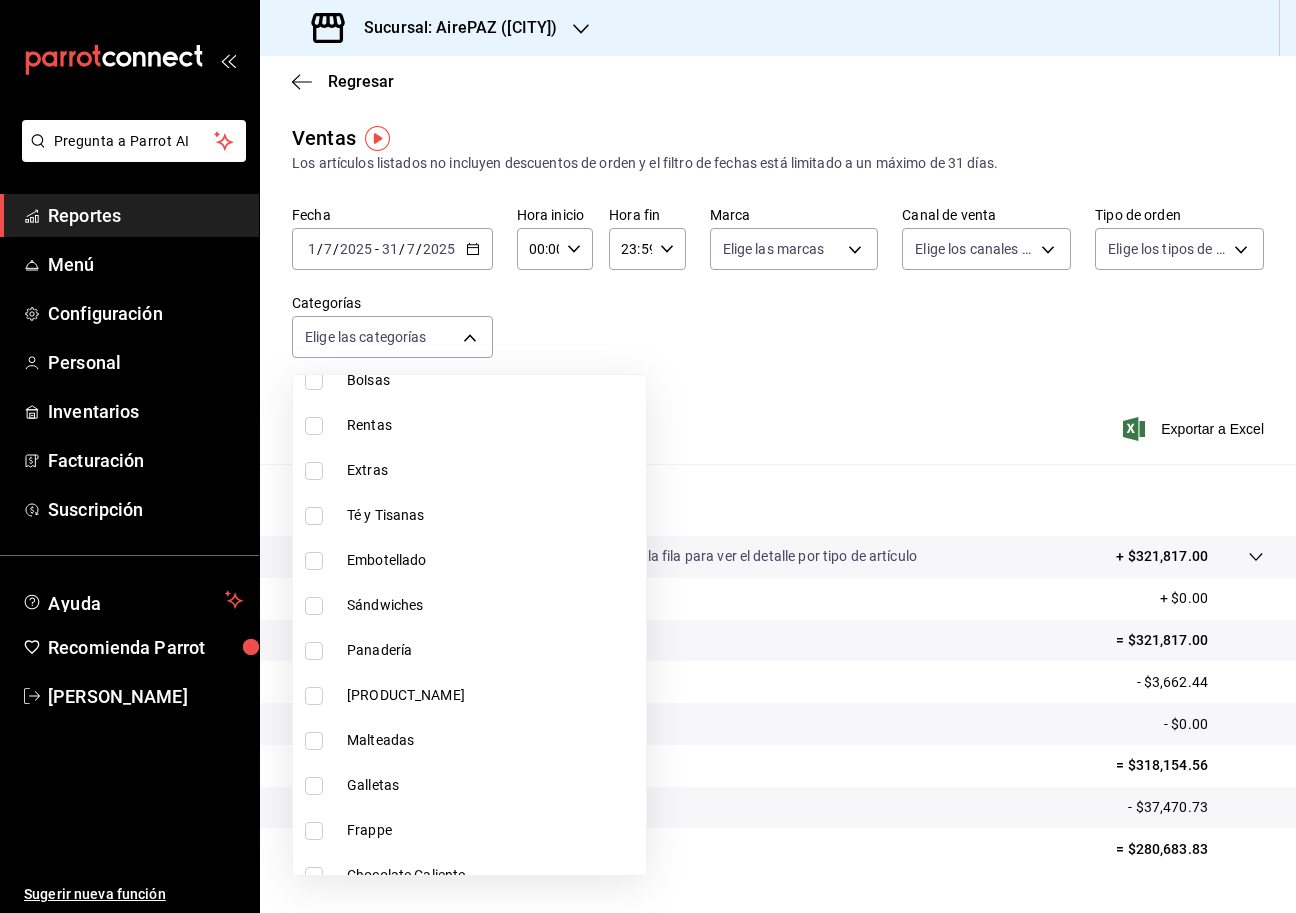 scroll, scrollTop: 1252, scrollLeft: 0, axis: vertical 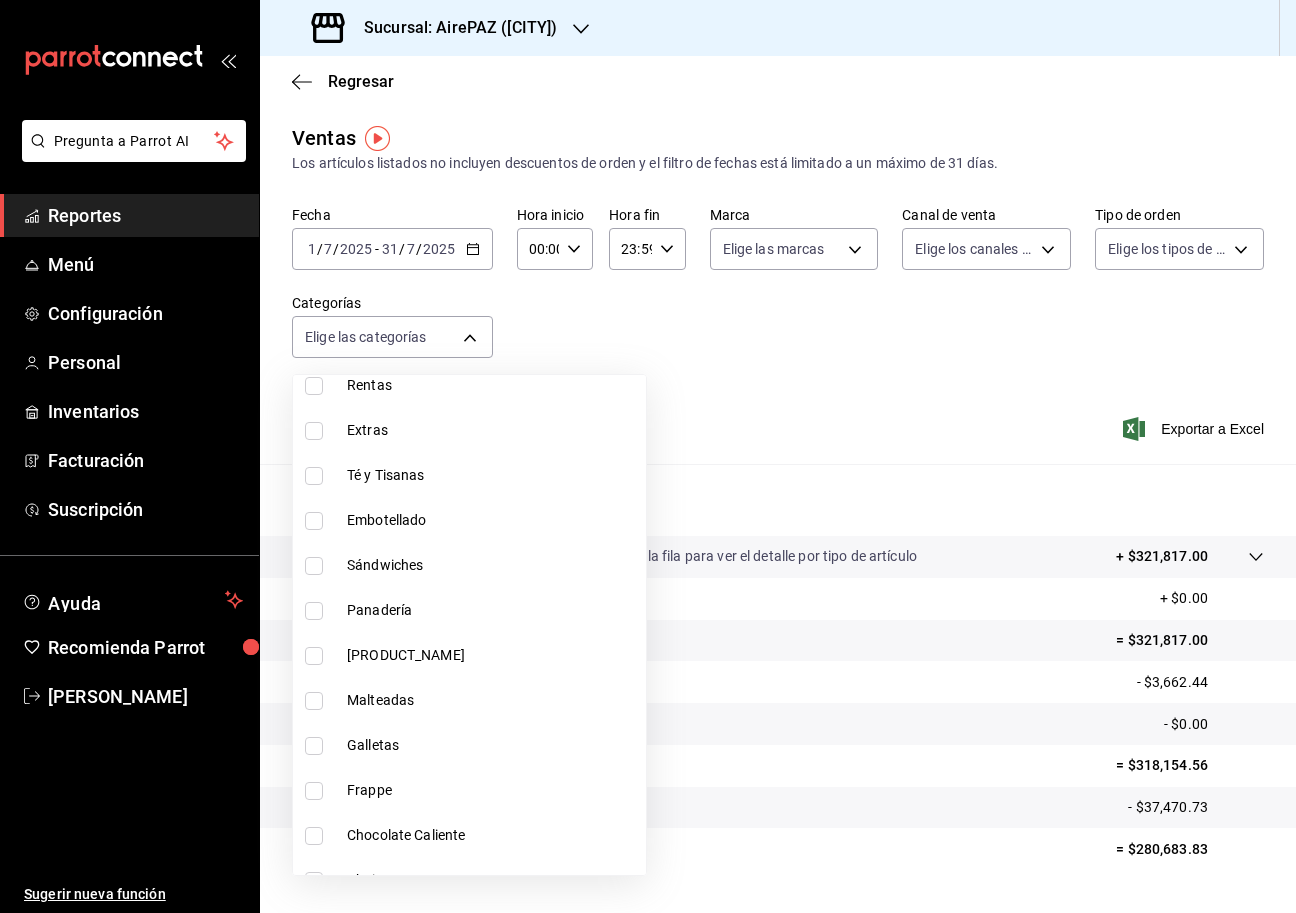 click on "Galletas" at bounding box center (492, 745) 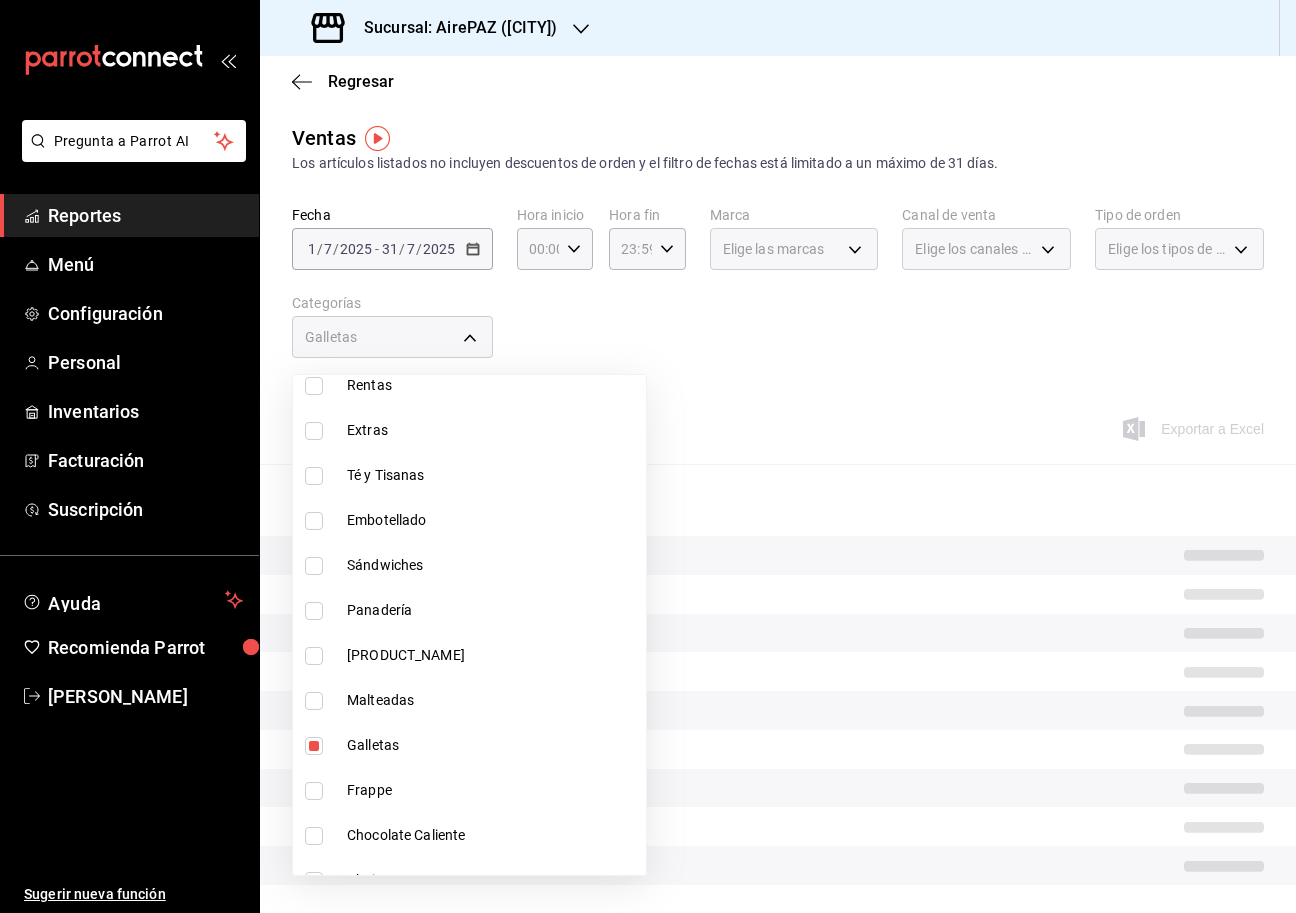 click at bounding box center (648, 456) 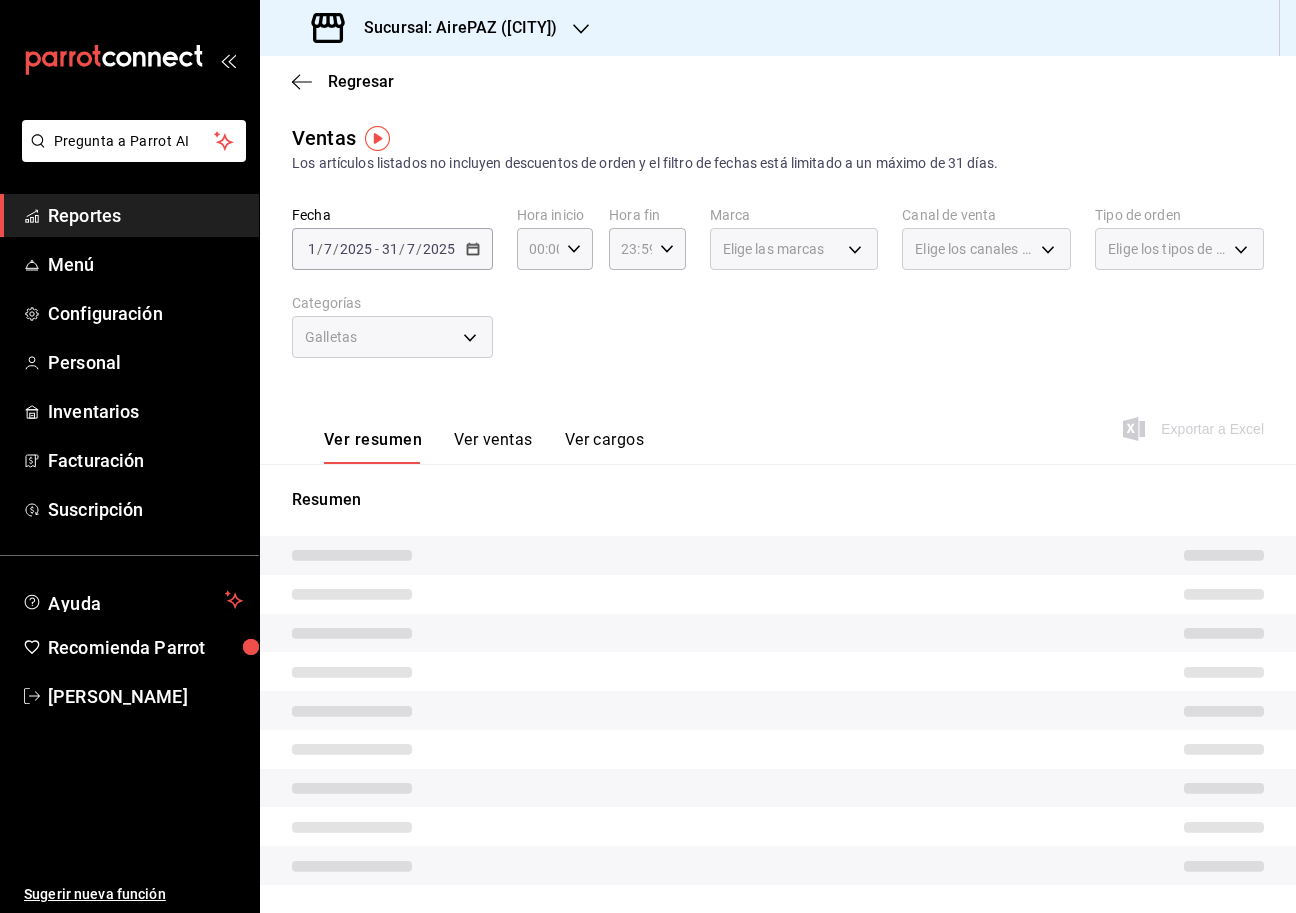 click on "Ver resumen Ver ventas Ver cargos" at bounding box center (468, 435) 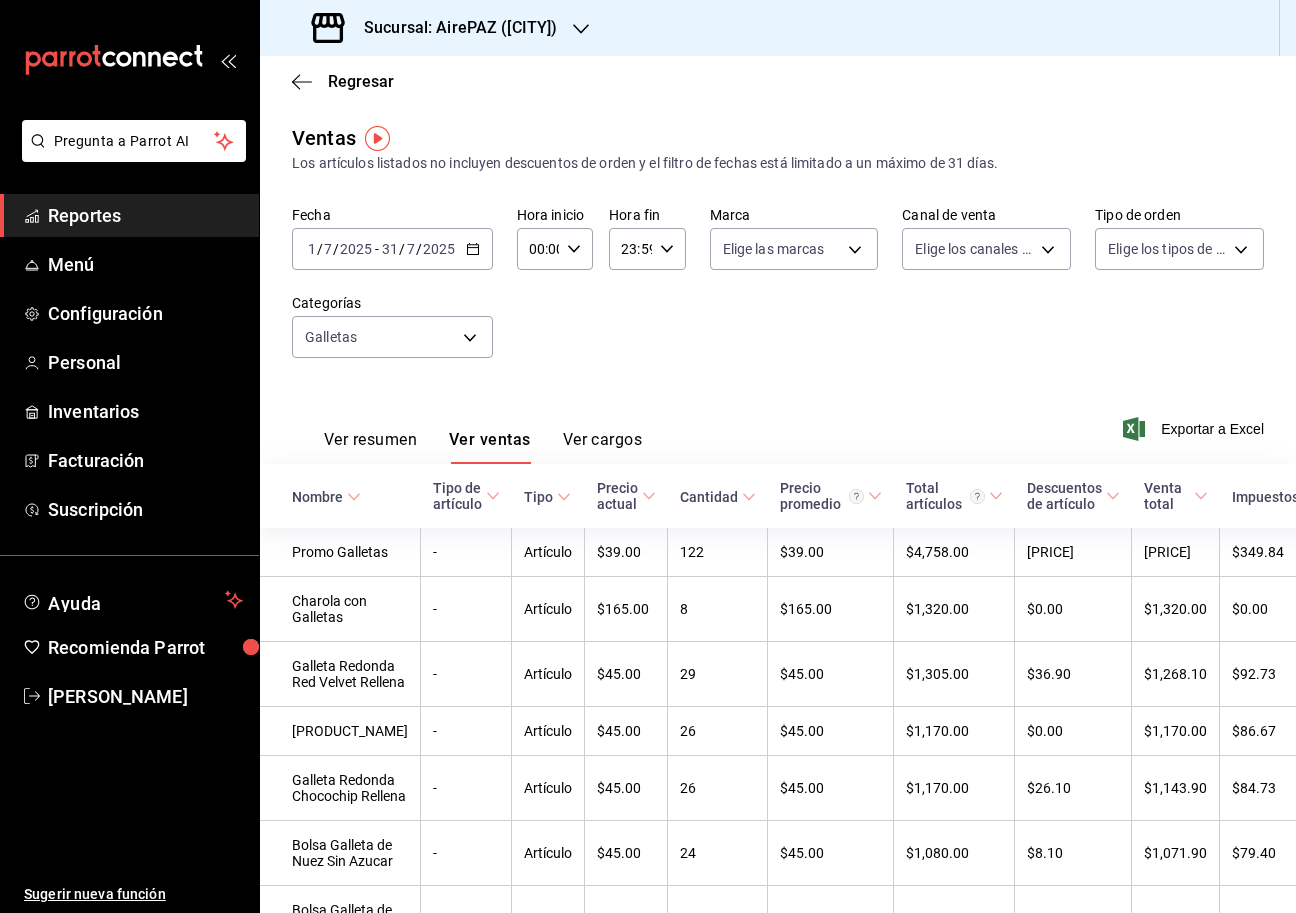 click 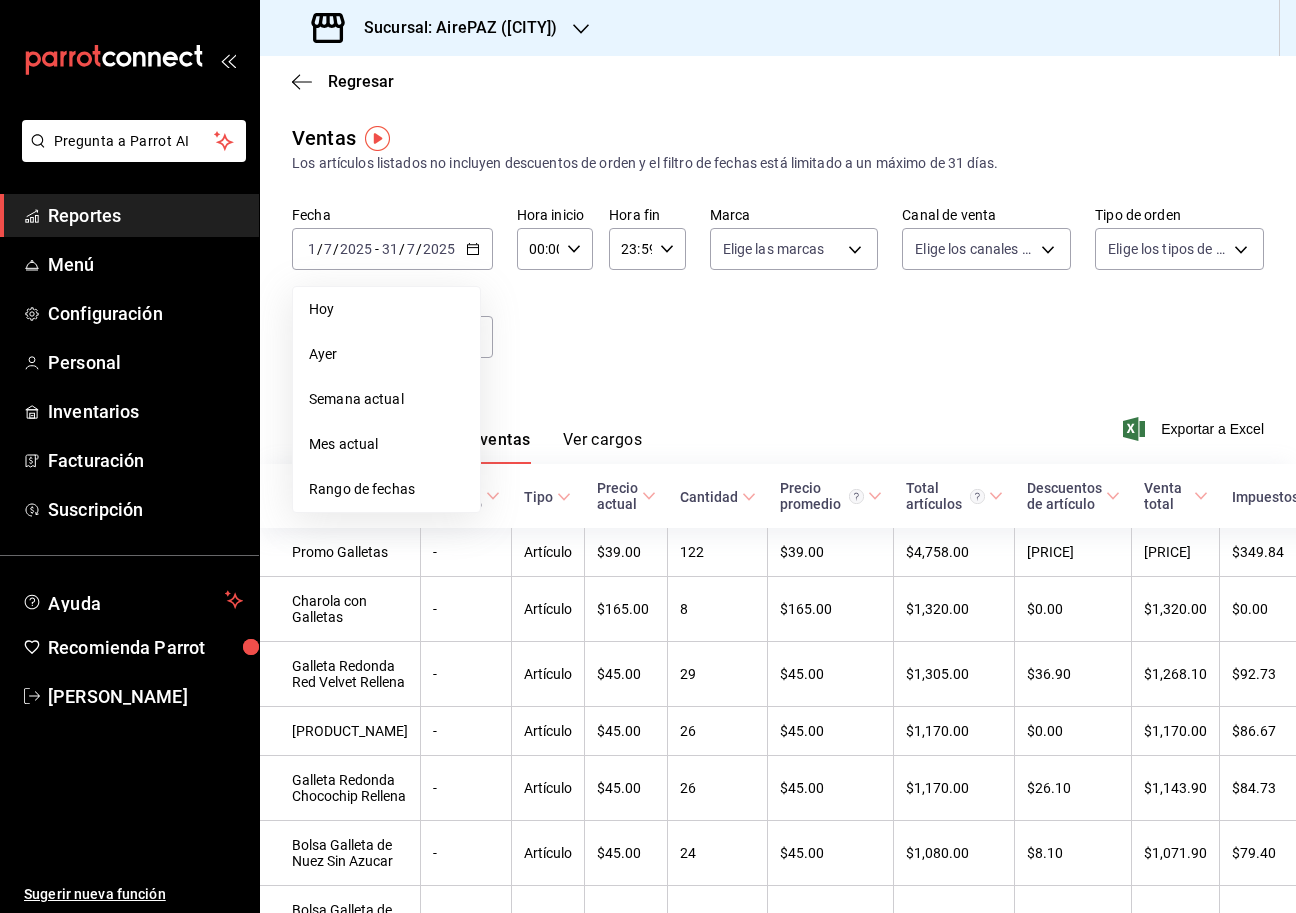 click on "Fecha [DATE] [DATE] - [DATE] Sucursales Ver todas [object Object],[object Object],[object Object],[object Object],[object Object],[object Object]" at bounding box center (778, 294) 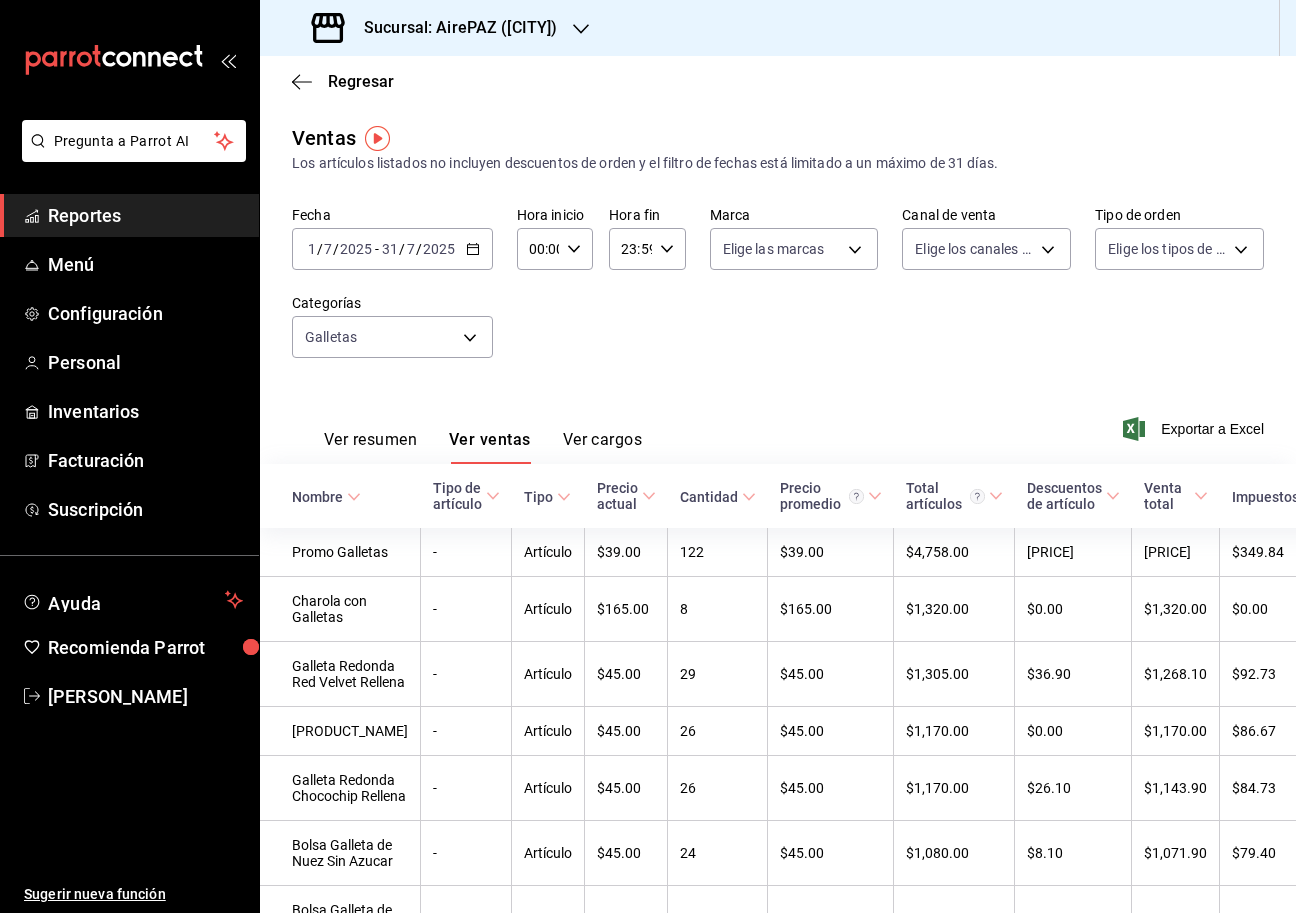 click on "Sucursal: AirePAZ ([CITY])" at bounding box center (452, 28) 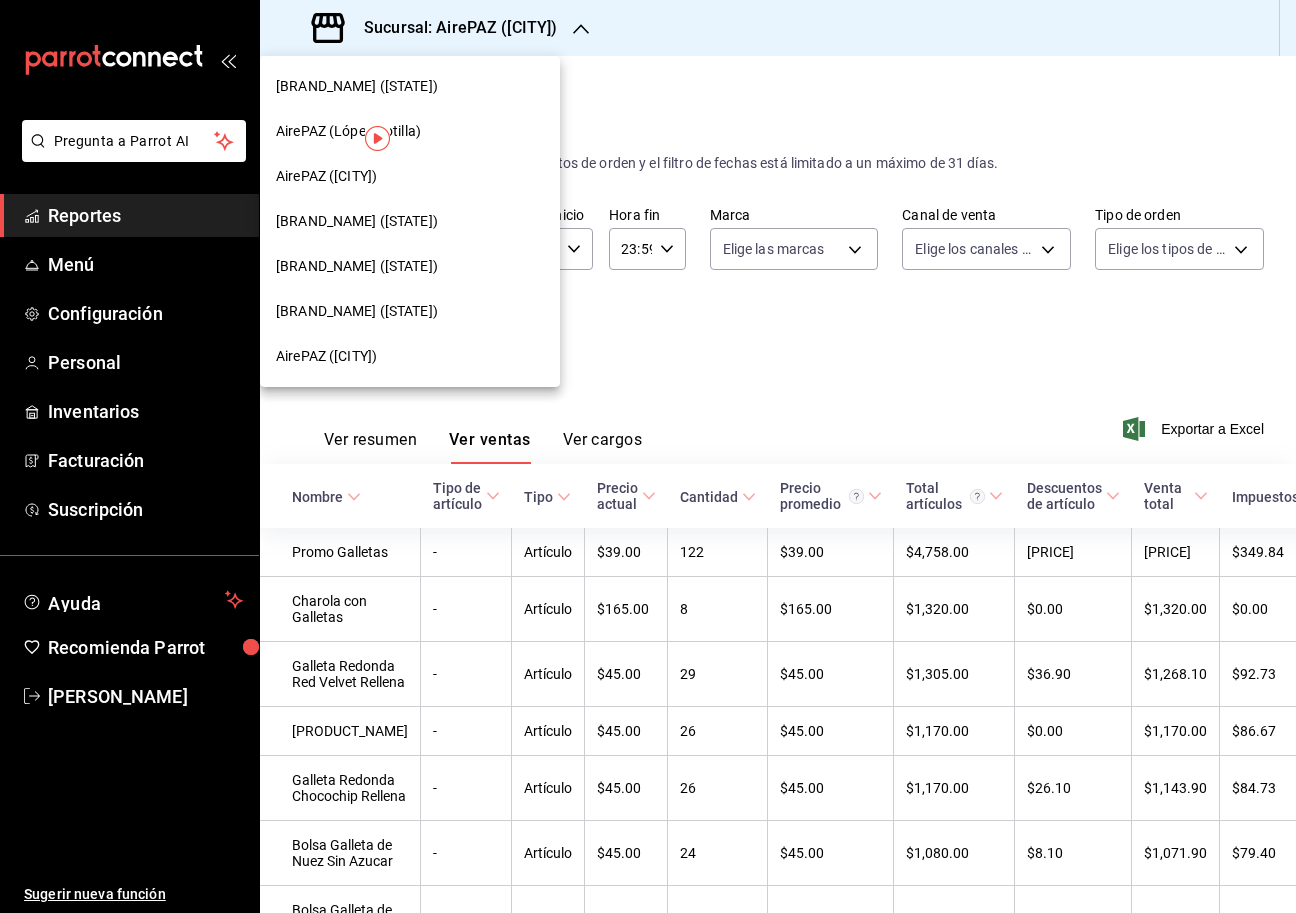 click on "[BRAND_NAME] ([STATE])" at bounding box center (357, 311) 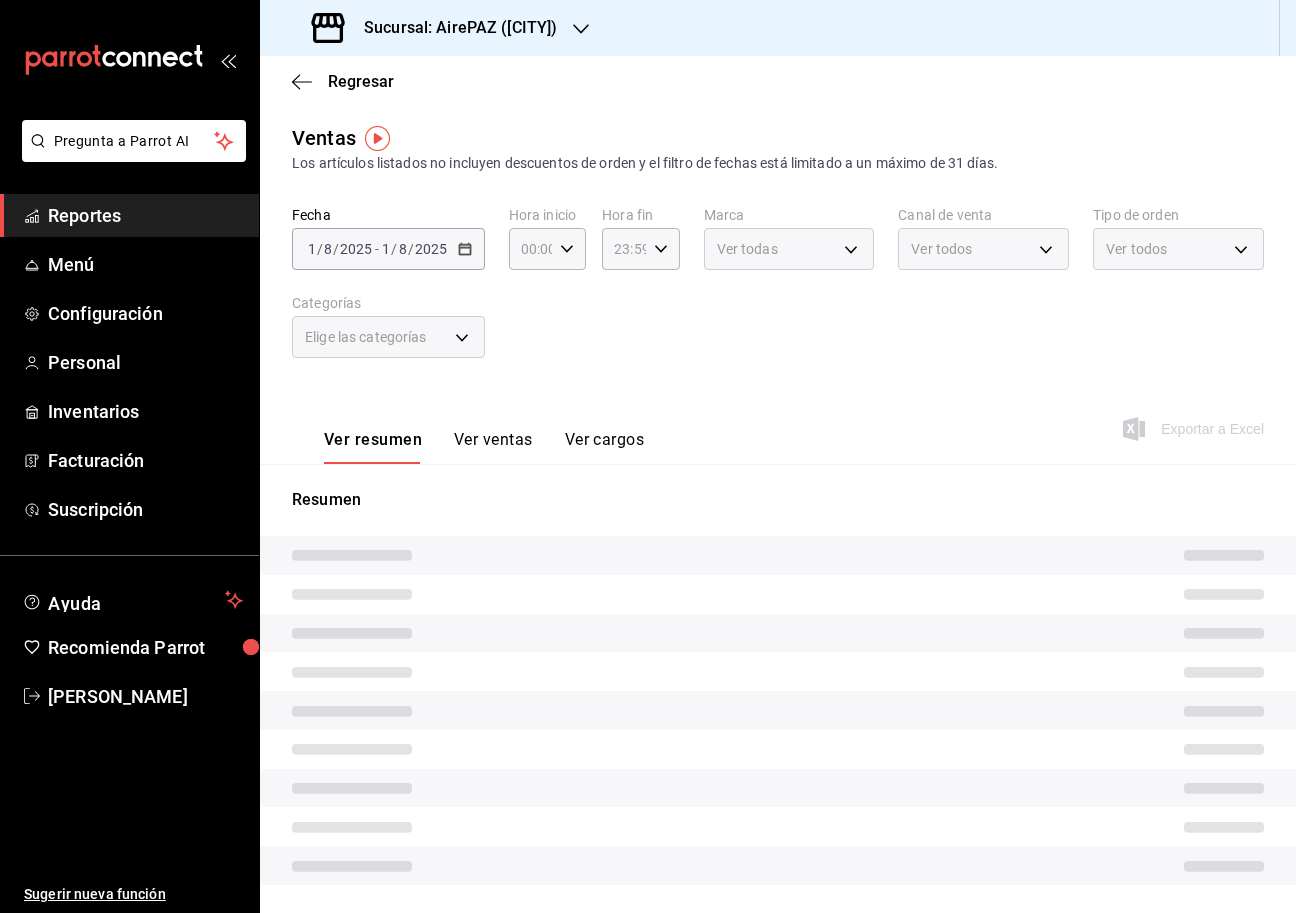 click on "Fecha [DATE] [DATE] - [DATE] [DATE] Hora inicio 00:00 Hora inicio Hora fin 23:59 Hora fin Marca Ver todas Canal de venta Ver todos Tipo de orden Ver todos Categorías Elige las categorías" at bounding box center (778, 294) 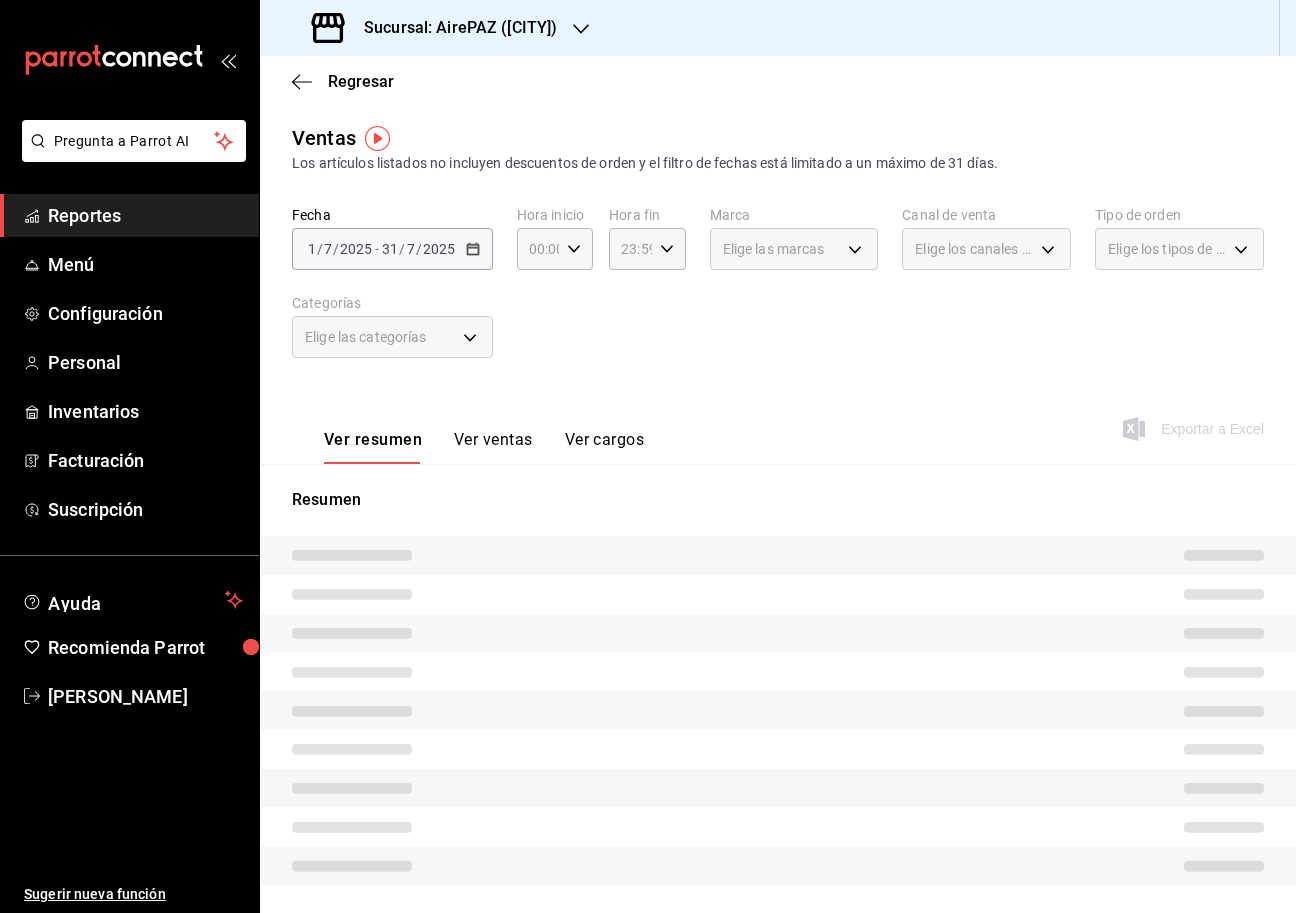 click on "Elige las categorías" at bounding box center (392, 337) 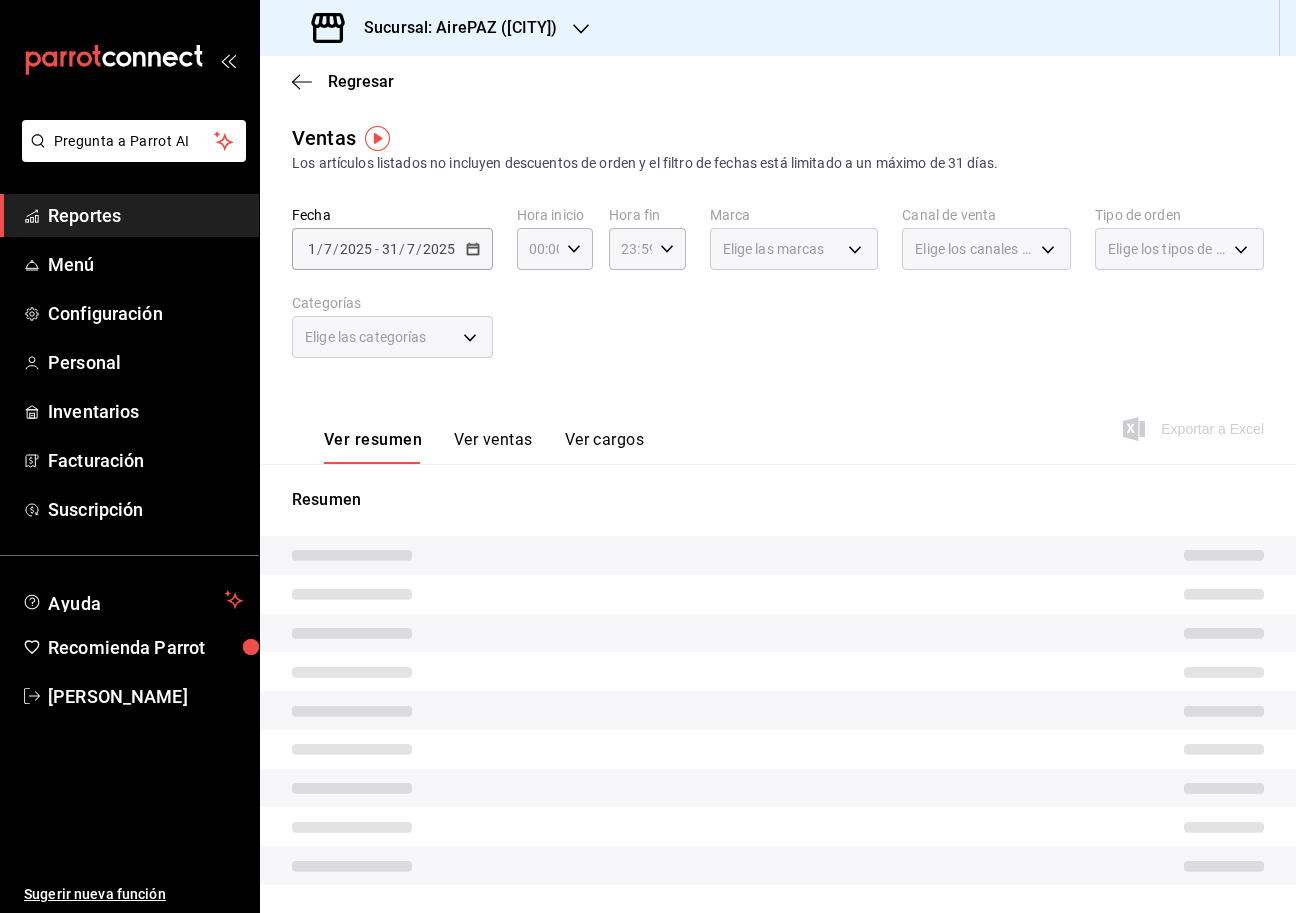 click on "Elige las categorías" at bounding box center [392, 337] 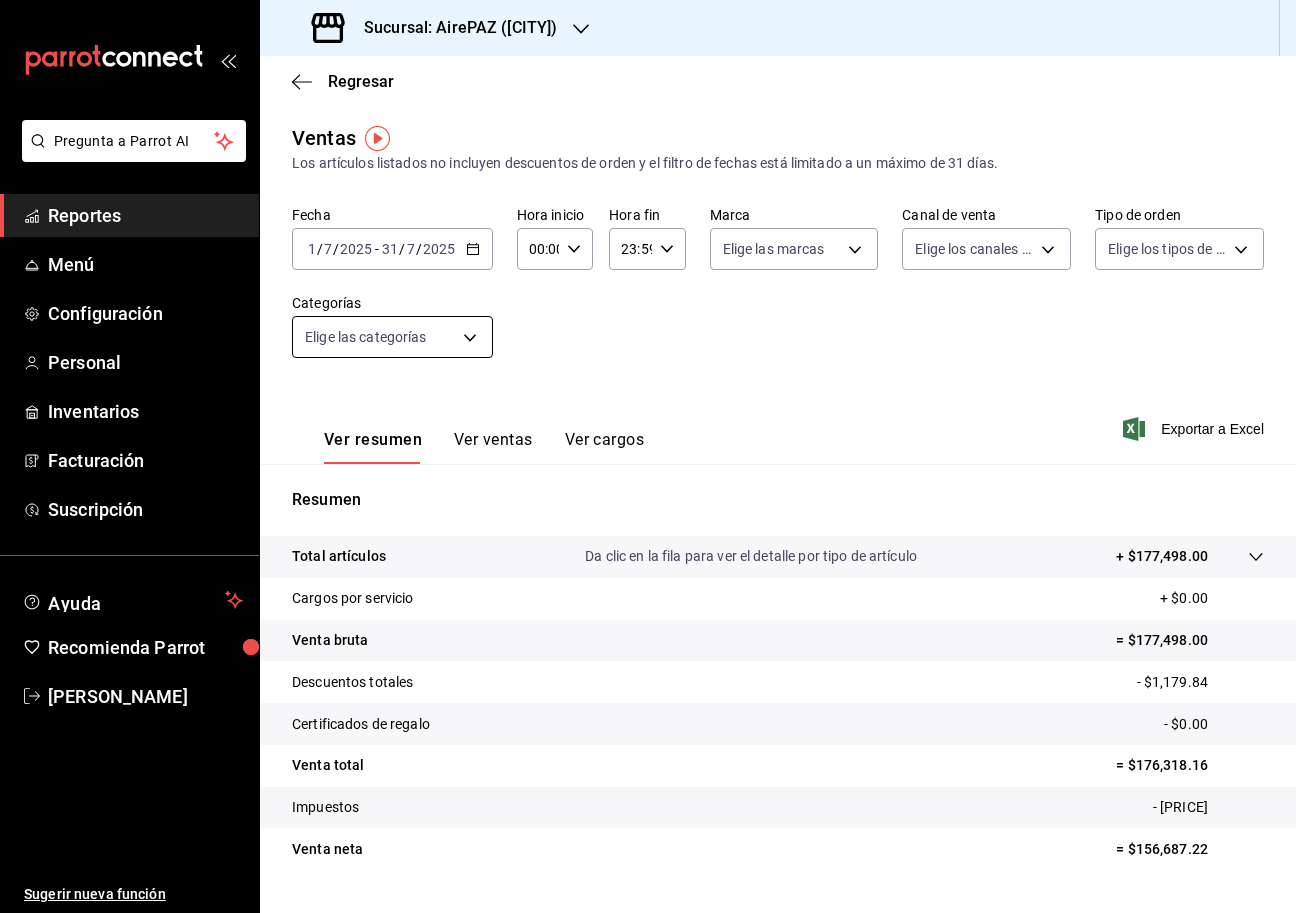 click on "Pregunta a Parrot AI Reportes   Menú   Configuración   Personal   Inventarios   Facturación   Suscripción   Ayuda Recomienda Parrot   [FIRST] [LAST]   Sugerir nueva función   Sucursal: AirePAZ ([CITY]) Regresar Ventas Los artículos listados no incluyen descuentos de orden y el filtro de fechas está limitado a un máximo de 31 días. Fecha [DATE] [DATE] - [DATE] [DATE] Hora inicio 00:00 Hora inicio Hora fin 23:59 Hora fin Marca Elige las marcas Canal de venta Elige los canales de venta Tipo de orden Elige los tipos de orden Categorías Elige las categorías Ver resumen Ver ventas Ver cargos Exportar a Excel Resumen Total artículos Da clic en la fila para ver el detalle por tipo de artículo + $[AMOUNT] Cargos por servicio + $[AMOUNT] Venta bruta = $[AMOUNT] Descuentos totales - $[AMOUNT] Certificados de regalo - $[AMOUNT] Venta total = $[AMOUNT] Impuestos - $[AMOUNT] Venta neta = $[AMOUNT] GANA 1 MES GRATIS EN TU SUSCRIPCIÓN AQUÍ Ver video tutorial Ir a video Reportes   Menú" at bounding box center (648, 456) 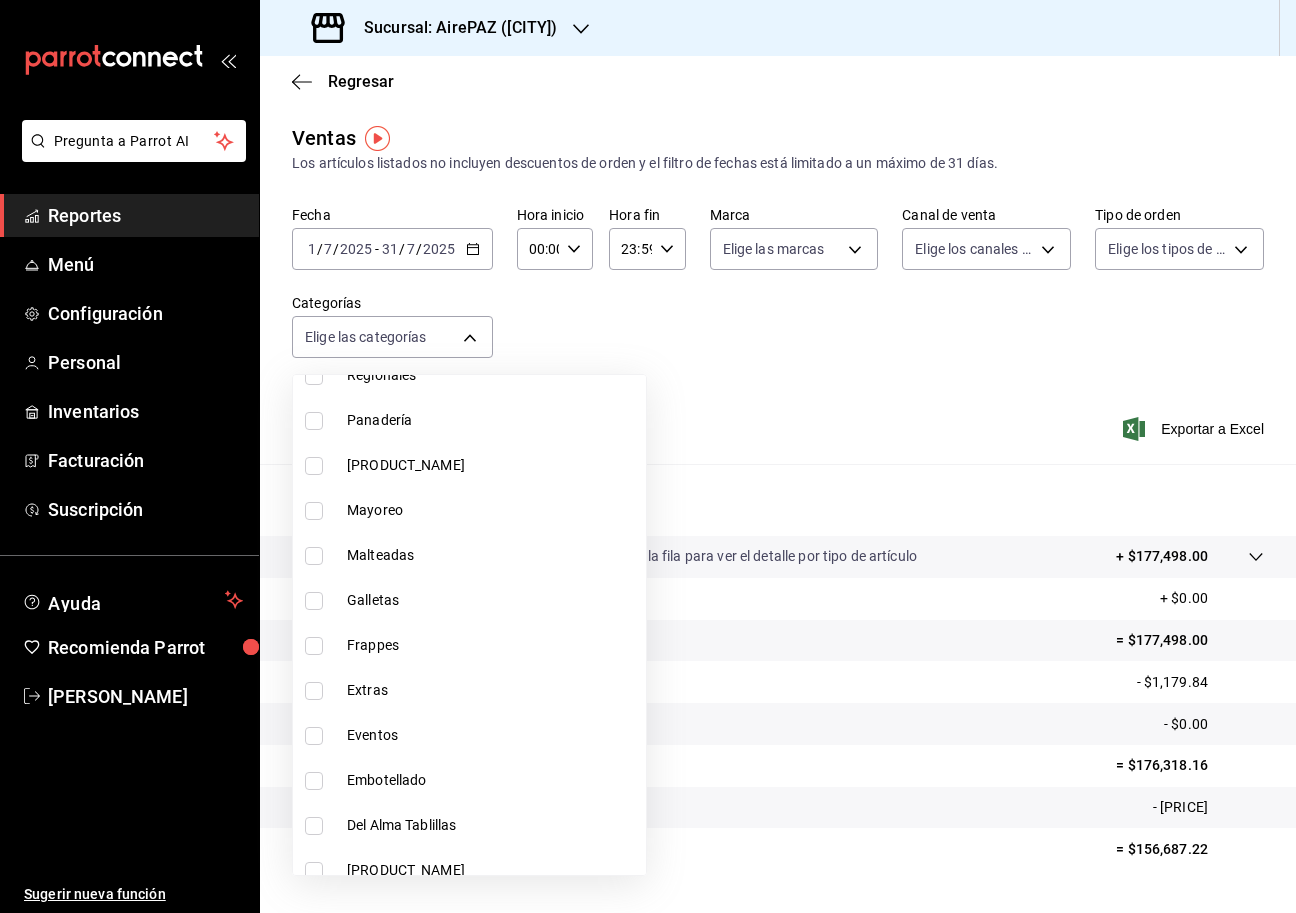 scroll, scrollTop: 1081, scrollLeft: 0, axis: vertical 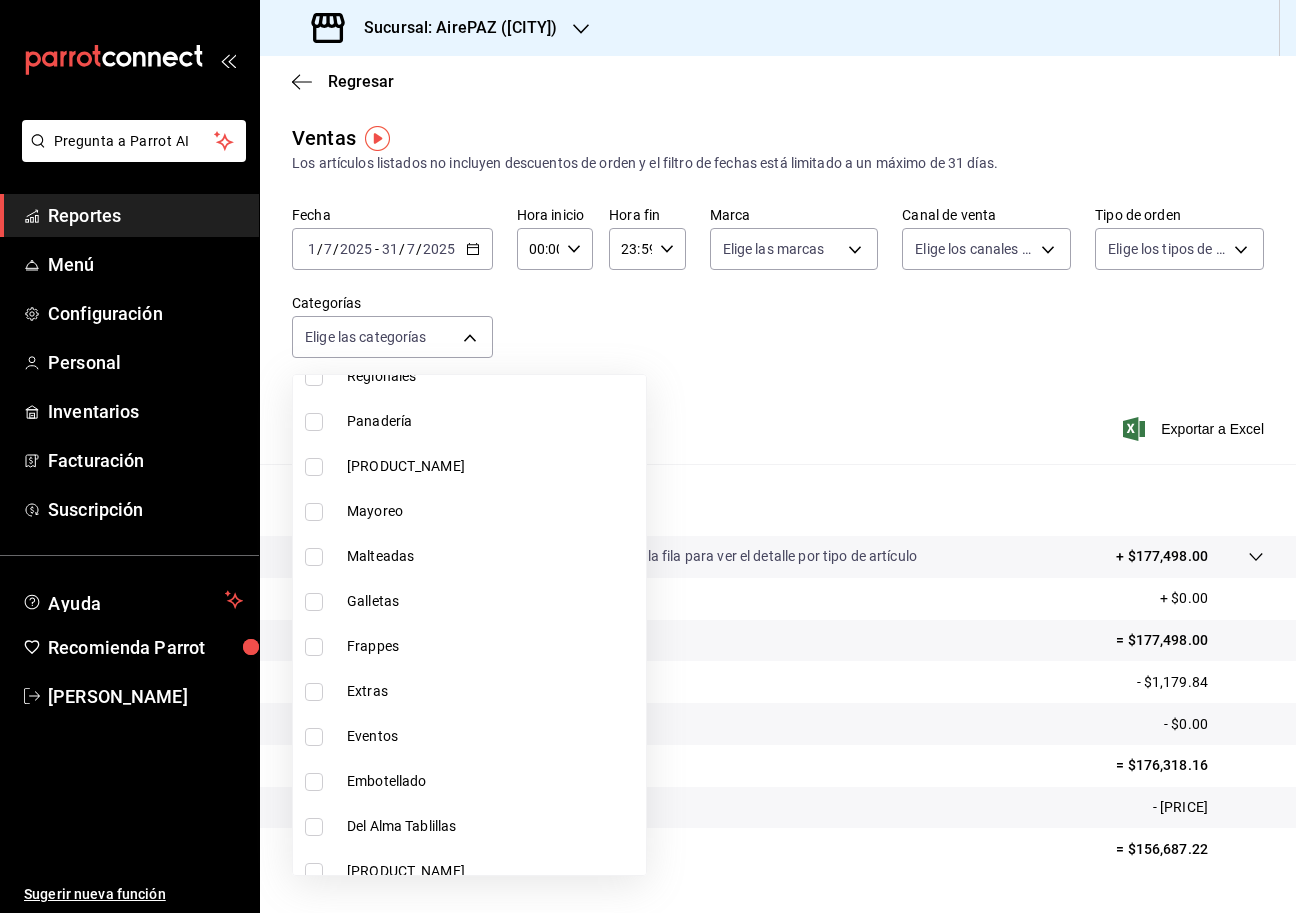 click on "Galletas" at bounding box center [492, 601] 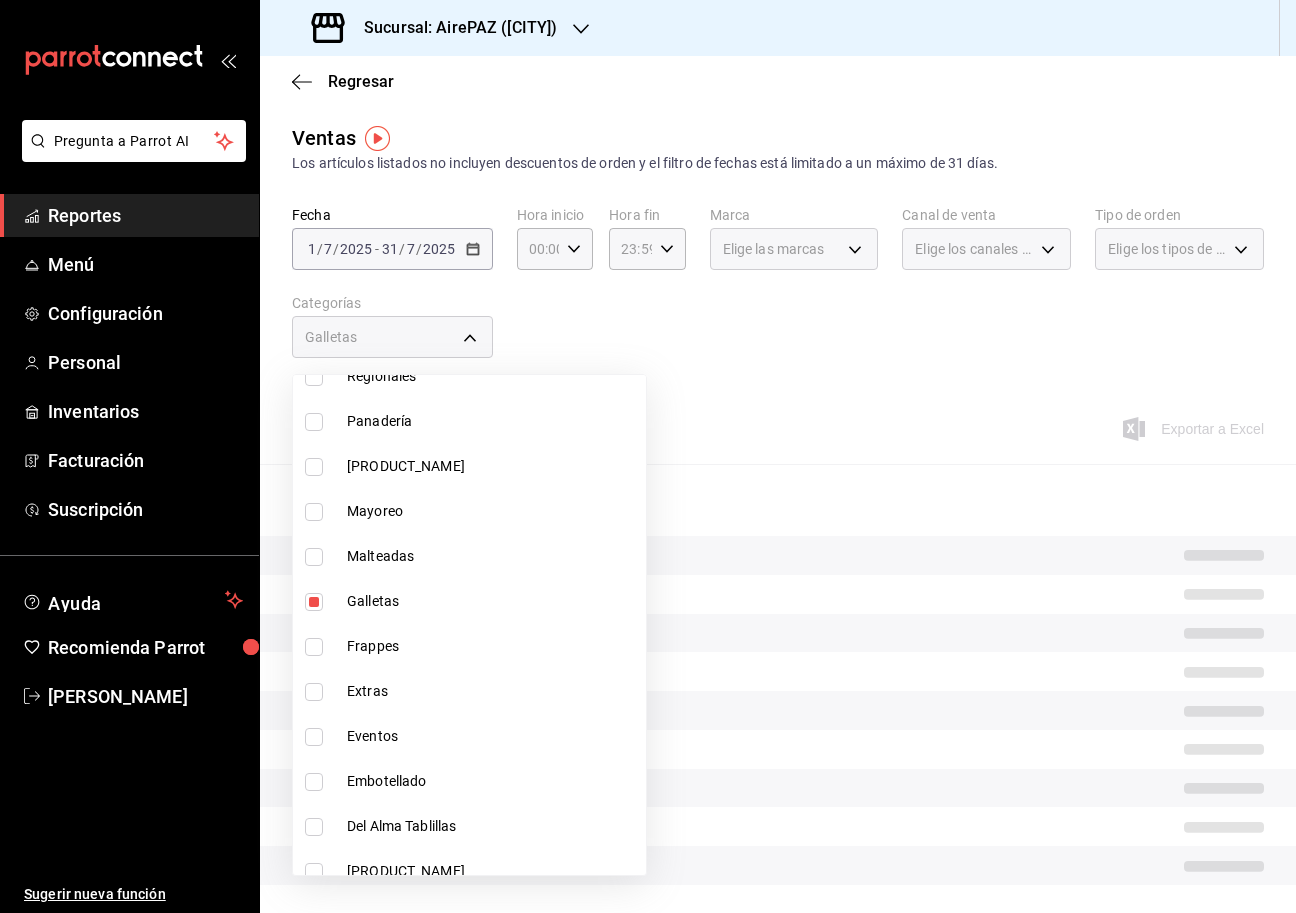 click at bounding box center (648, 456) 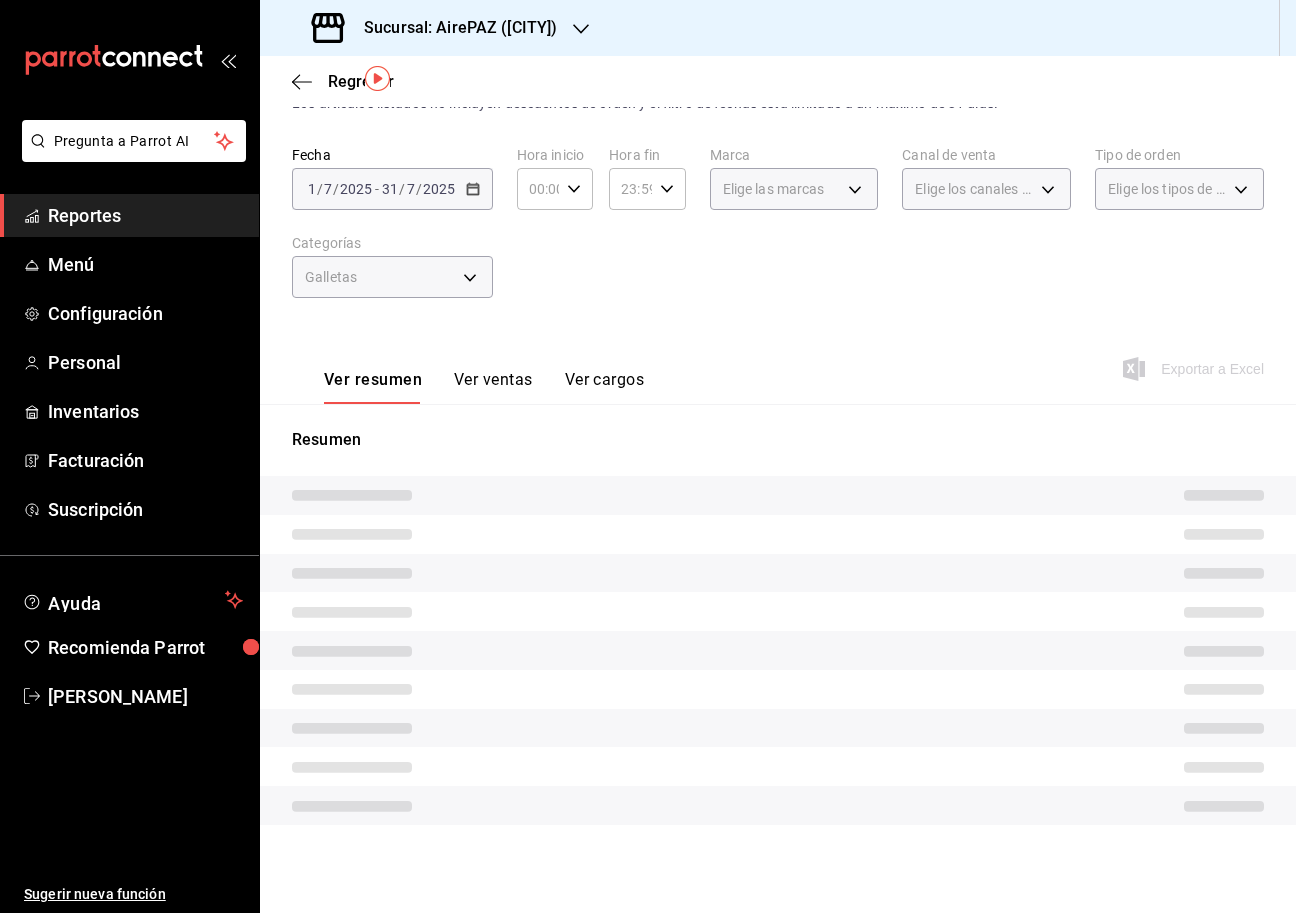 scroll, scrollTop: 45, scrollLeft: 0, axis: vertical 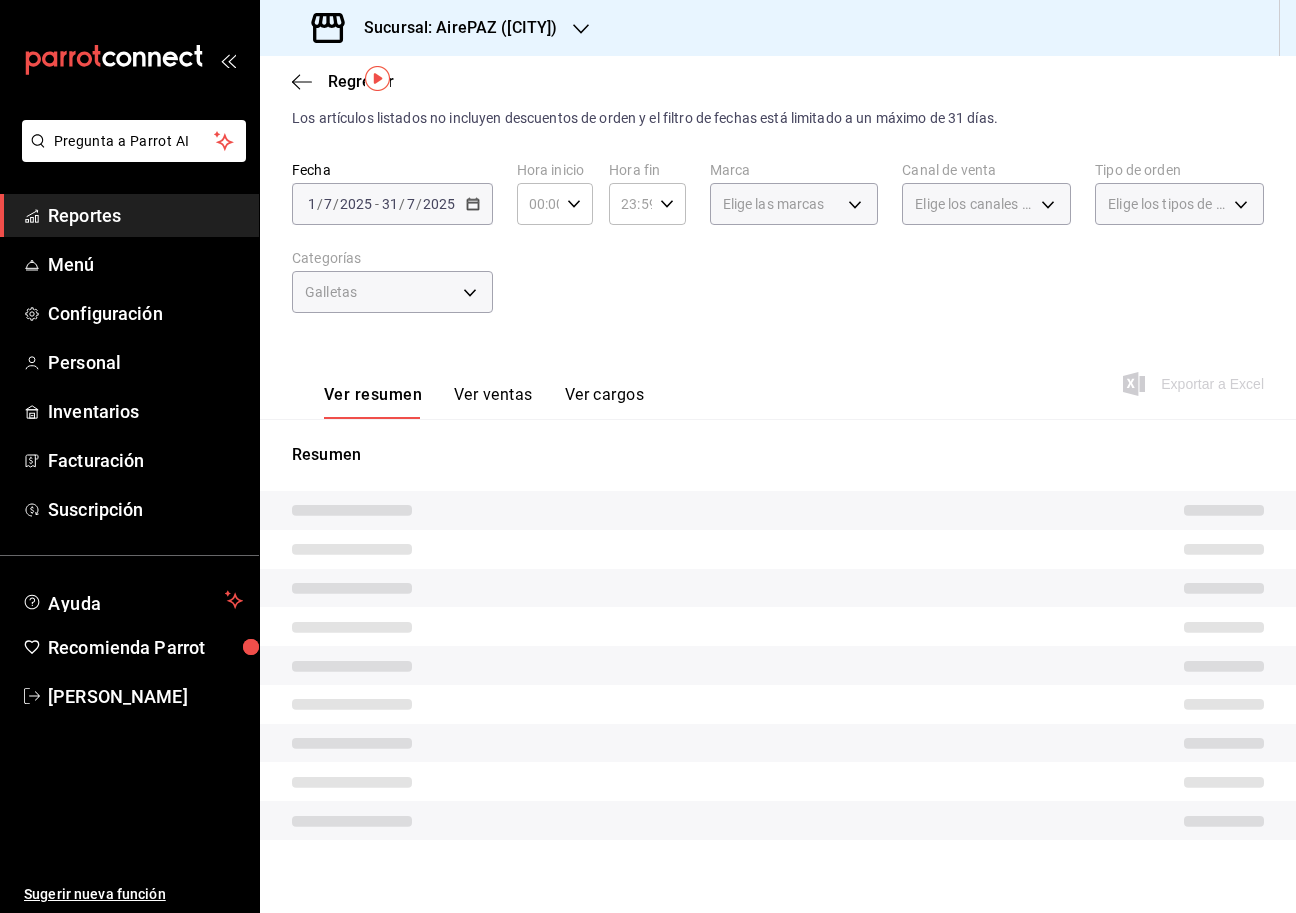 click on "Ver ventas" at bounding box center [493, 402] 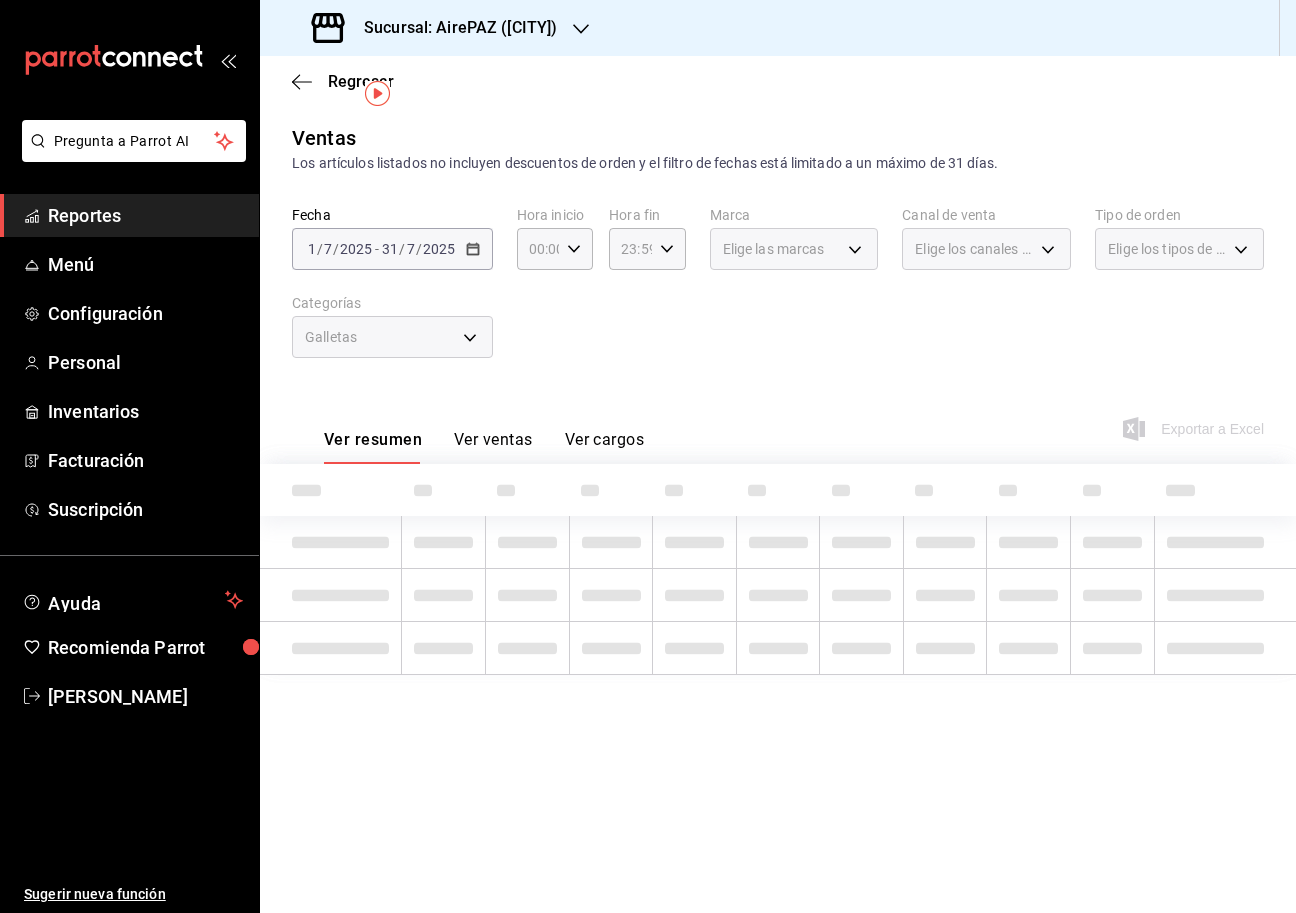 scroll, scrollTop: 0, scrollLeft: 0, axis: both 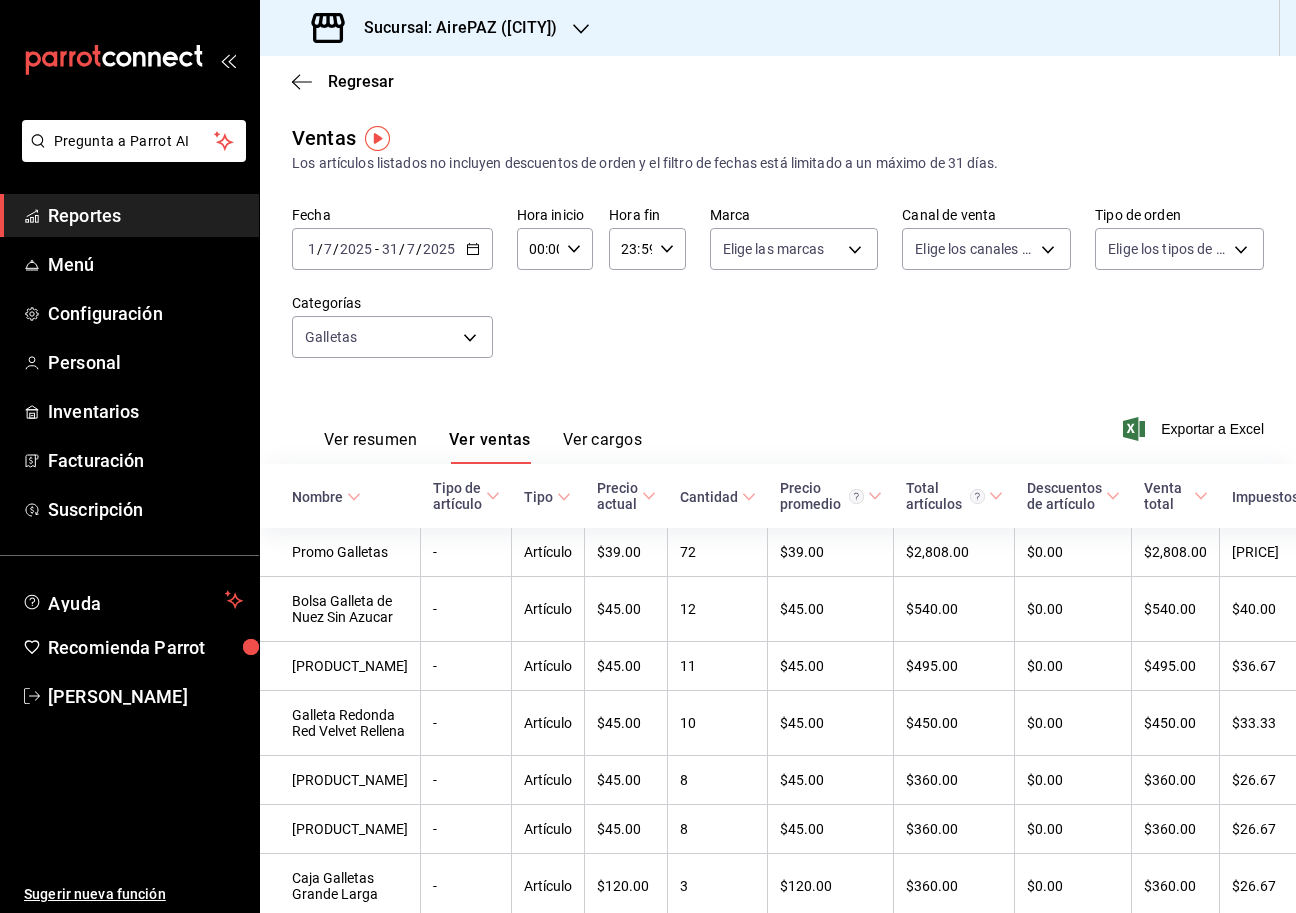 click on "Sucursal: AirePAZ ([CITY])" at bounding box center [452, 28] 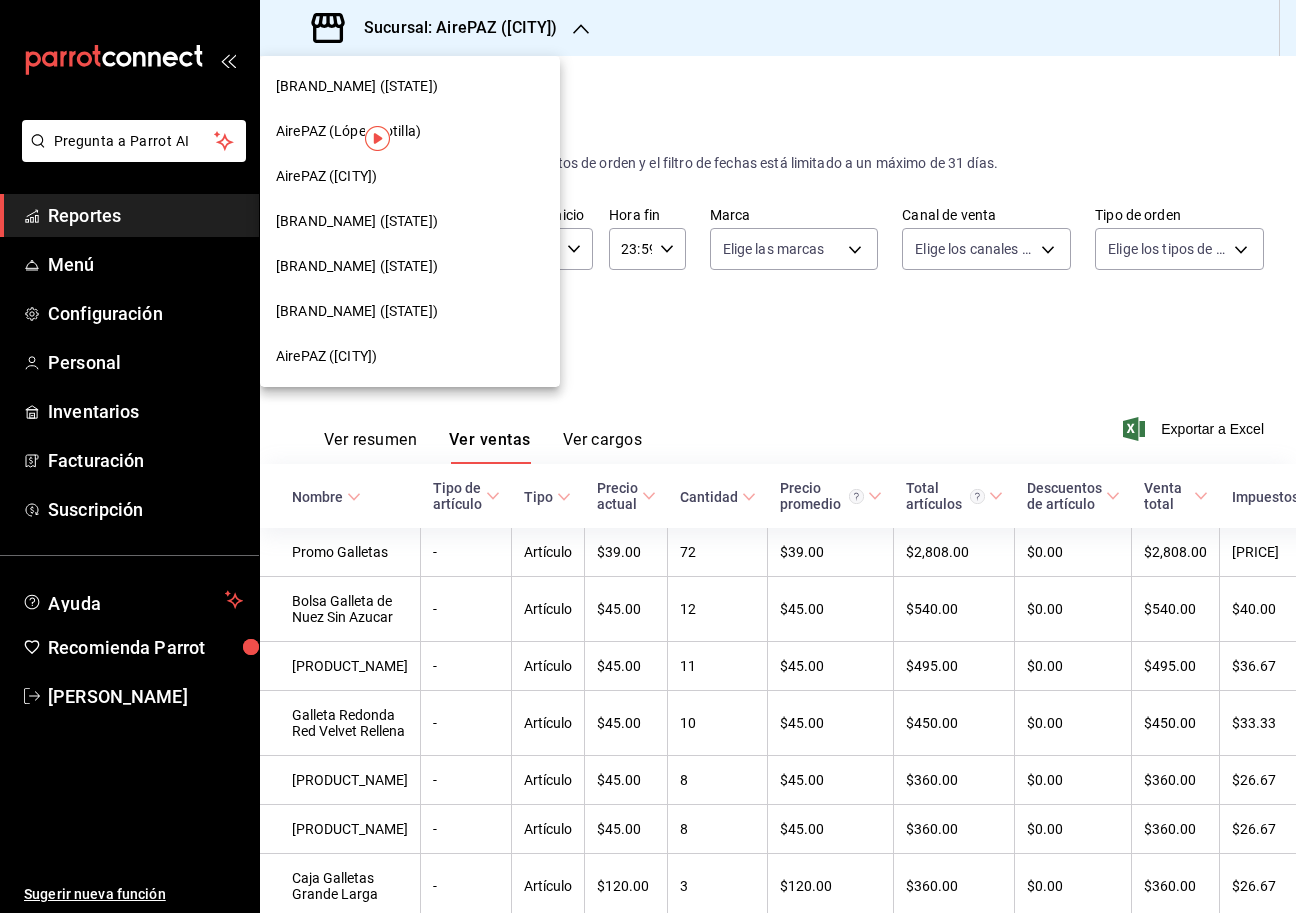 click at bounding box center [648, 456] 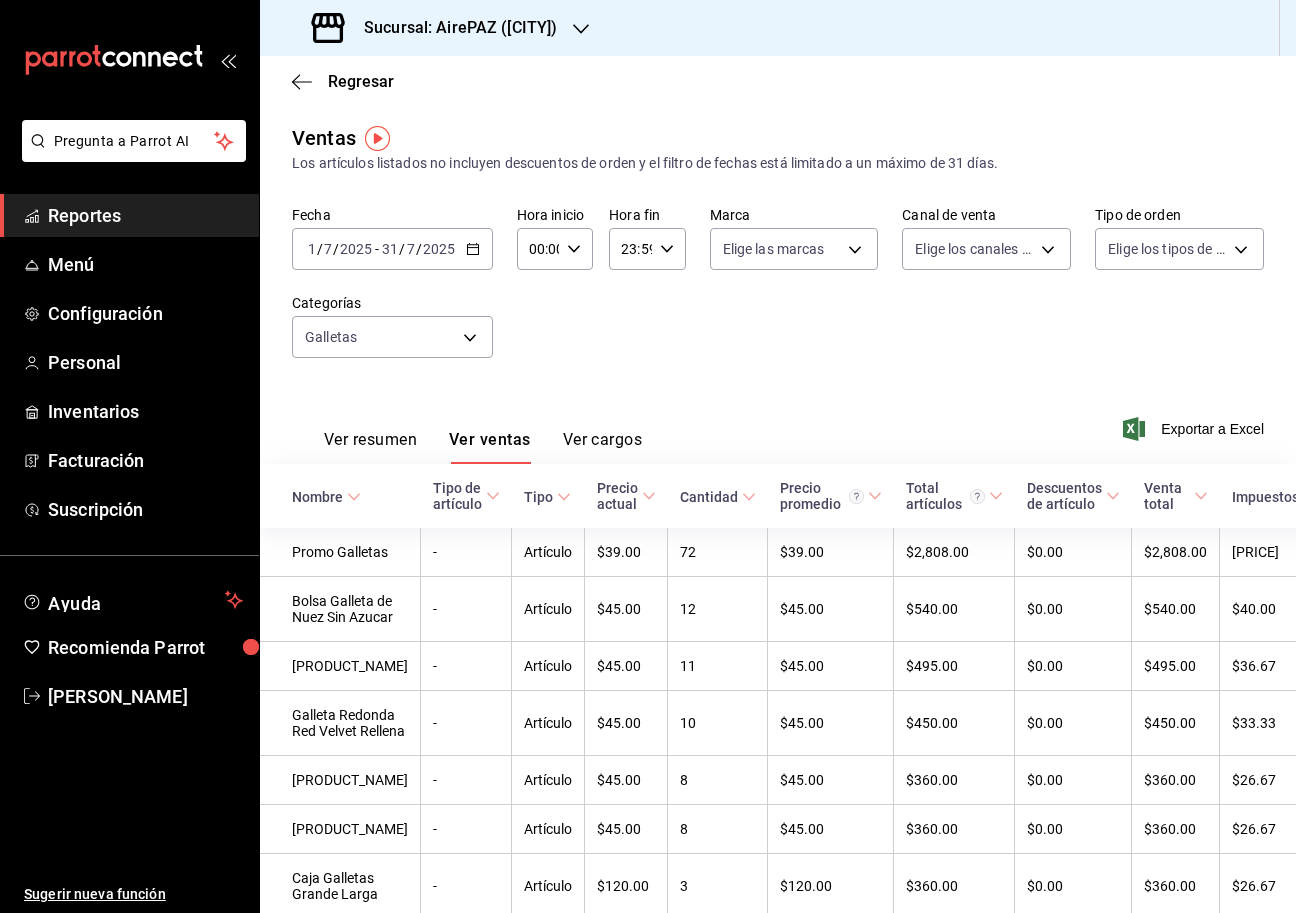 click on "Regresar" at bounding box center (778, 81) 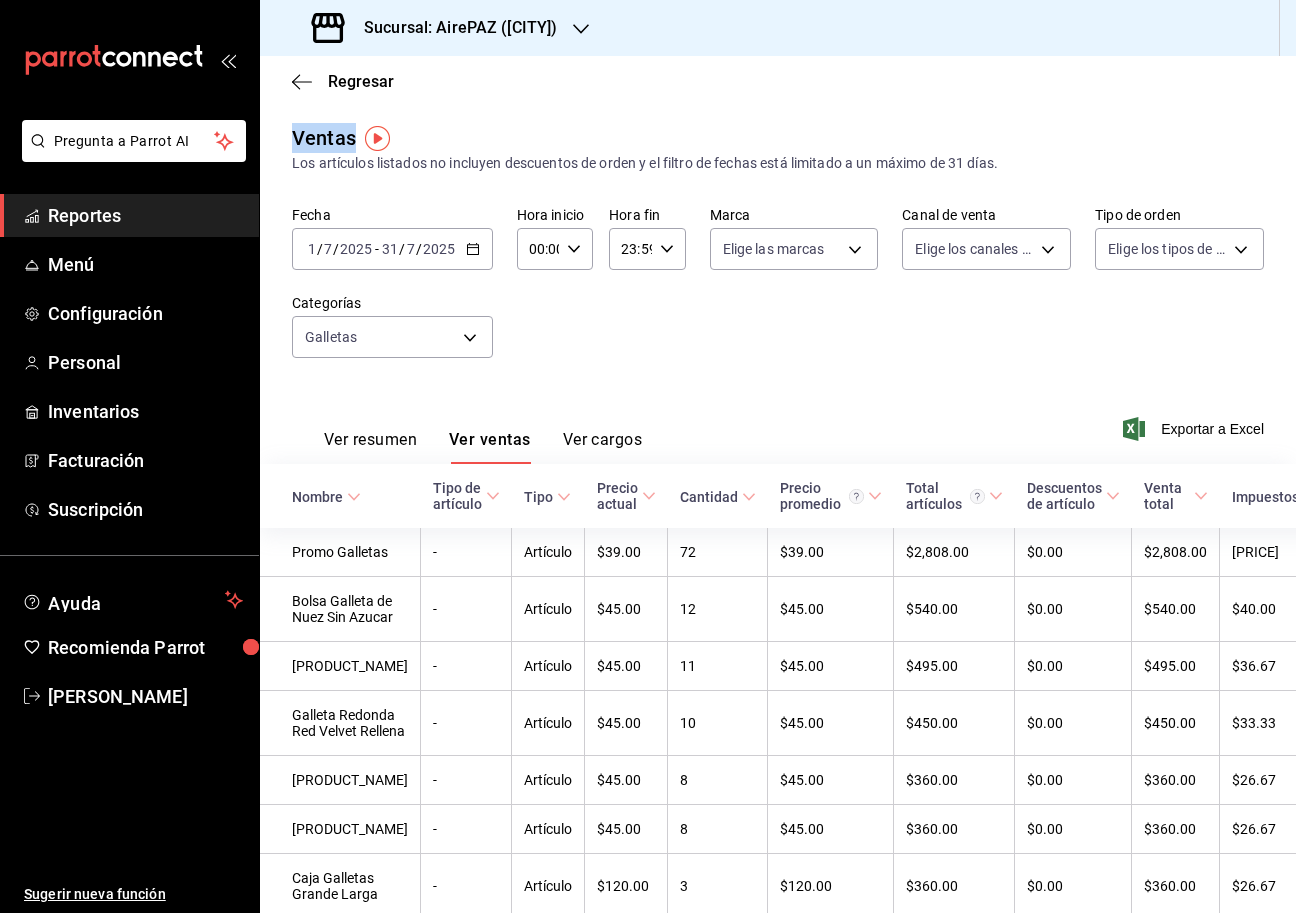 click on "Regresar" at bounding box center (778, 81) 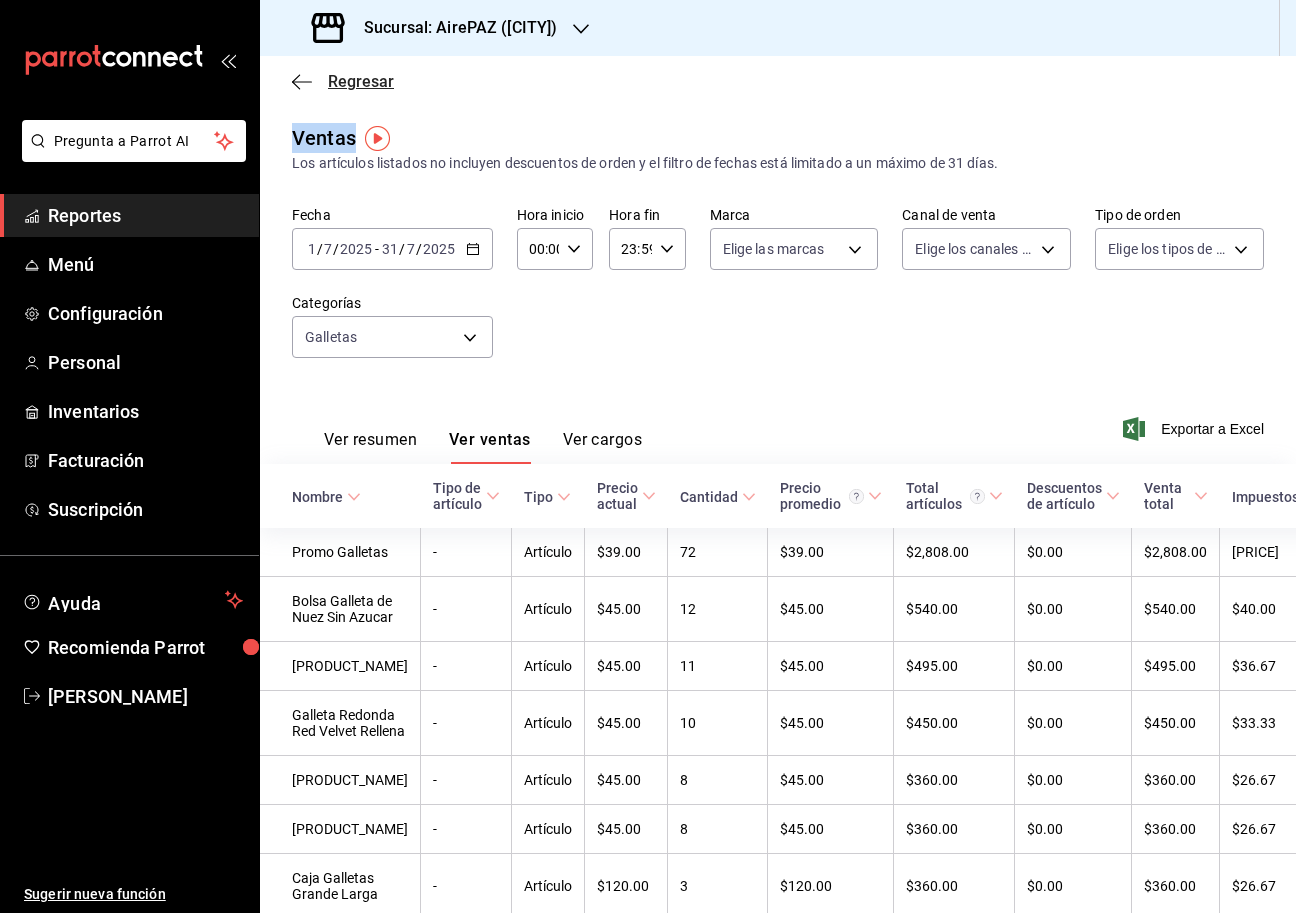 click 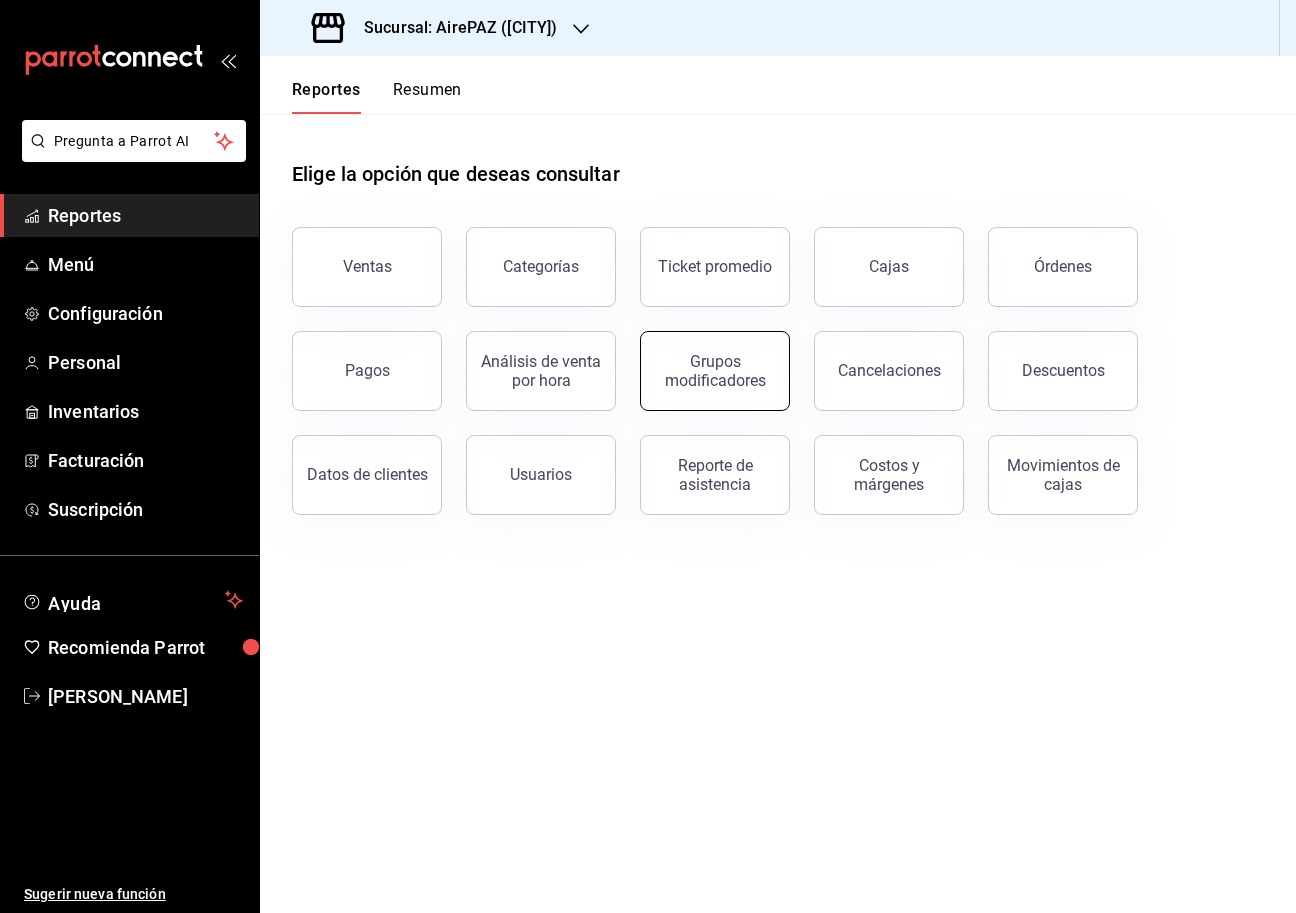 click on "Grupos modificadores" at bounding box center [715, 371] 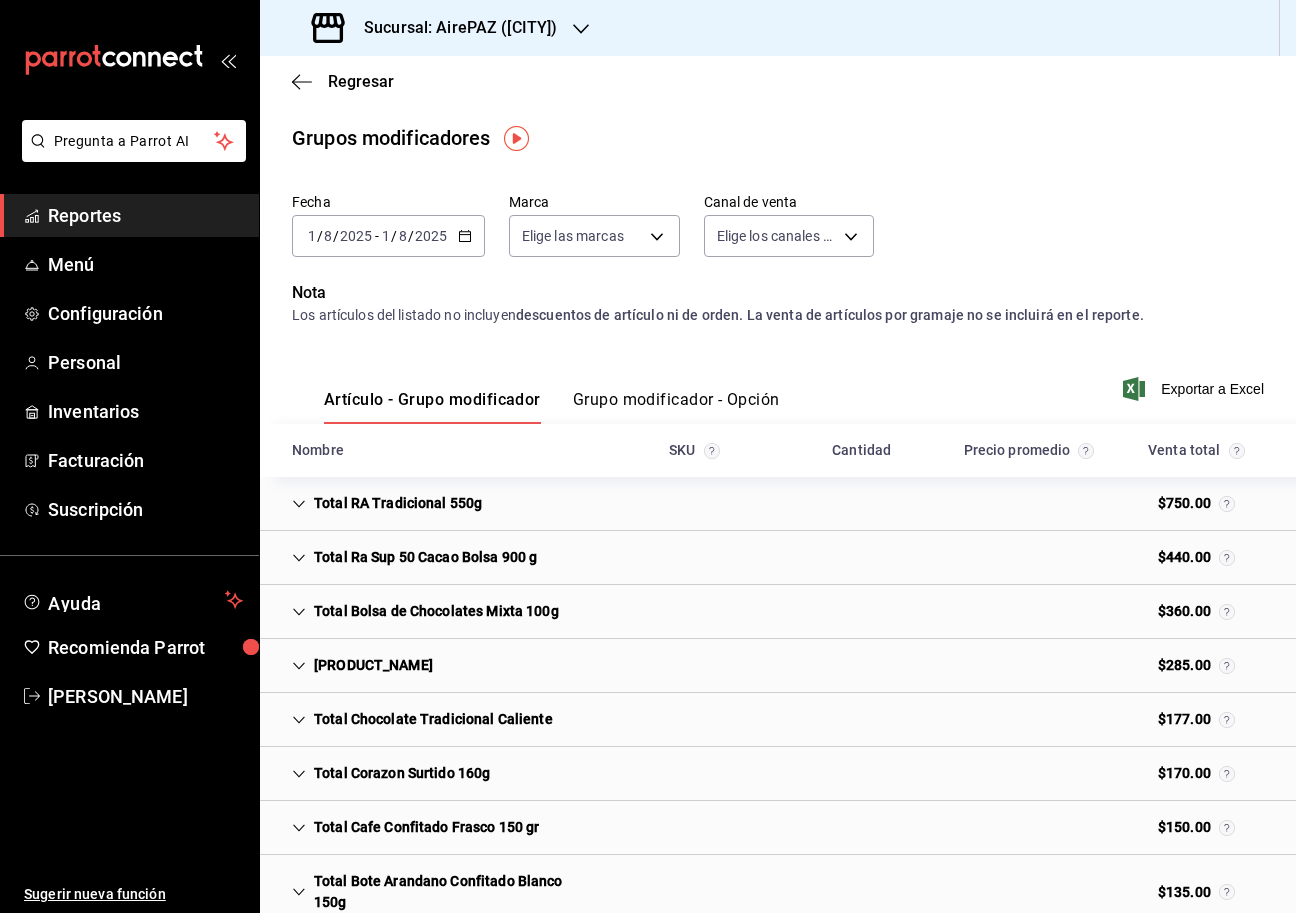 click on "Nombre SKU   Cantidad Precio promedio   Venta total" at bounding box center (778, 450) 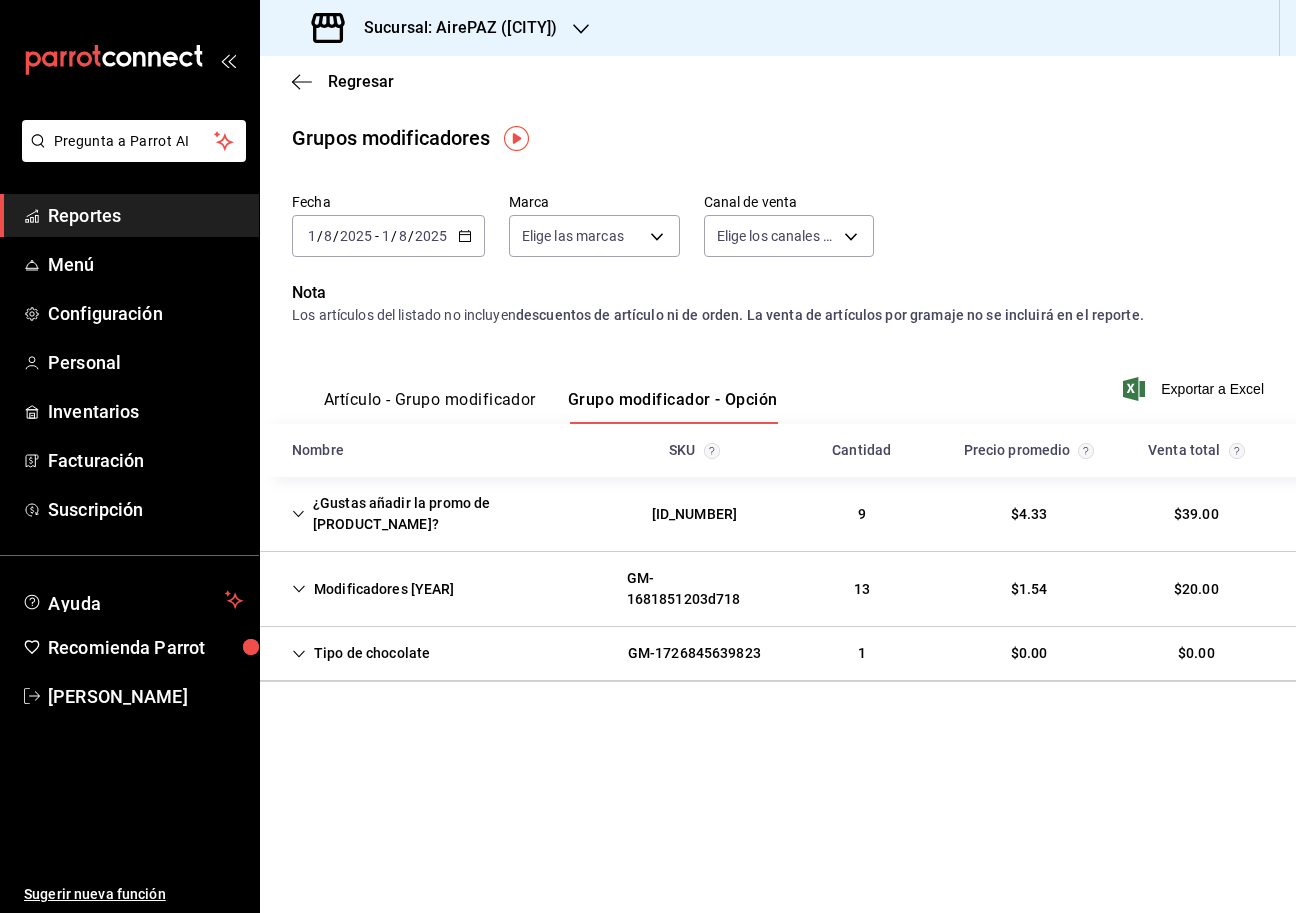 click 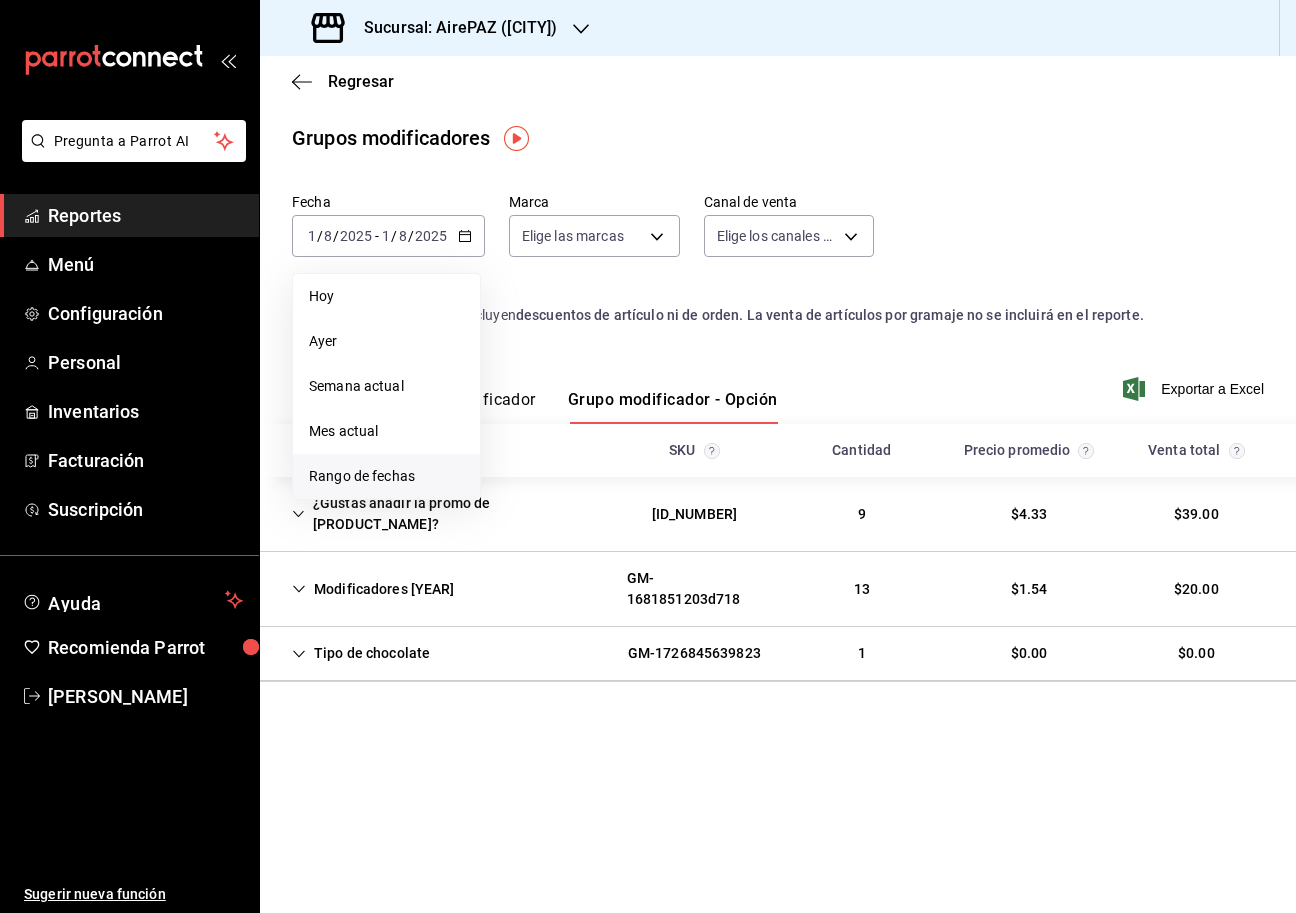click on "Rango de fechas" at bounding box center (386, 476) 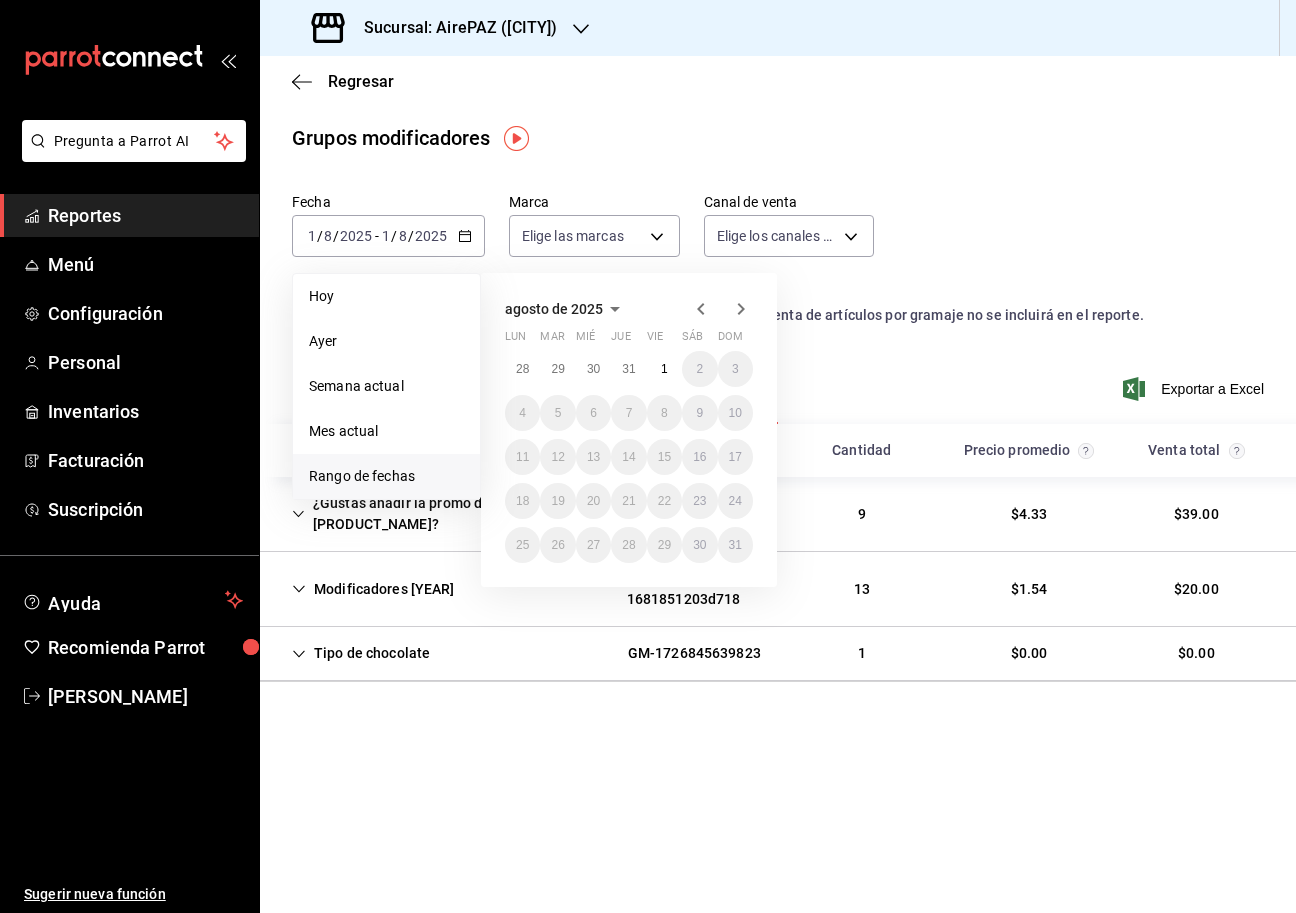 click 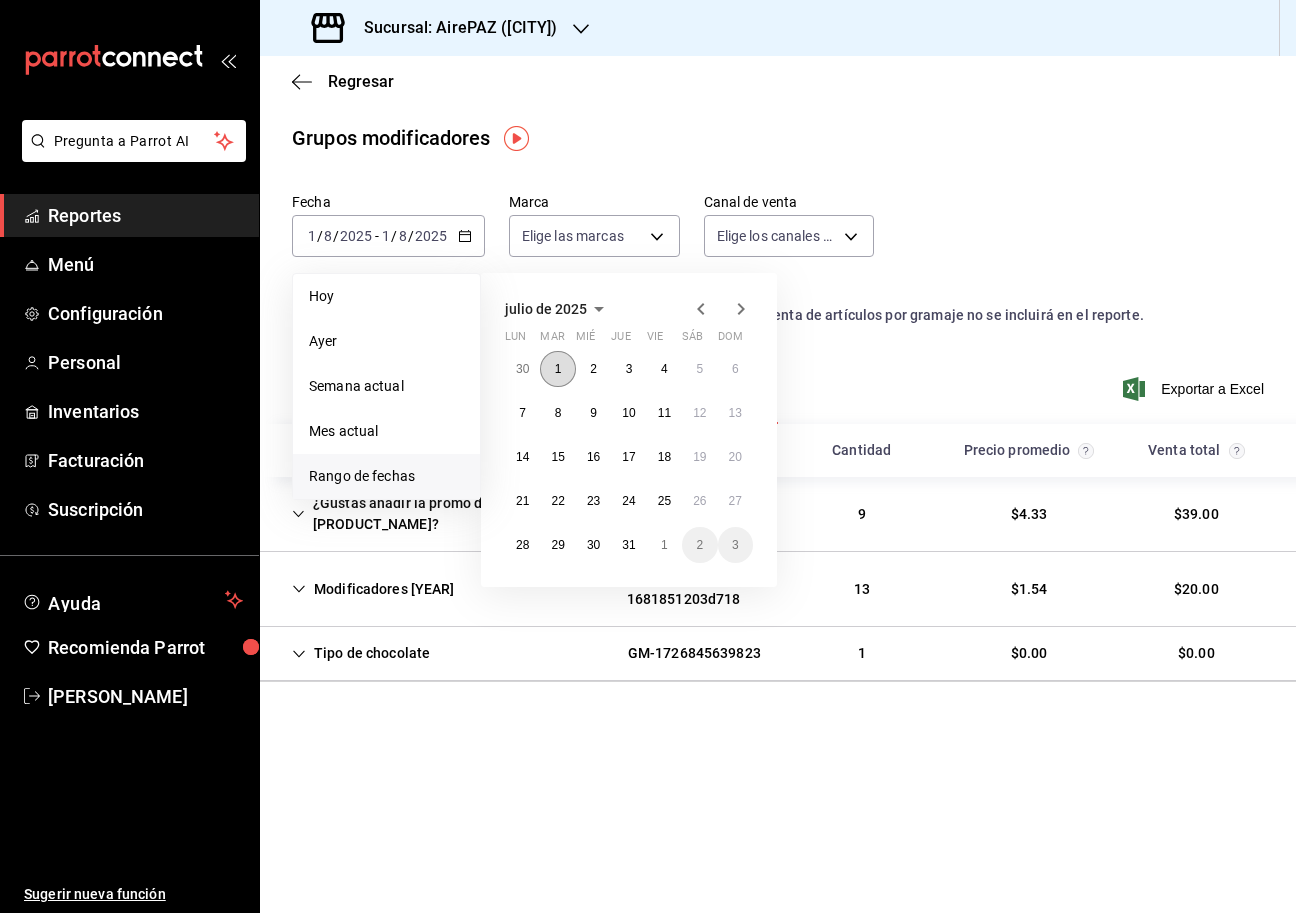 click on "1" at bounding box center (558, 369) 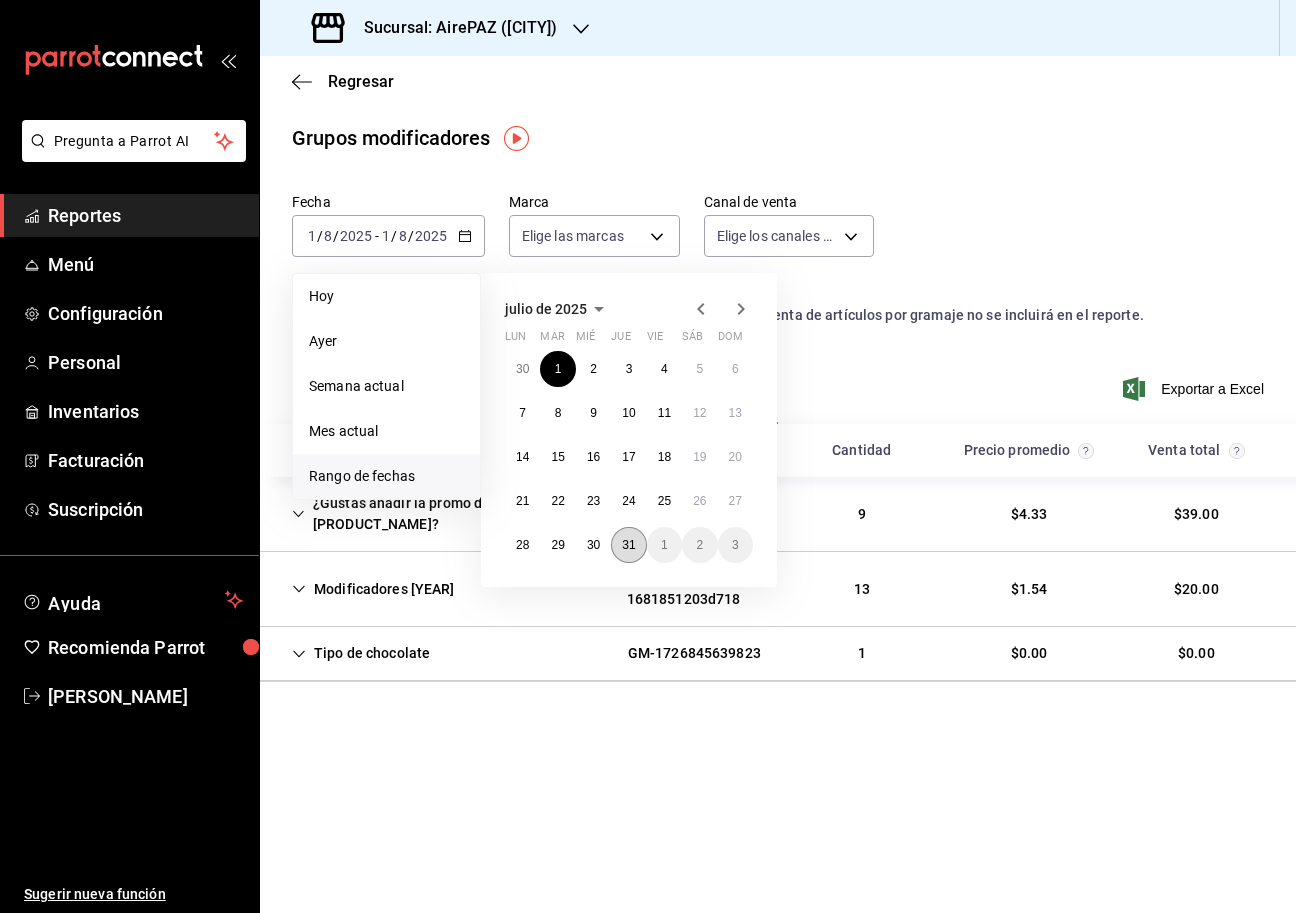 click on "31" at bounding box center (628, 545) 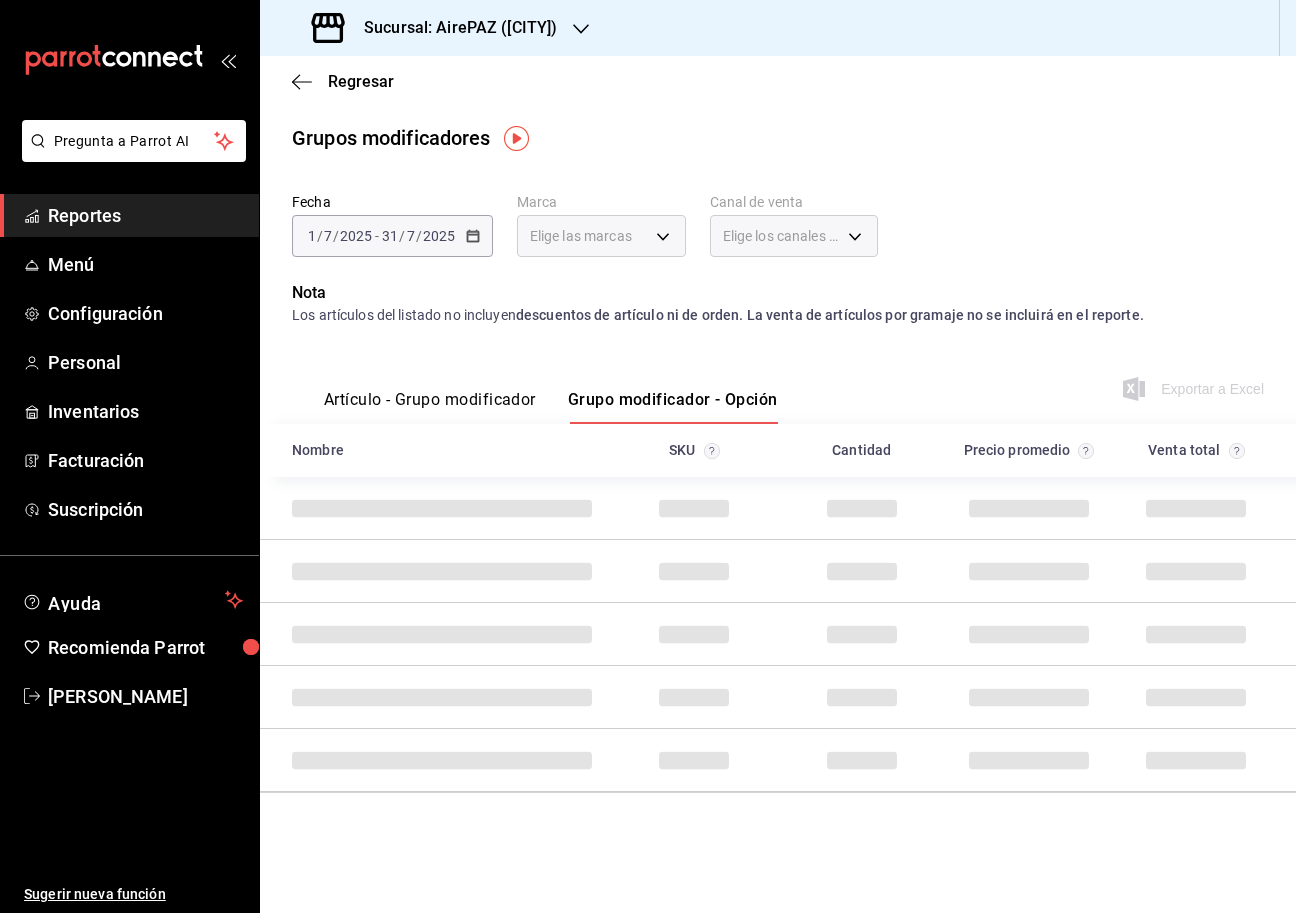 click on "Fecha [DATE] [DATE] - [DATE] [DATE] Marca Elige las marcas Canal de venta Elige los canales de venta" at bounding box center [778, 233] 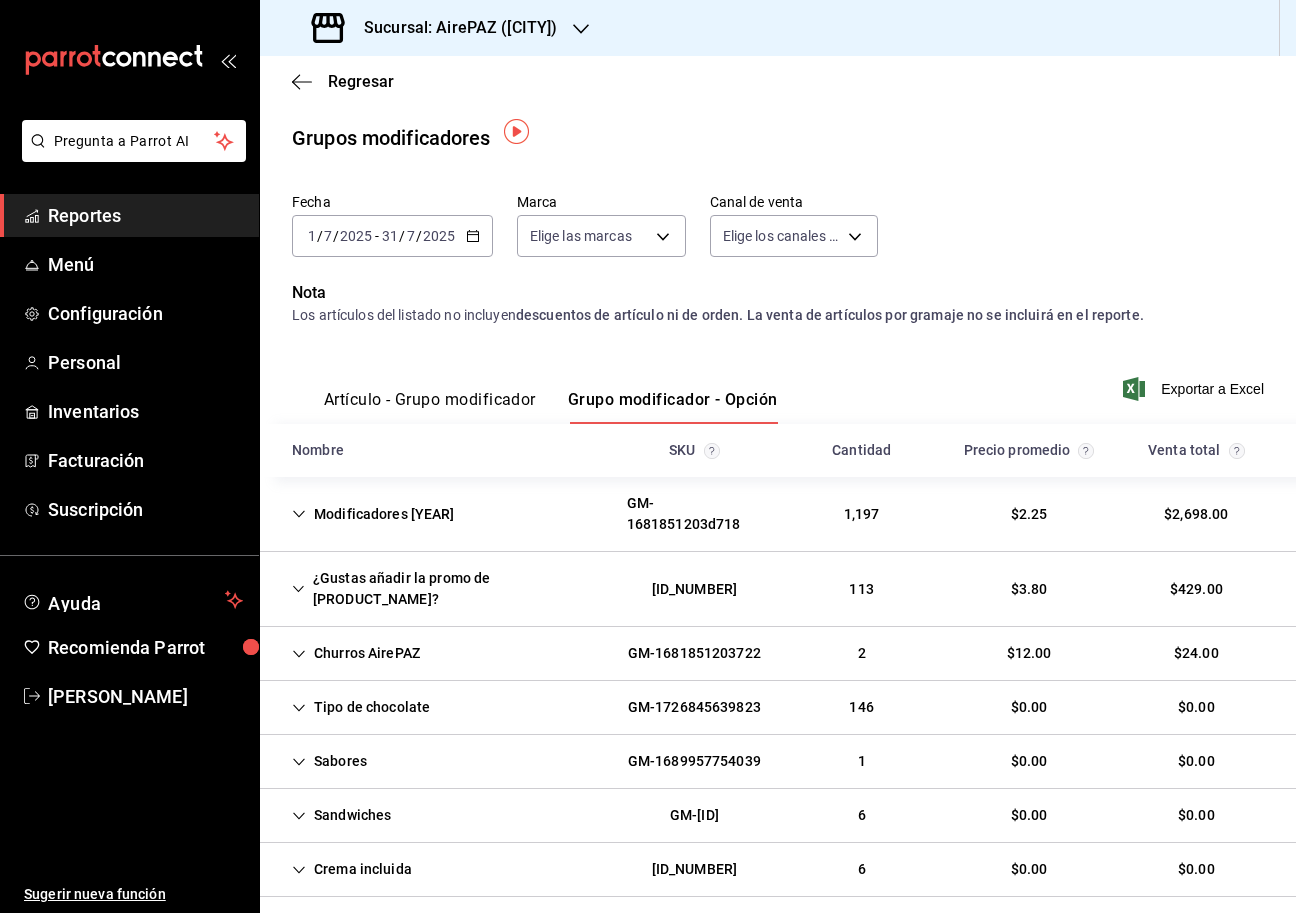scroll, scrollTop: 48, scrollLeft: 0, axis: vertical 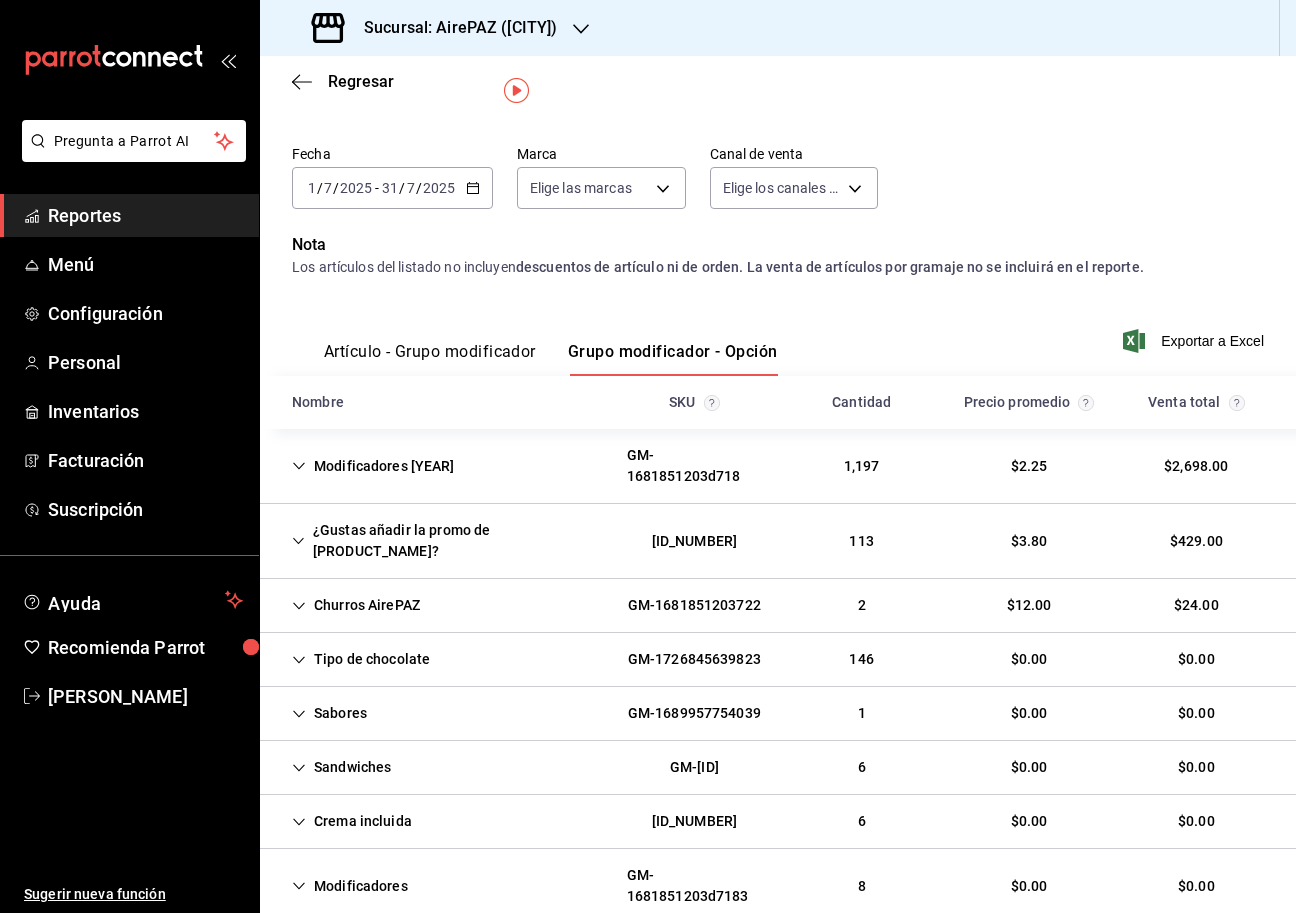 click 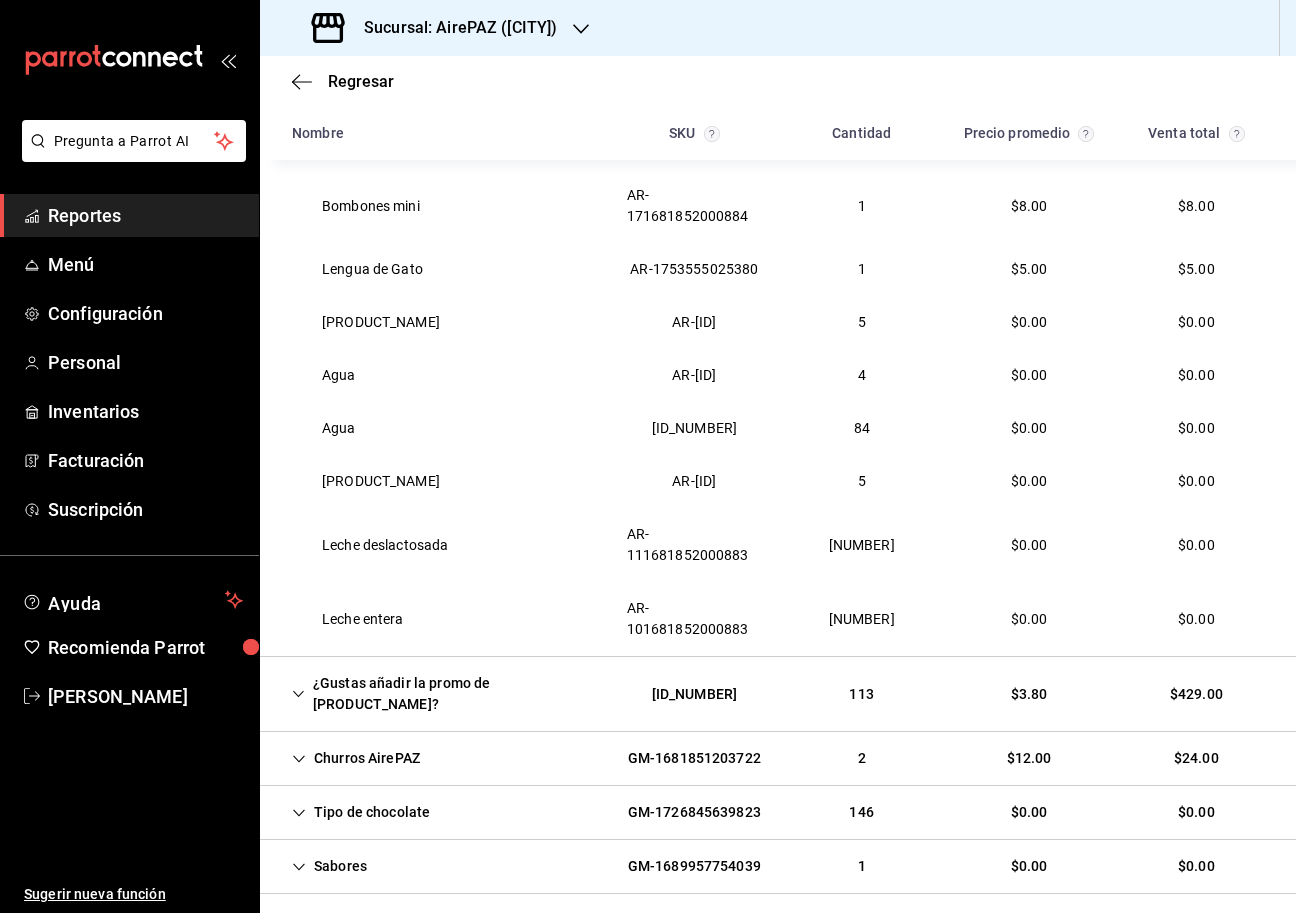 scroll, scrollTop: 977, scrollLeft: 0, axis: vertical 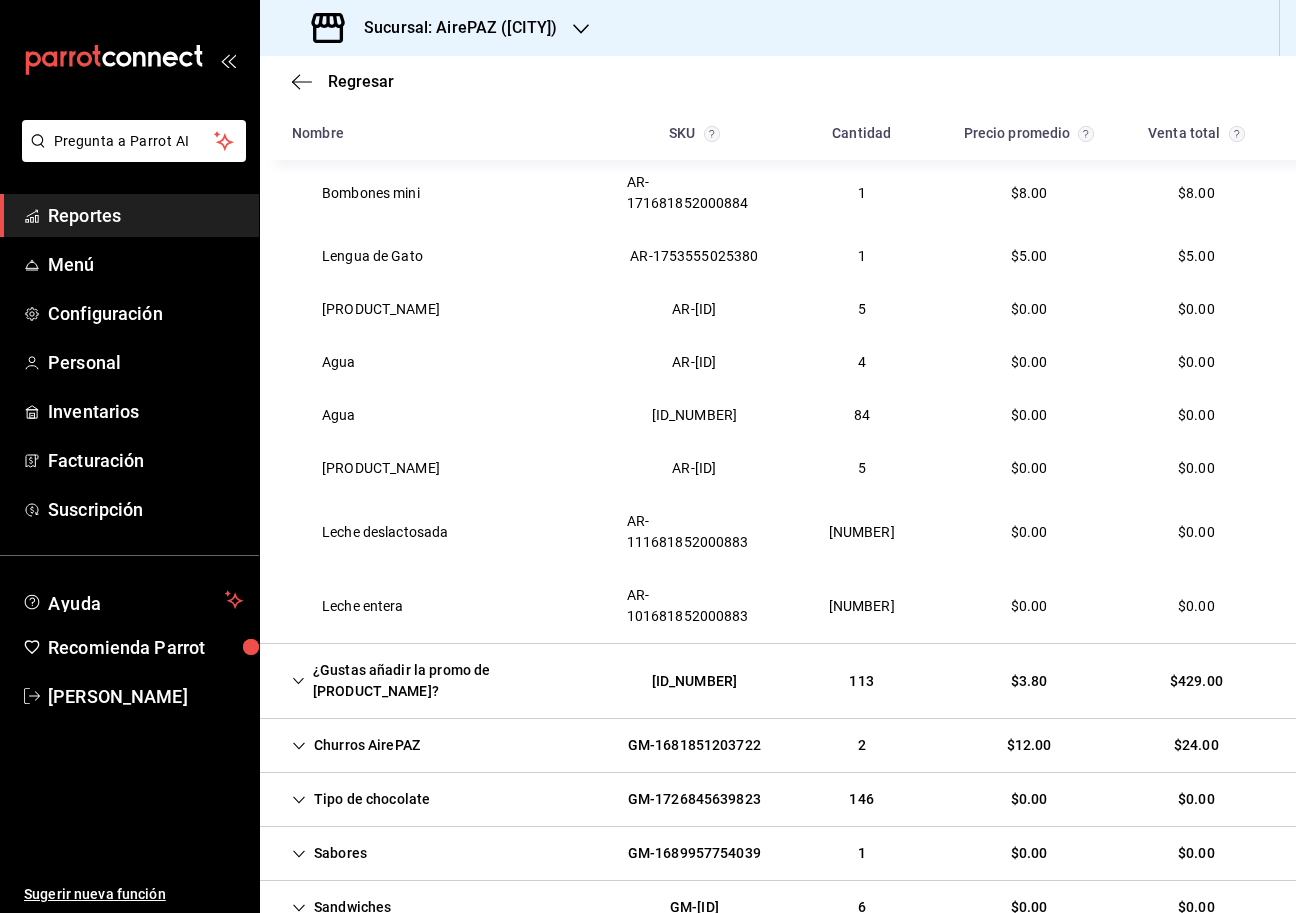 click on "¿Gustas añadir la promo de [PRODUCT_NAME]?" at bounding box center (443, 681) 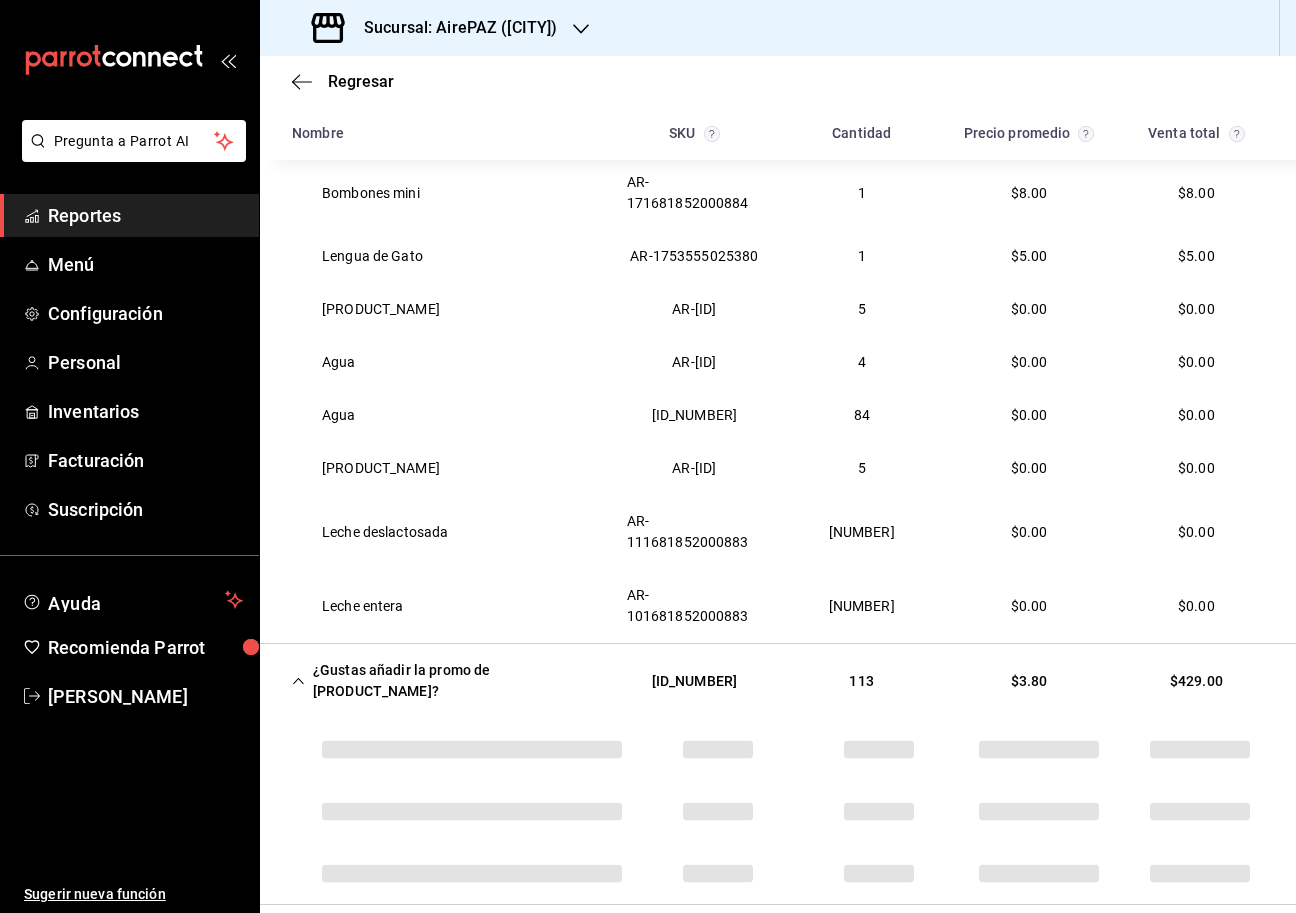 click on "¿Gustas añadir la promo de [PRODUCT_NAME]?" at bounding box center (443, 681) 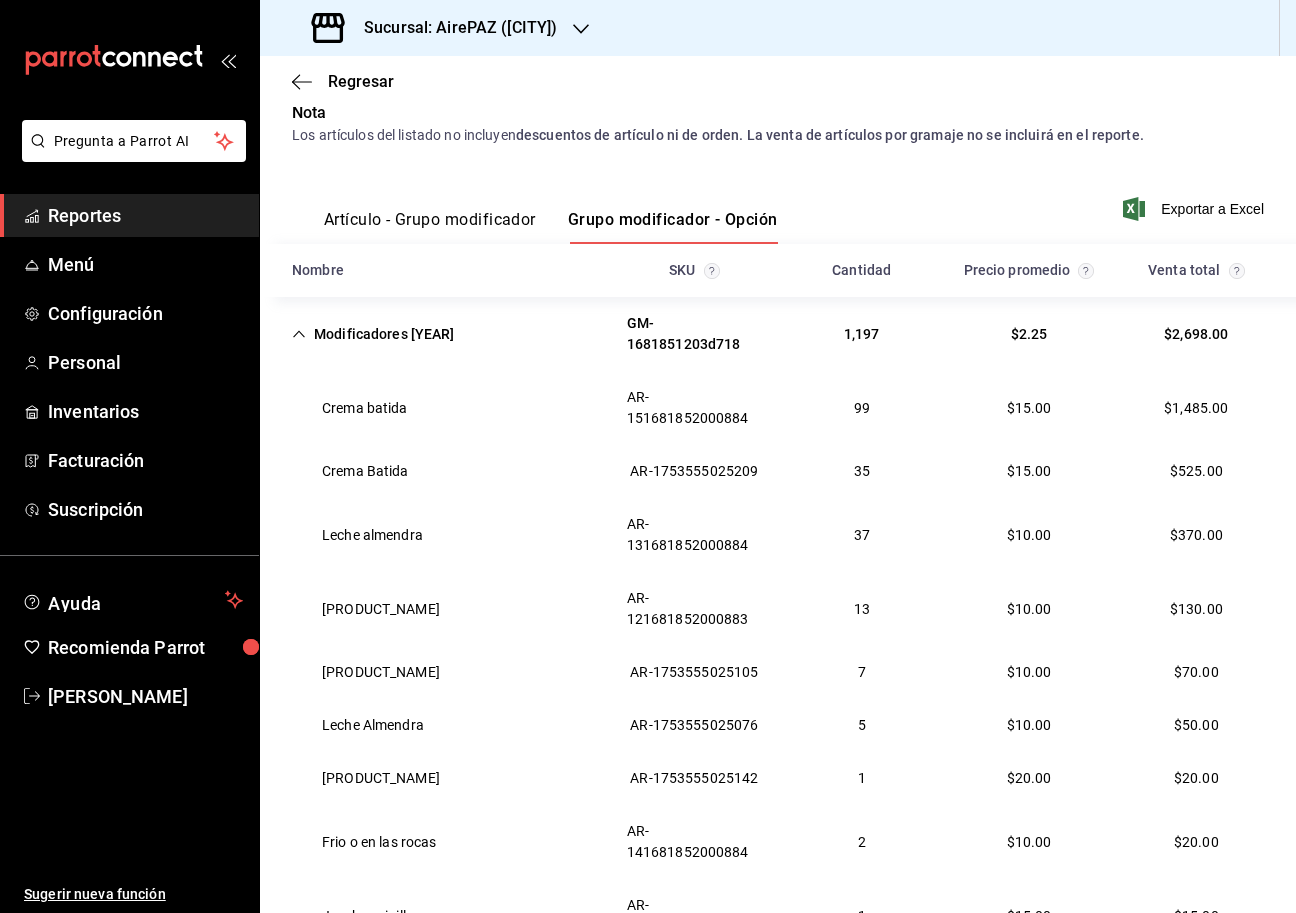 scroll, scrollTop: 178, scrollLeft: 0, axis: vertical 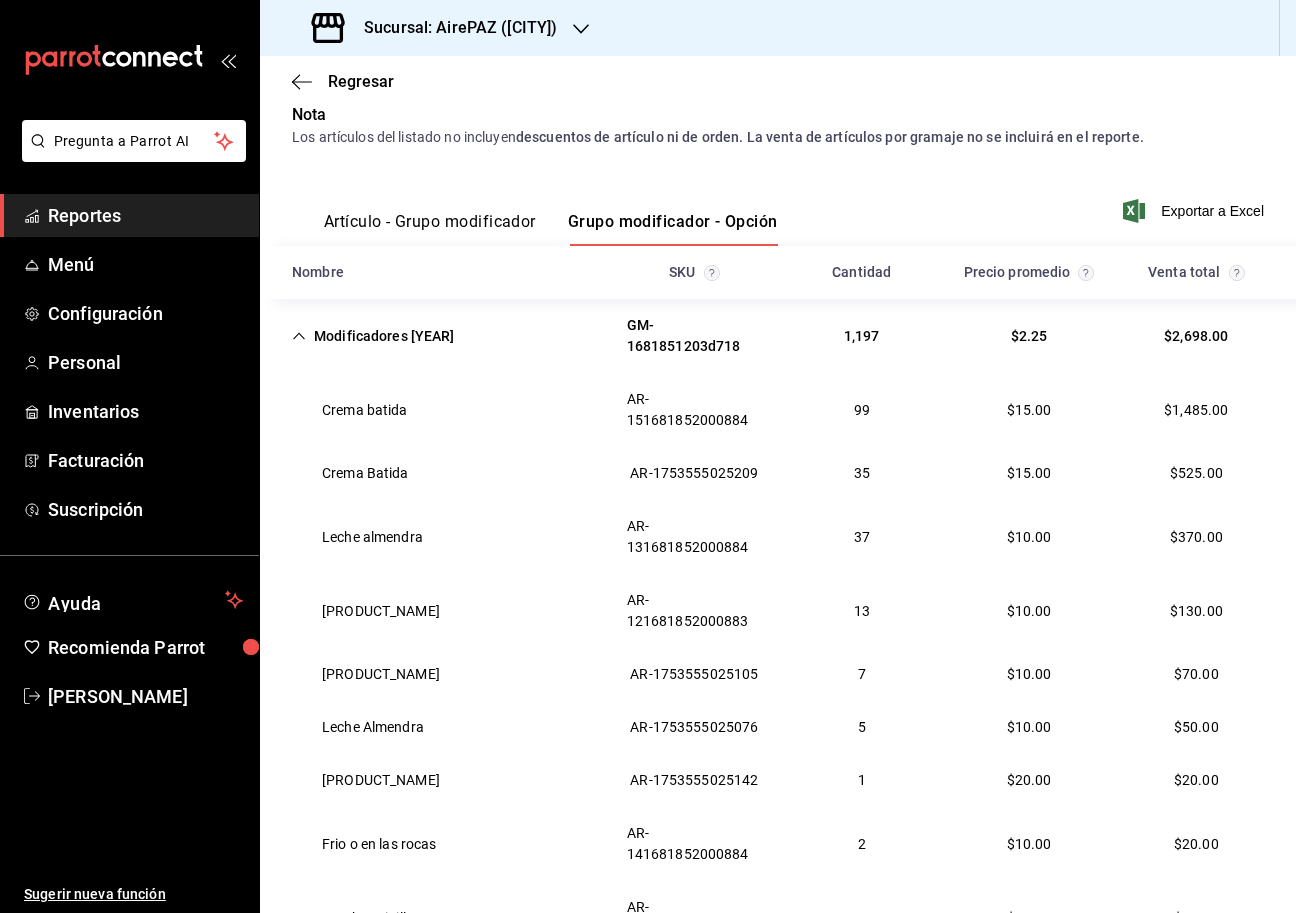 click on "Sucursal: AirePAZ ([CITY])" at bounding box center [452, 28] 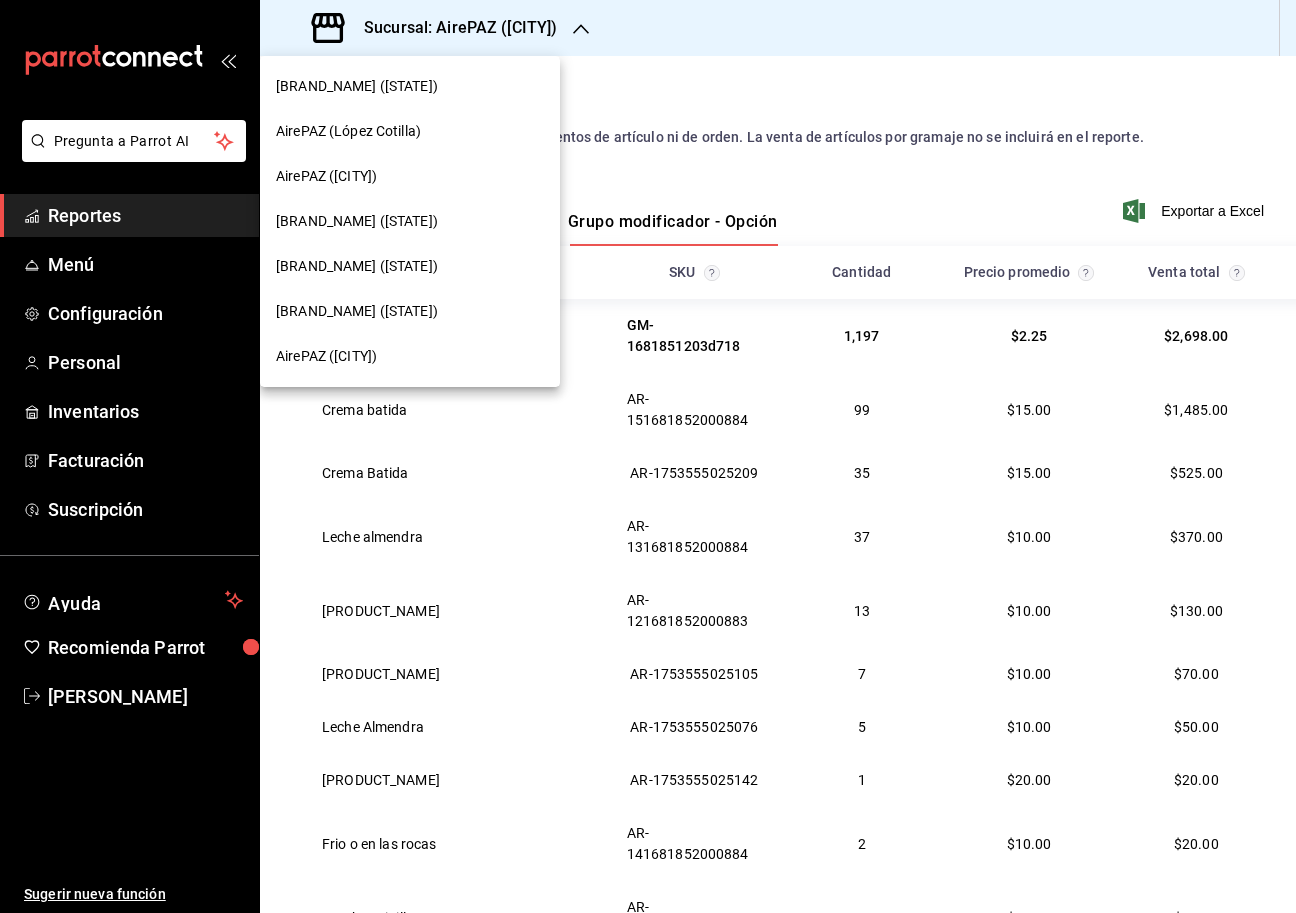 click on "[BRAND_NAME] ([STATE])" at bounding box center [410, 266] 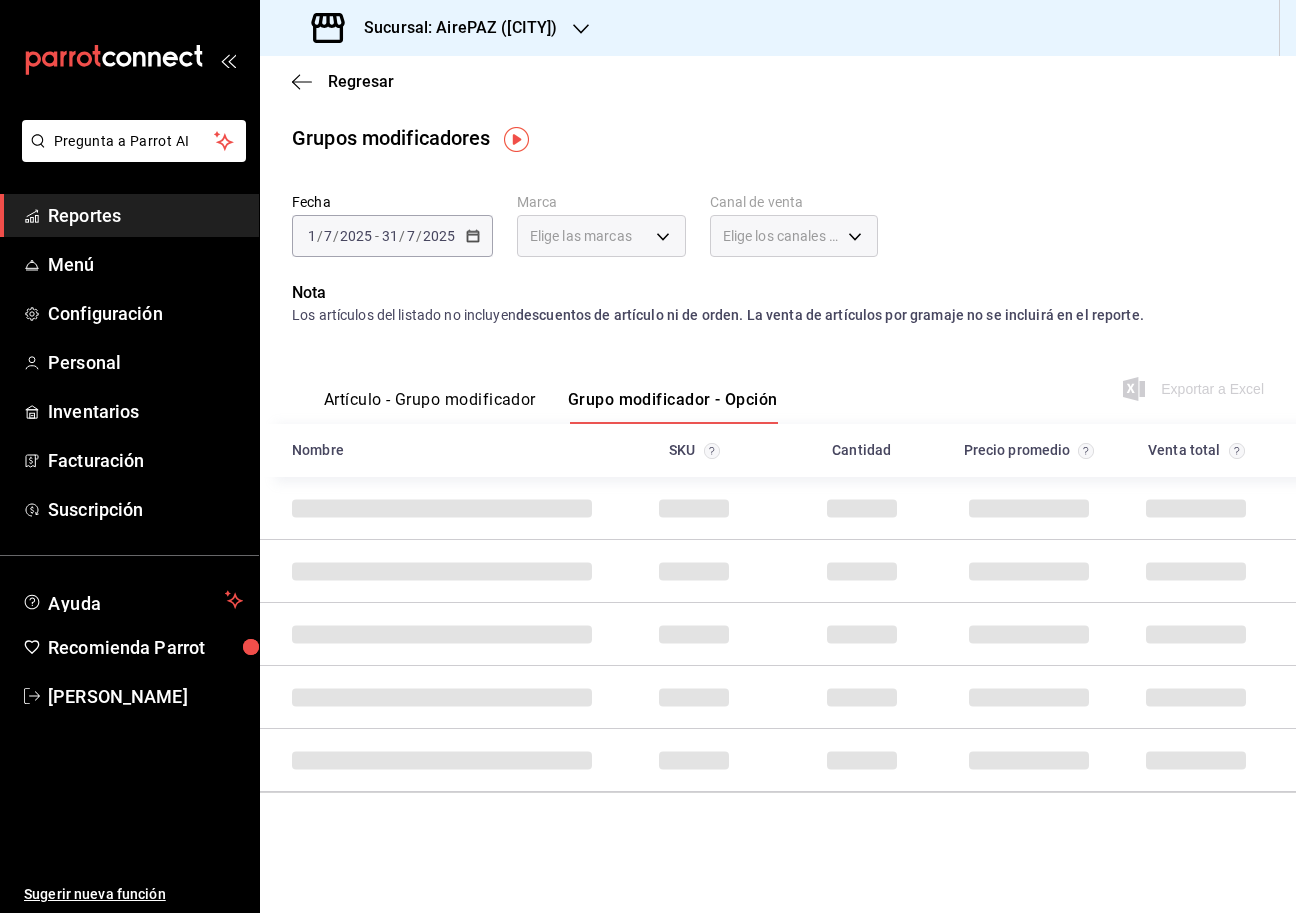 scroll, scrollTop: 0, scrollLeft: 0, axis: both 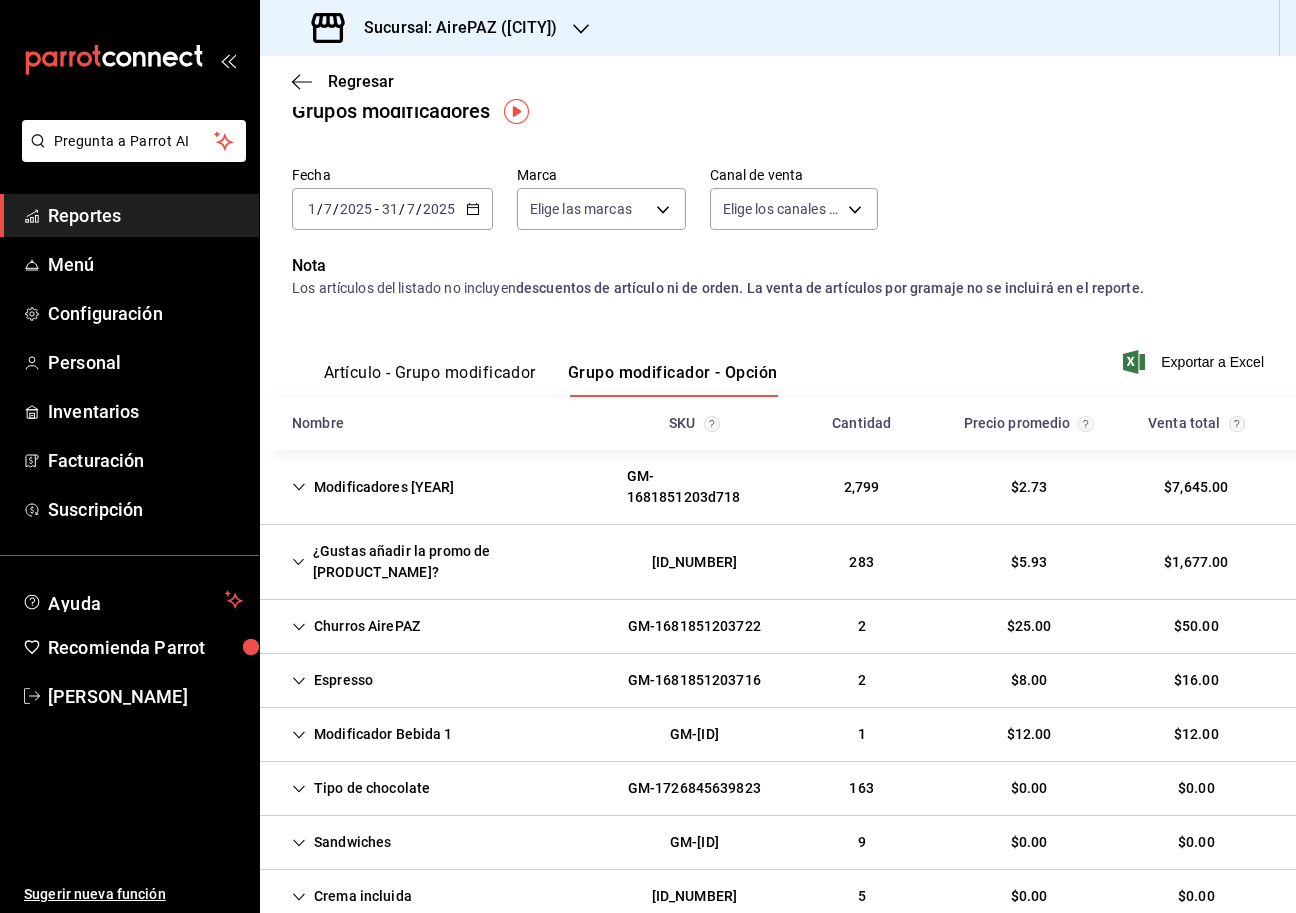 click on "¿Gustas añadir la promo de [PRODUCT_NAME]?" at bounding box center (443, 562) 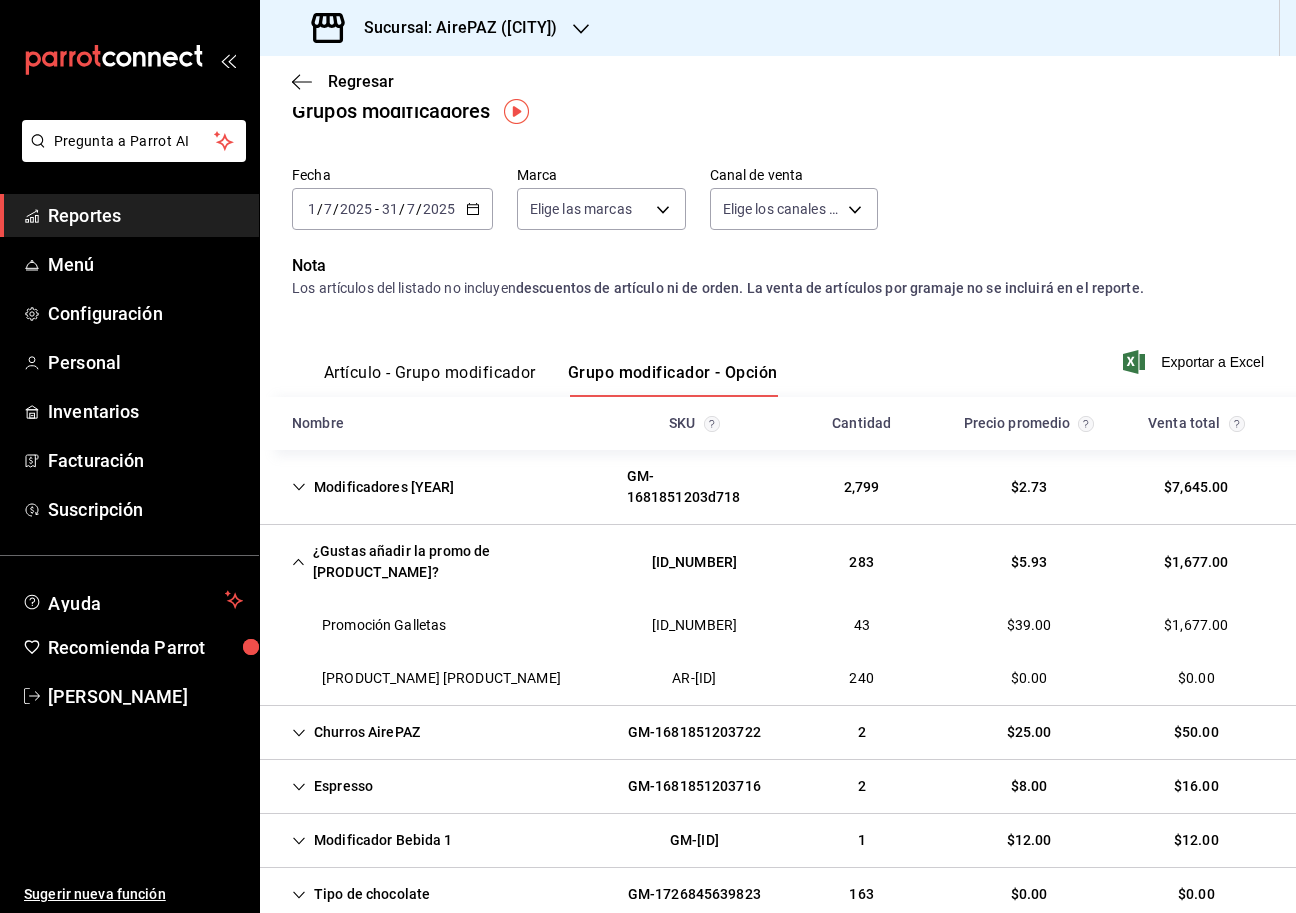 click on "Sucursal: AirePAZ ([CITY])" at bounding box center (452, 28) 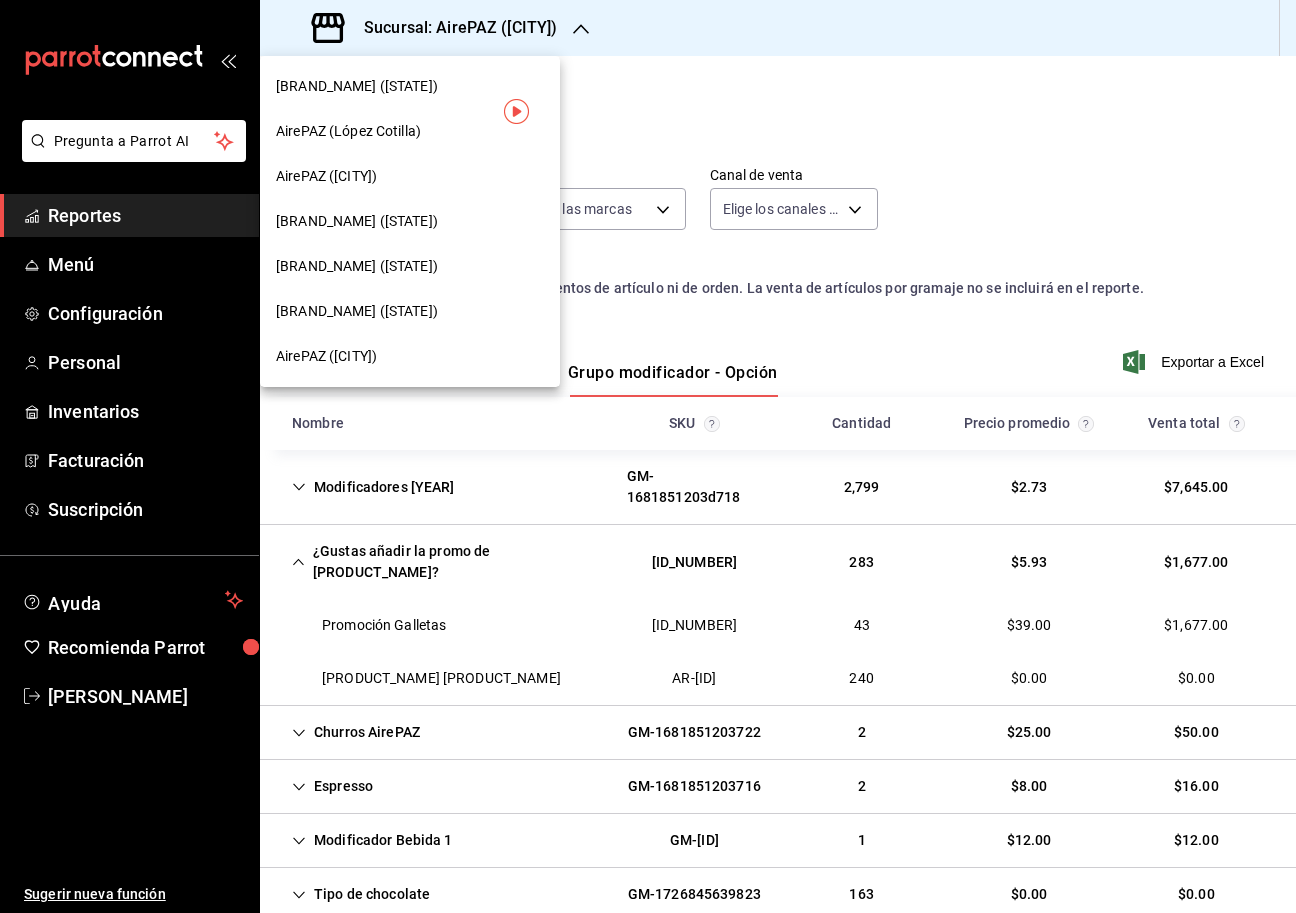 click on "[BRAND_NAME] ([STATE])" at bounding box center [410, 266] 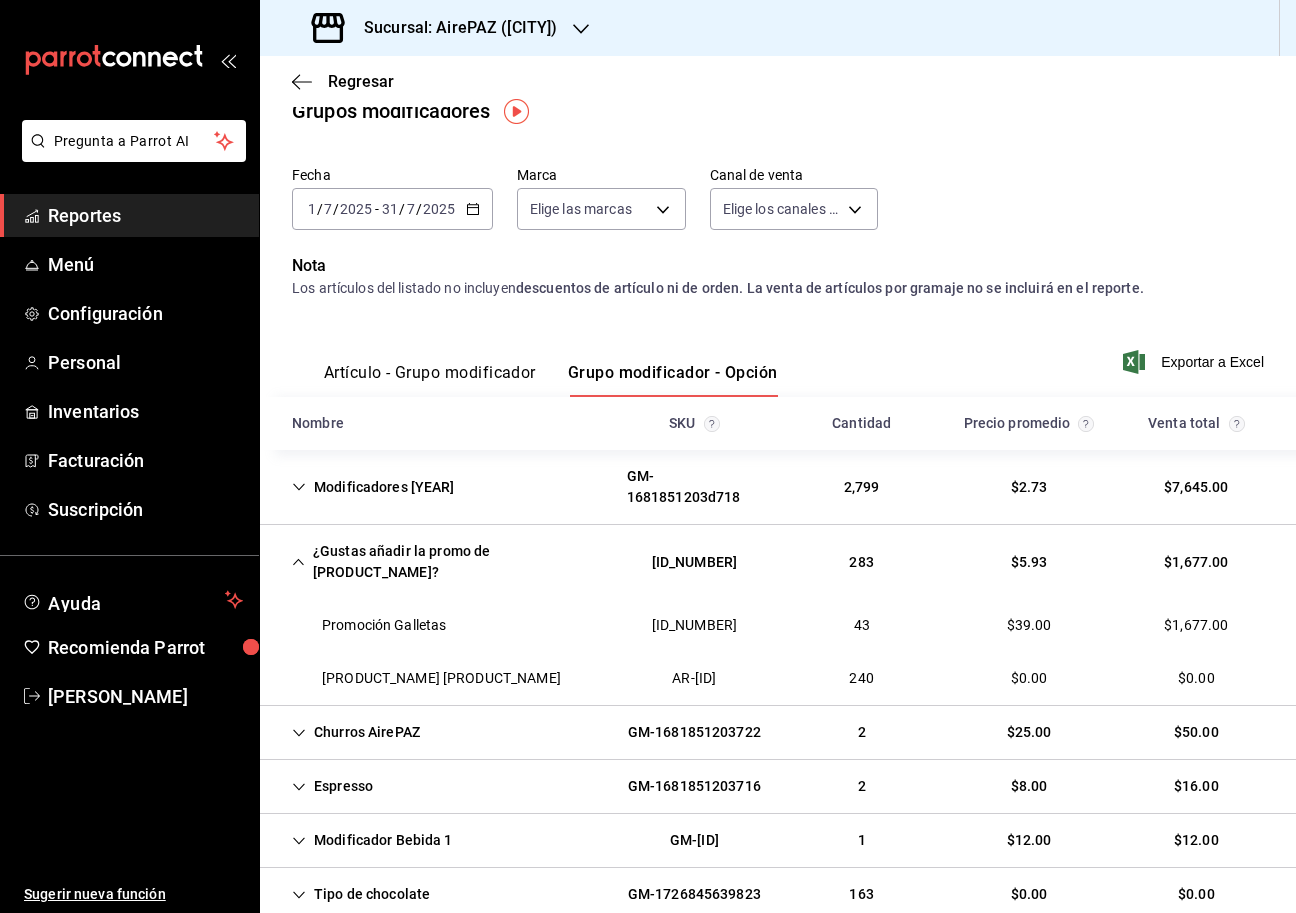 click on "Sucursal: AirePAZ ([CITY])" at bounding box center (452, 28) 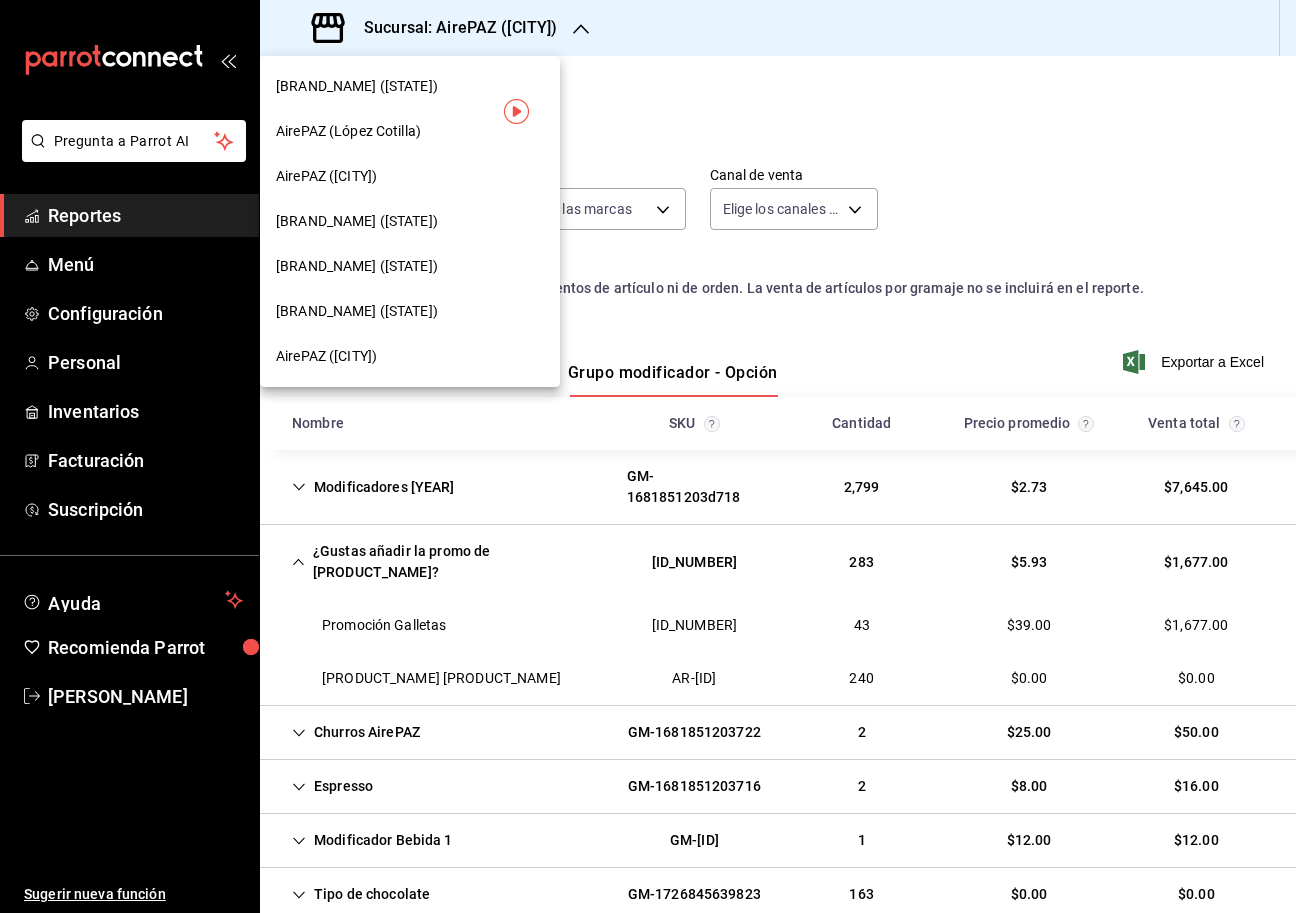 click on "[BRAND_NAME] ([STATE])" at bounding box center (410, 221) 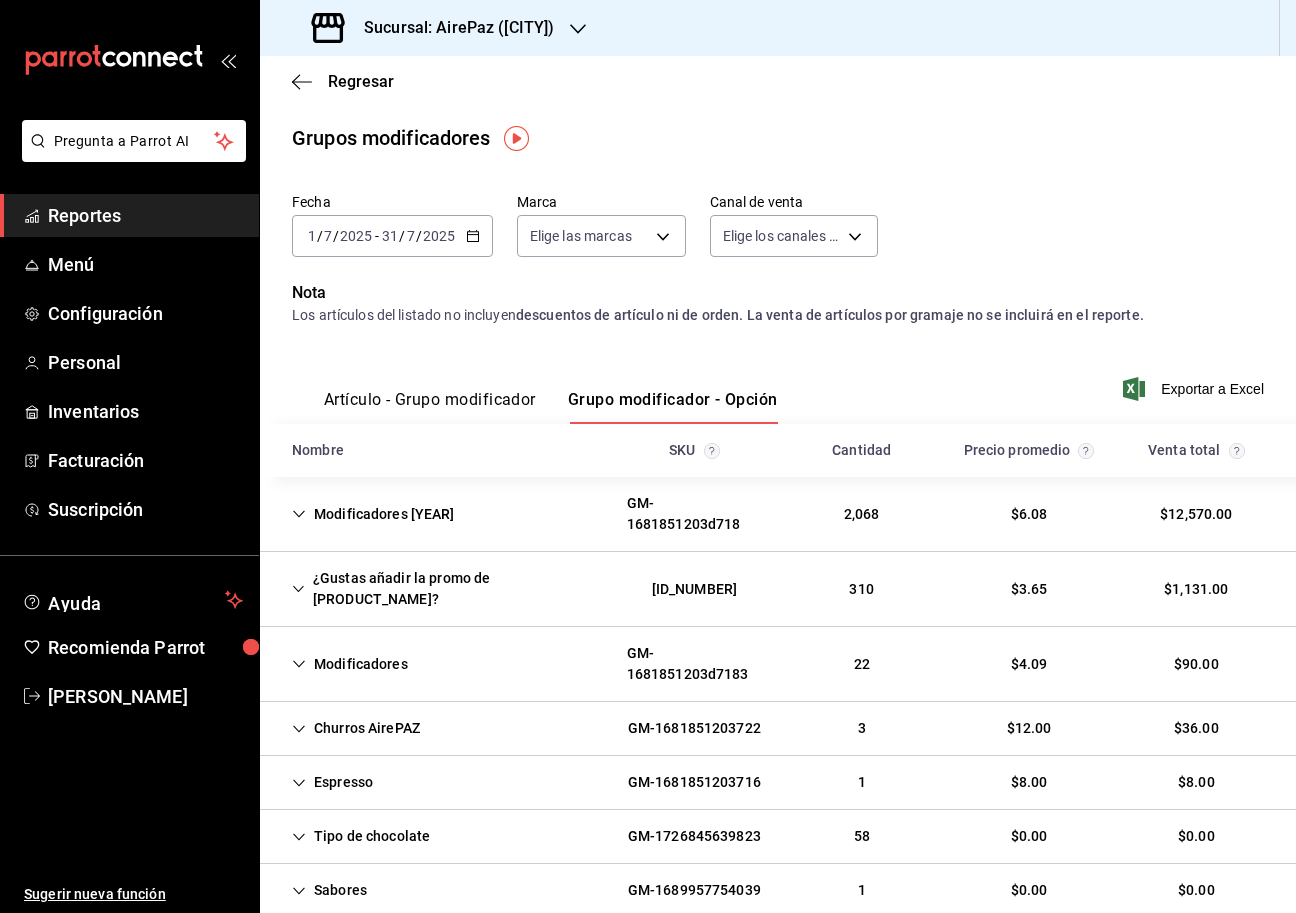 click on "¿Gustas añadir la promo de [PRODUCT_NAME]?" at bounding box center [443, 589] 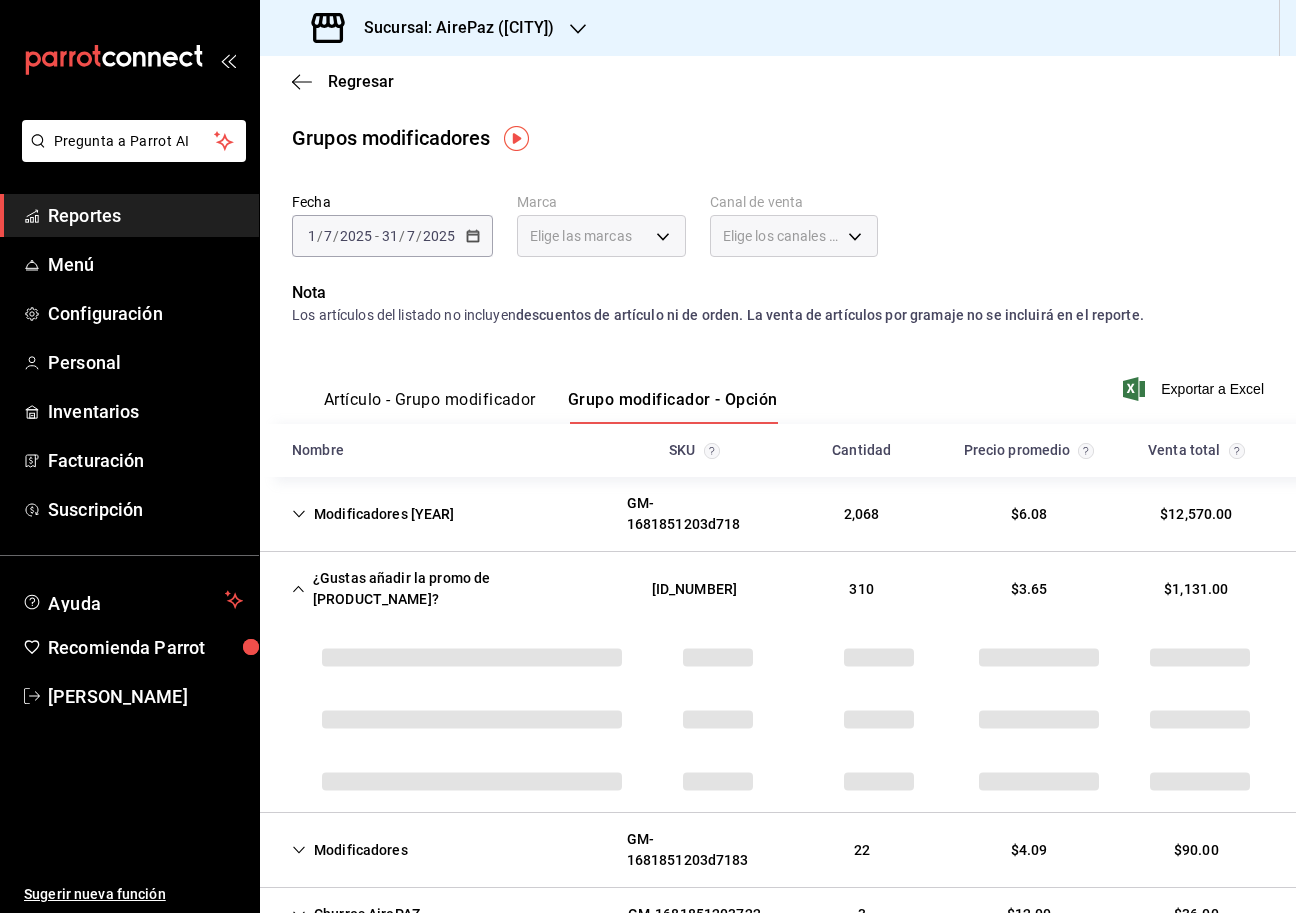 click on "¿Gustas añadir la promo de [PRODUCT_NAME]?" at bounding box center [443, 589] 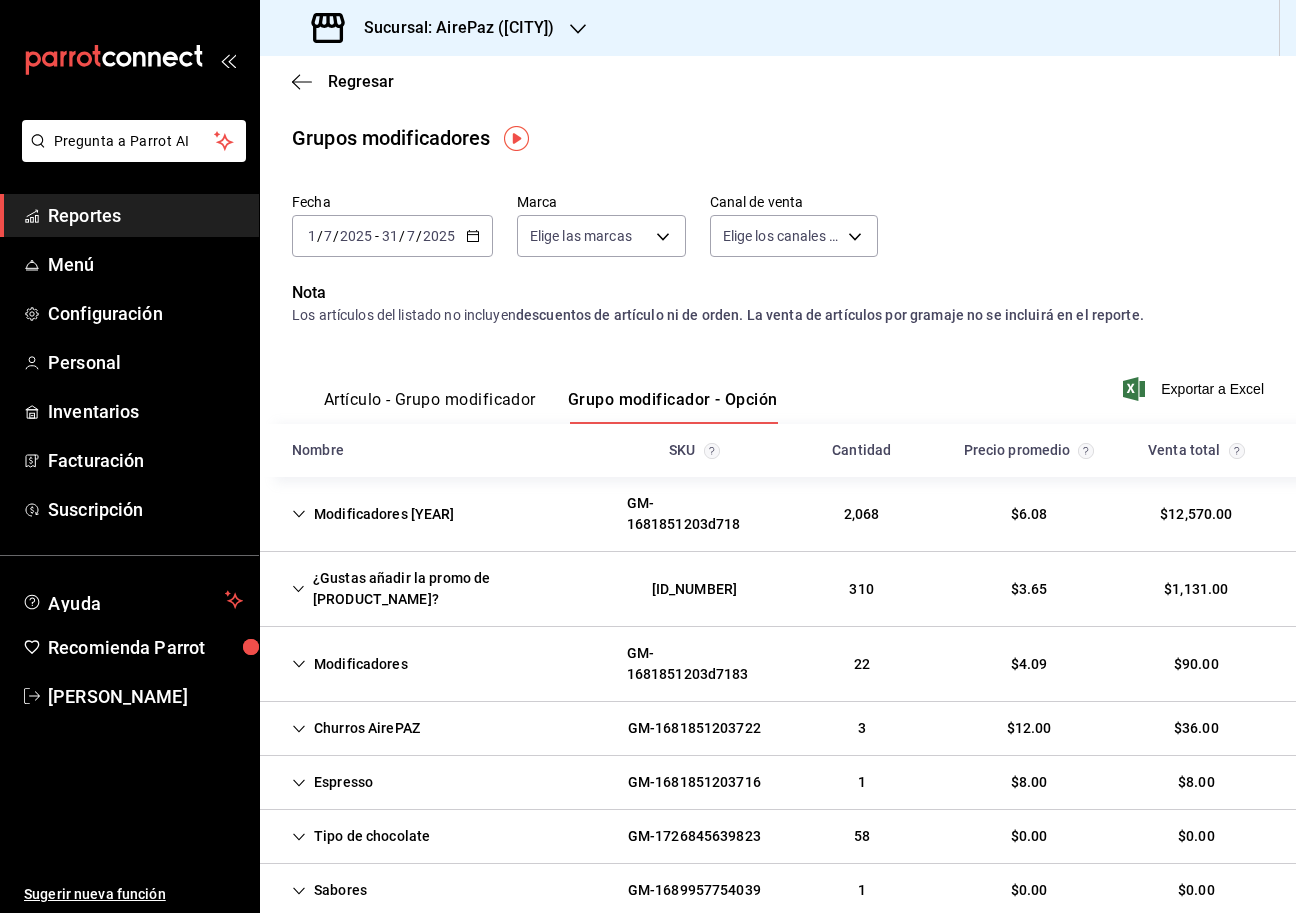 click on "Sucursal: AirePaz ([CITY])" at bounding box center (451, 28) 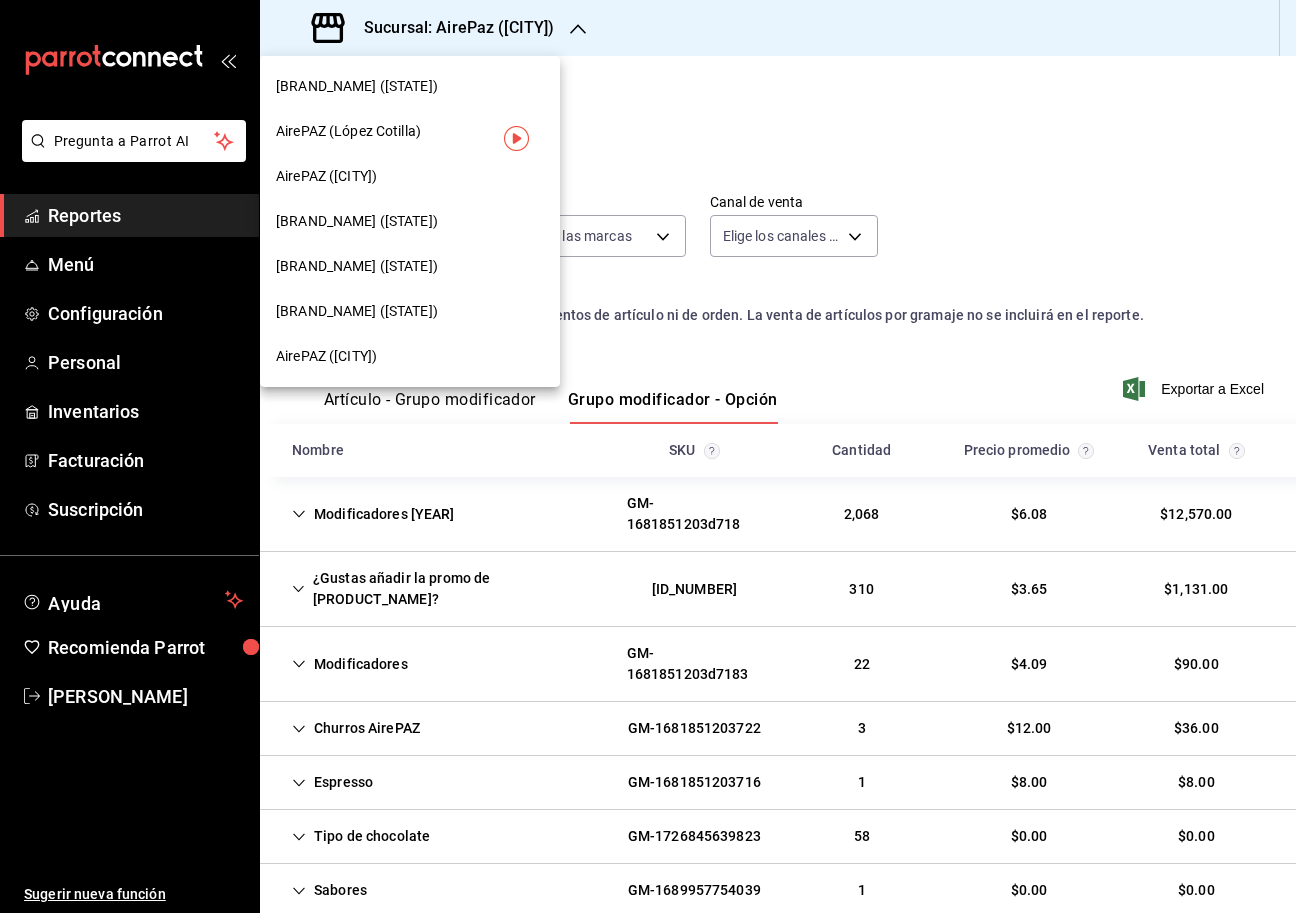 click on "AirePAZ ([CITY])" at bounding box center [410, 176] 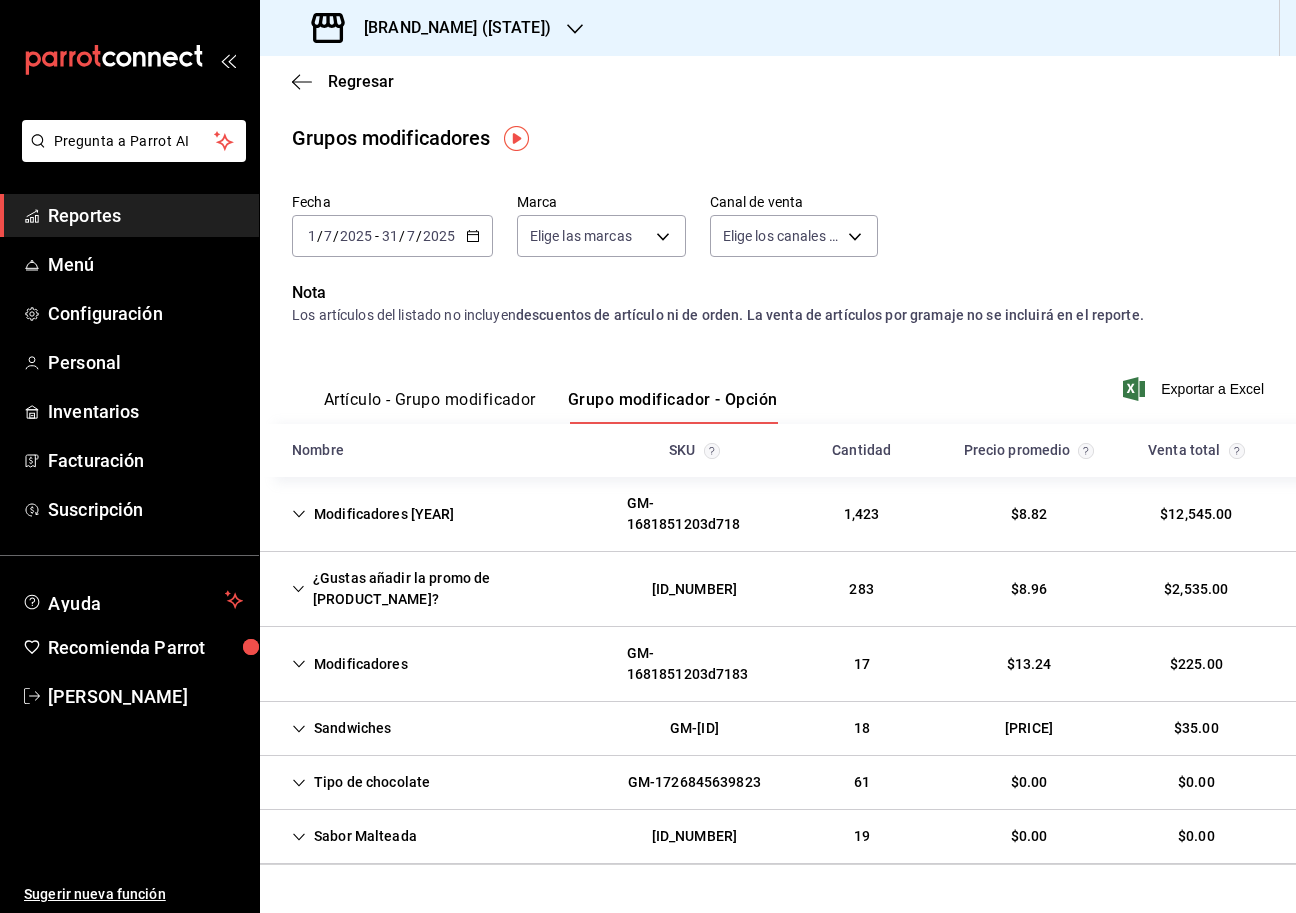 click on "[BRAND_NAME] ([STATE])" at bounding box center (449, 28) 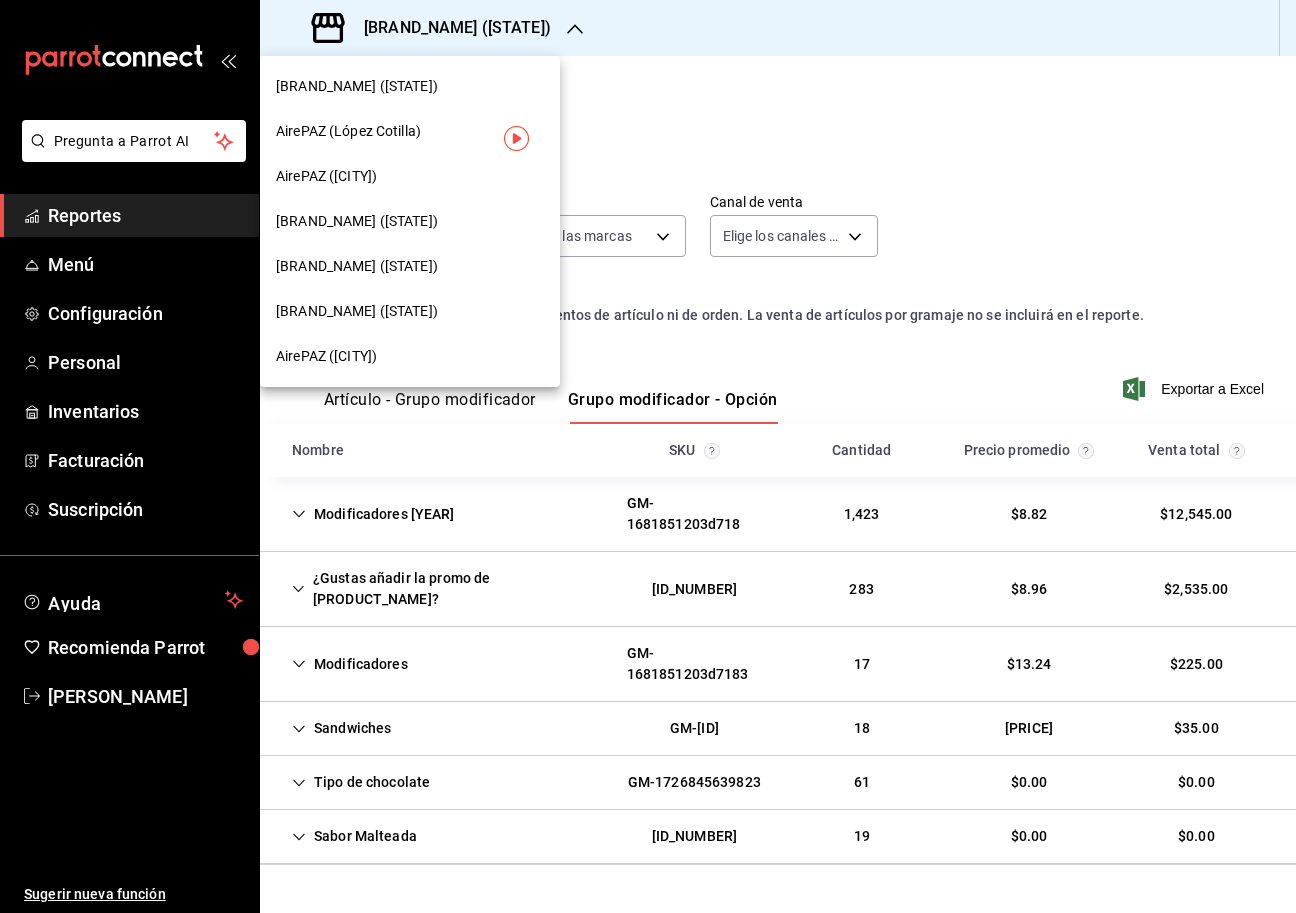 click on "AirePAZ (López Cotilla)" at bounding box center [348, 131] 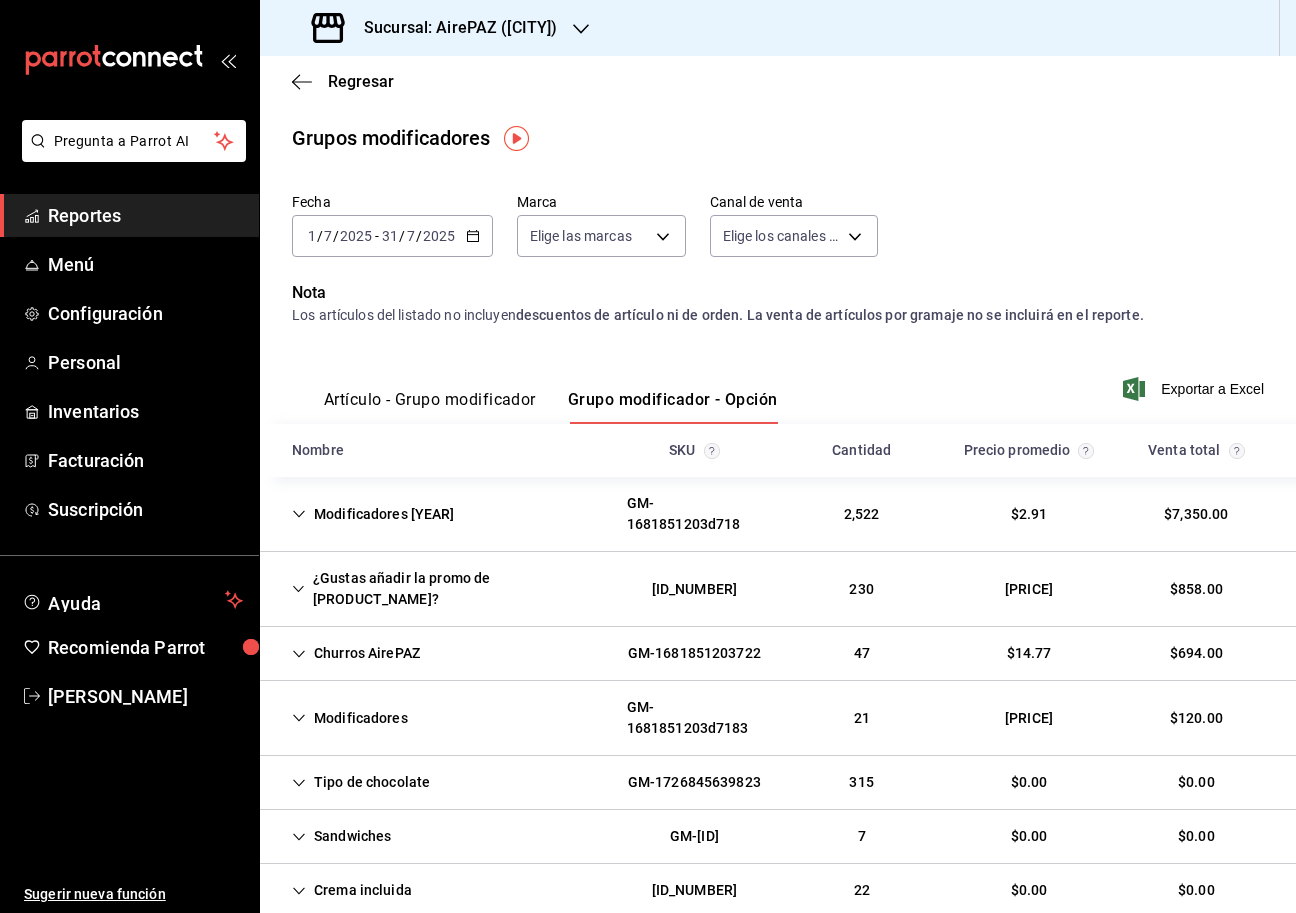 click on "Sucursal: AirePAZ ([CITY])" at bounding box center (452, 28) 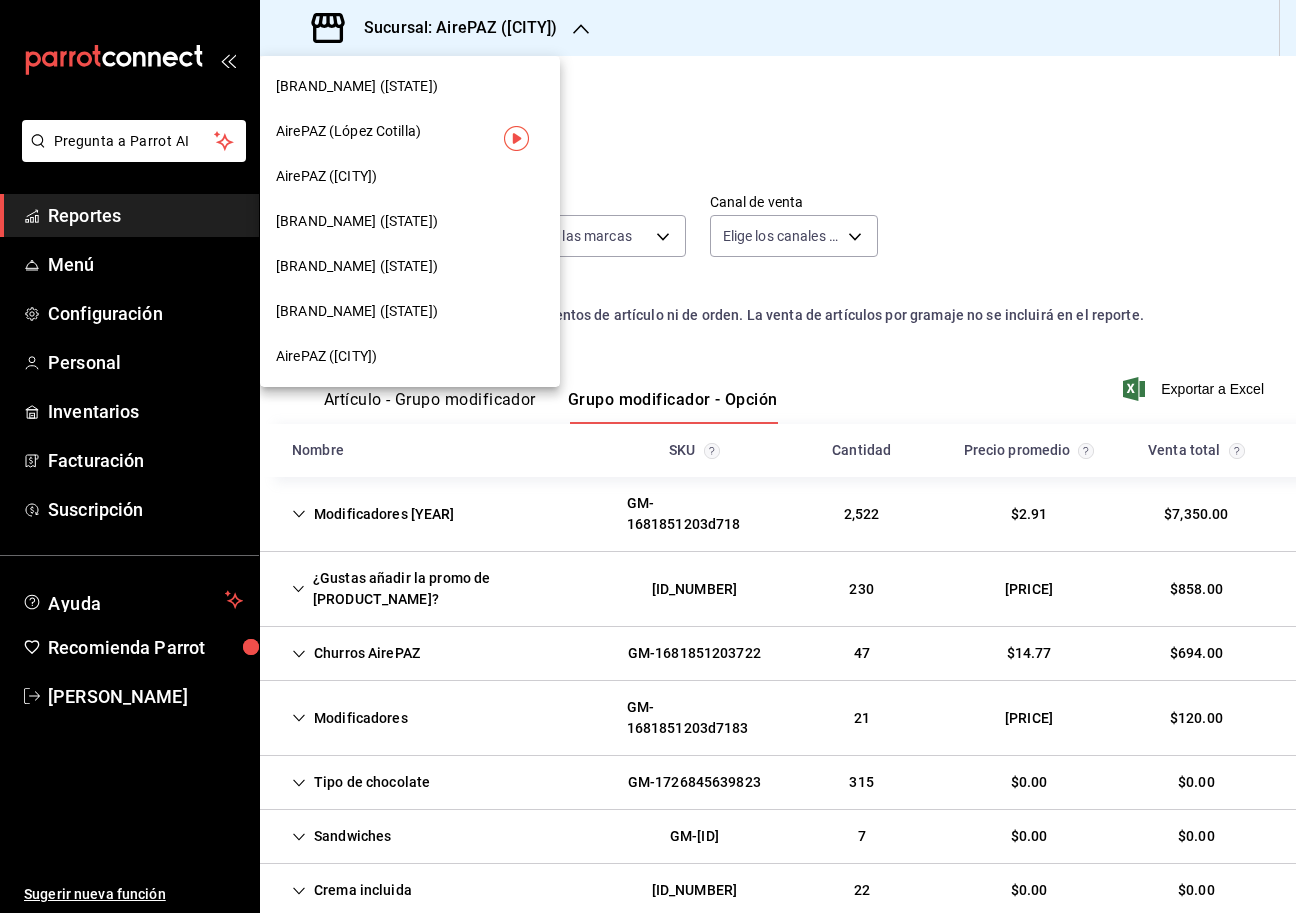 click on "AirePAZ ([CITY])" at bounding box center (326, 356) 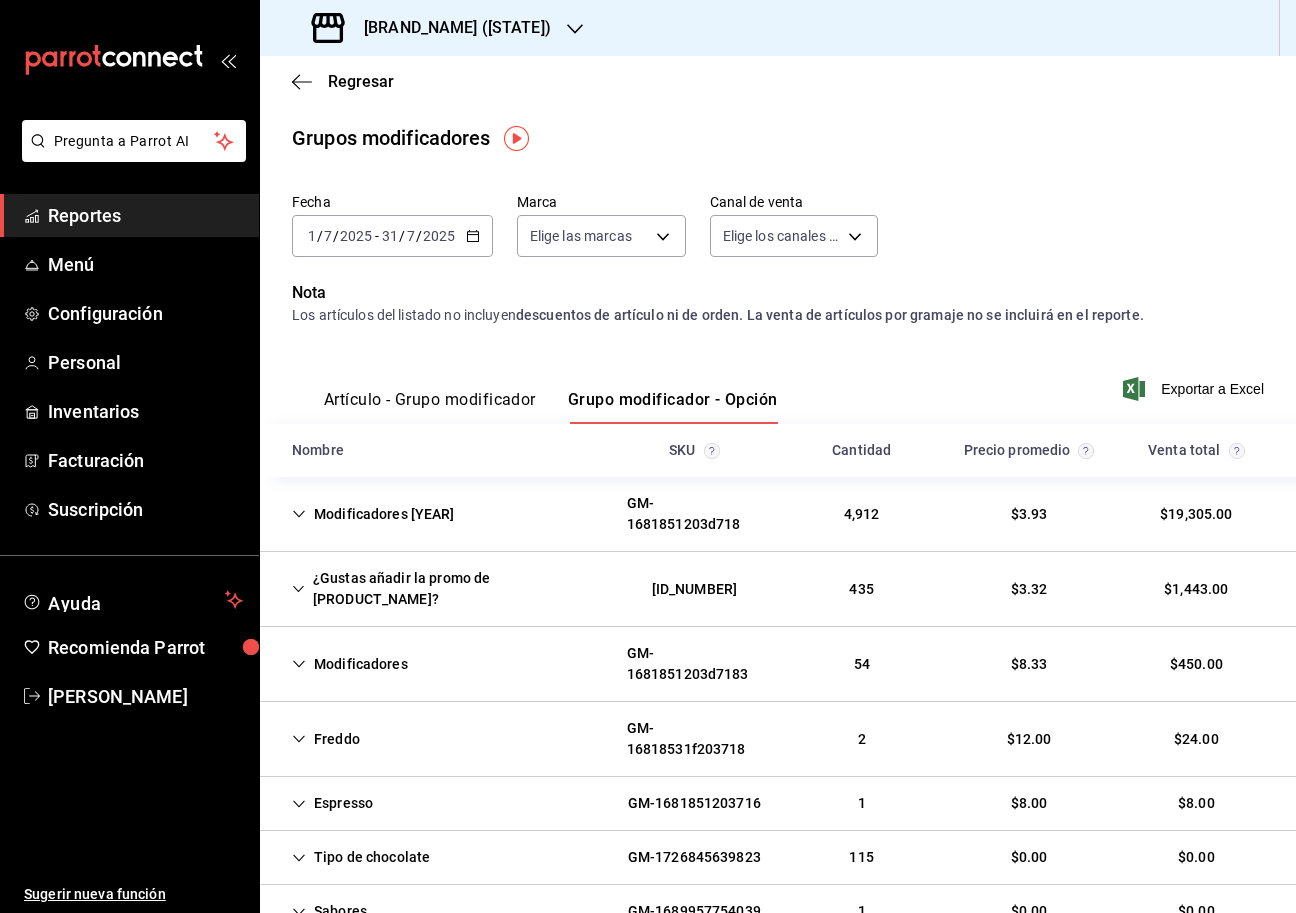 click on "¿Gustas añadir la promo de [PRODUCT_NAME]?" at bounding box center [443, 589] 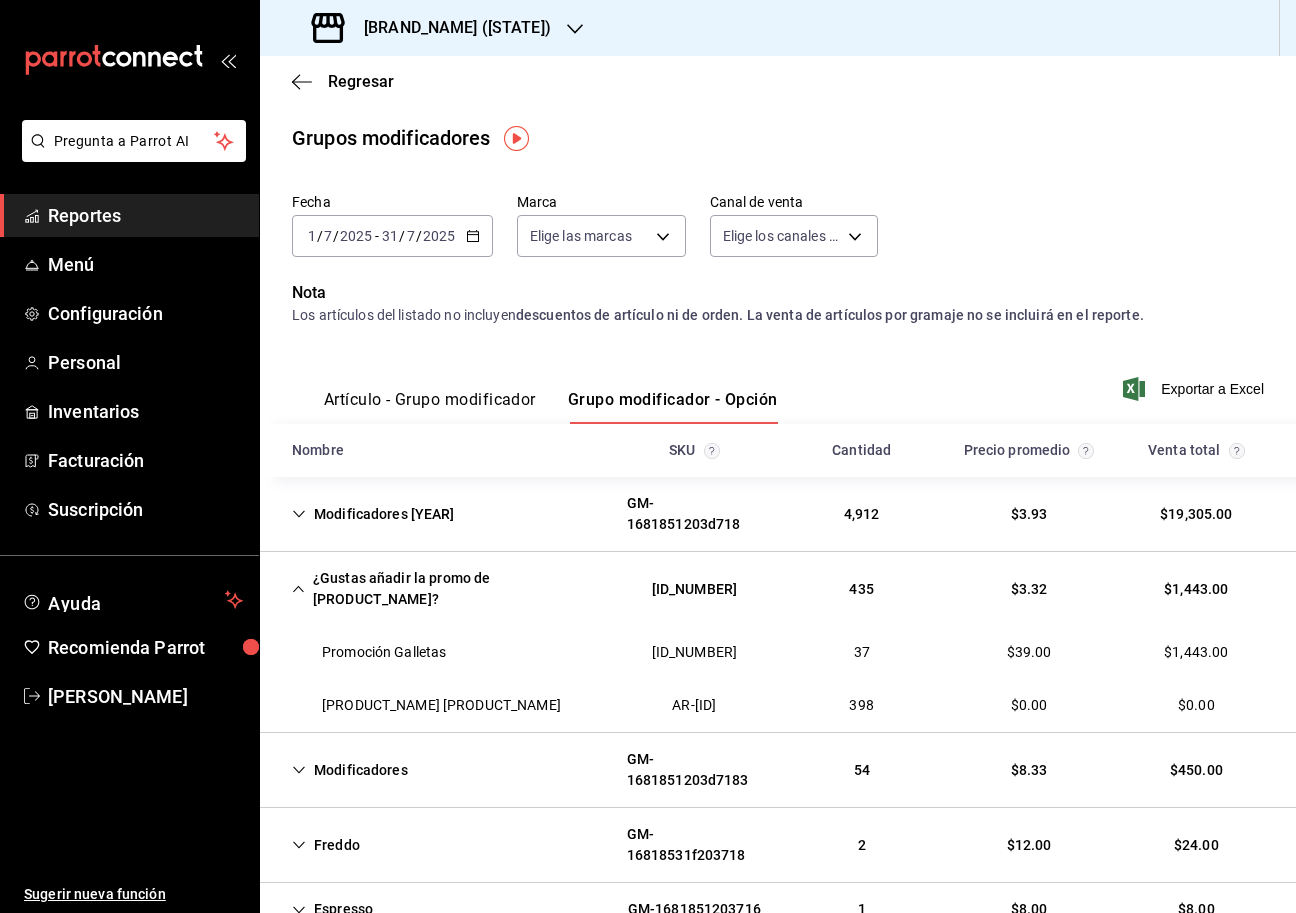click on "Grupos modificadores" at bounding box center (778, 138) 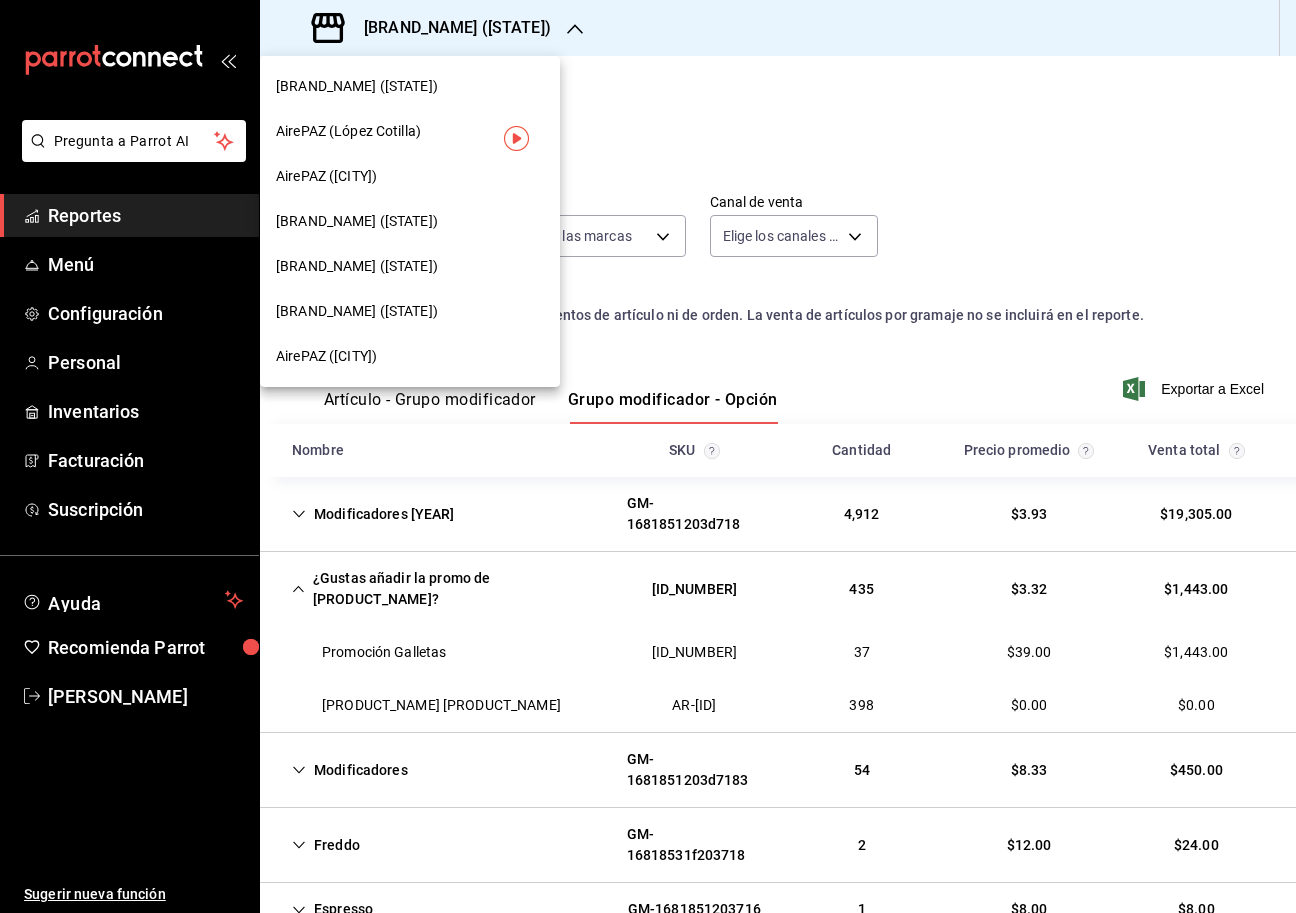 click on "AirePAZ (López Cotilla)" at bounding box center (410, 131) 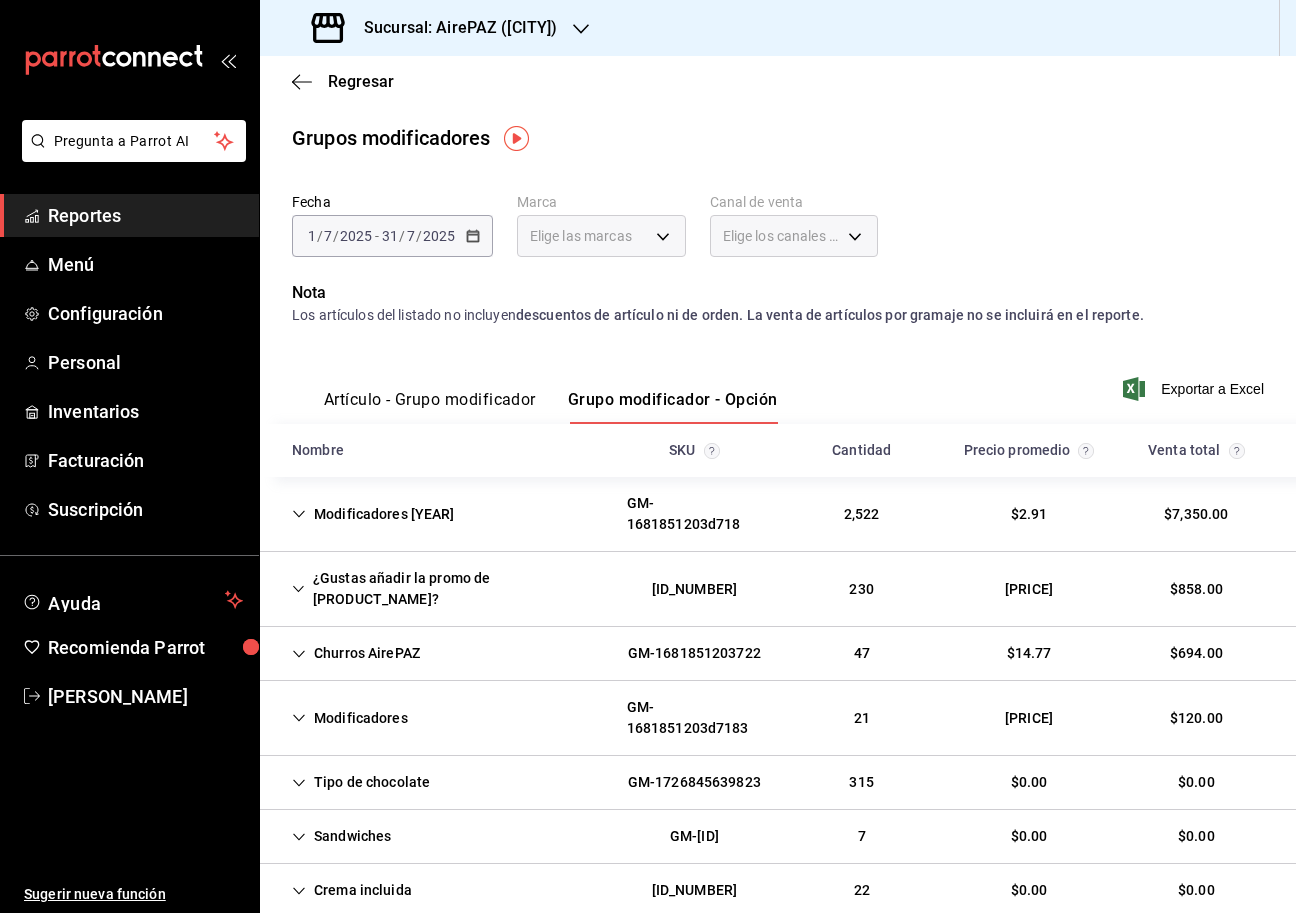 click on "¿Gustas añadir la promo de [PRODUCT_NAME]?" at bounding box center [443, 589] 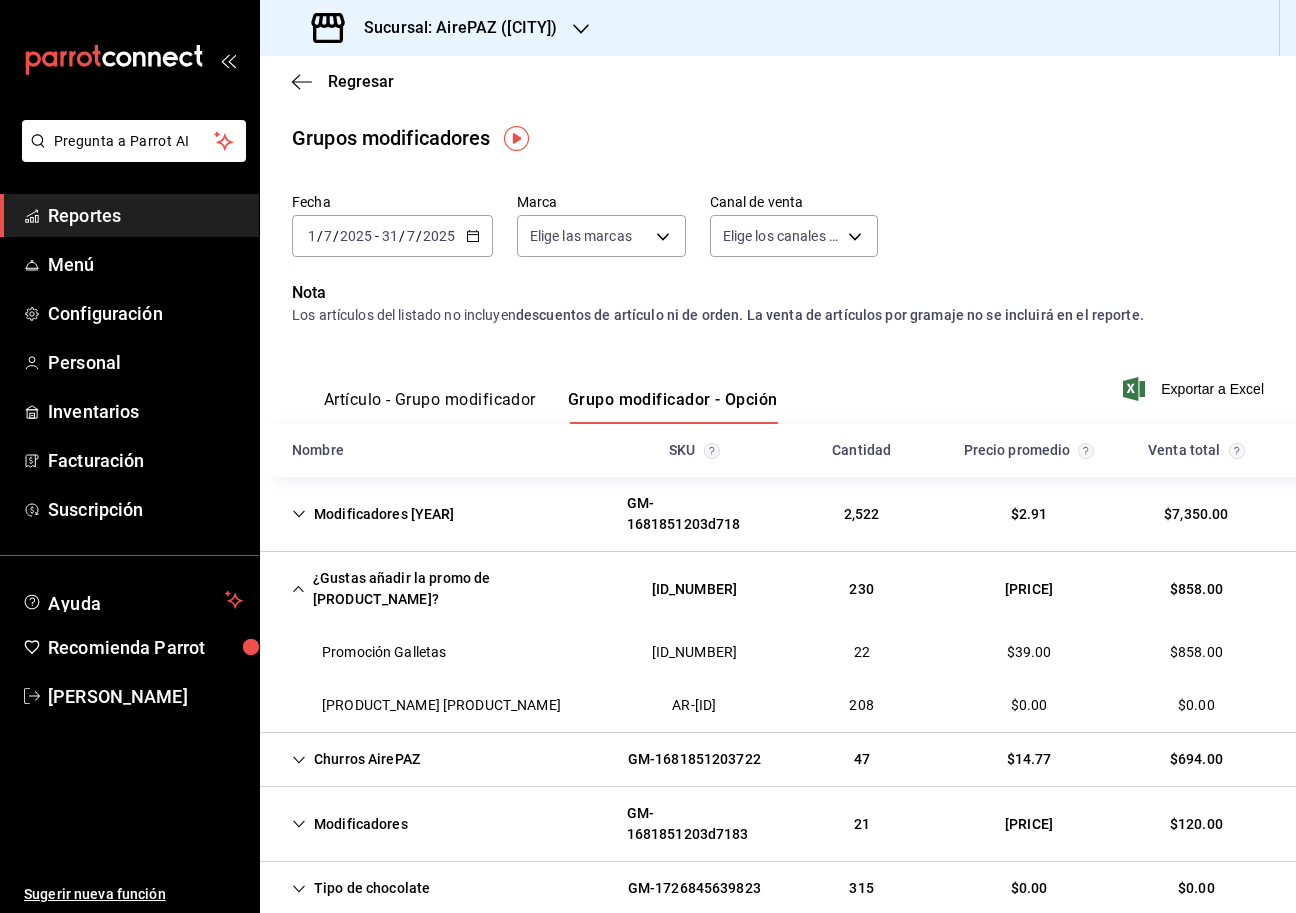 click on "Sucursal: AirePAZ ([CITY])" at bounding box center (436, 28) 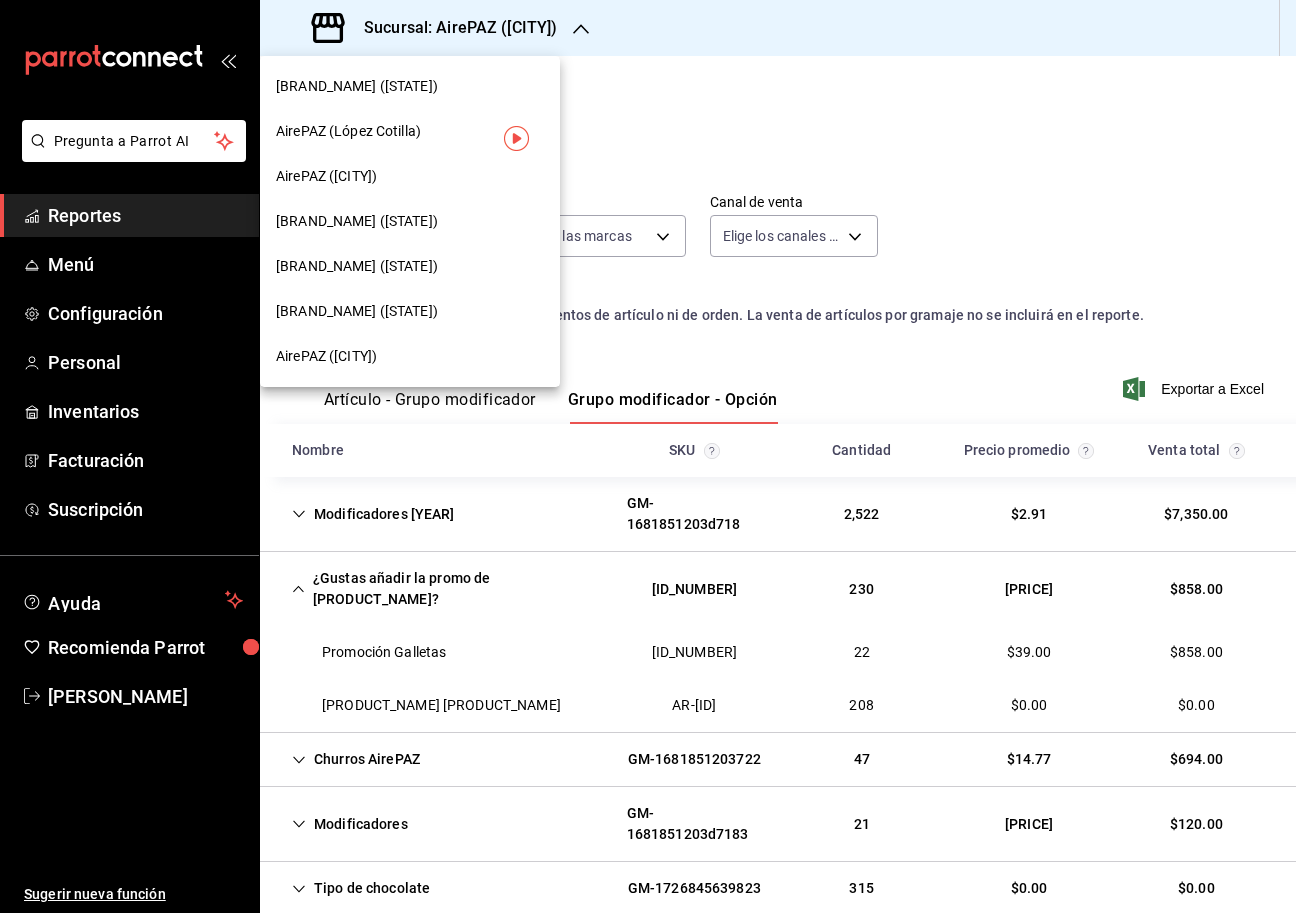 click on "AirePAZ ([CITY])" at bounding box center [410, 176] 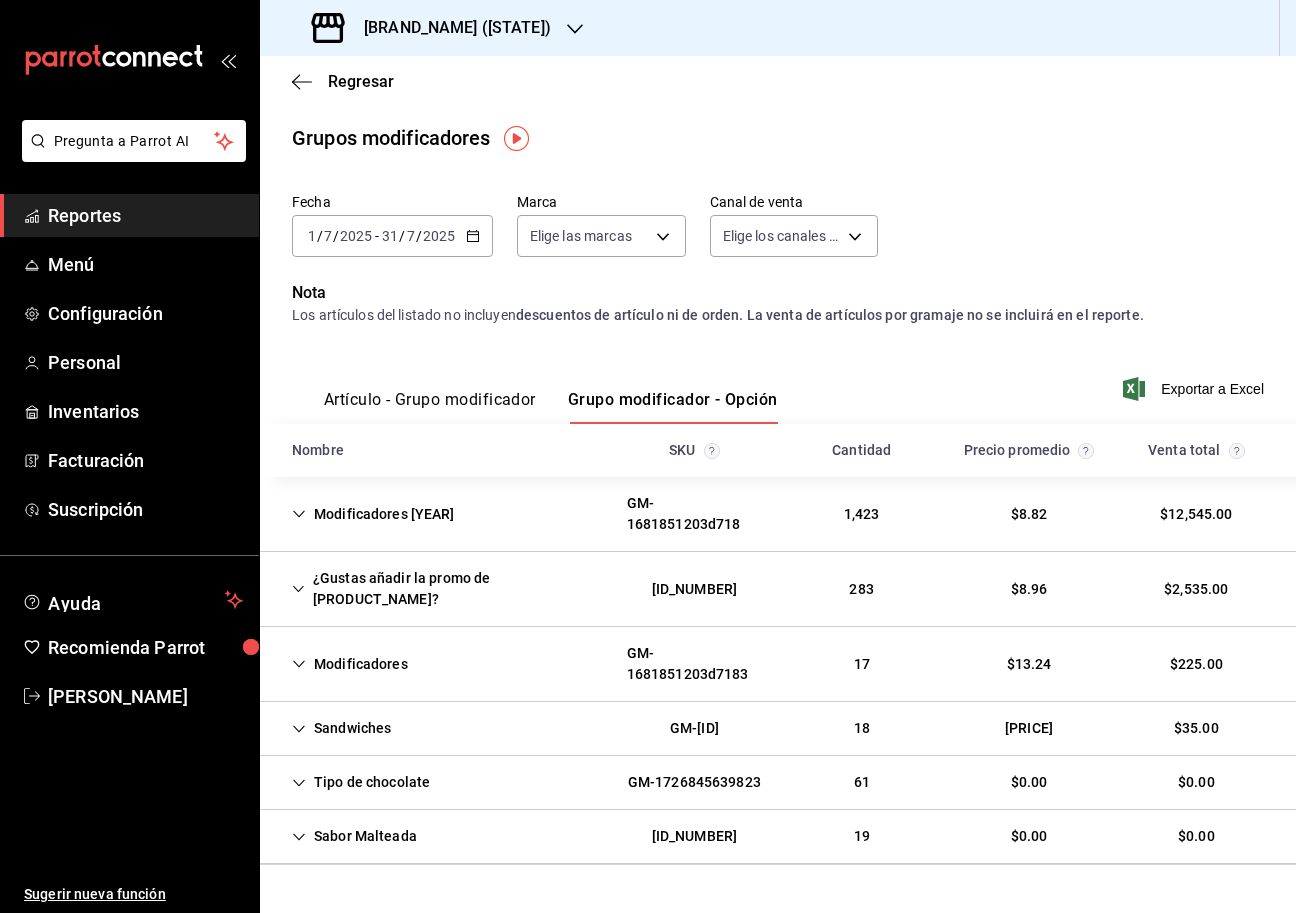 click on "¿Gustas añadir la promo de [PRODUCT_NAME]?" at bounding box center (443, 589) 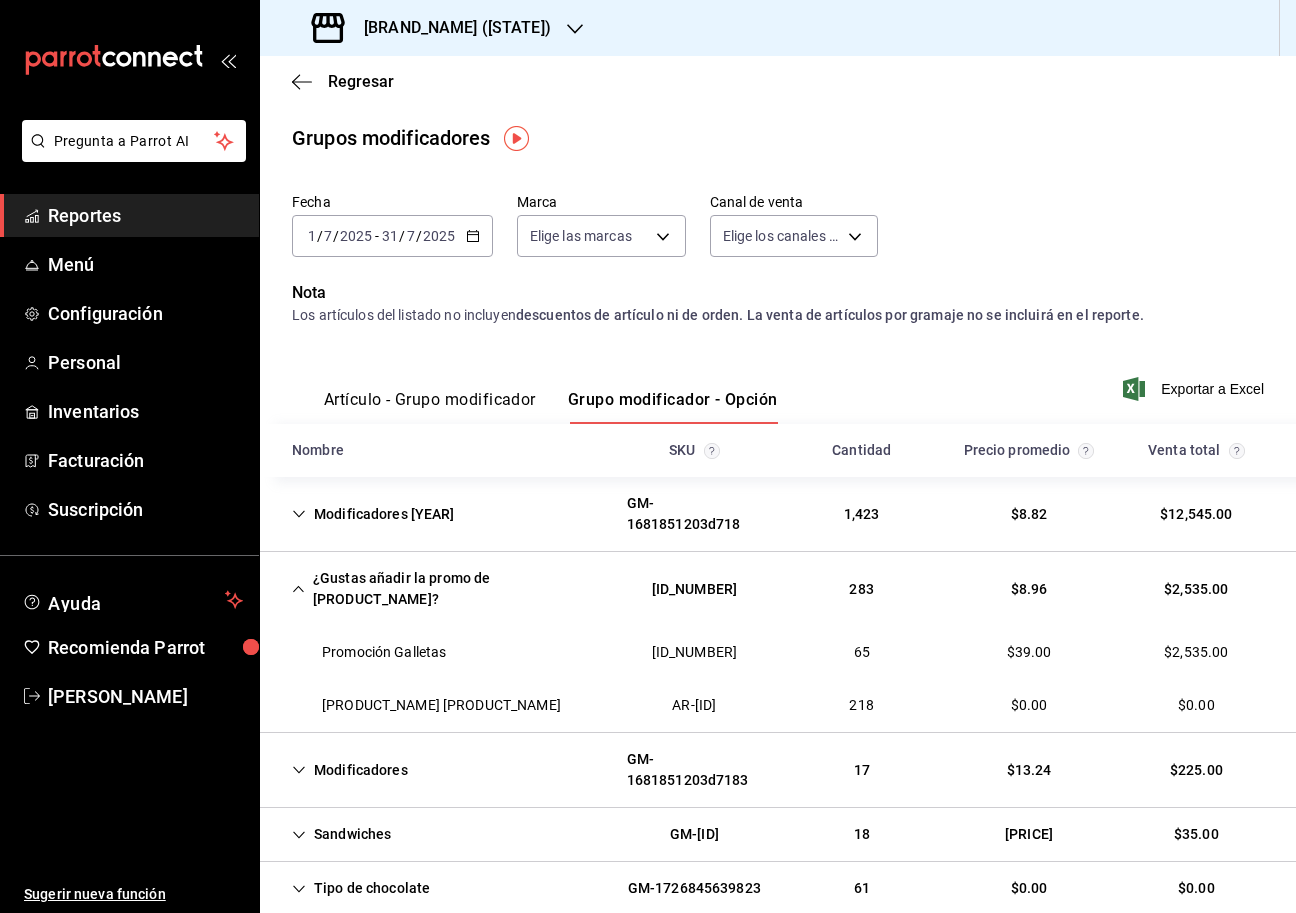 click on "[BRAND_NAME] ([STATE])" at bounding box center (449, 28) 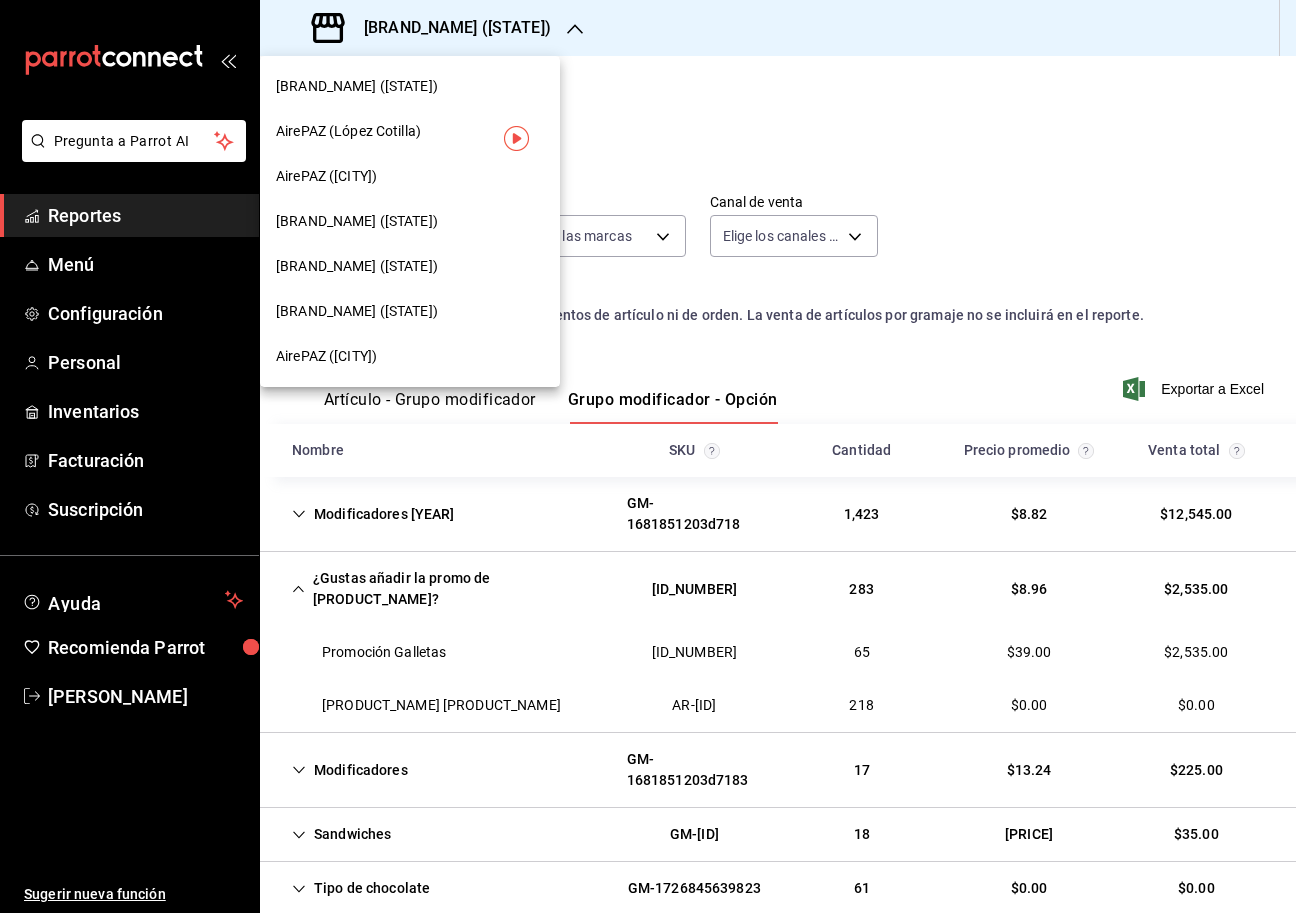 click on "[BRAND_NAME] ([STATE])" at bounding box center (357, 221) 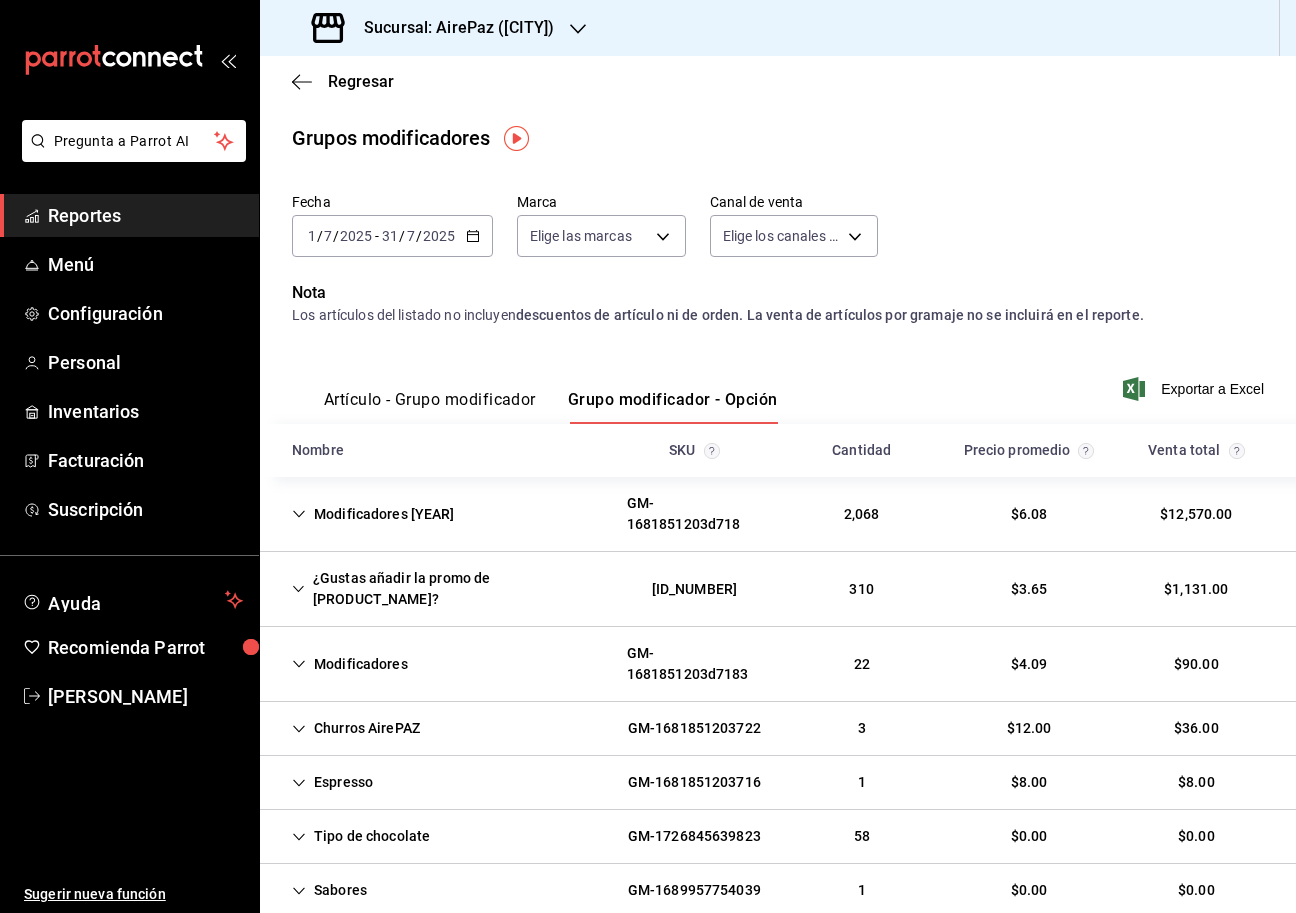 click on "¿Gustas añadir la promo de [PRODUCT_NAME]?" at bounding box center (443, 589) 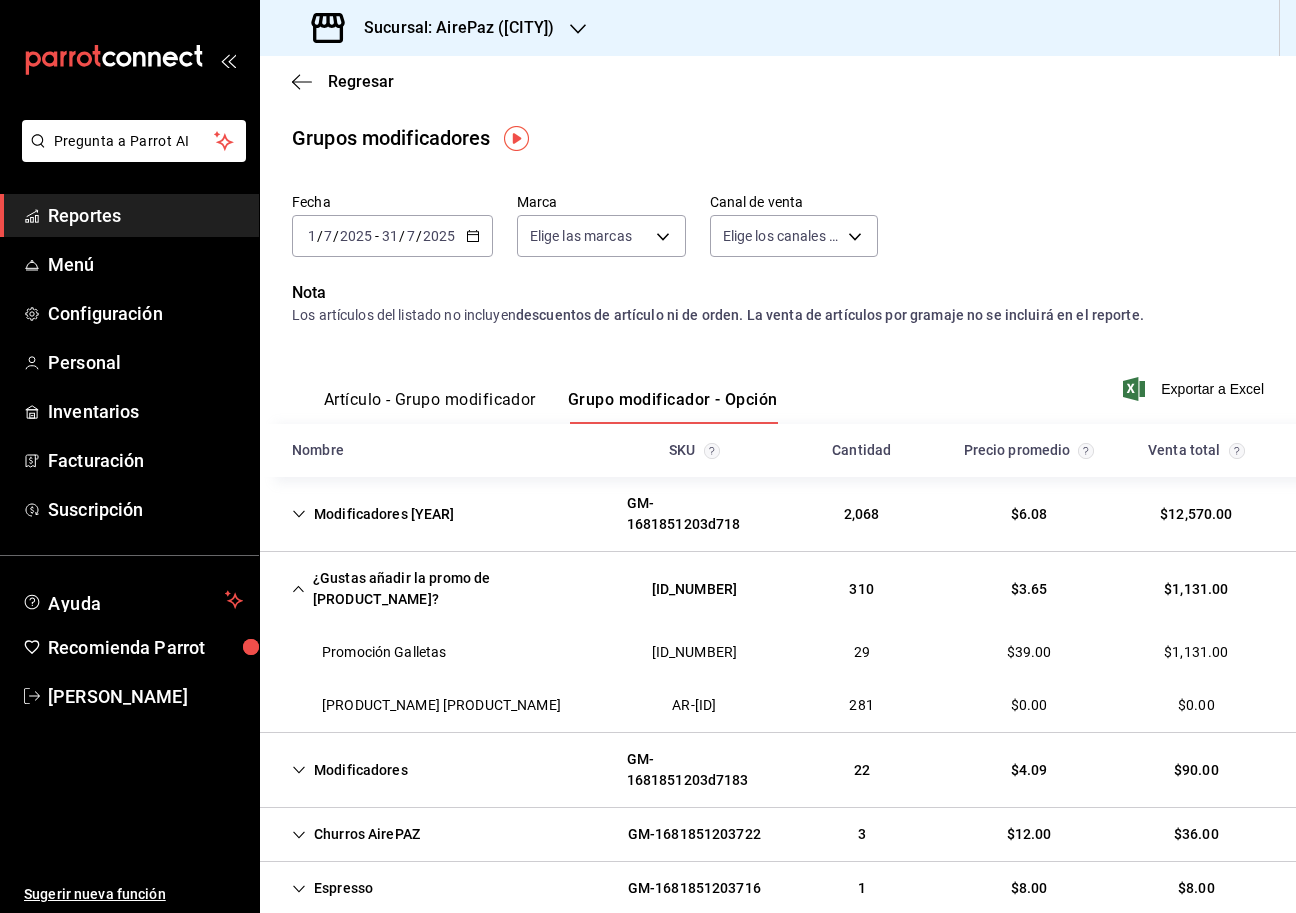 click 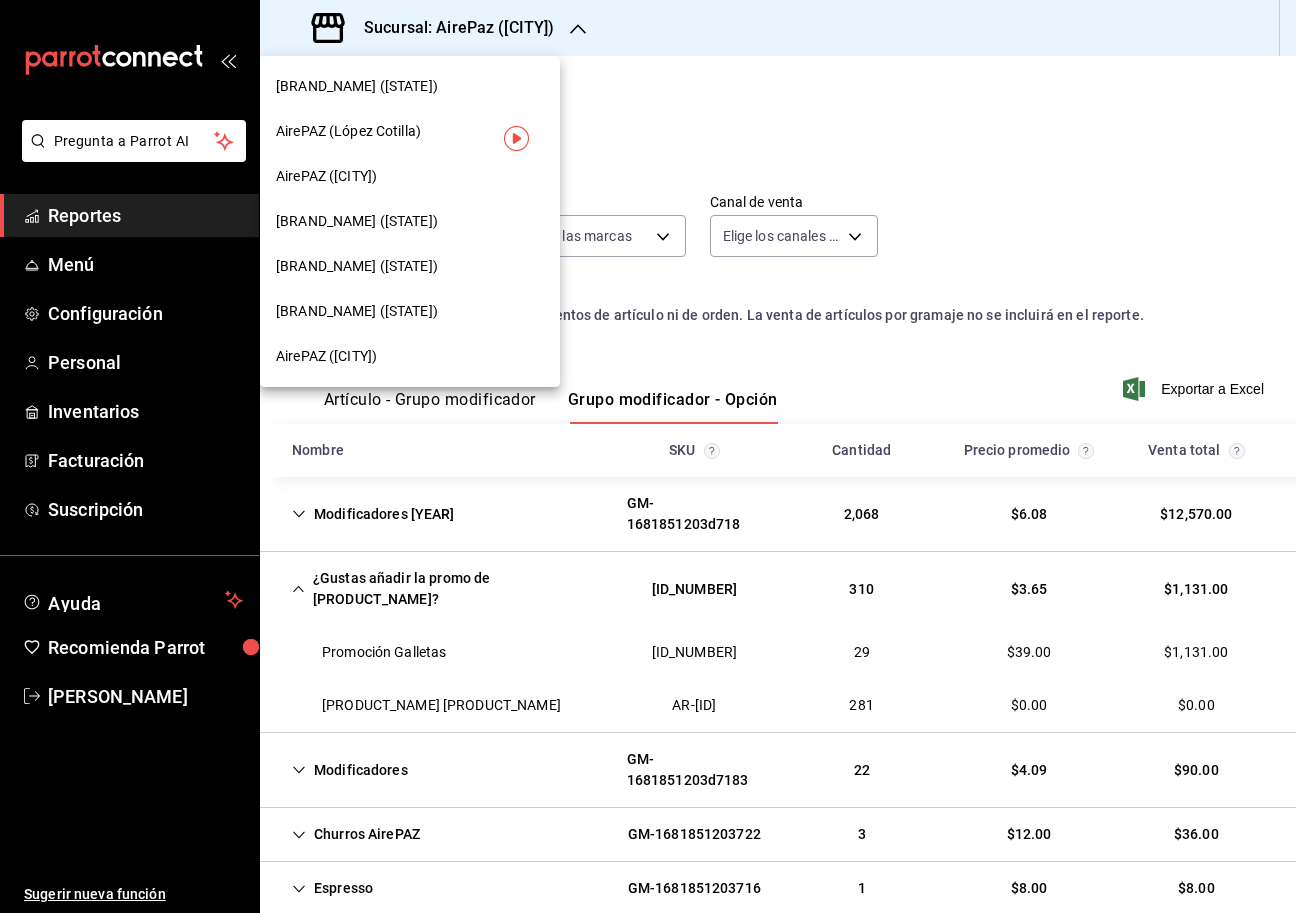 click on "[BRAND_NAME] ([STATE])" at bounding box center [410, 266] 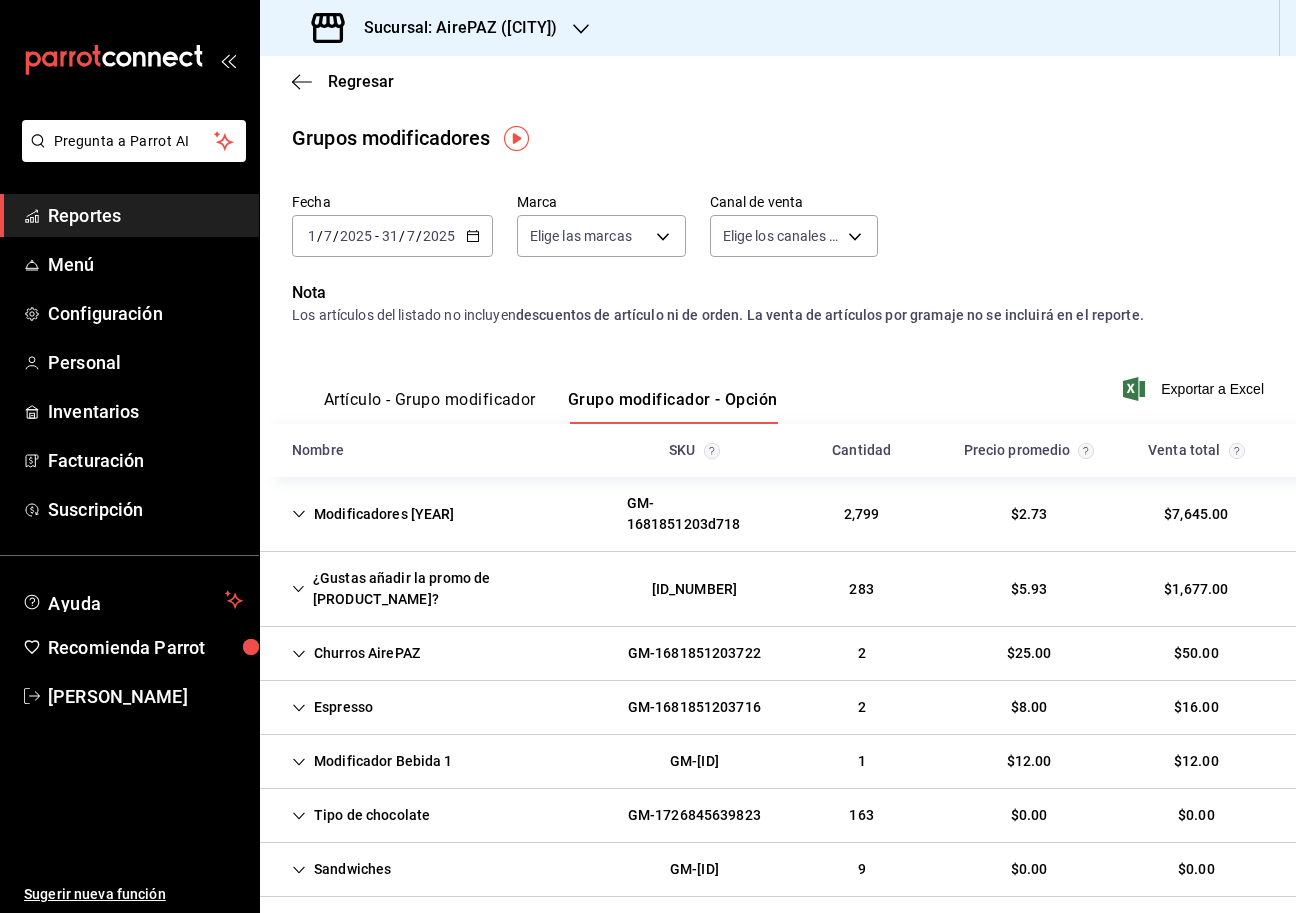 click on "¿Gustas añadir la promo de [PRODUCT_NAME]?" at bounding box center (443, 589) 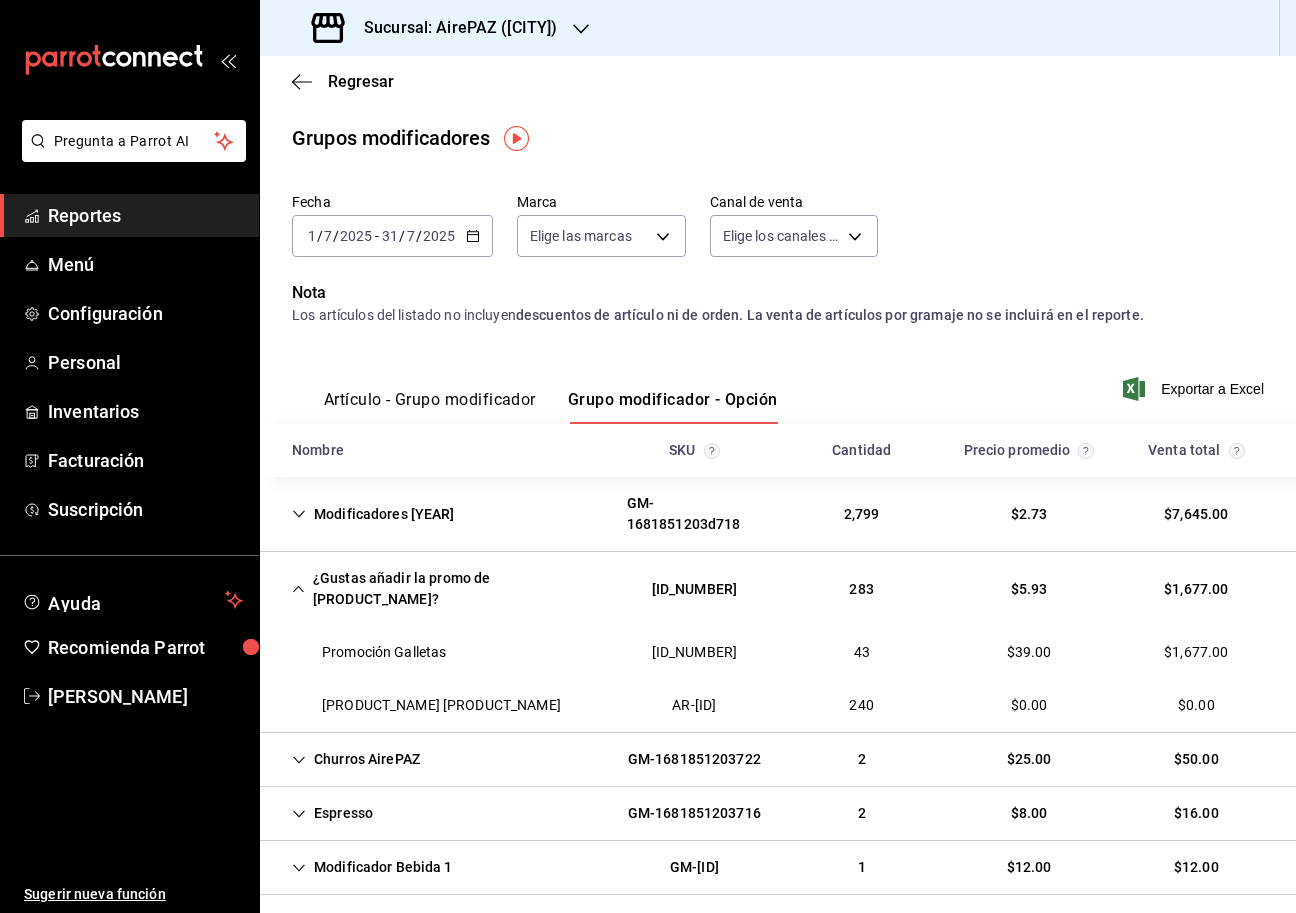 click on "Sucursal: AirePAZ ([CITY])" at bounding box center (452, 28) 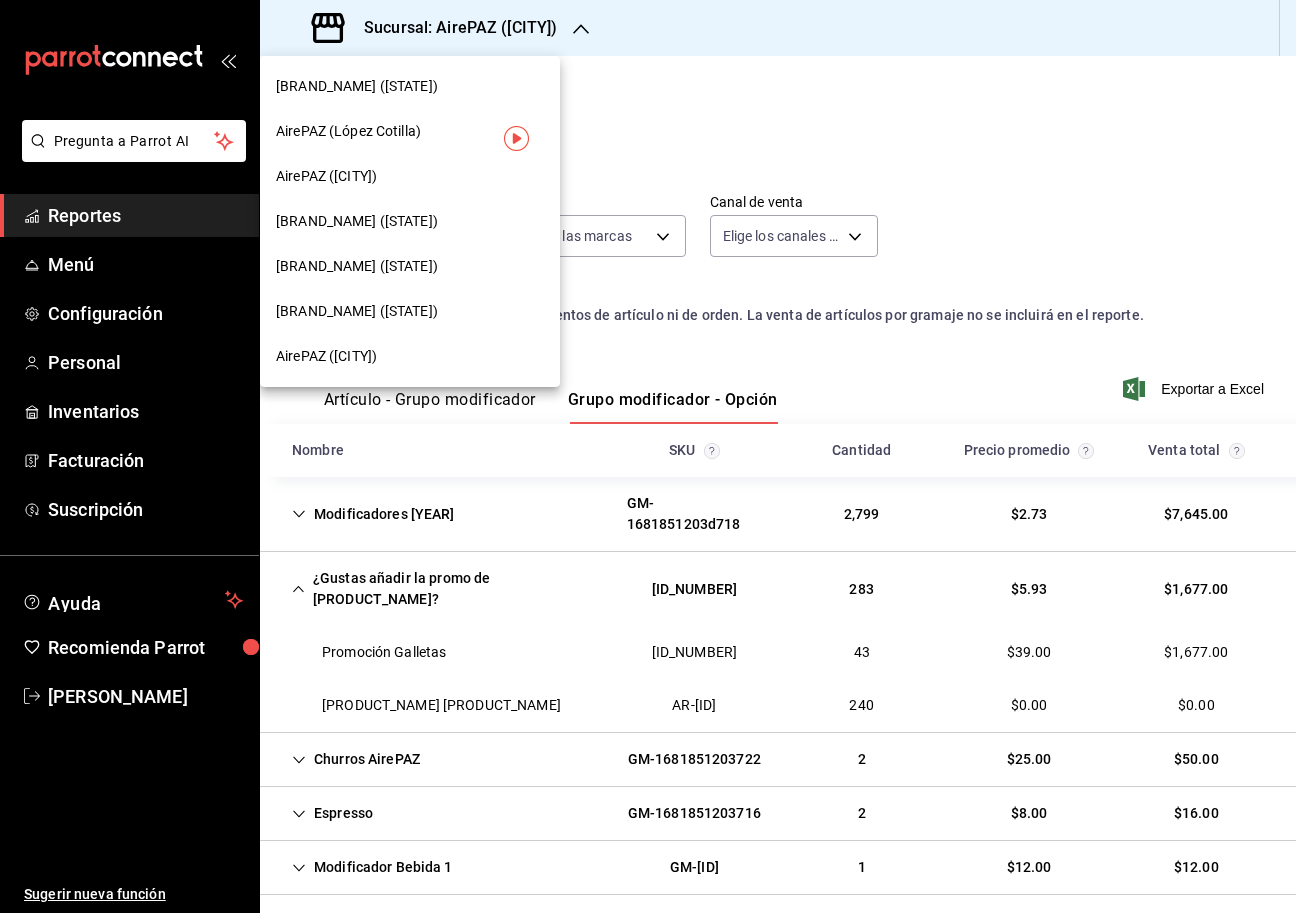click on "[BRAND_NAME] ([STATE])" at bounding box center (410, 311) 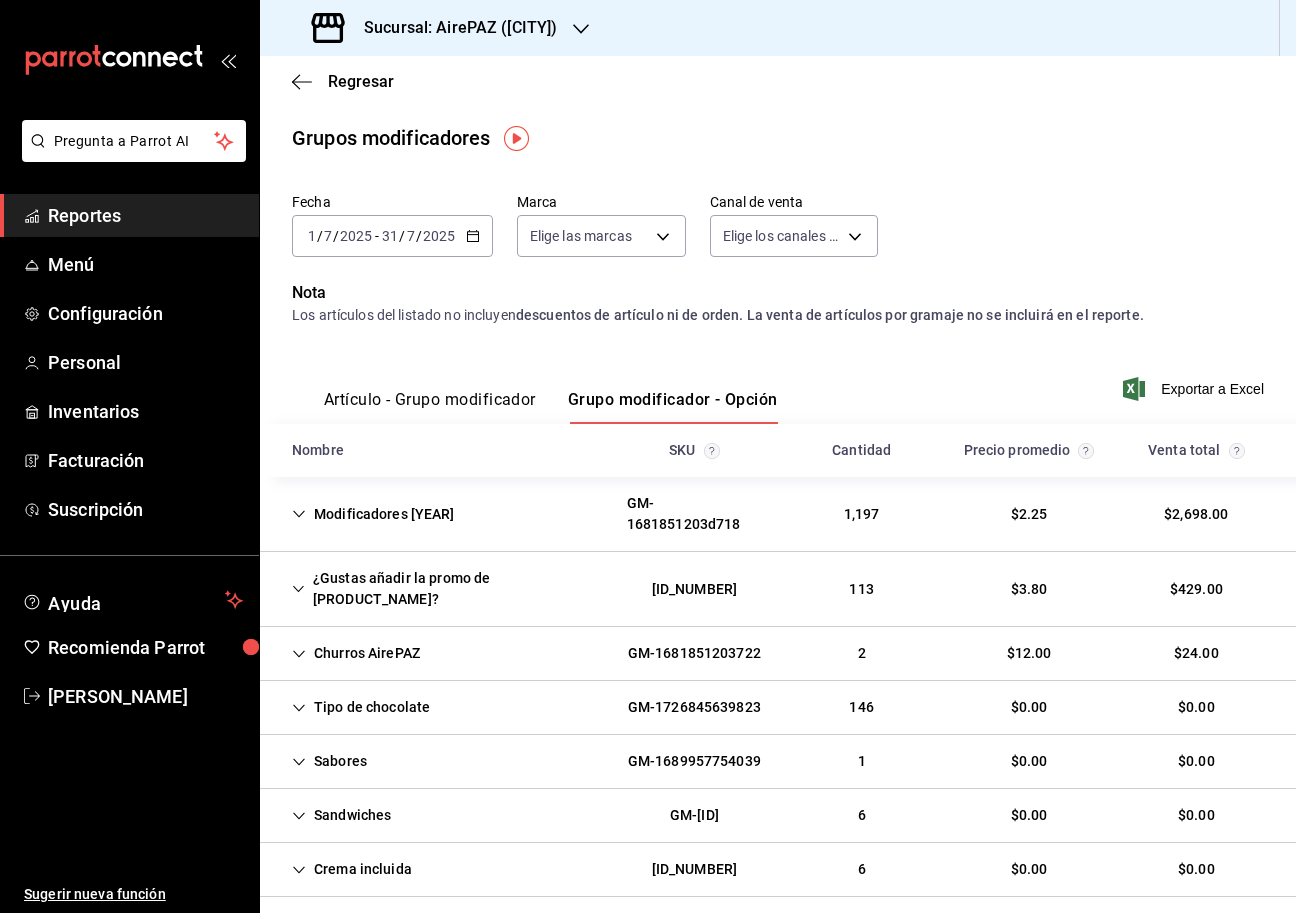 click on "¿Gustas añadir la promo de [PRODUCT_NAME]?" at bounding box center (443, 589) 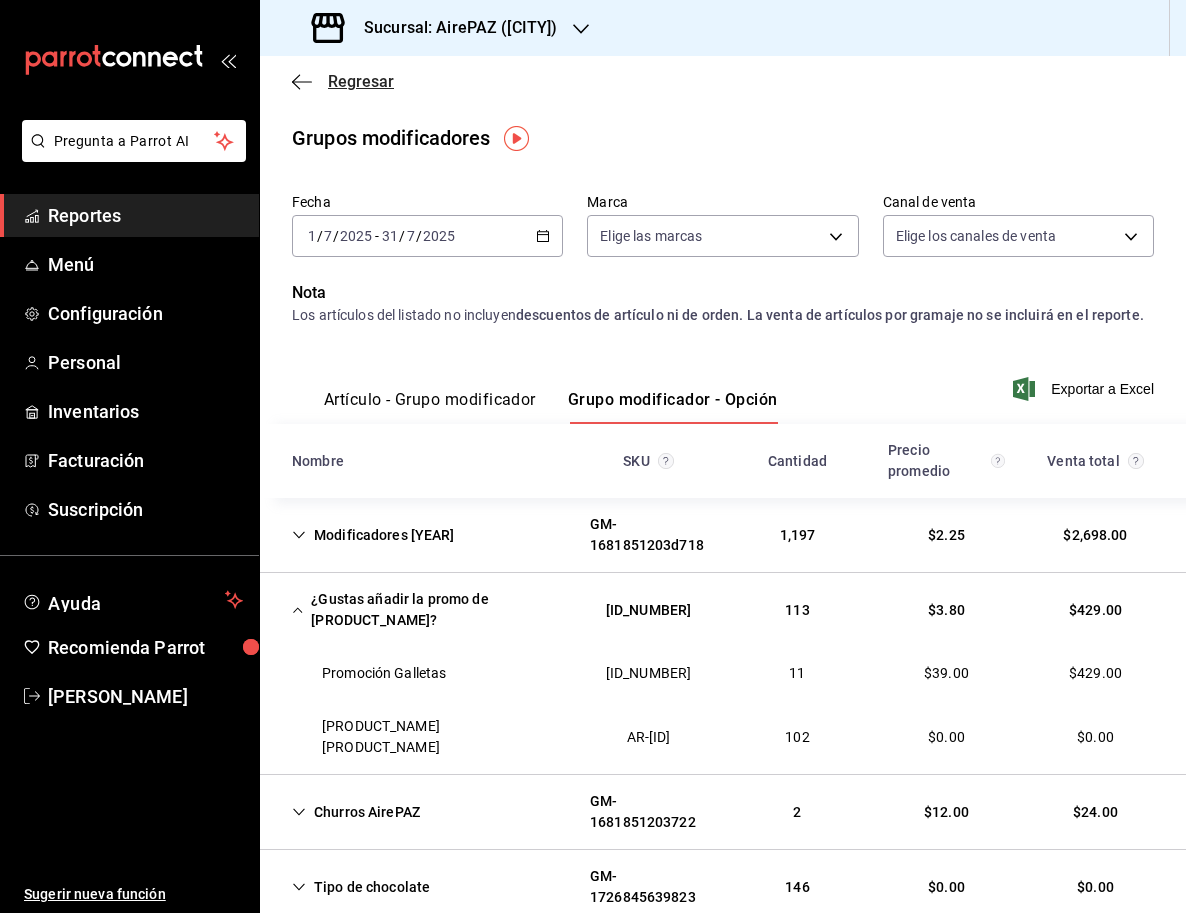click on "Regresar" at bounding box center [343, 81] 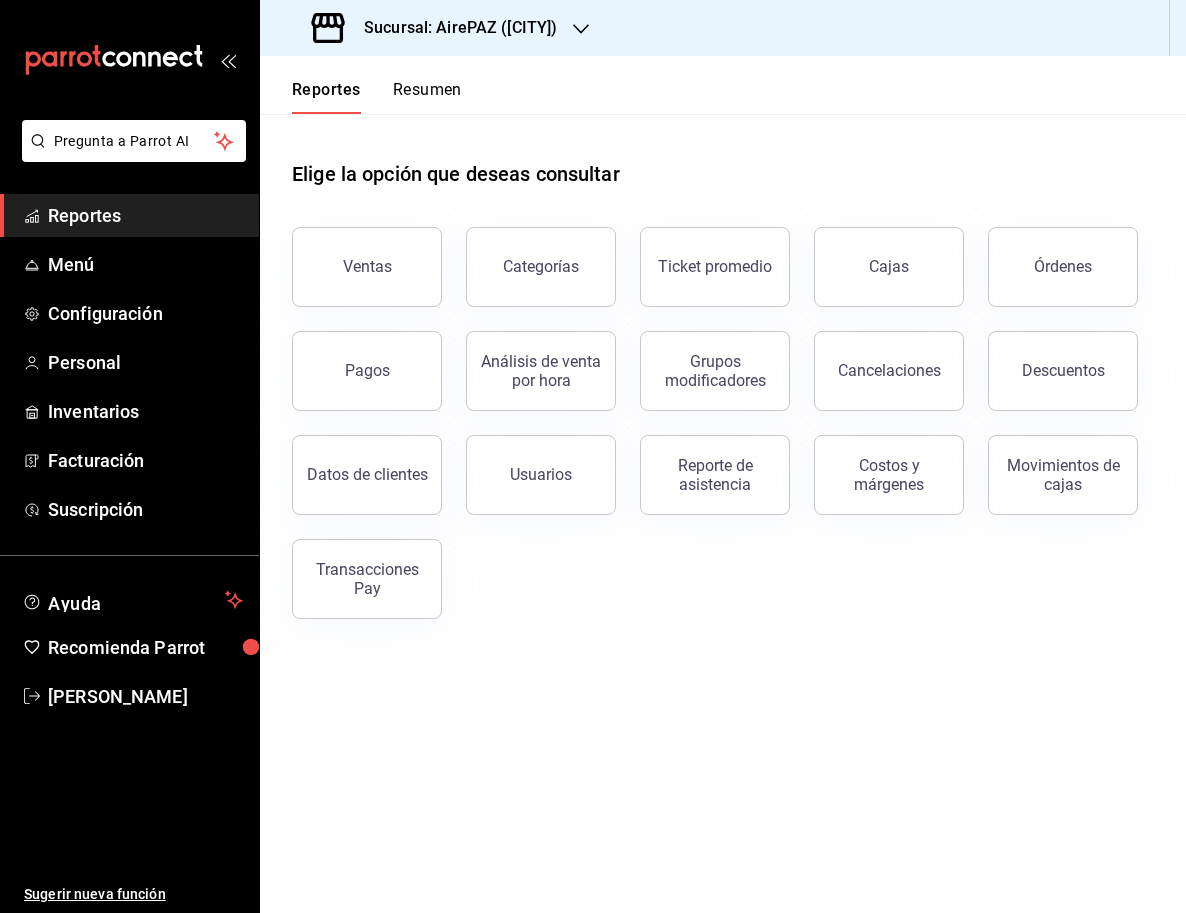 click on "Resumen" at bounding box center (427, 97) 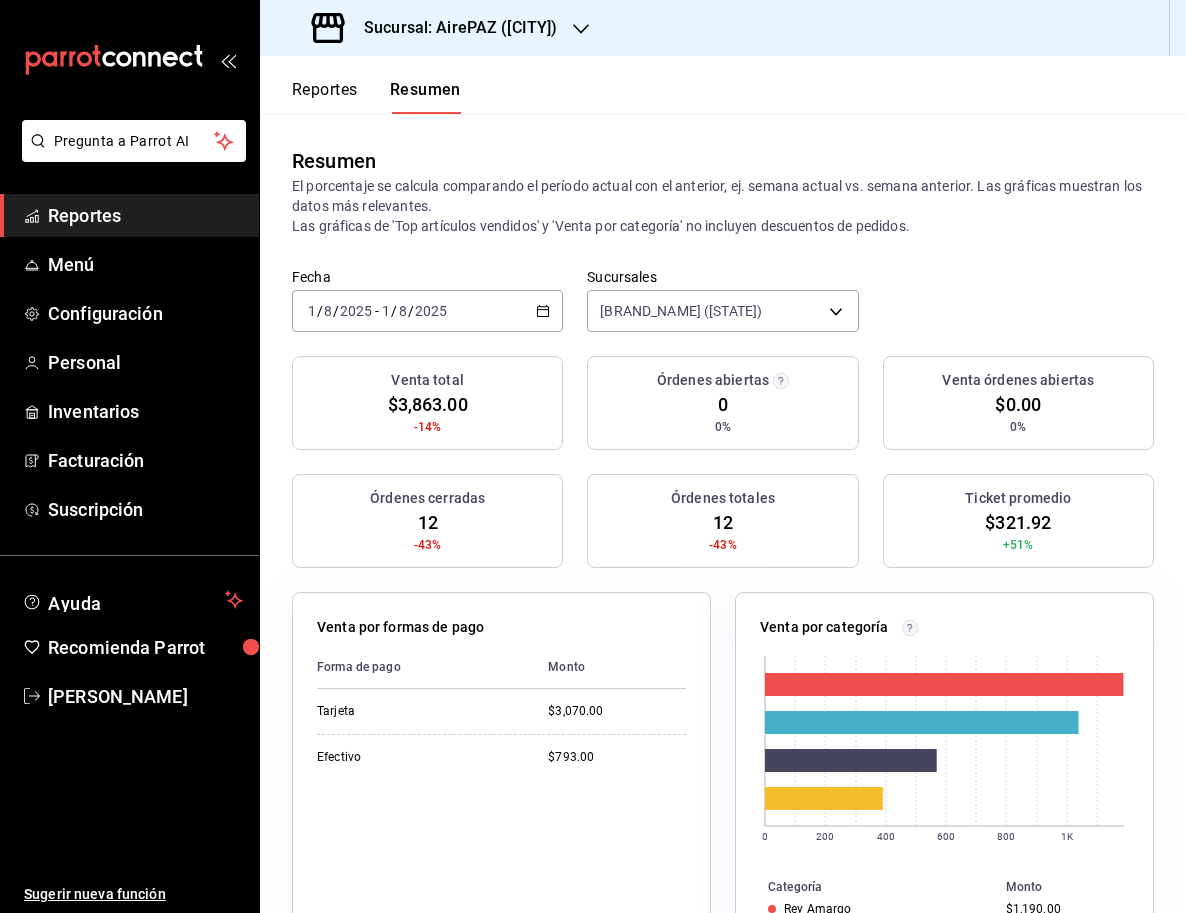click 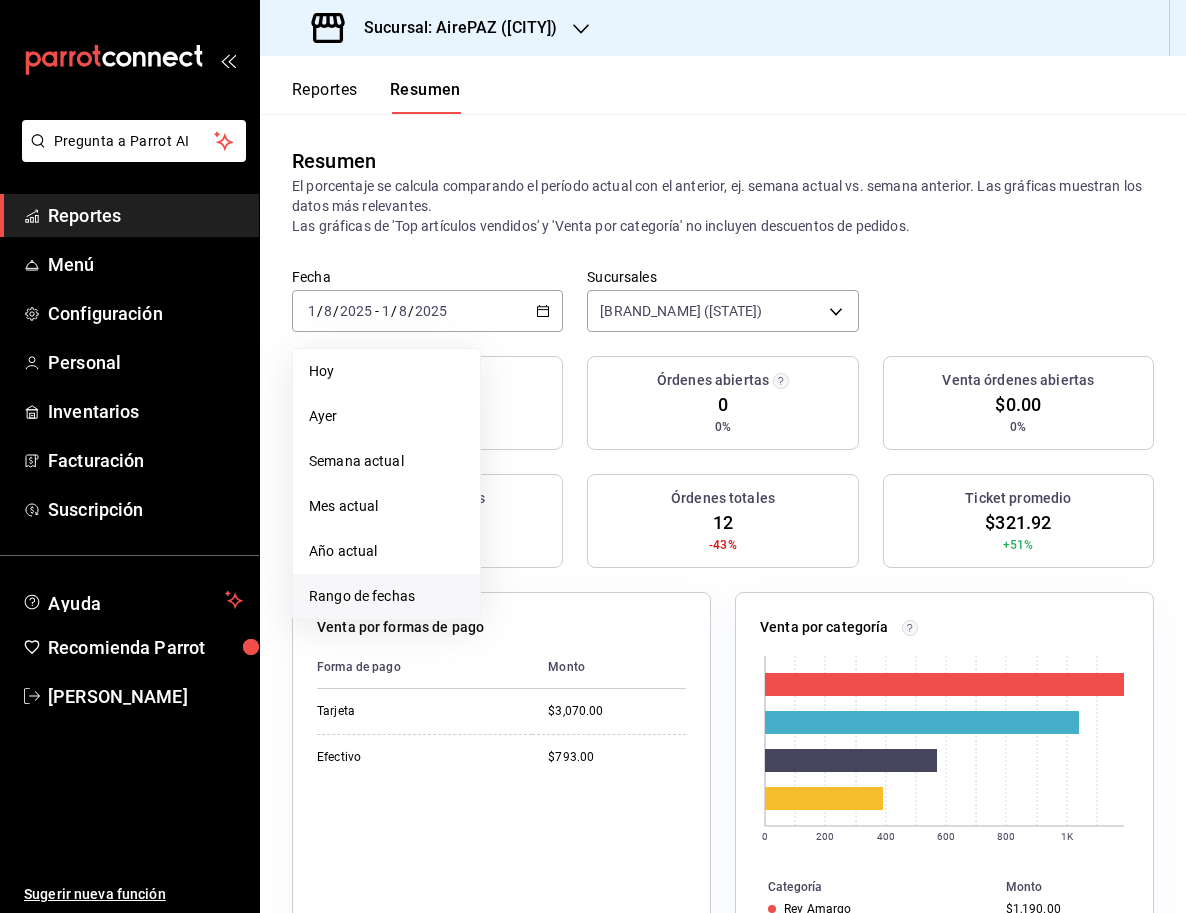 click on "Rango de fechas" at bounding box center (386, 596) 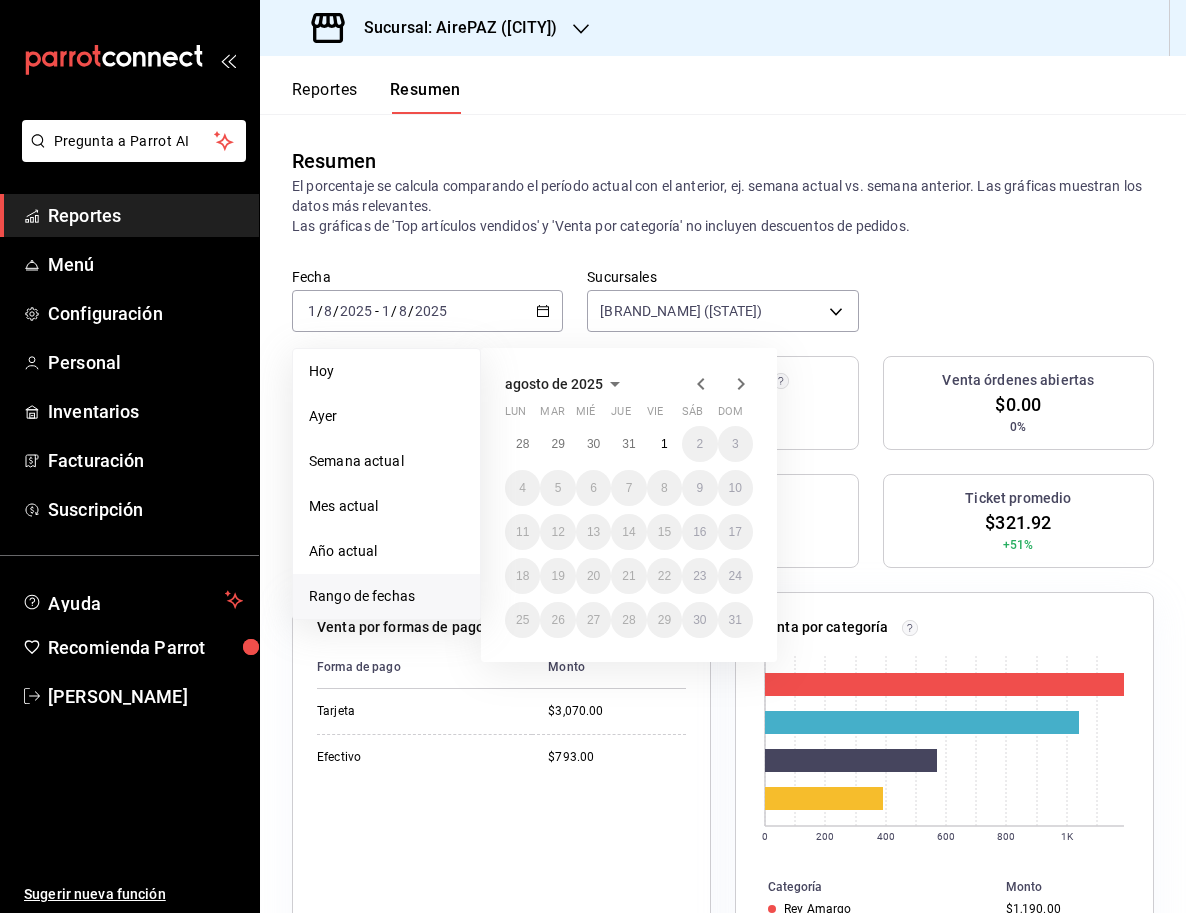 click 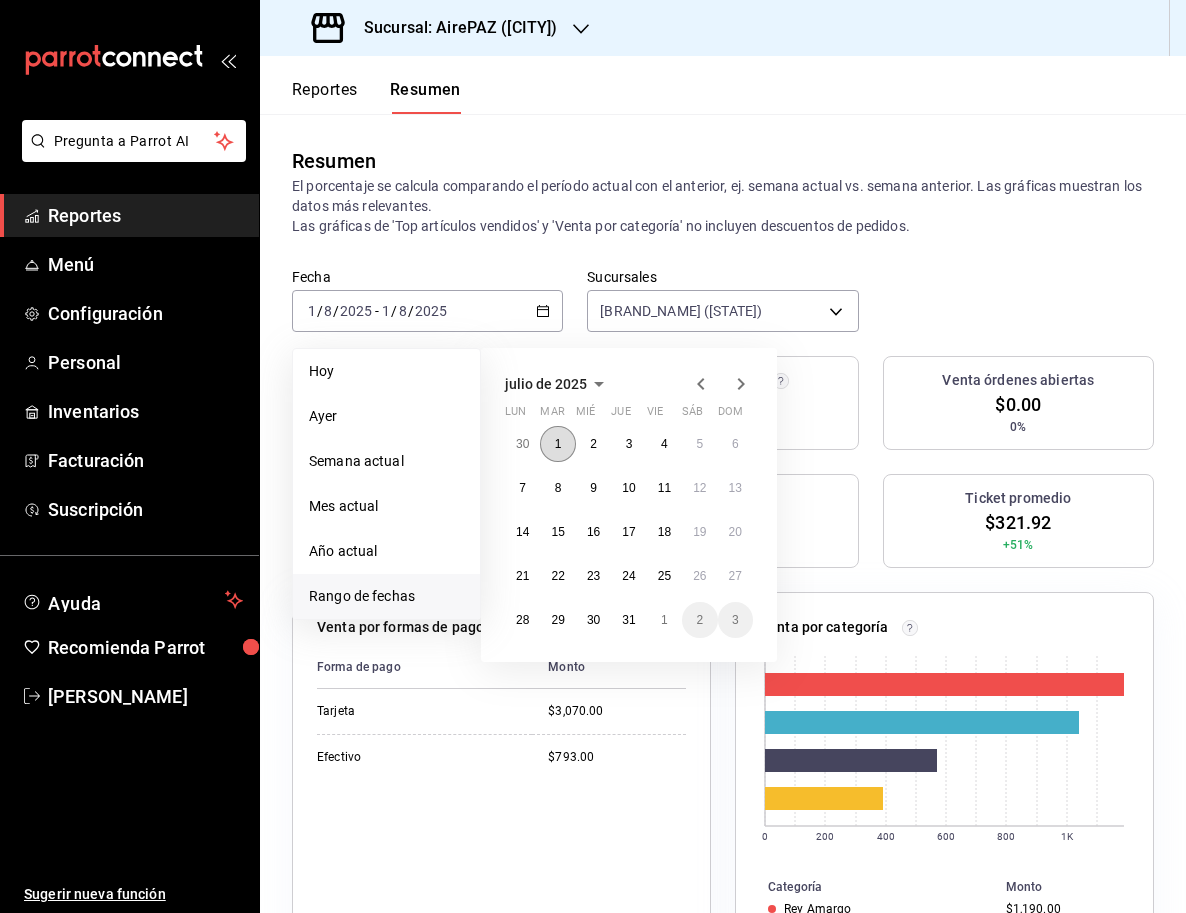 click on "1" at bounding box center [557, 444] 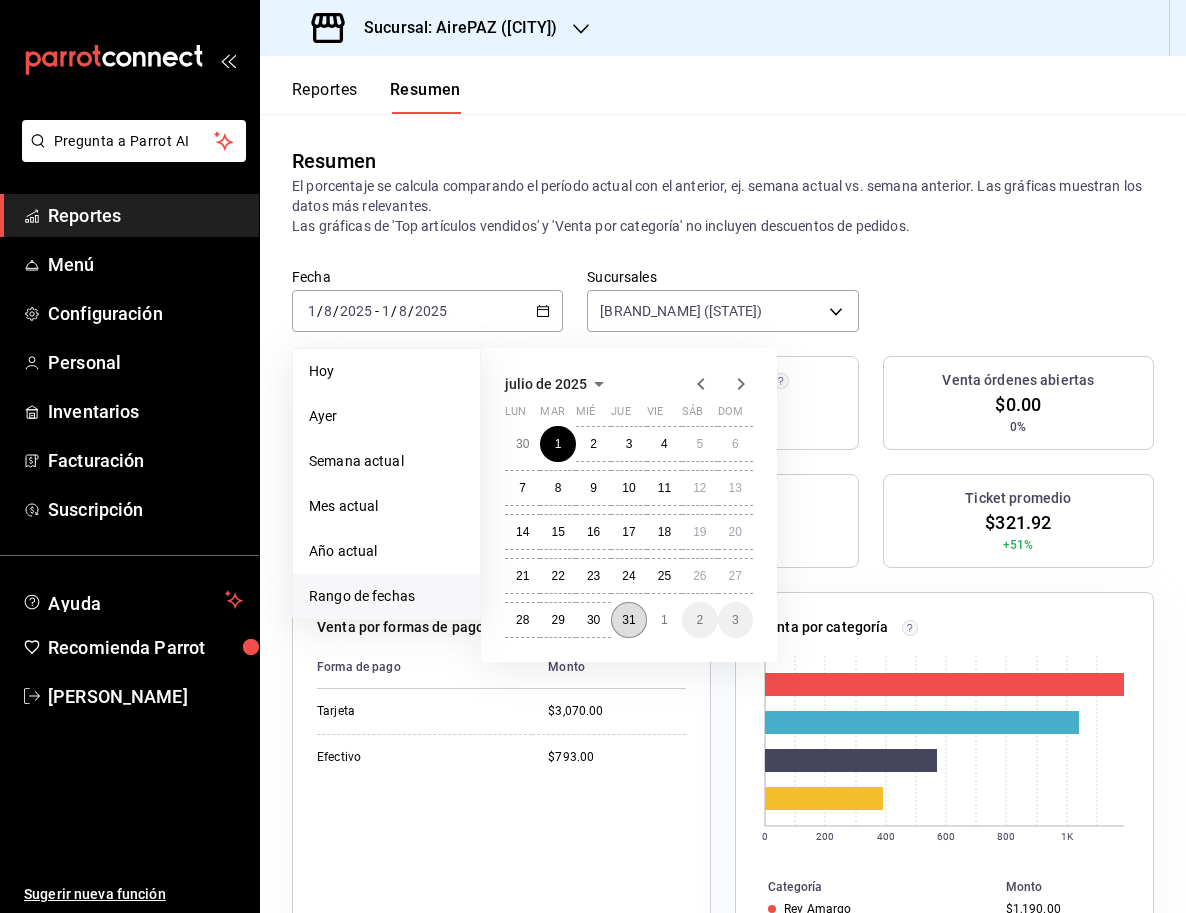 click on "31" at bounding box center (628, 620) 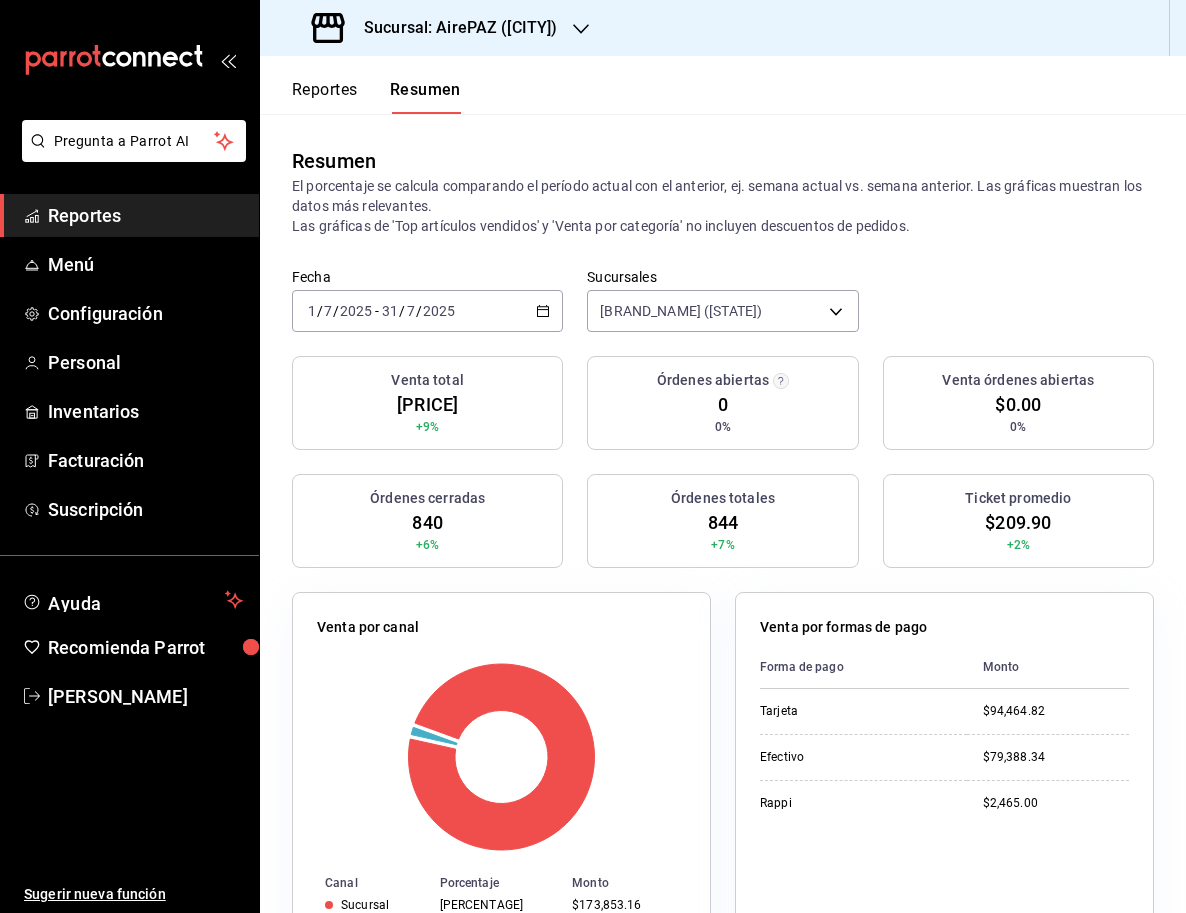 click 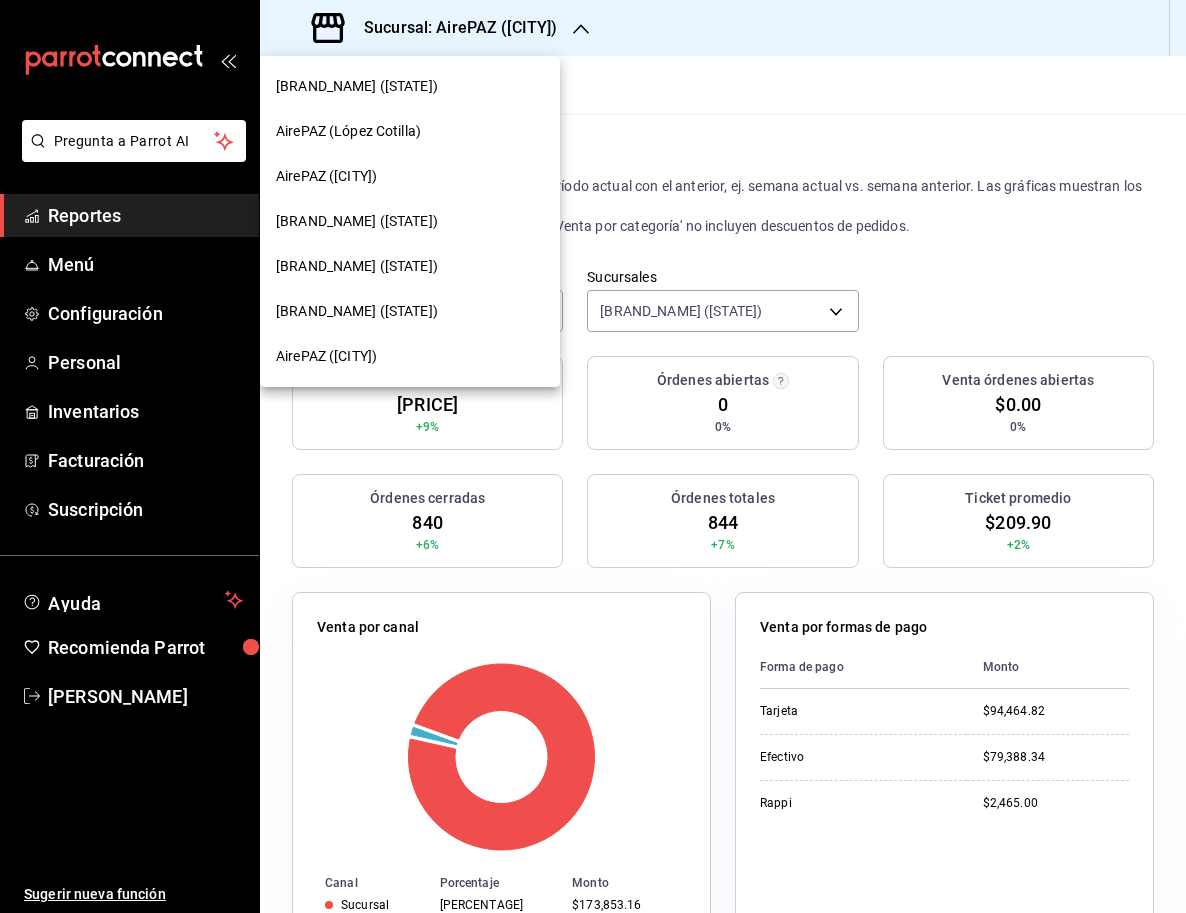 click on "[BRAND_NAME] ([STATE])" at bounding box center (410, 266) 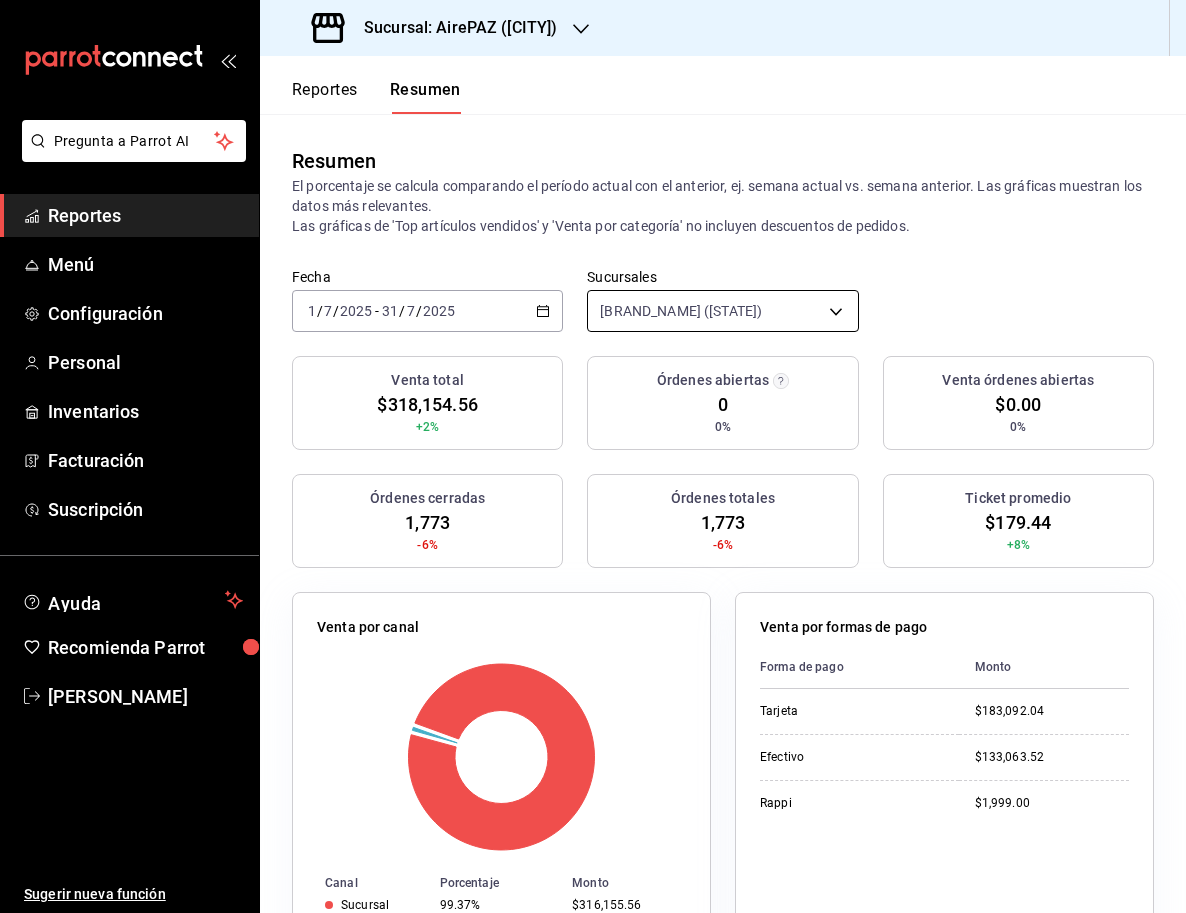 click on "Pregunta a Parrot AI Reportes   Menú   Configuración   Personal   Inventarios   Facturación   Suscripción   Ayuda Recomienda Parrot   [FIRST] [LAST]   Sugerir nueva función   Sucursal: AirePAZ ([CITY]) Reportes Resumen Resumen El porcentaje se calcula comparando el período actual con el anterior, ej. semana actual vs. semana anterior. Las gráficas muestran los datos más relevantes.  Las gráficas de 'Top artículos vendidos' y 'Venta por categoría' no incluyen descuentos de pedidos. Fecha [DATE] Sucursales AirePAZ ([CITY]) [object Object] Venta total $[AMOUNT] +[PERCENT]% Órdenes abiertas 0 0% Venta órdenes abiertas $[AMOUNT] 0% Órdenes cerradas [NUMBER] -[PERCENT]% Órdenes totales [NUMBER] -[PERCENT]% Ticket promedio $[AMOUNT] +[PERCENT]% Venta por canal Canal Porcentaje Monto Sucursal 99.37% $[AMOUNT] Rappi 0.63% $[AMOUNT] Venta por formas de pago Forma de pago Monto Tarjeta $[AMOUNT] Efectivo $[AMOUNT] Rappi $[AMOUNT] Venta por categoría   0 10K 20K 30K 40K 50K Categoría Monto   7" at bounding box center (593, 456) 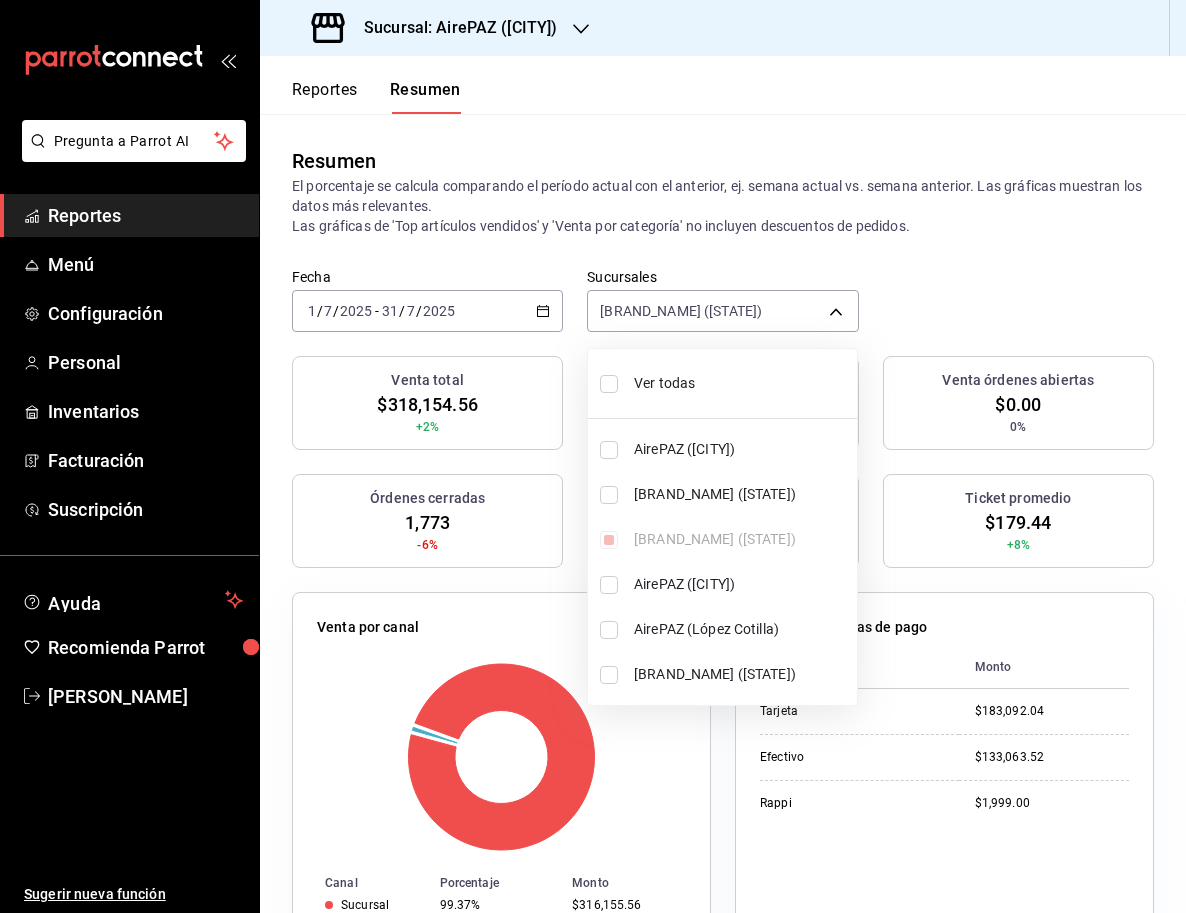 click at bounding box center (593, 456) 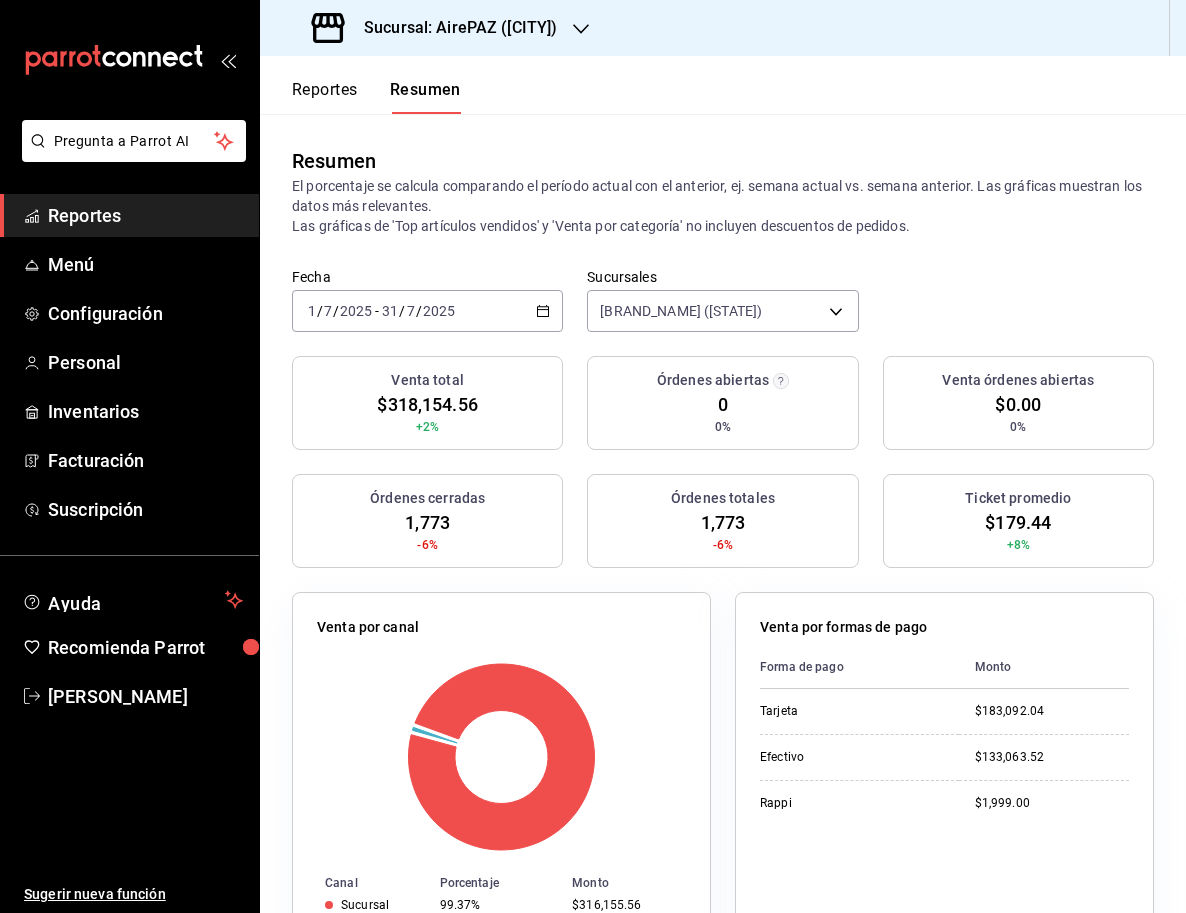 click on "Sucursal: AirePAZ ([CITY])" at bounding box center [452, 28] 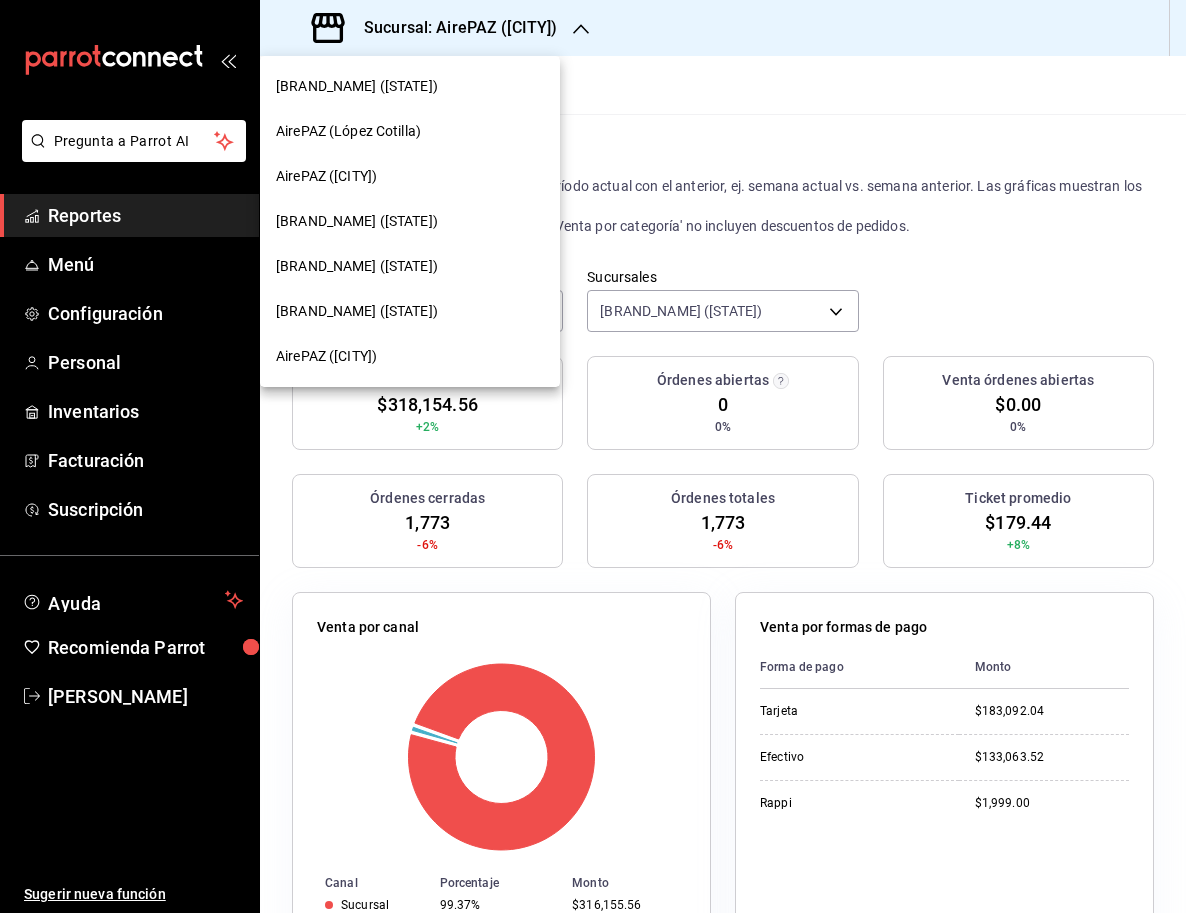 click on "[BRAND_NAME] ([STATE])" at bounding box center [410, 221] 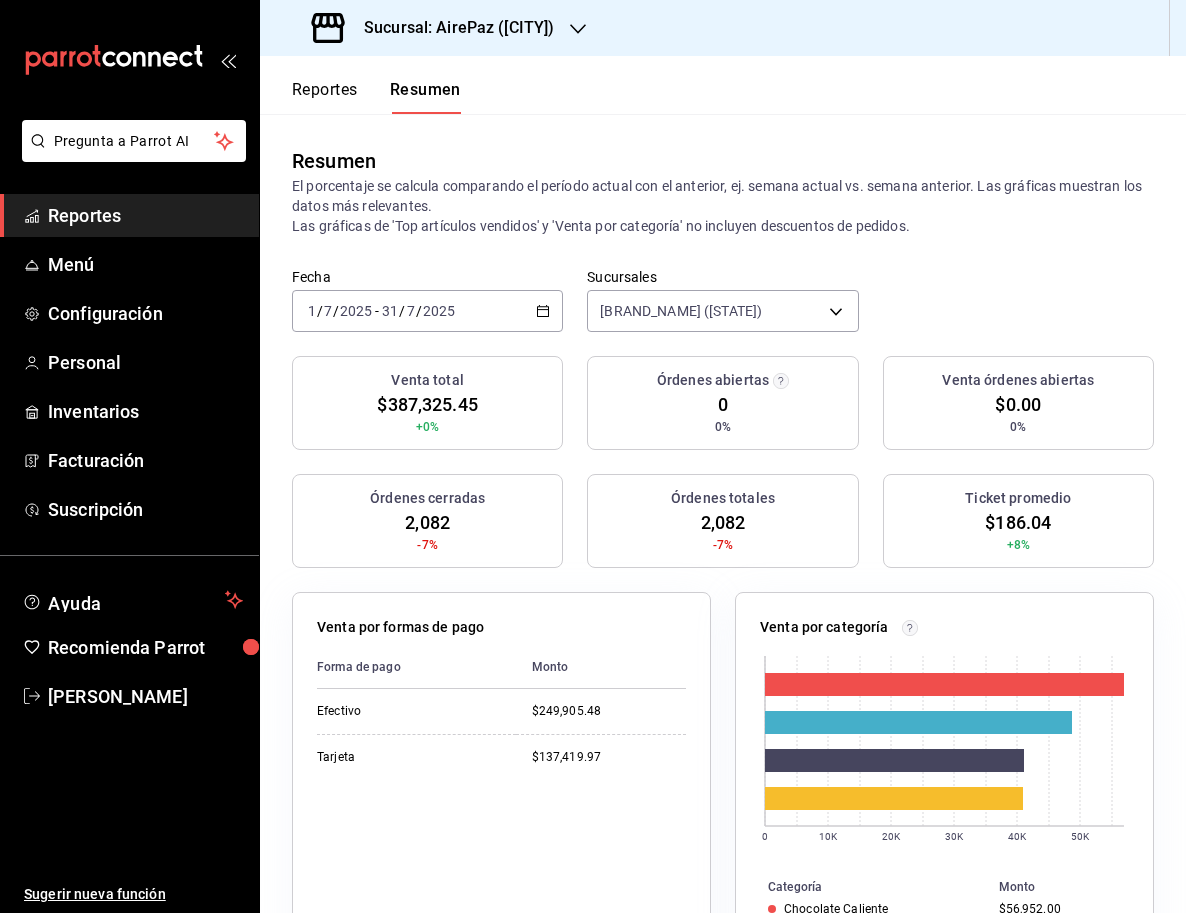 click on "Sucursal: AirePaz ([CITY])" at bounding box center [451, 28] 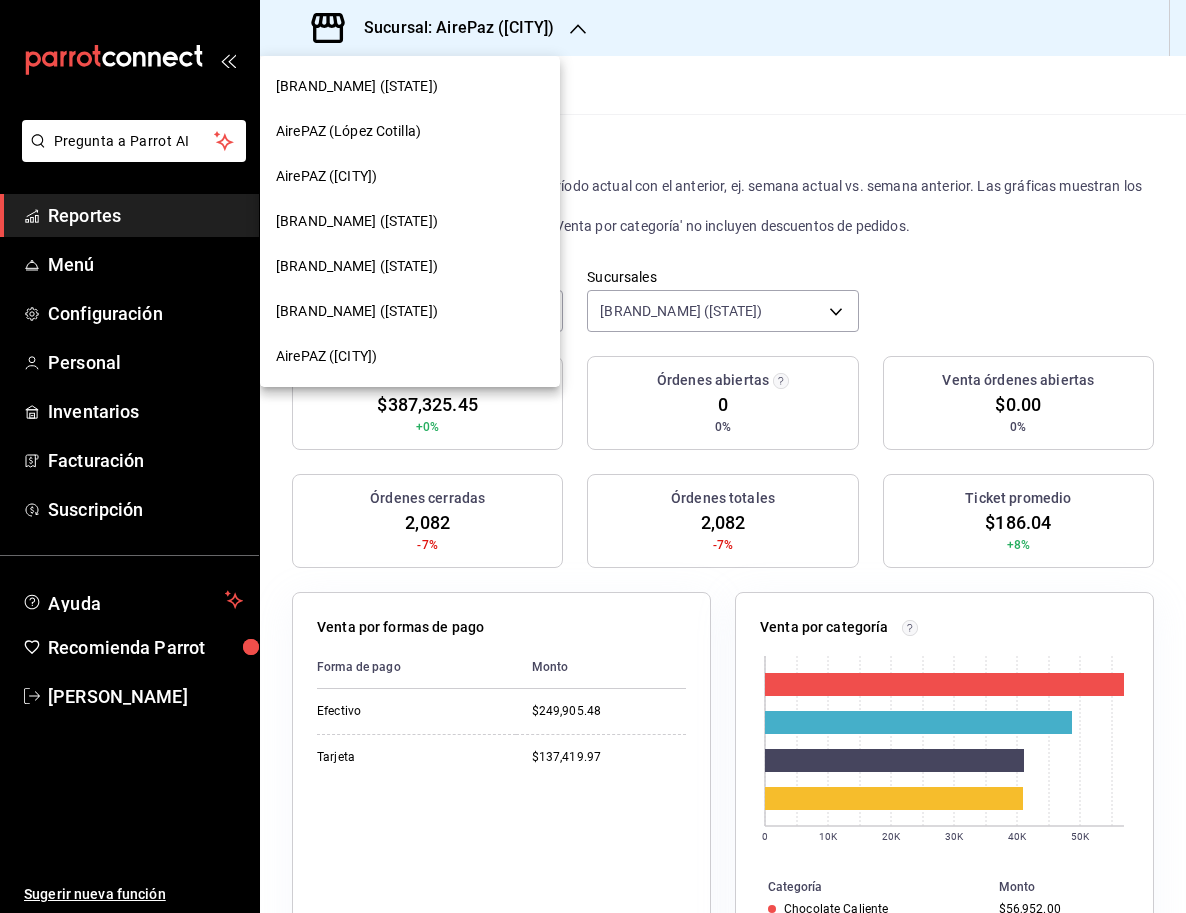 click on "AirePAZ ([CITY])" at bounding box center [410, 176] 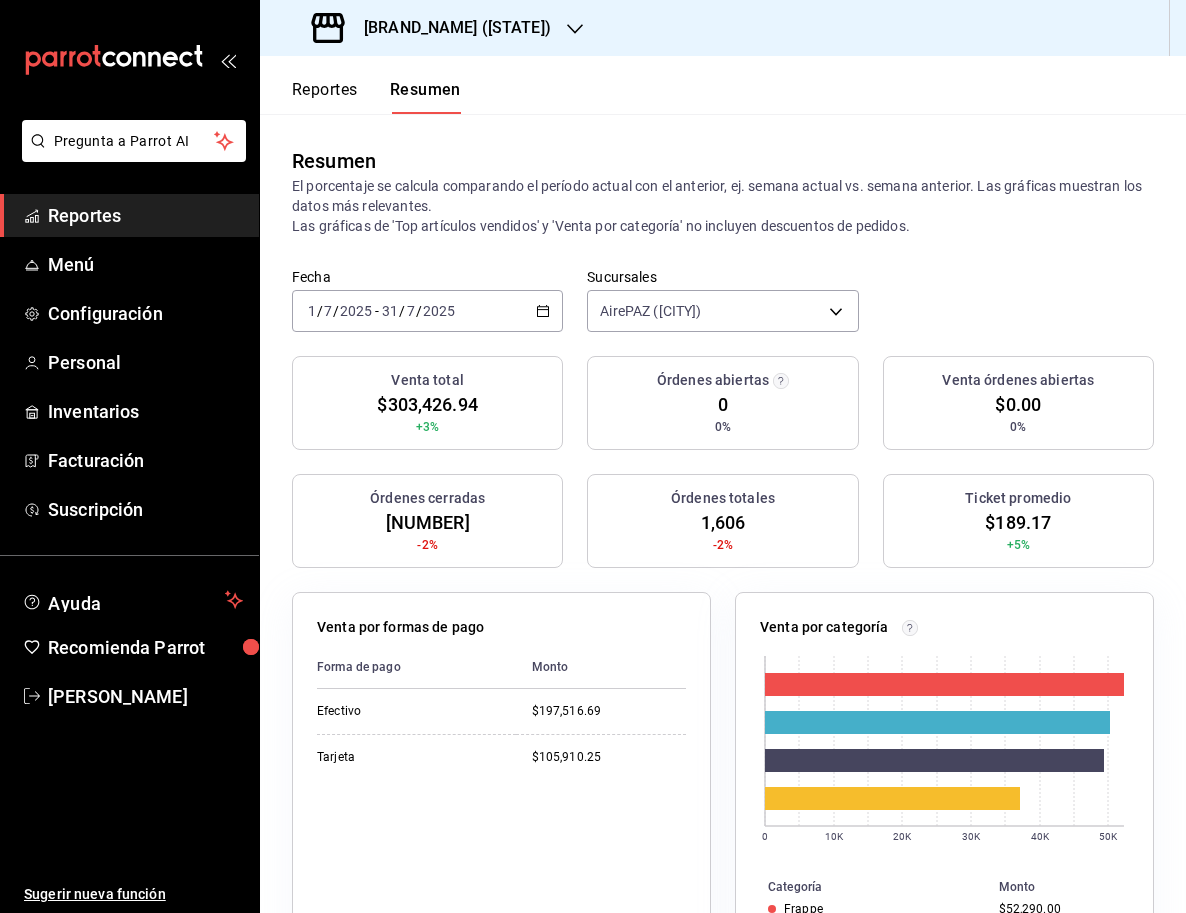 click on "[BRAND_NAME] ([STATE])" at bounding box center (449, 28) 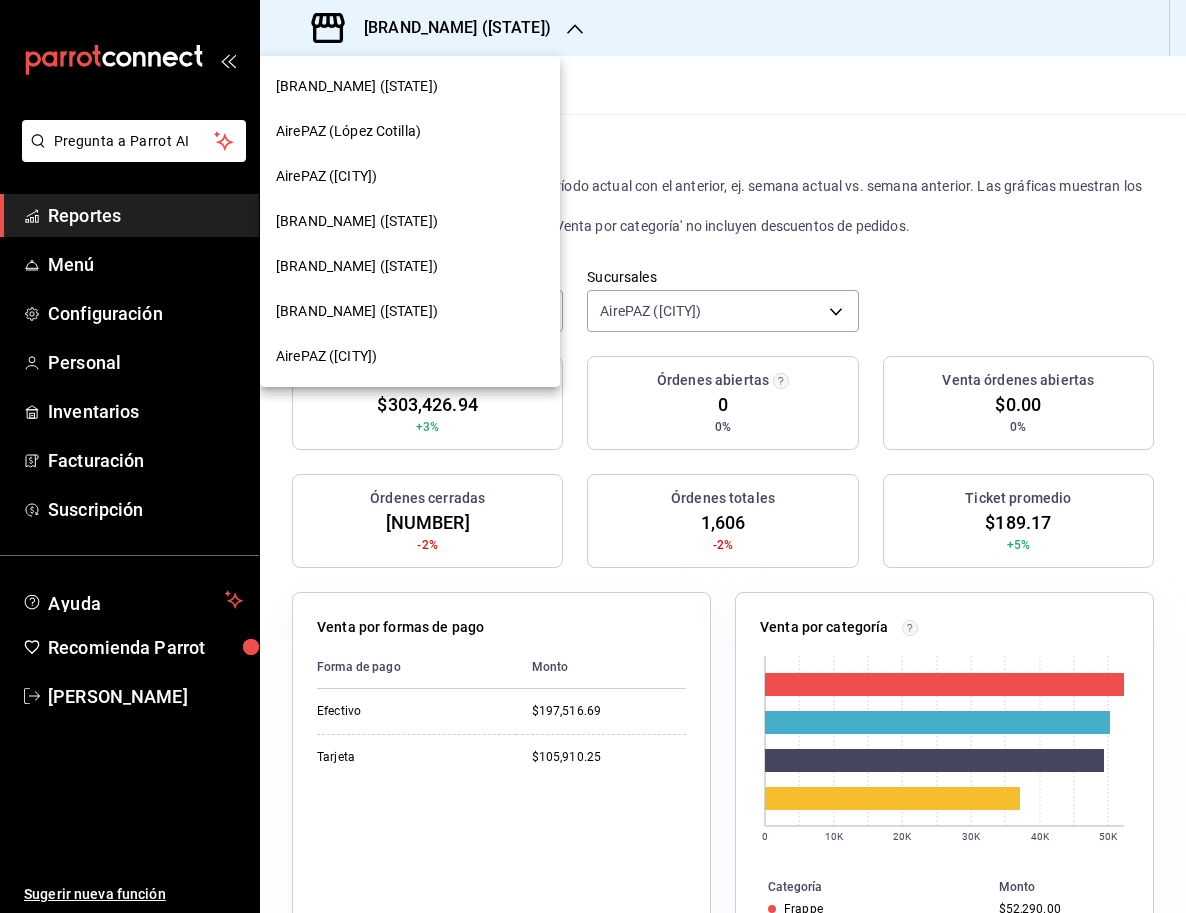 click on "AirePAZ (López Cotilla)" at bounding box center [410, 131] 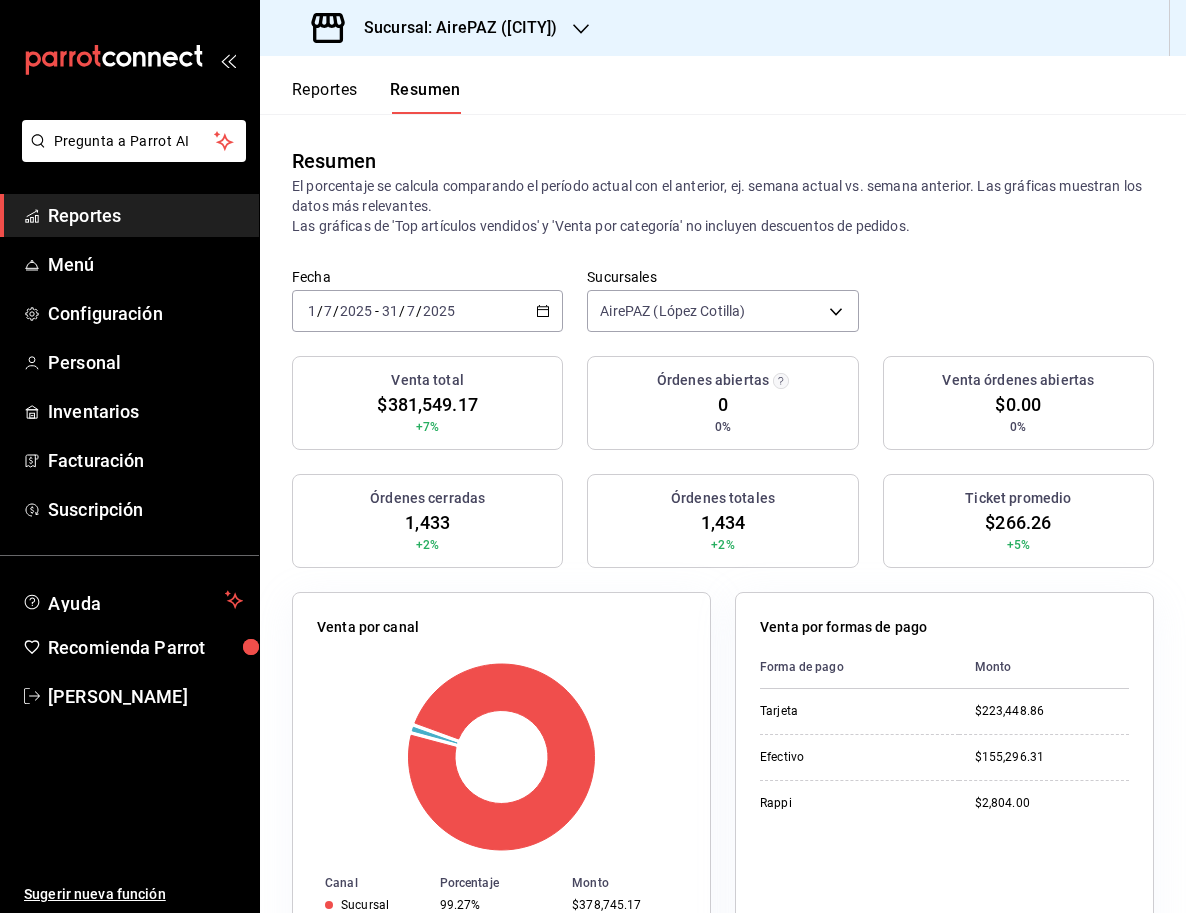 click on "Sucursal: AirePAZ ([CITY])" at bounding box center [436, 28] 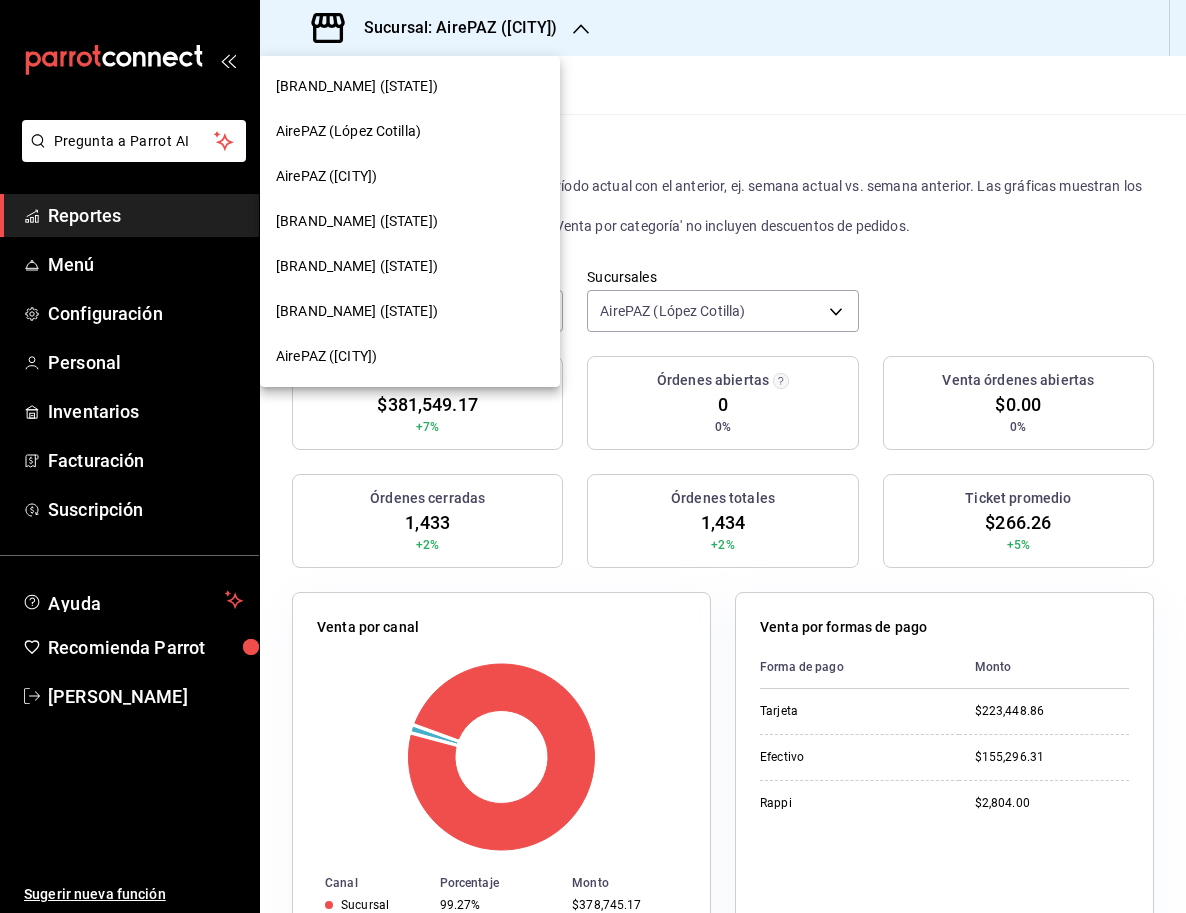 click at bounding box center (593, 456) 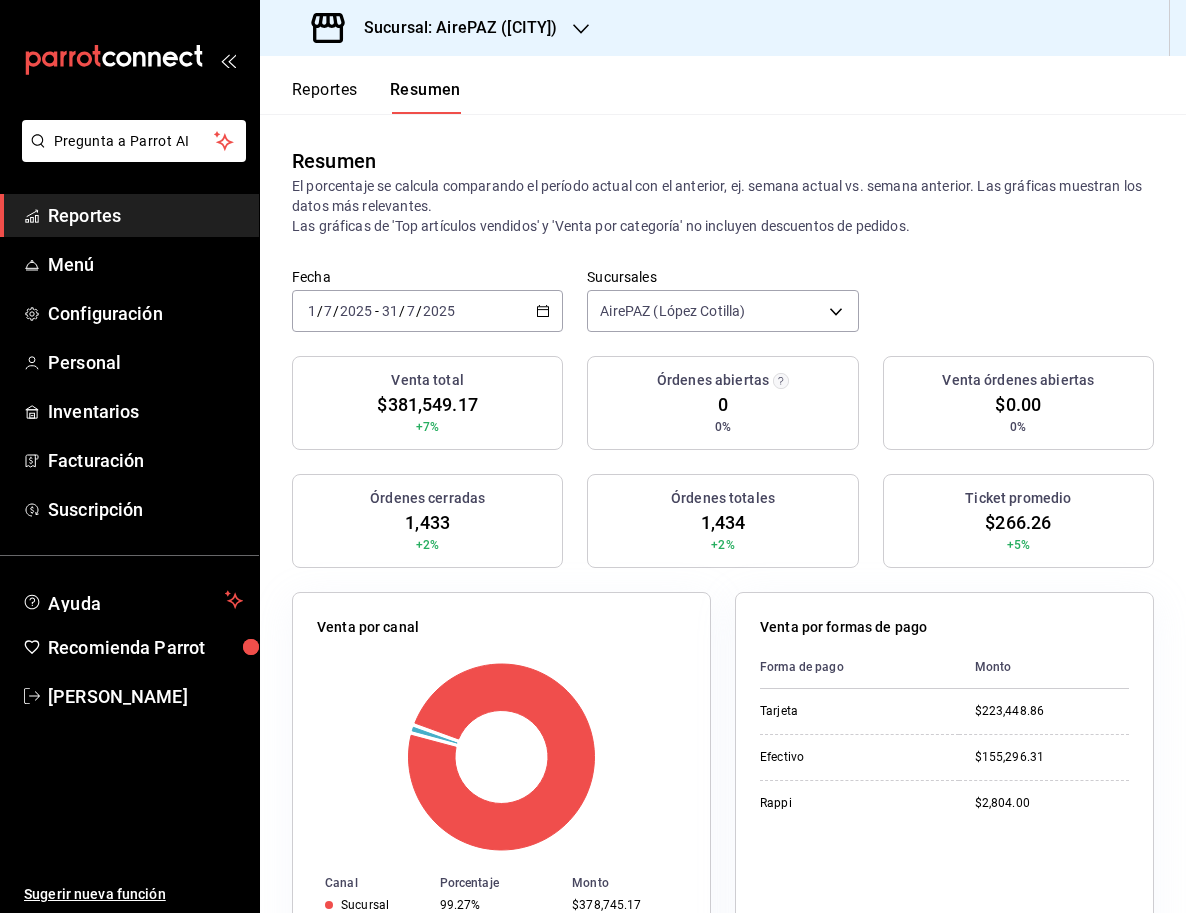 click on "Sucursal: AirePAZ ([CITY])" at bounding box center [452, 28] 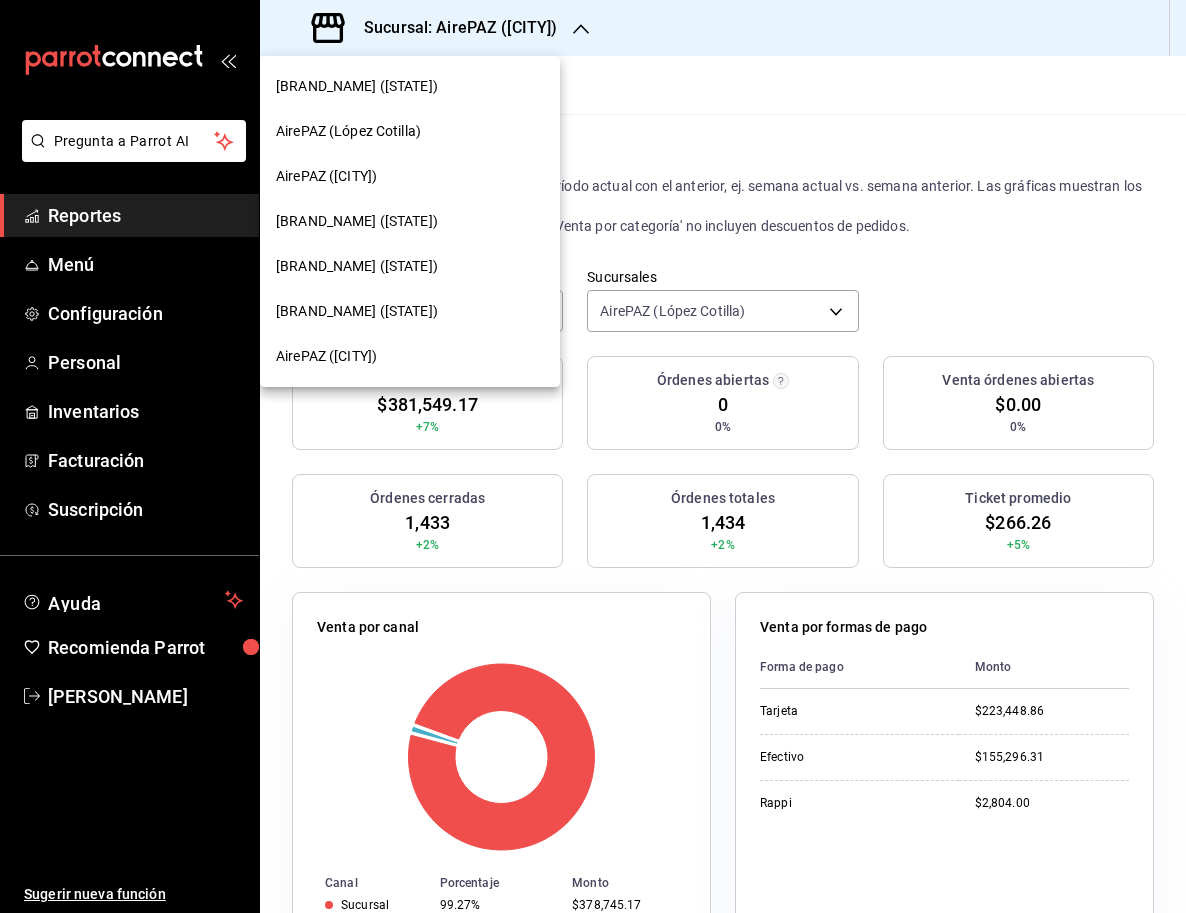 click on "AirePAZ ([CITY])" at bounding box center (326, 356) 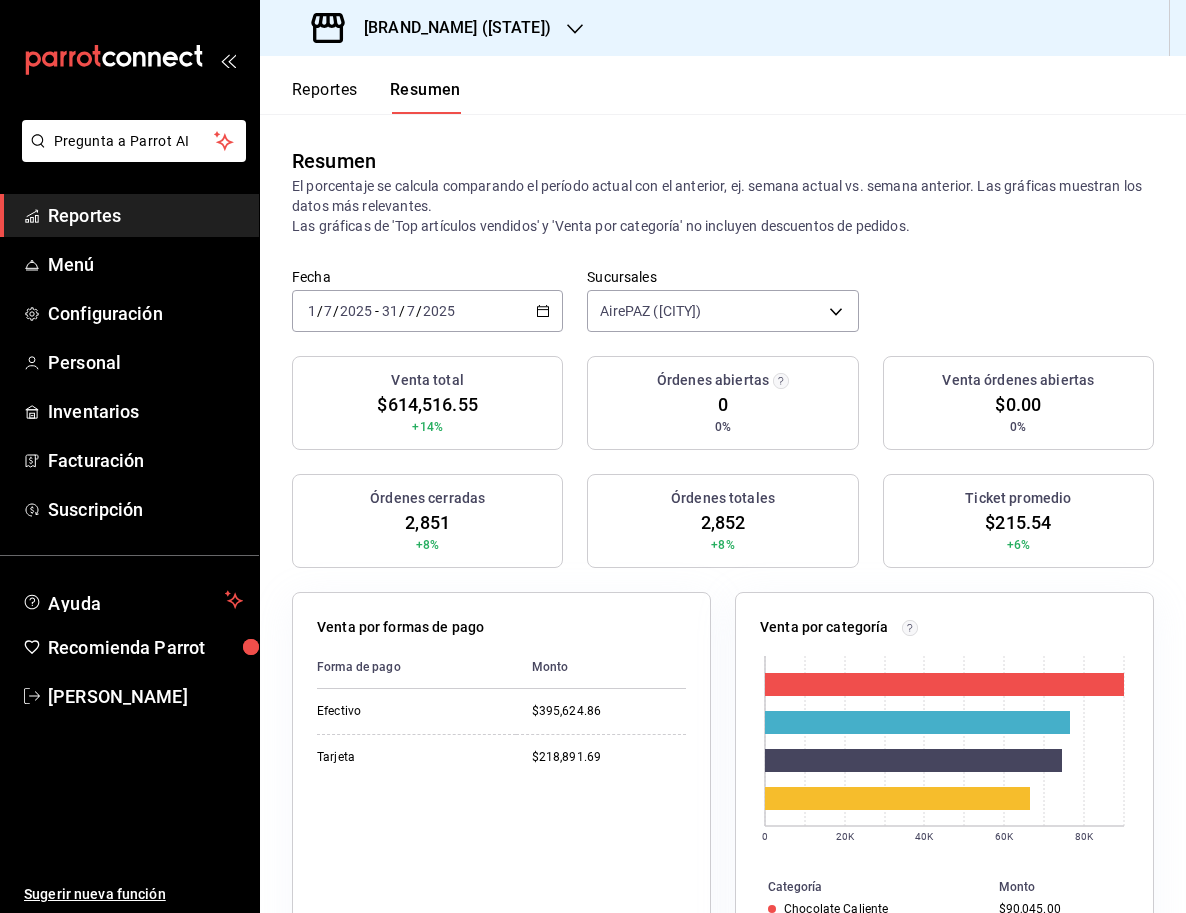 scroll, scrollTop: 0, scrollLeft: 0, axis: both 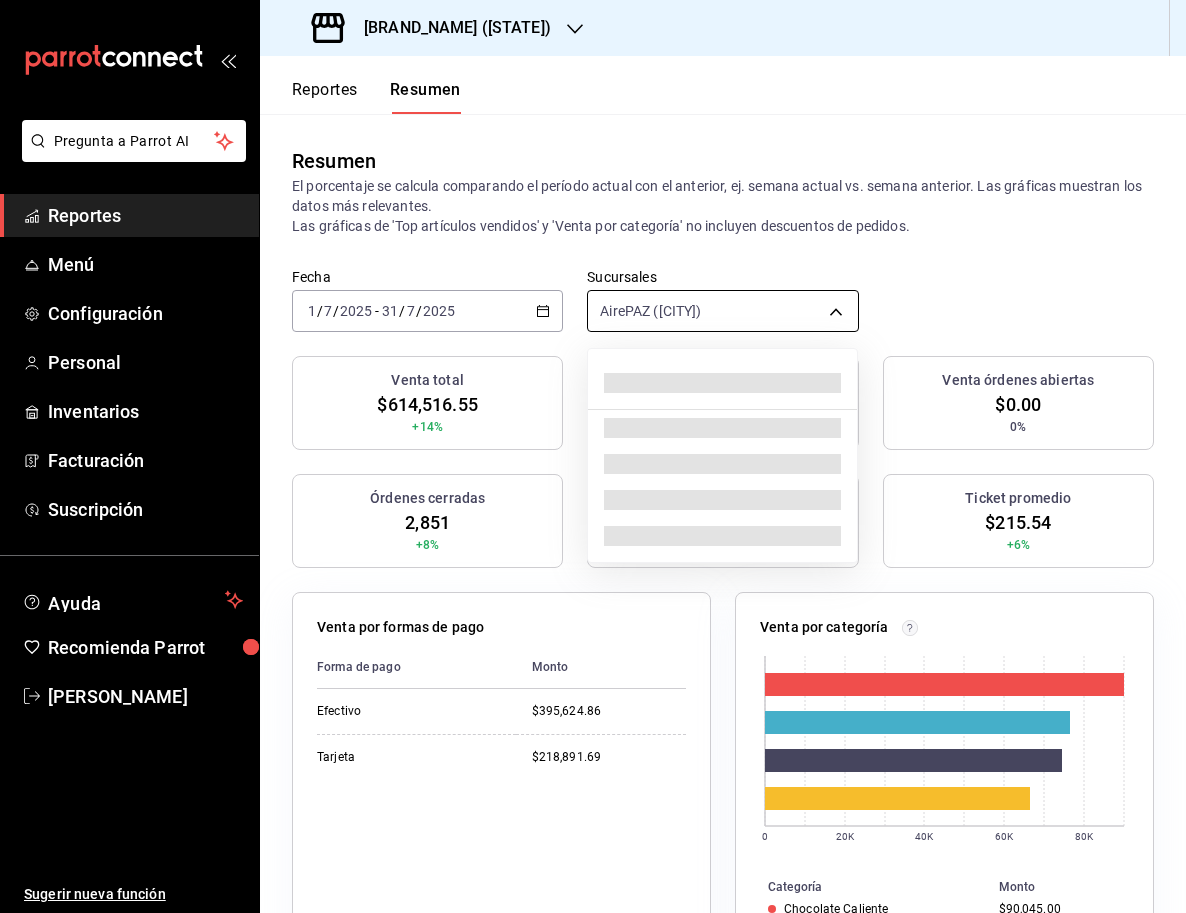 click on "Pregunta a Parrot AI Reportes   Menú   Configuración   Personal   Inventarios   Facturación   Suscripción   Ayuda Recomienda Parrot   [NAME]   Sugerir nueva función   Sucursal: AirePAZ (Cd. Guzmán) Reportes Resumen Resumen El porcentaje se calcula comparando el período actual con el anterior, ej. semana actual vs. semana anterior. Las gráficas muestran los datos más relevantes.  Las gráficas de 'Top artículos vendidos' y 'Venta por categoría' no incluyen descuentos de pedidos. Fecha [DATE] [DATE] - [DATE] Sucursales AirePAZ (Cd. Guzmán) [object Object] Venta total +14% Órdenes abiertas 0 0% Venta órdenes abiertas $0.00 0% Órdenes cerradas +8% Órdenes totales +8% Ticket promedio +6% Venta por categoría   0 20K 40K 60K 80K Categoría Monto Chocolate Caliente $90,045.00 Frappe $76,560.00 Rey Amargo $74,450.00 Malteadas $66,566.00   Productos 899" at bounding box center [593, 456] 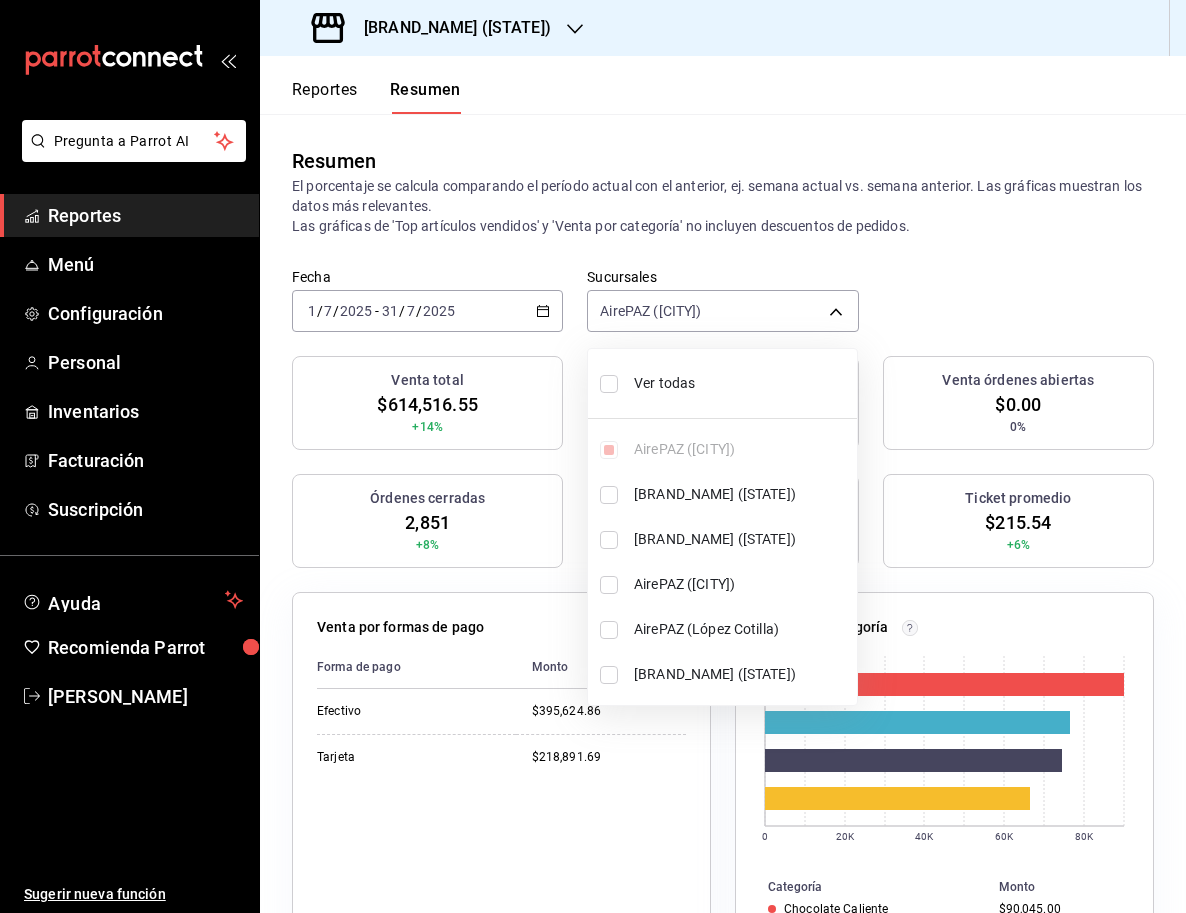 click on "Ver todas" at bounding box center (741, 383) 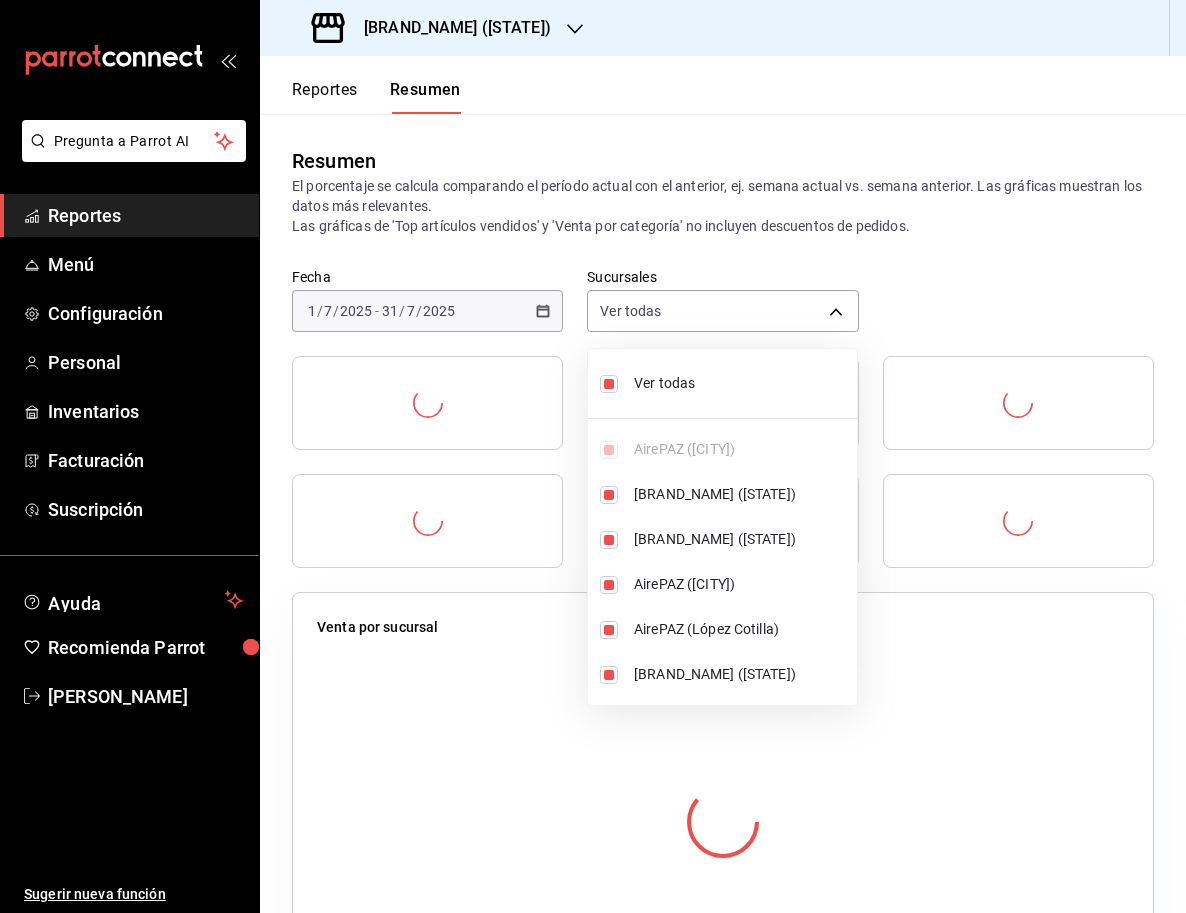 click at bounding box center (593, 456) 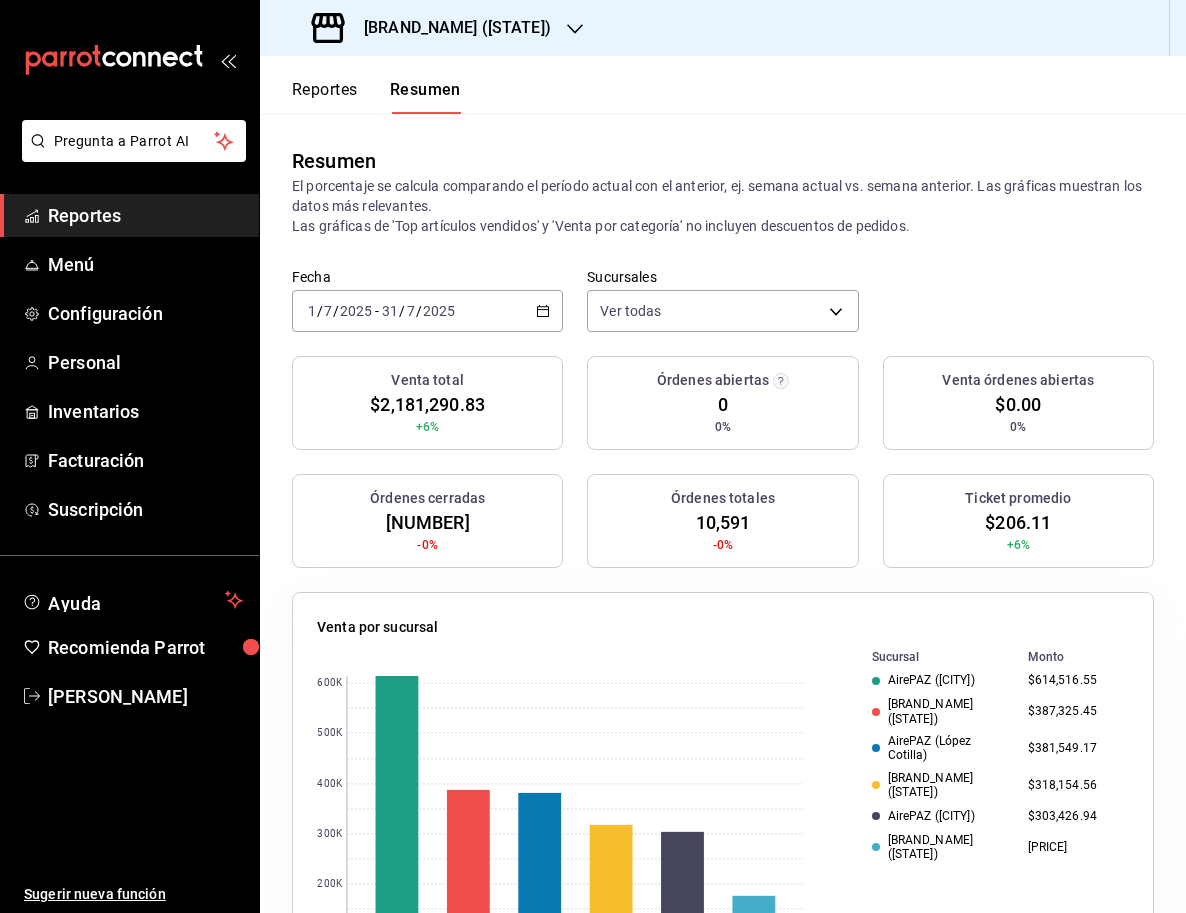 click 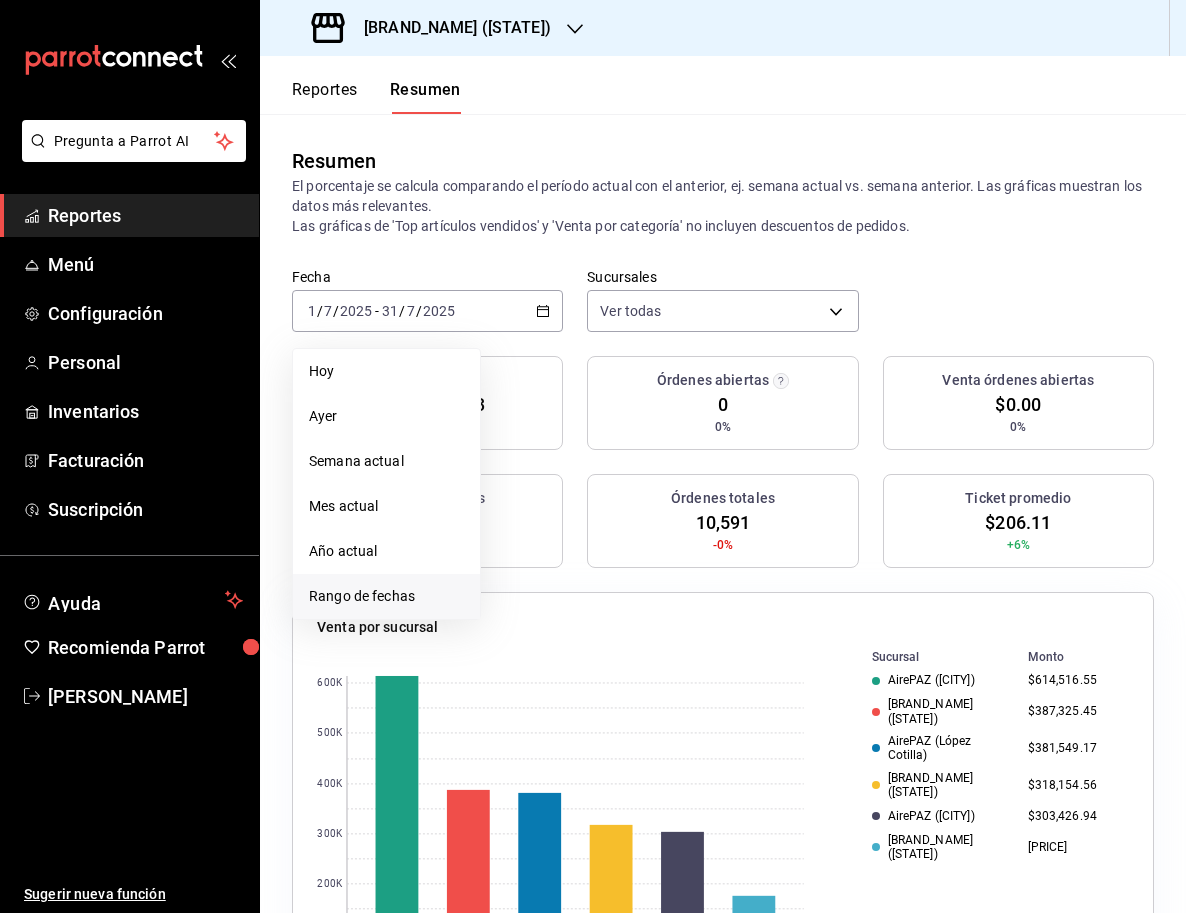 click on "Rango de fechas" at bounding box center (386, 596) 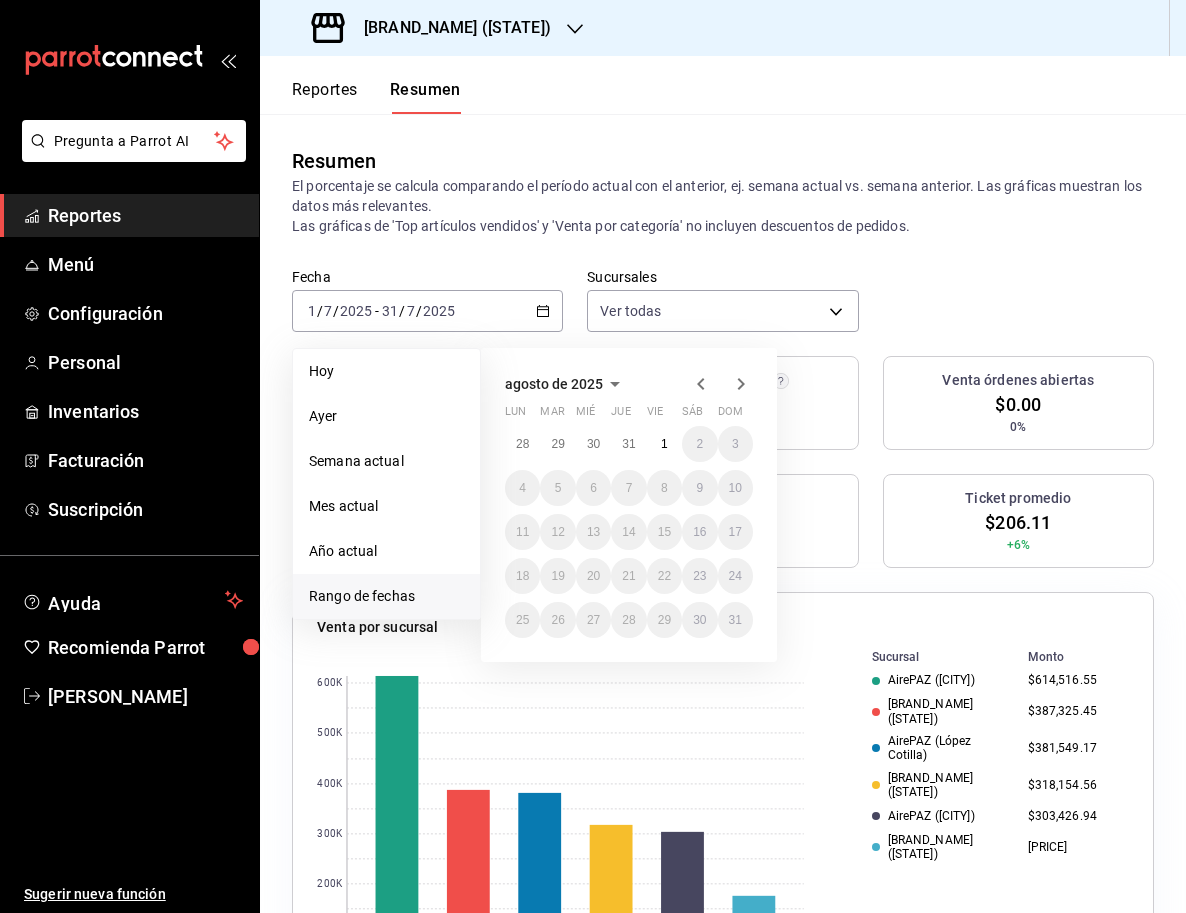 click 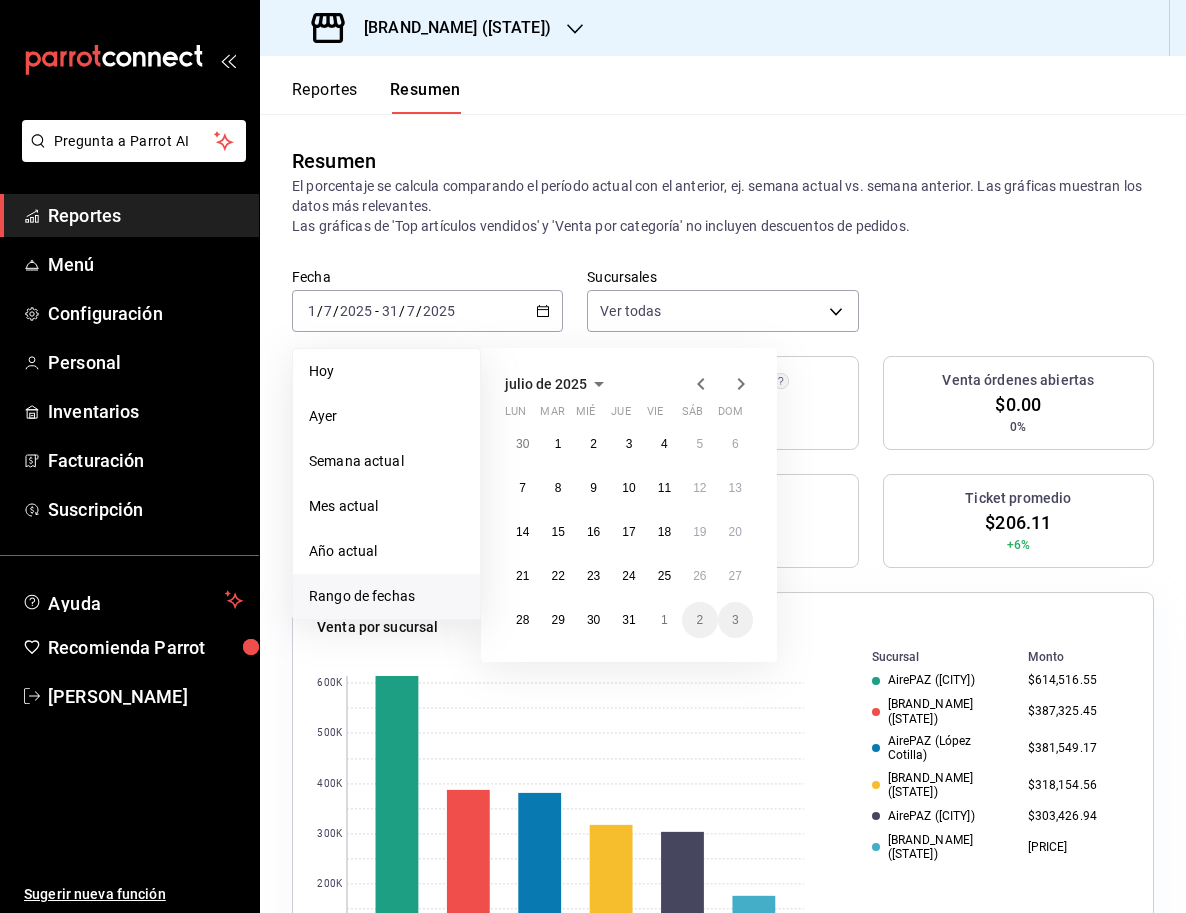 click 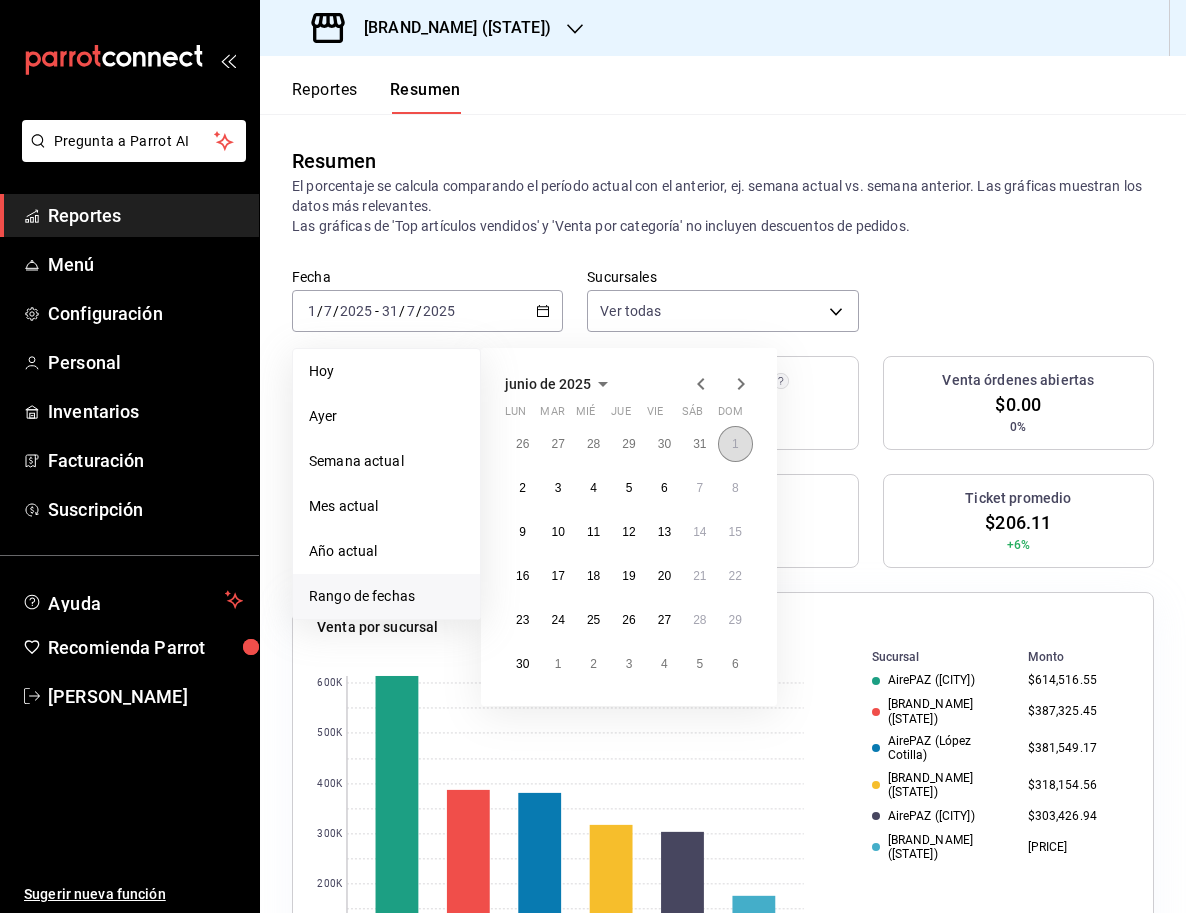 click on "1" at bounding box center [735, 444] 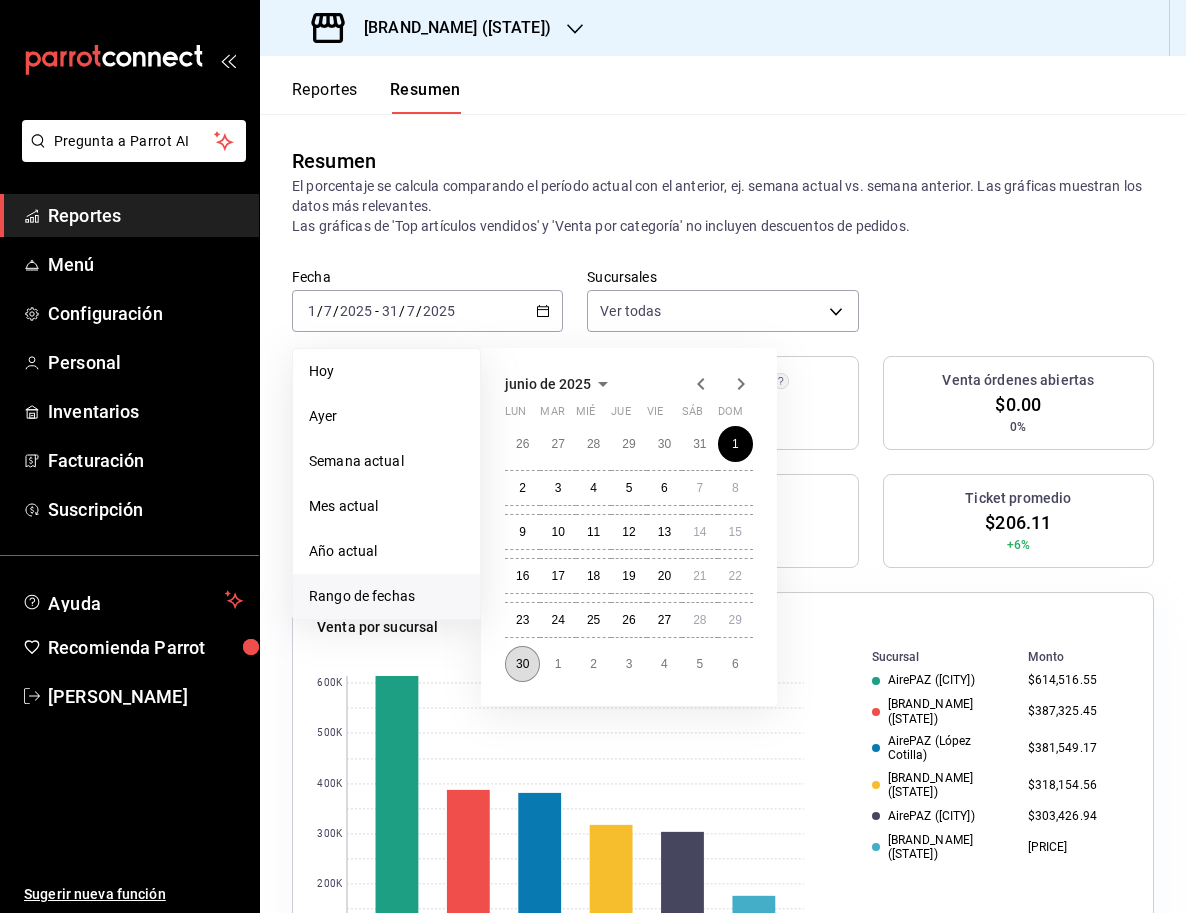 click on "30" at bounding box center (522, 664) 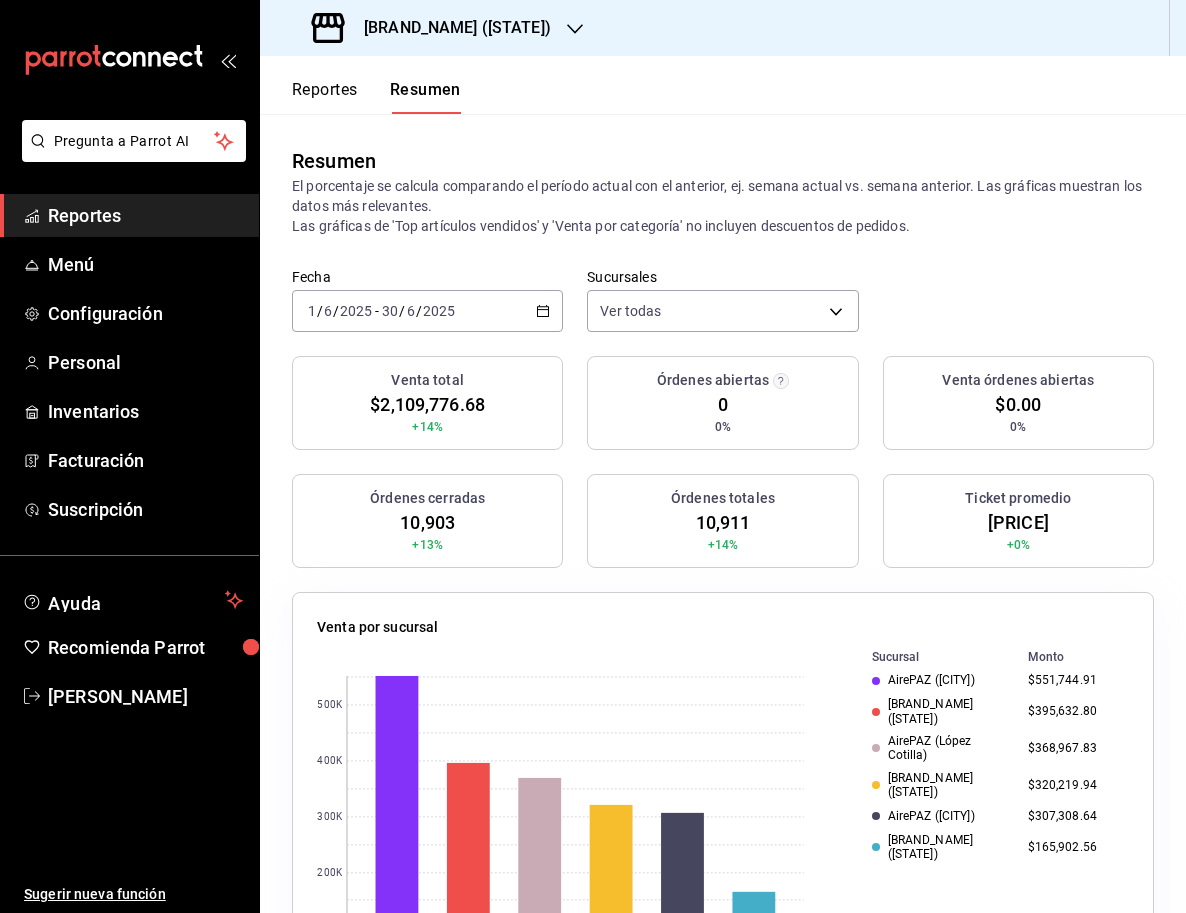click on "[DATE]" at bounding box center [427, 311] 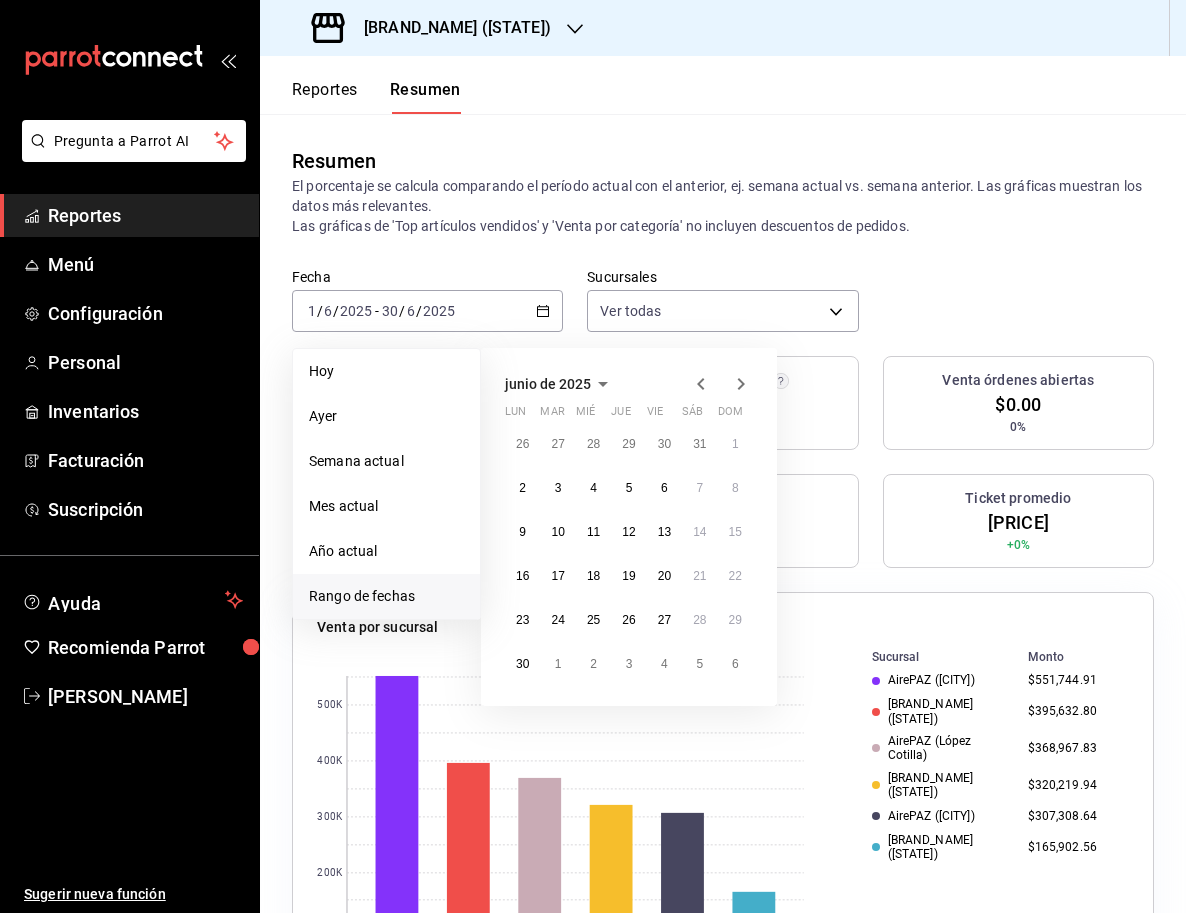 click 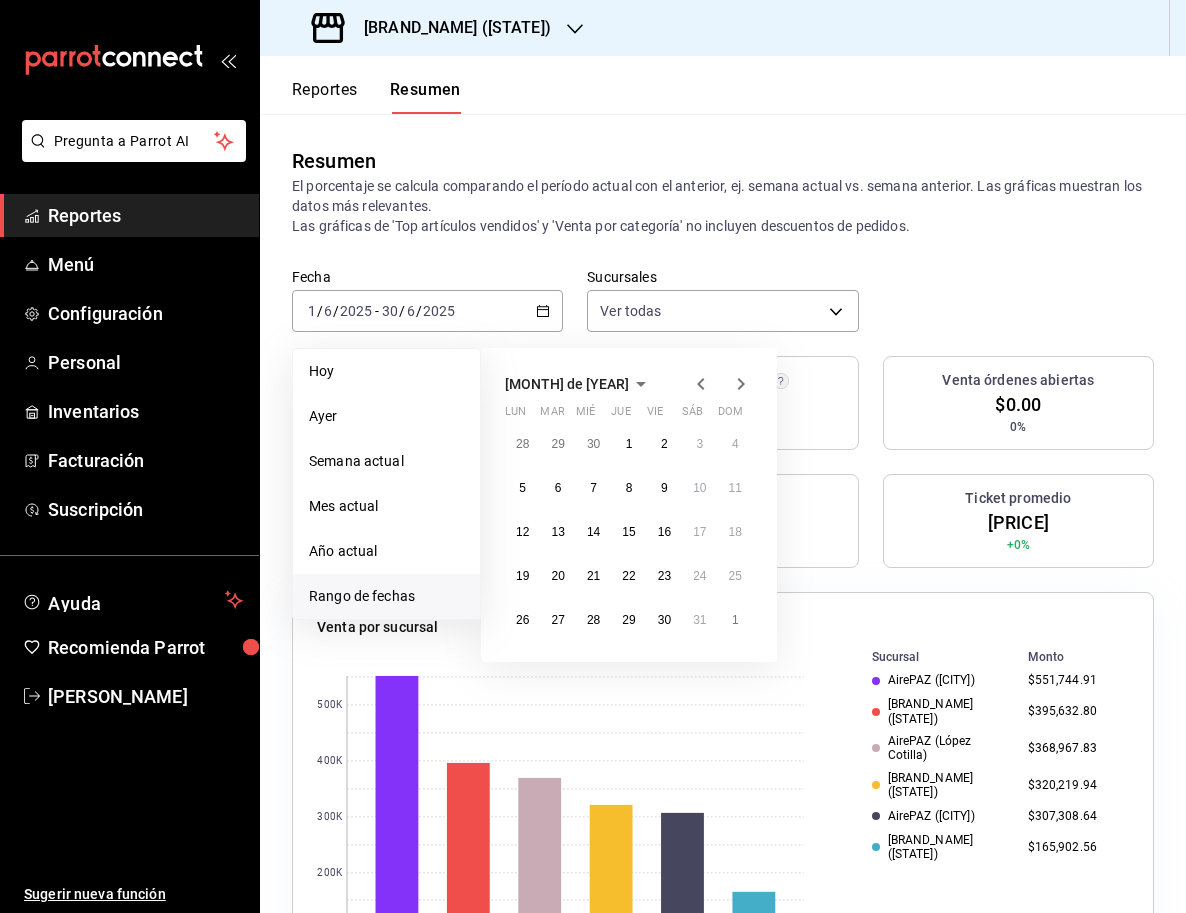 click 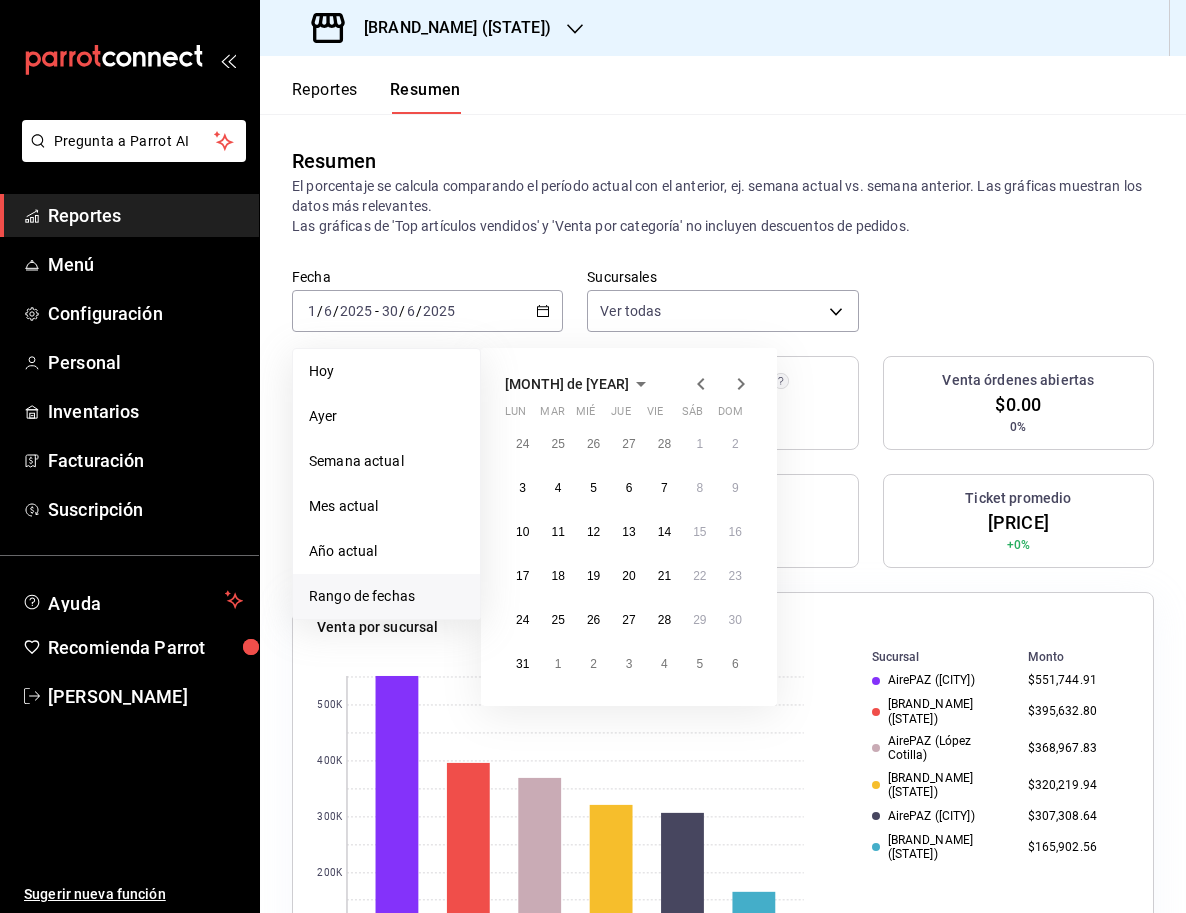click 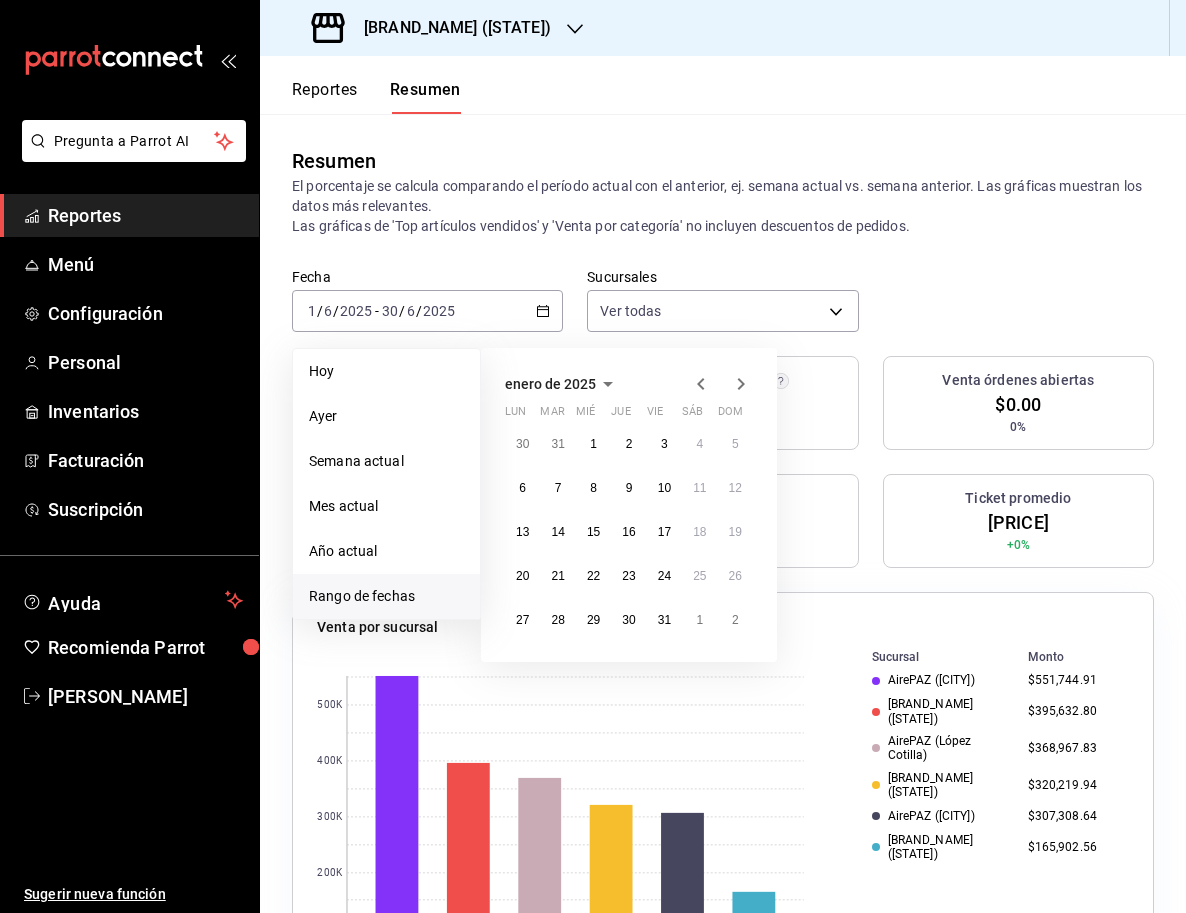 click 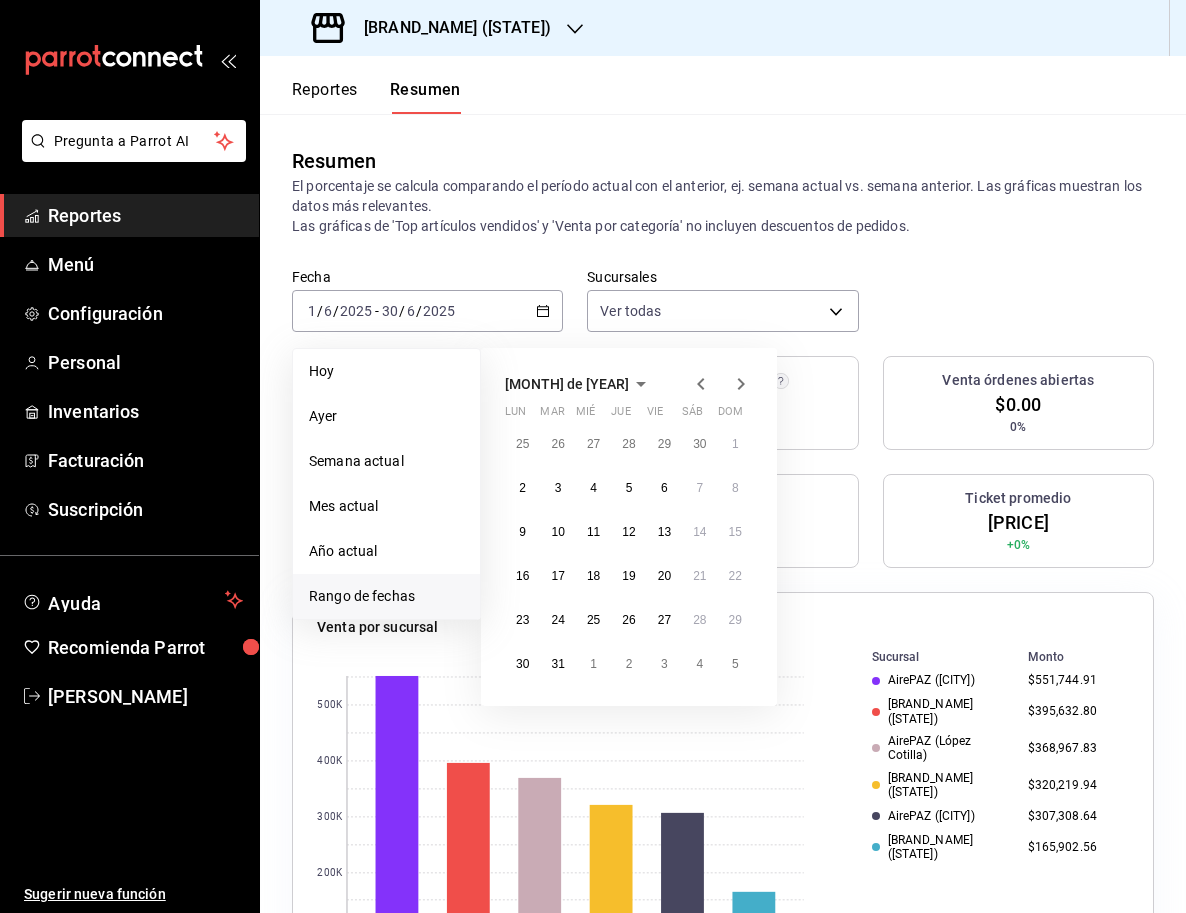 click 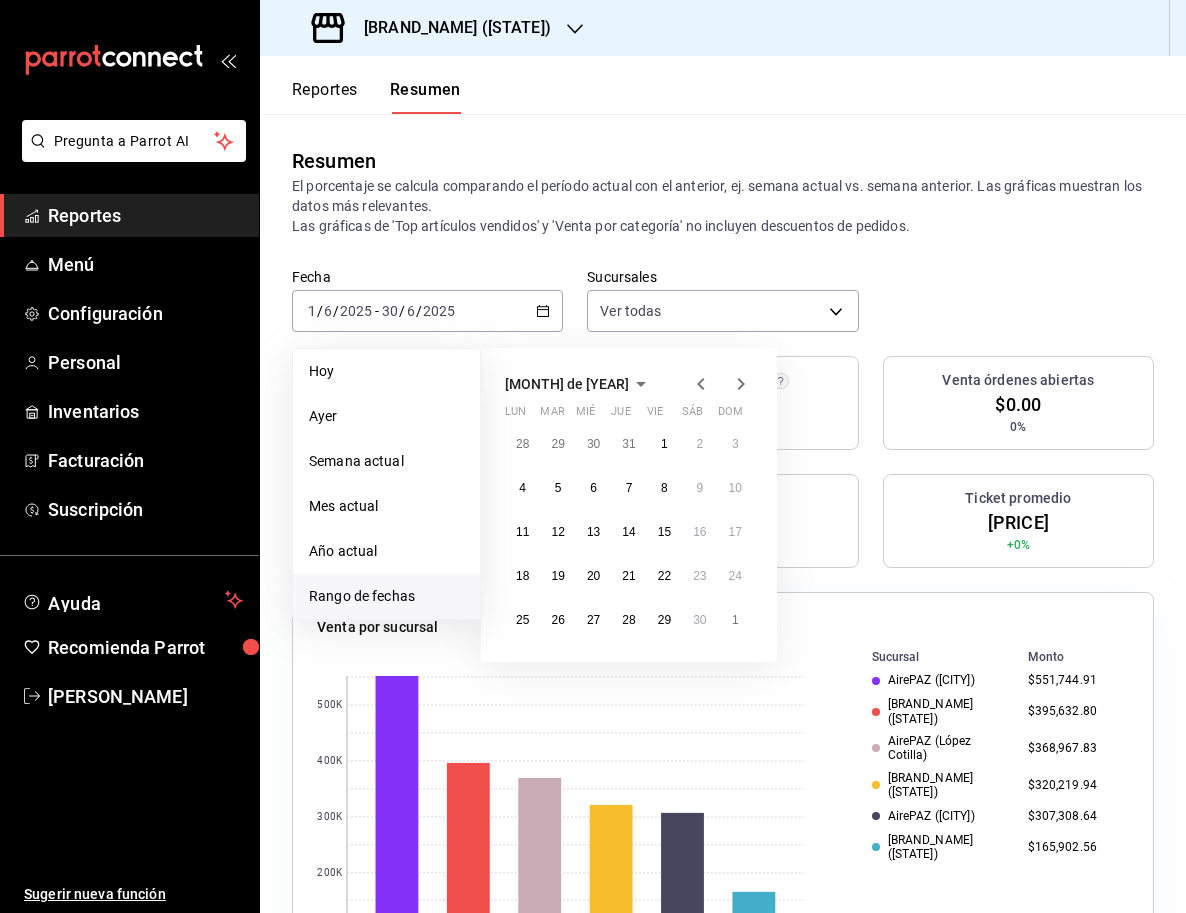 click 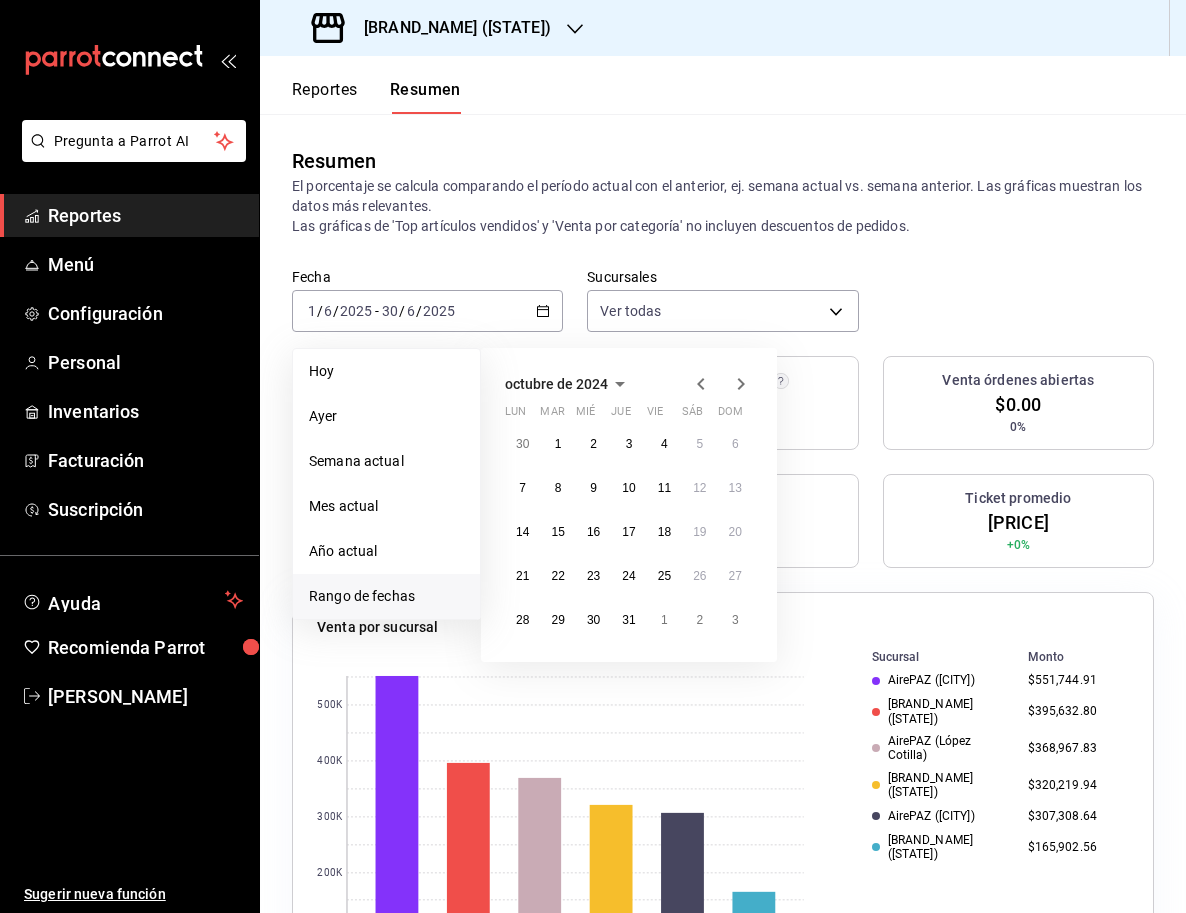 click 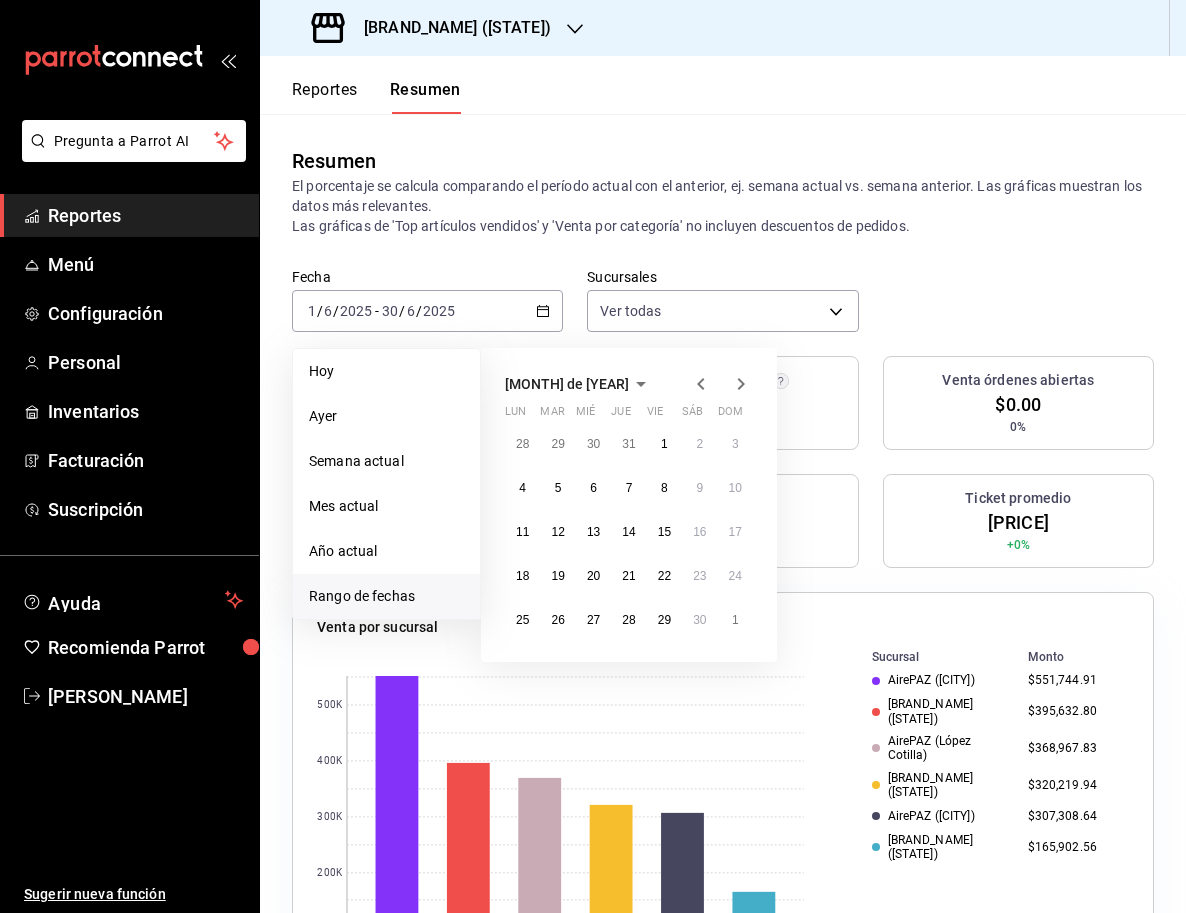 click 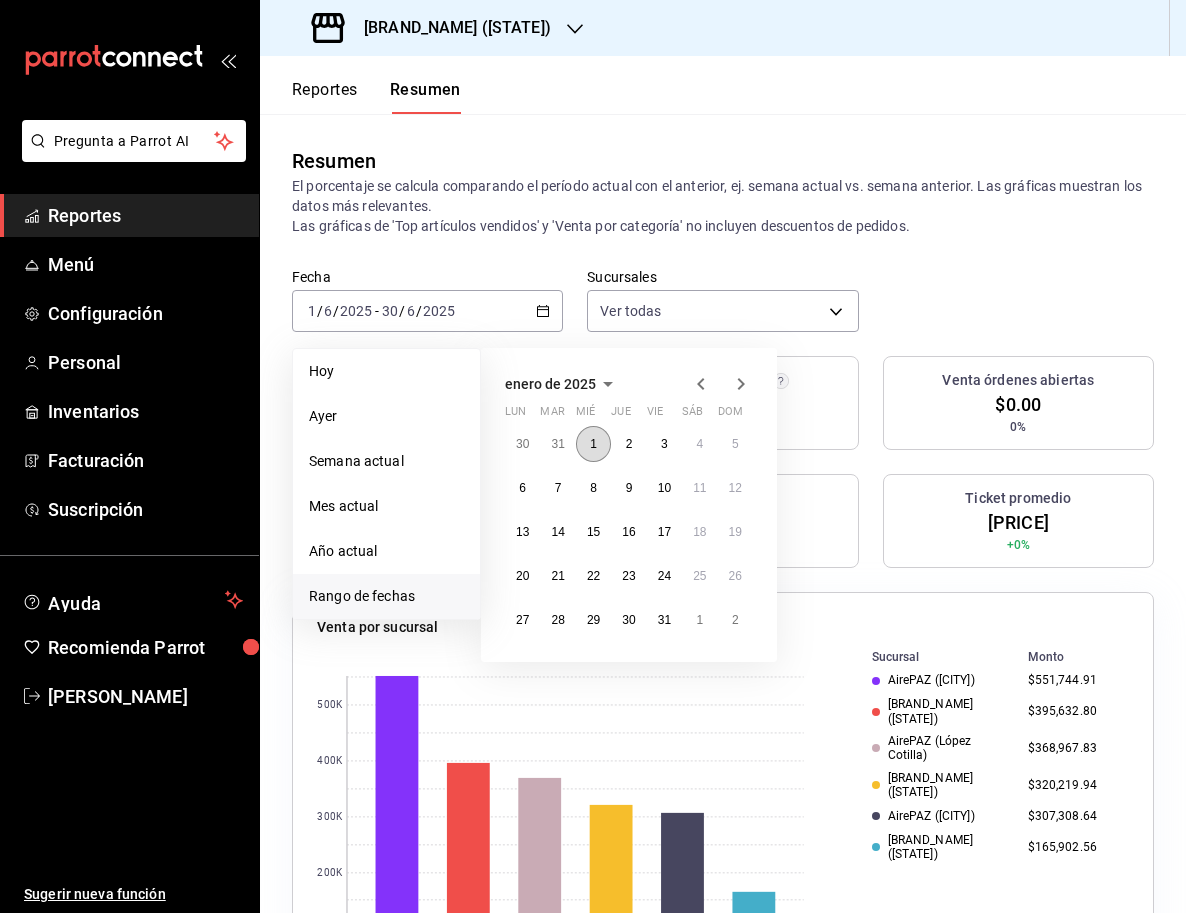 click on "1" at bounding box center (593, 444) 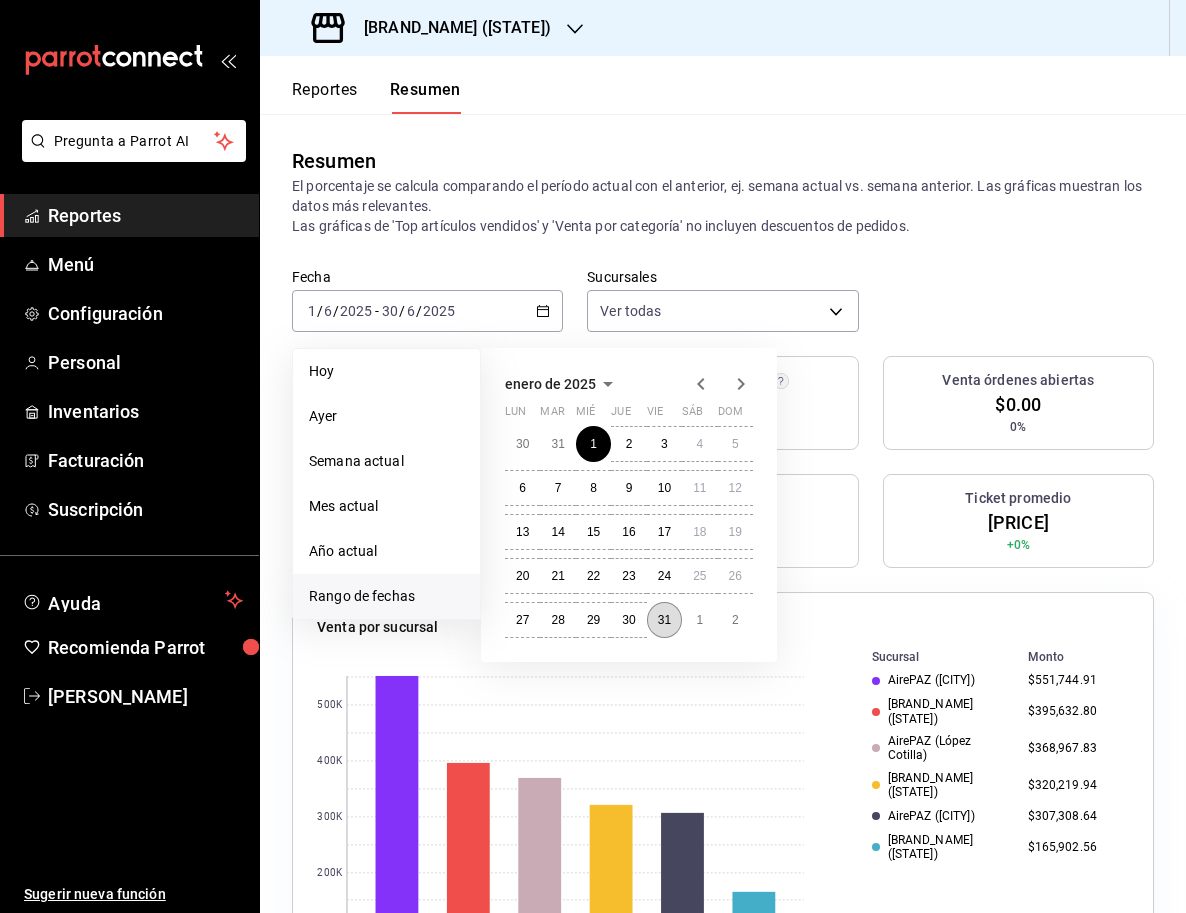 click on "31" at bounding box center [664, 620] 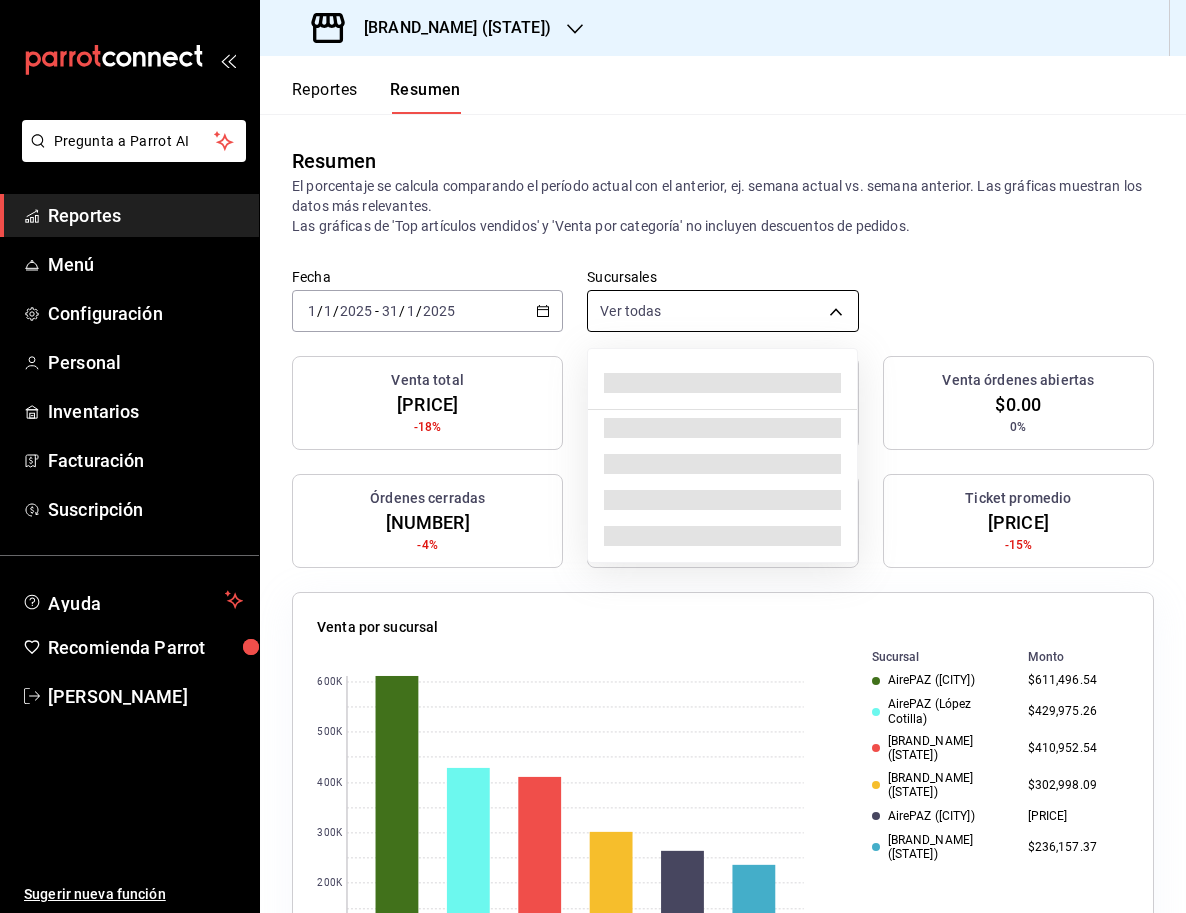 click on "Sucursal: [BRAND_NAME] ([STATE]) Reportes Resumen Resumen El porcentaje se calcula comparando el período actual con el anterior, ej. semana actual vs. semana anterior. Las gráficas muestran los datos más relevantes. Las gráficas de 'Top artículos vendidos' y 'Venta por categoría' no incluyen descuentos de pedidos. Fecha [DATE] [DATE] - [DATE] [DATE] Sucursales Ver todas [object Object],[object Object],[object Object],[object Object],[object Object],[object Object] Venta total [PRICE] [PERCENTAGE] Órdenes abiertas 0 [PERCENTAGE] Venta órdenes abiertas [PRICE] [PERCENTAGE] Órdenes cerradas [NUMBER] [PERCENTAGE] Órdenes totales [NUMBER] [PERCENTAGE] Ticket promedio [PRICE] [PERCENTAGE] Venta por sucursal 0 [PERCENTAGE] Sucursal Monto [BRAND_NAME] ([STATE]) [PRICE] [BRAND_NAME] ([STATE]) [PRICE] [BRAND_NAME] ([STATE]) [PRICE] Canal 0" at bounding box center (593, 456) 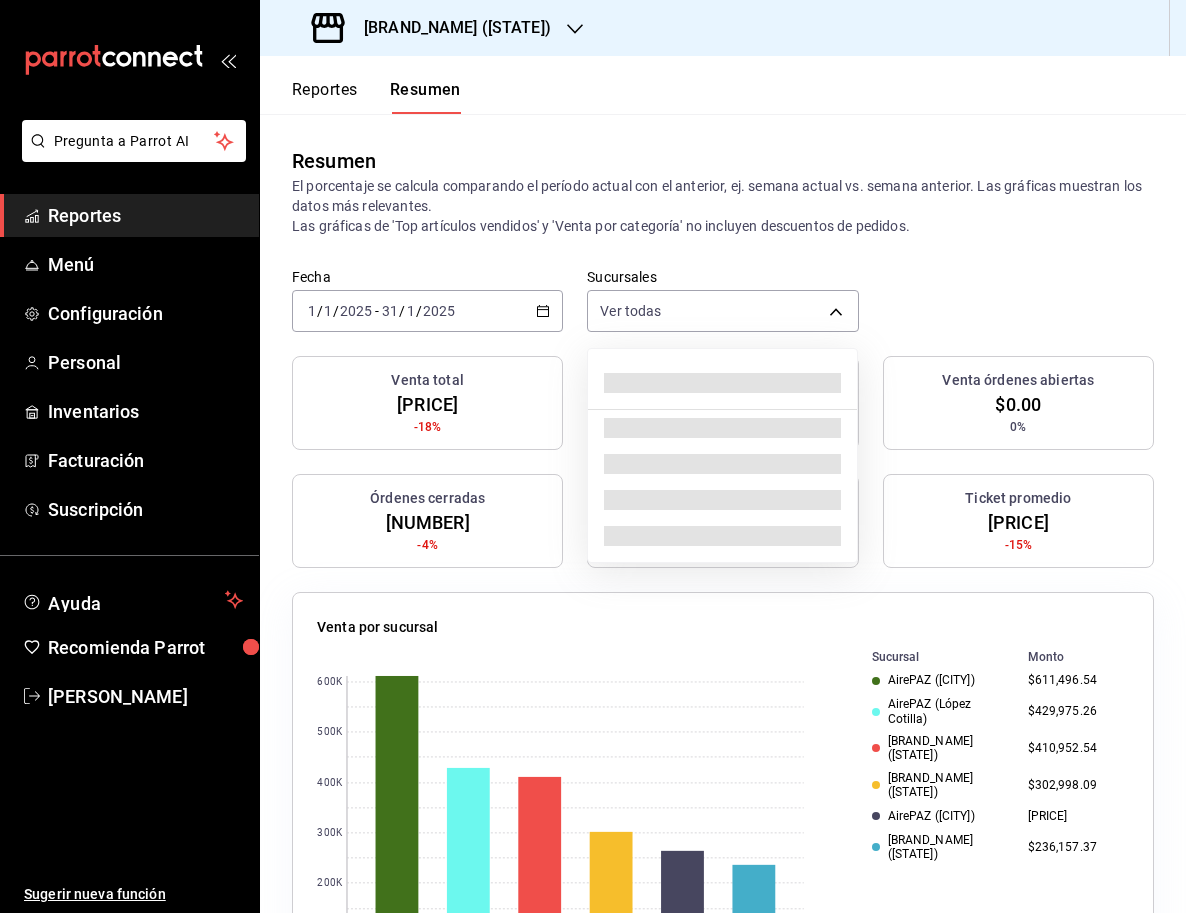 click at bounding box center (593, 456) 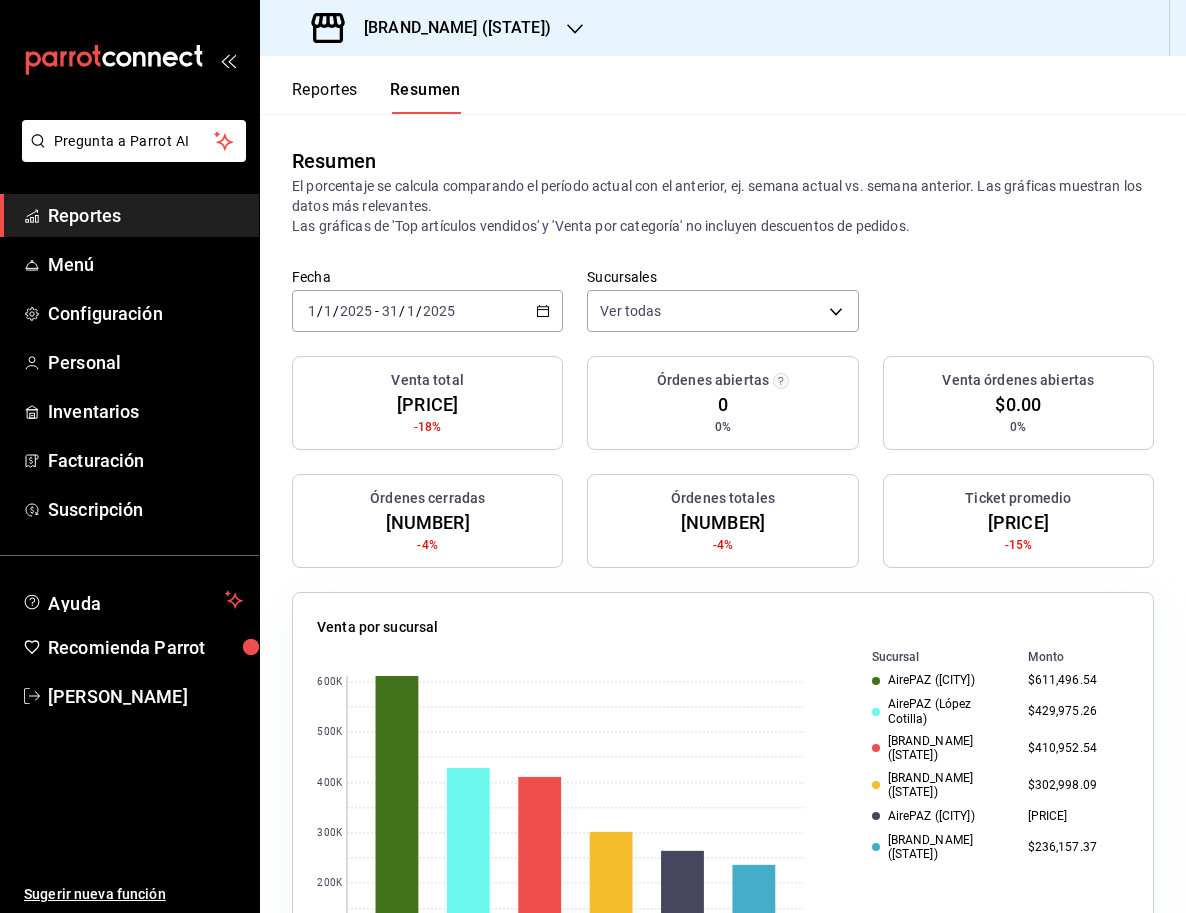 click 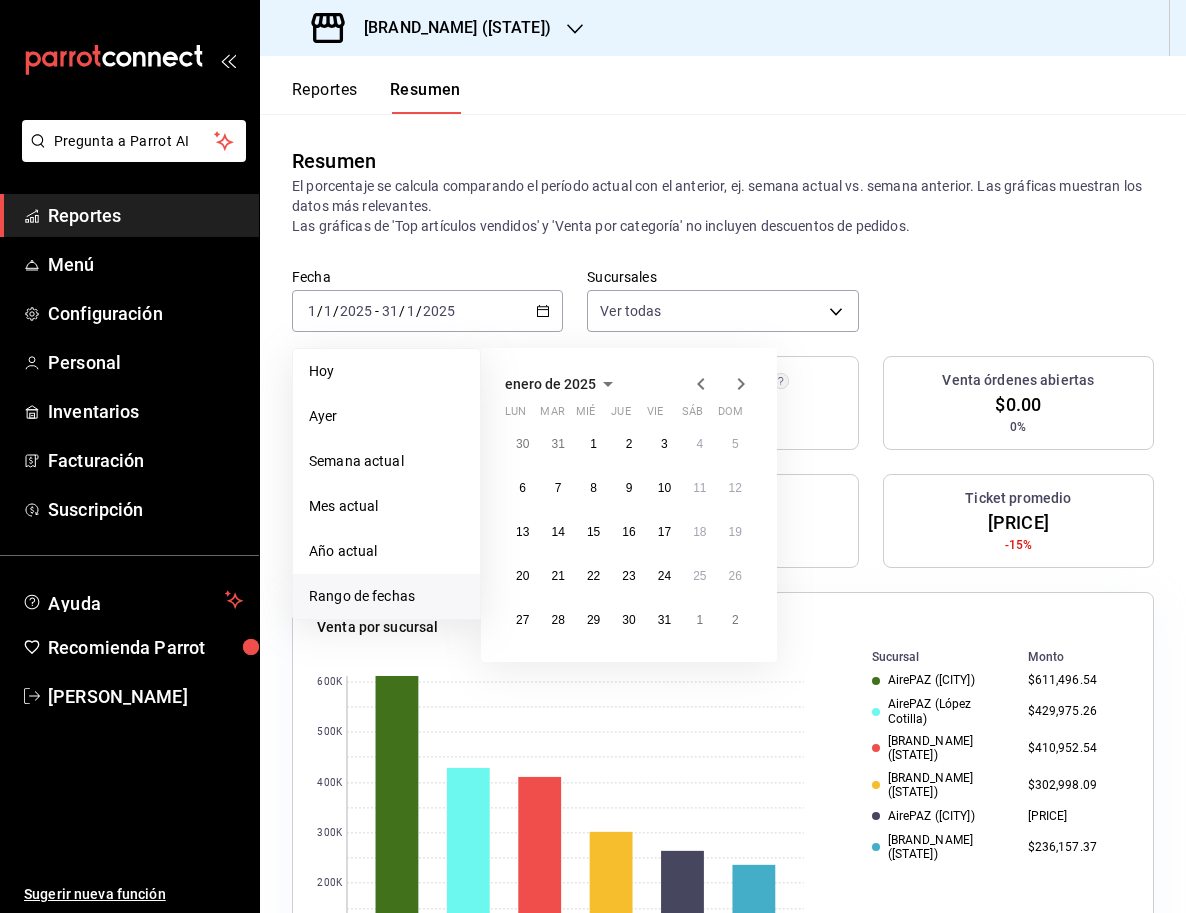 click 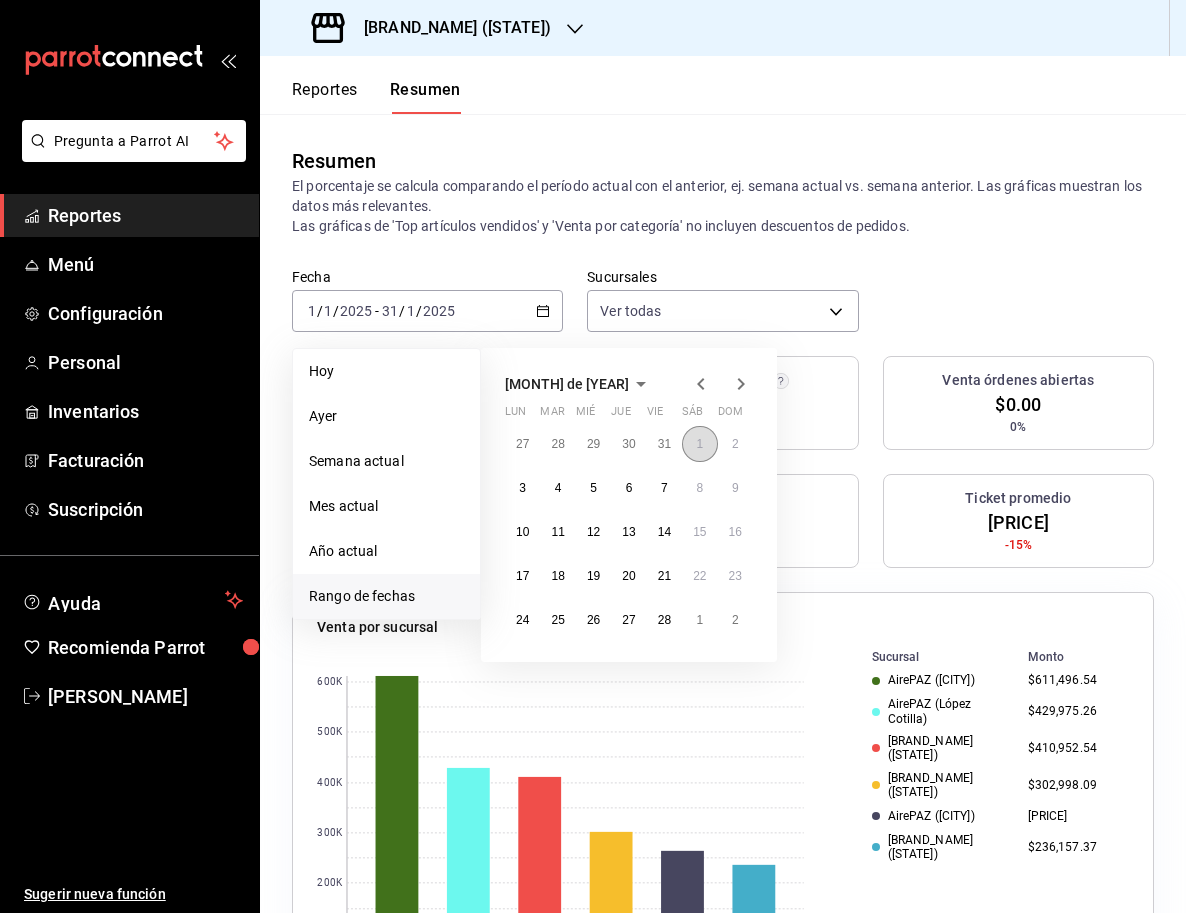 click on "1" at bounding box center [699, 444] 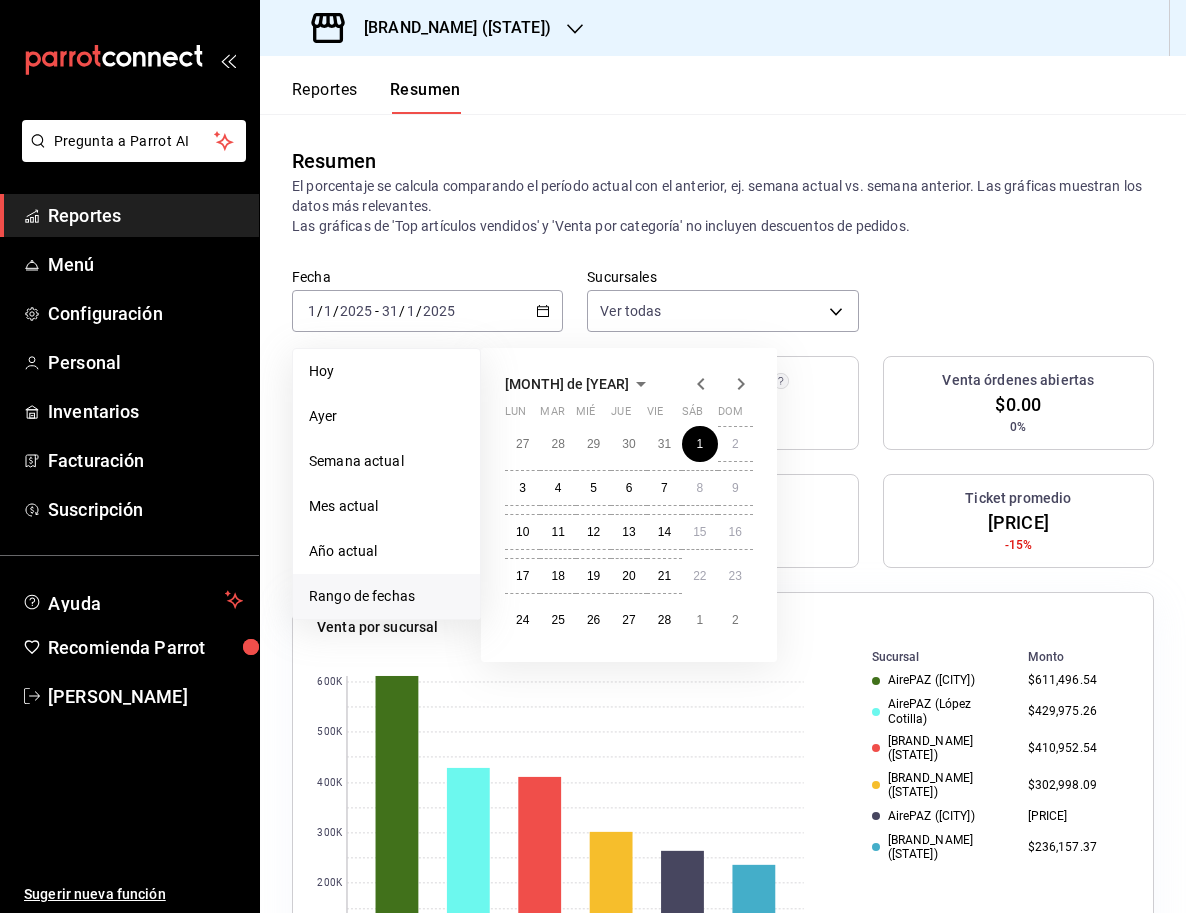 click on "[DATE_RANGE]" at bounding box center [629, 532] 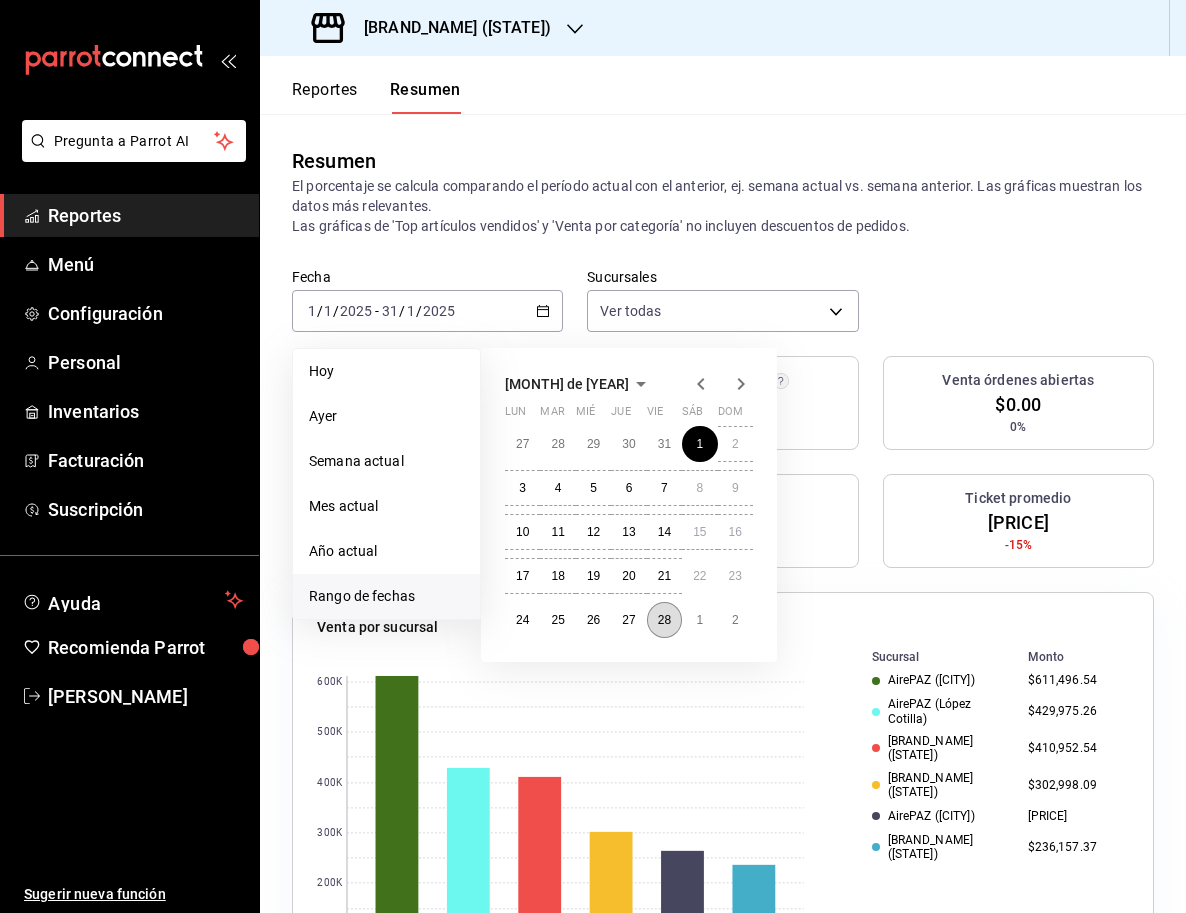click on "28" at bounding box center (664, 620) 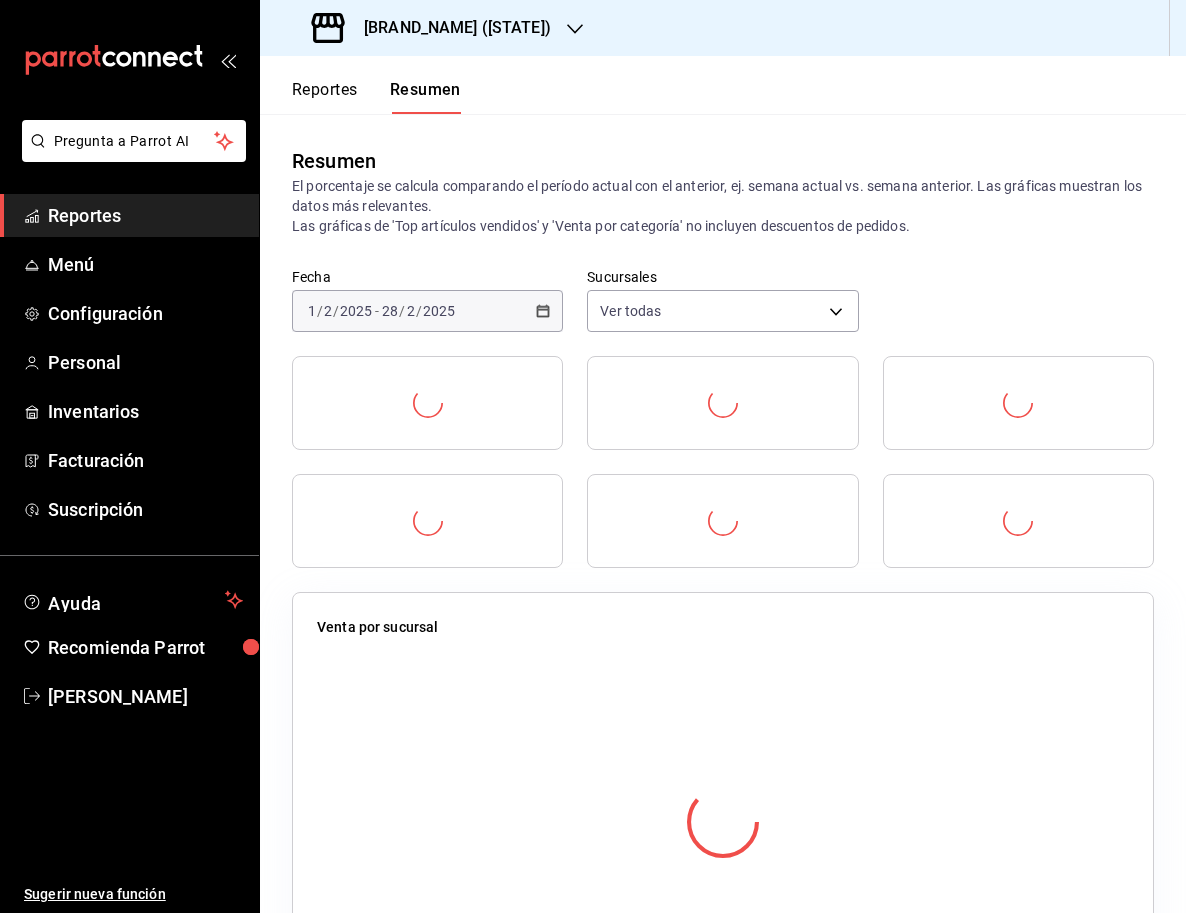 click on "Fecha [DATE] [DATE] - [DATE] Sucursales Ver todas [object Object],[object Object],[object Object],[object Object],[object Object],[object Object]" at bounding box center [723, 312] 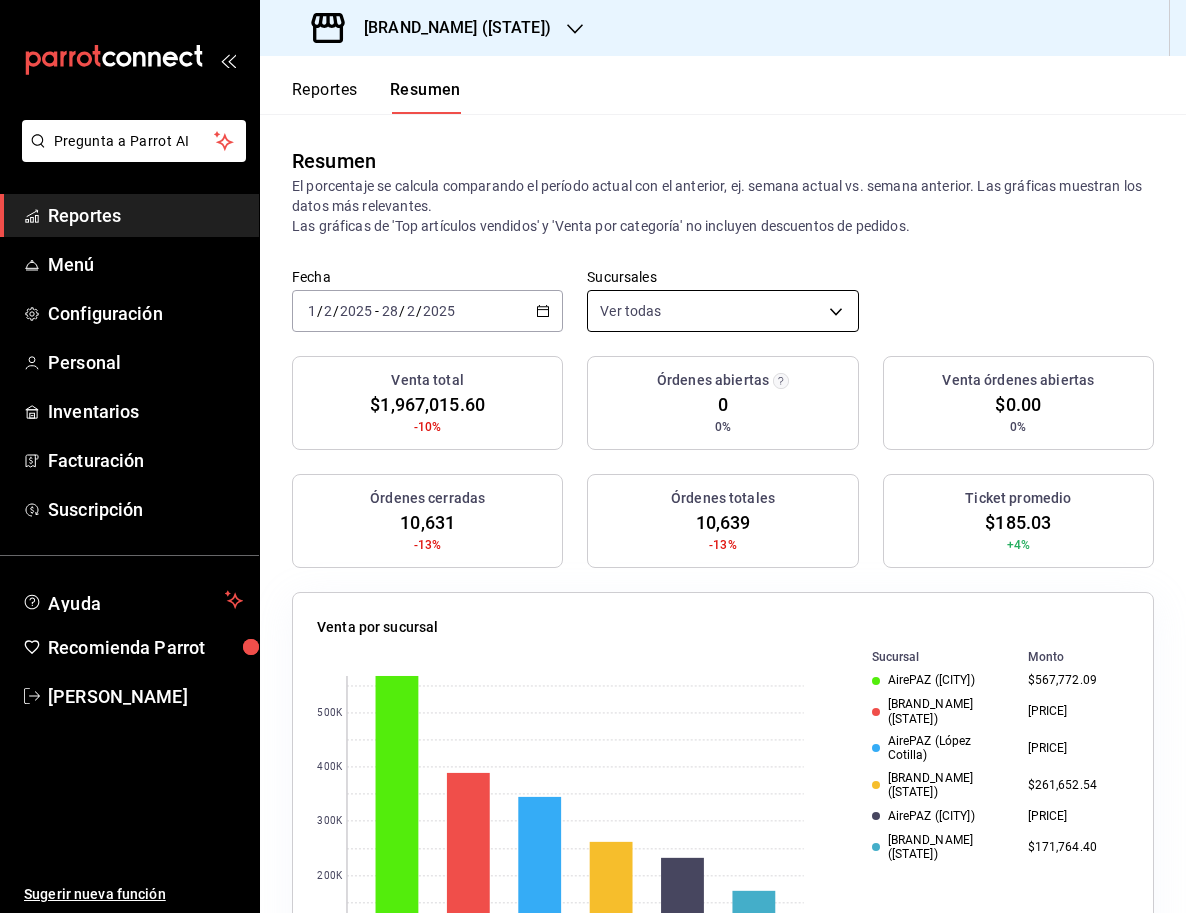 click on "Pregunta a Parrot AI Reportes   Menú   Configuración   Personal   Inventarios   Facturación   Suscripción   Ayuda Recomienda Parrot   [FIRST] [LAST]   Sugerir nueva función   Sucursal: AirePAZ ([CITY]) Reportes Resumen Resumen El porcentaje se calcula comparando el período actual con el anterior, ej. semana actual vs. semana anterior. Las gráficas muestran los datos más relevantes.  Las gráficas de 'Top artículos vendidos' y 'Venta por categoría' no incluyen descuentos de pedidos. Fecha [DATE] [DATE] / [DATE] / [DATE] - [DATE] / [DATE] / [DATE] Sucursales Ver todas [object Object],[object Object],[object Object],[object Object],[object Object],[object Object] Venta total $[AMOUNT] -[PERCENTAGE]% Órdenes abiertas 0 0% Venta órdenes abiertas $[AMOUNT] 0% Órdenes cerradas [NUMBER] -[PERCENTAGE]% Órdenes totales [NUMBER] -[PERCENTAGE]% Ticket promedio $[AMOUNT] +[PERCENTAGE]% Venta por sucursal 0 100K 200K 300K 400K 500K Sucursal Monto AirePAZ ([CITY]) $[AMOUNT] AirePaz ([CITY]) $[AMOUNT] AirePAZ ([CITY]) $[AMOUNT] $[AMOUNT] 0" at bounding box center [593, 456] 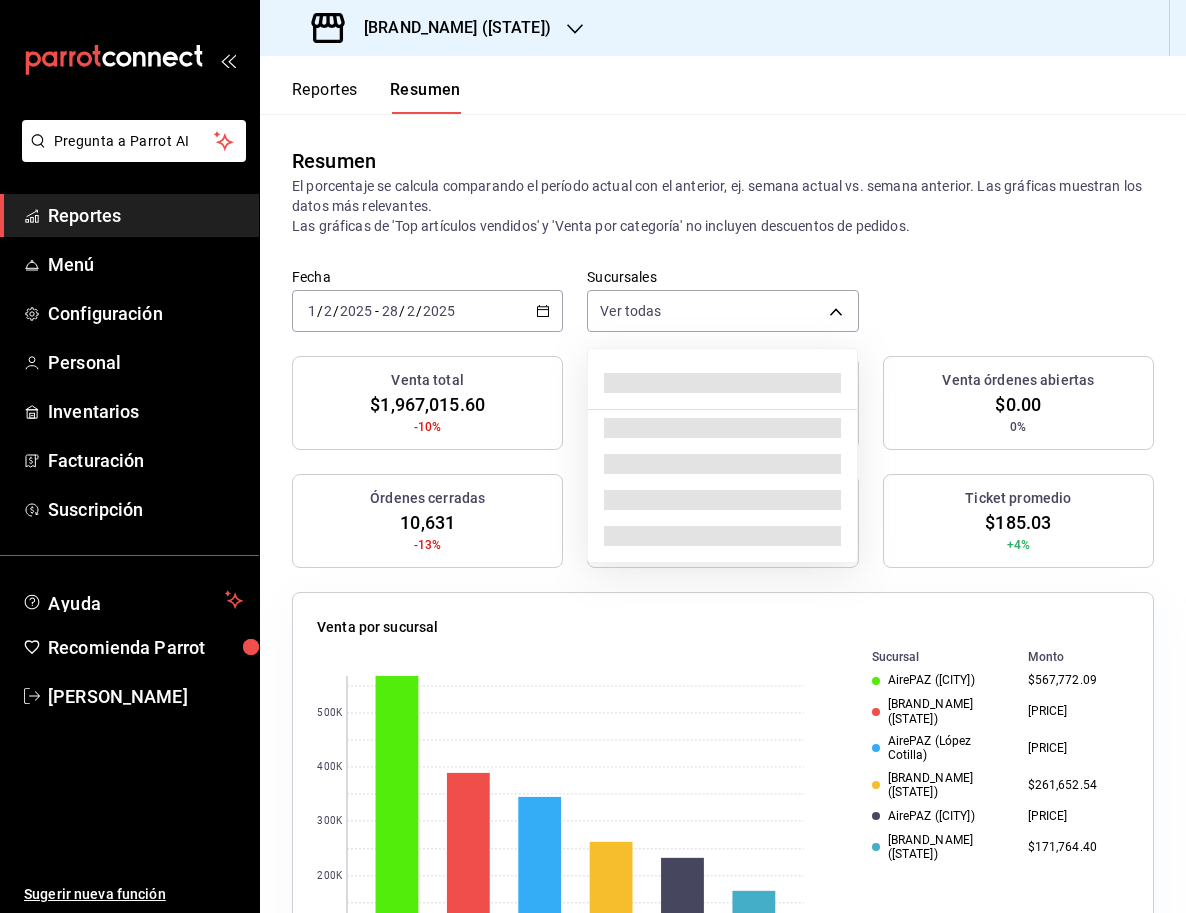 click at bounding box center [593, 456] 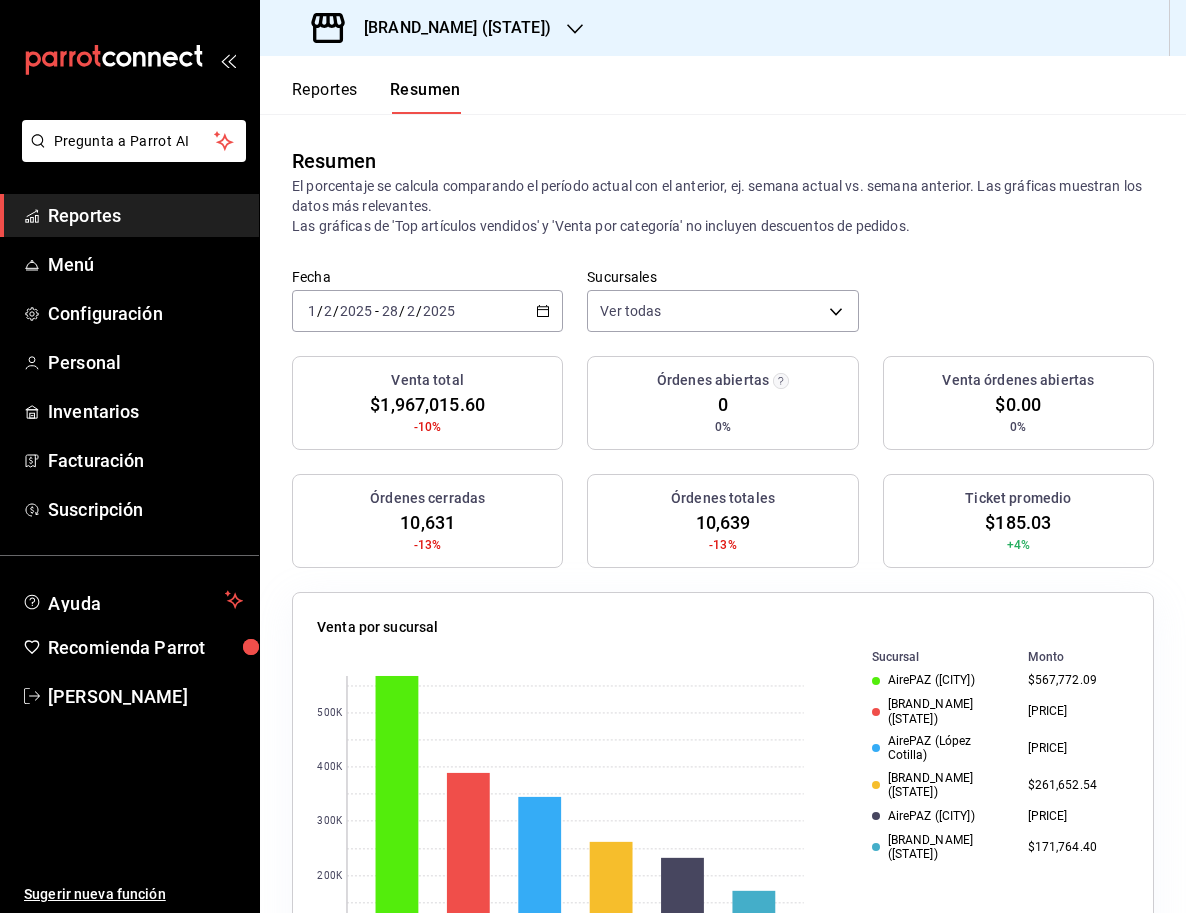 click 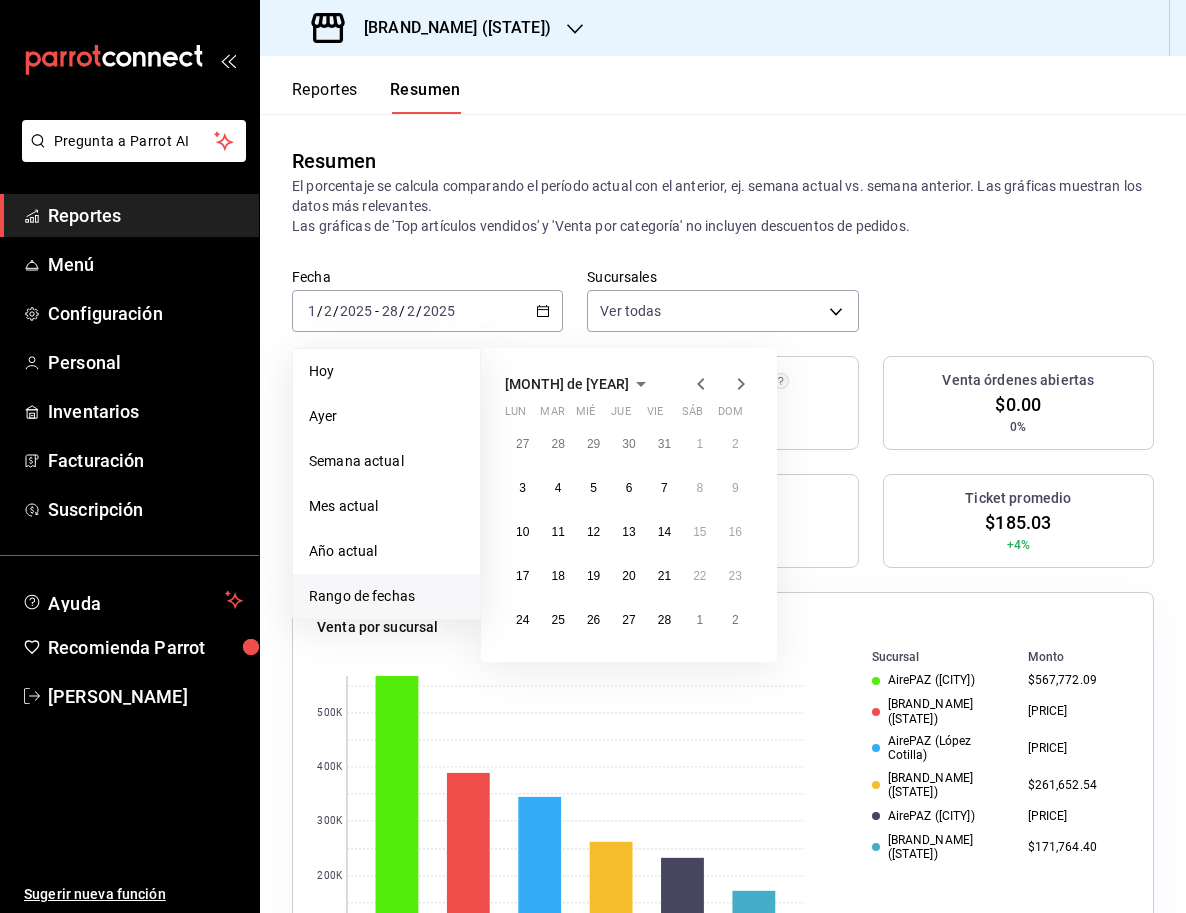 click 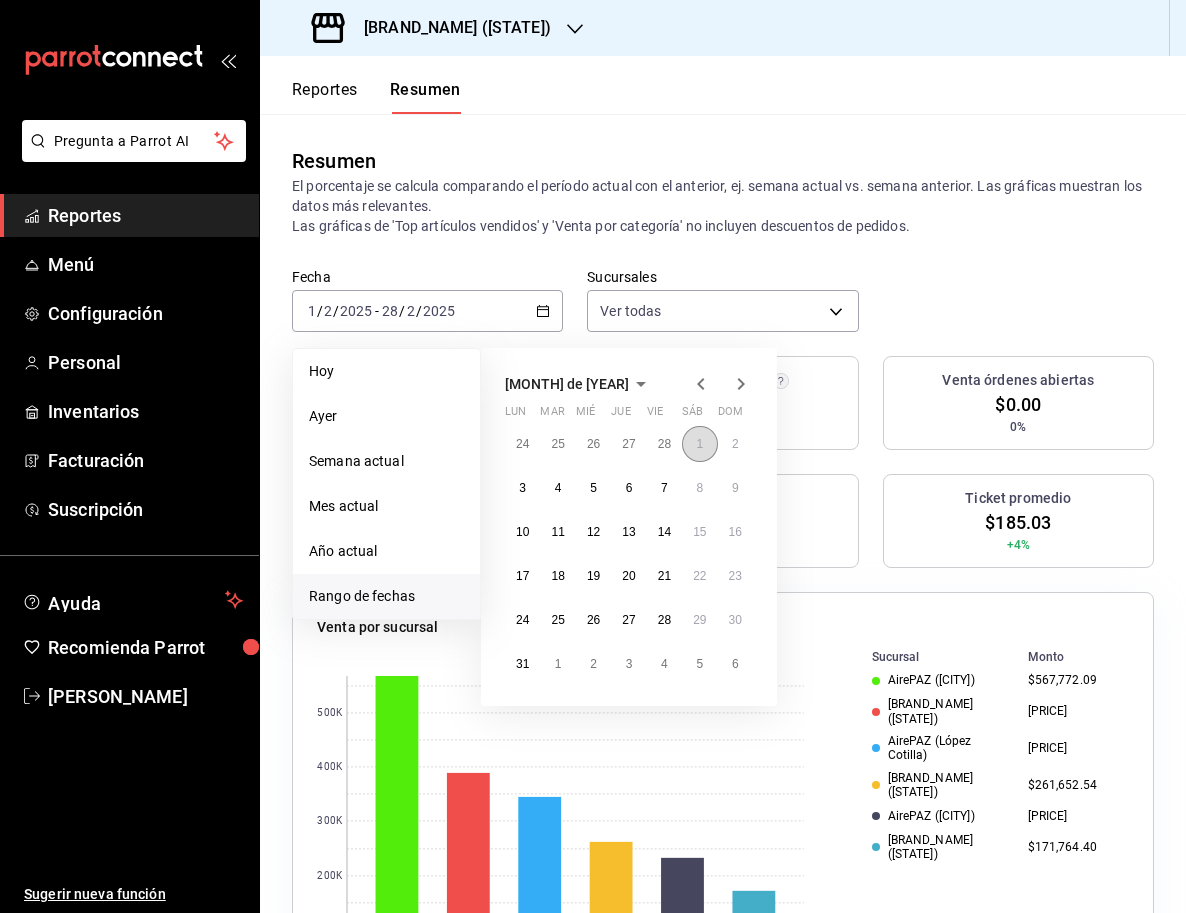 click on "1" at bounding box center (699, 444) 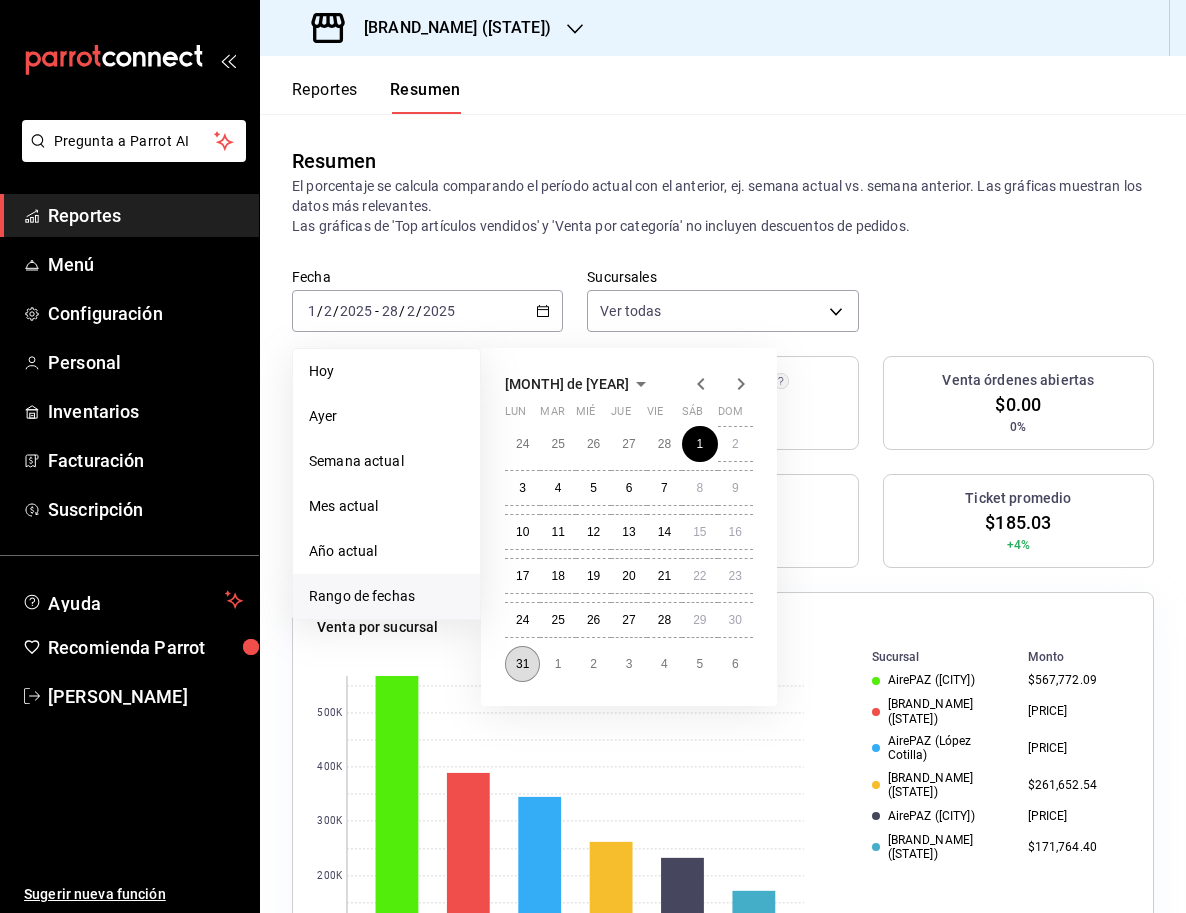 click on "31" at bounding box center [522, 664] 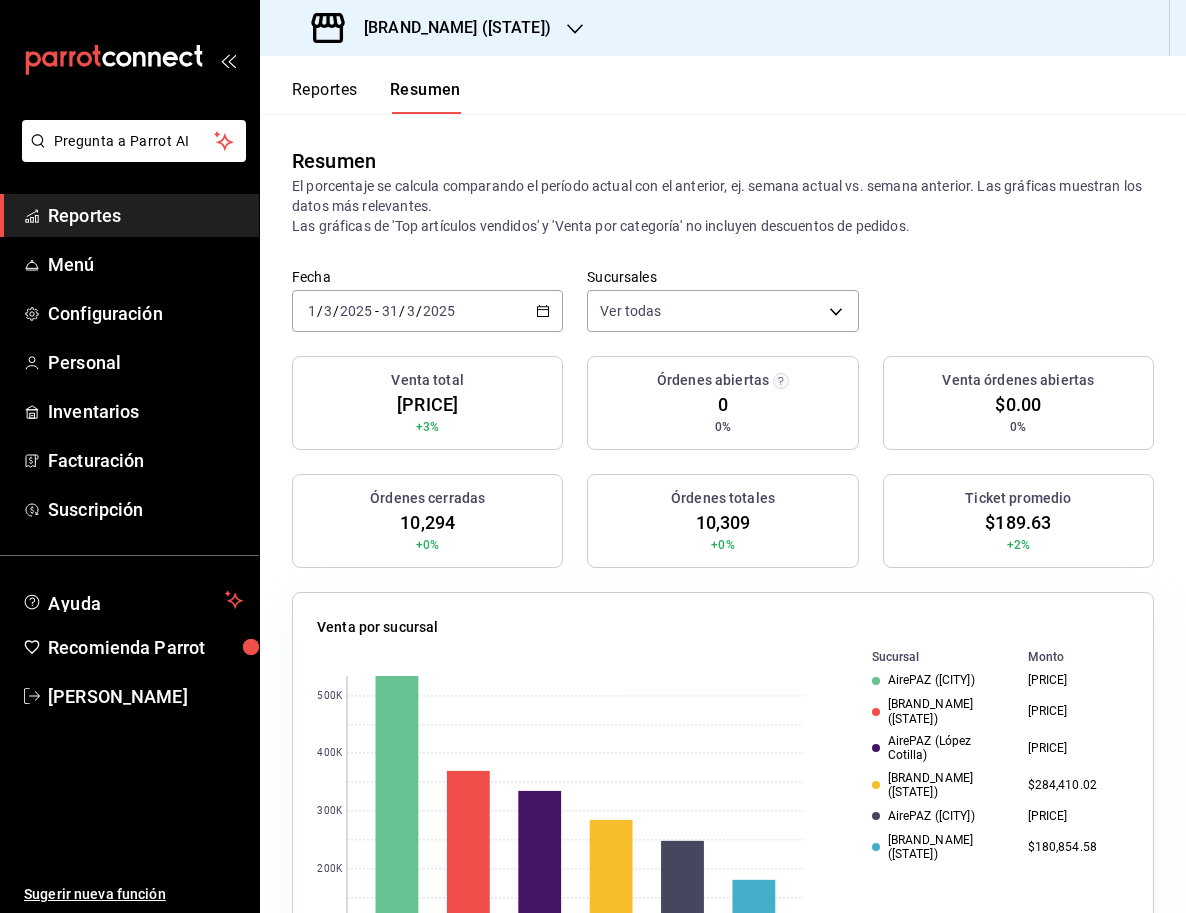 click on "[DATE]-[DATE] [DATE] / [DATE] / [DATE] - [DATE] / [DATE] / [DATE]" at bounding box center [427, 311] 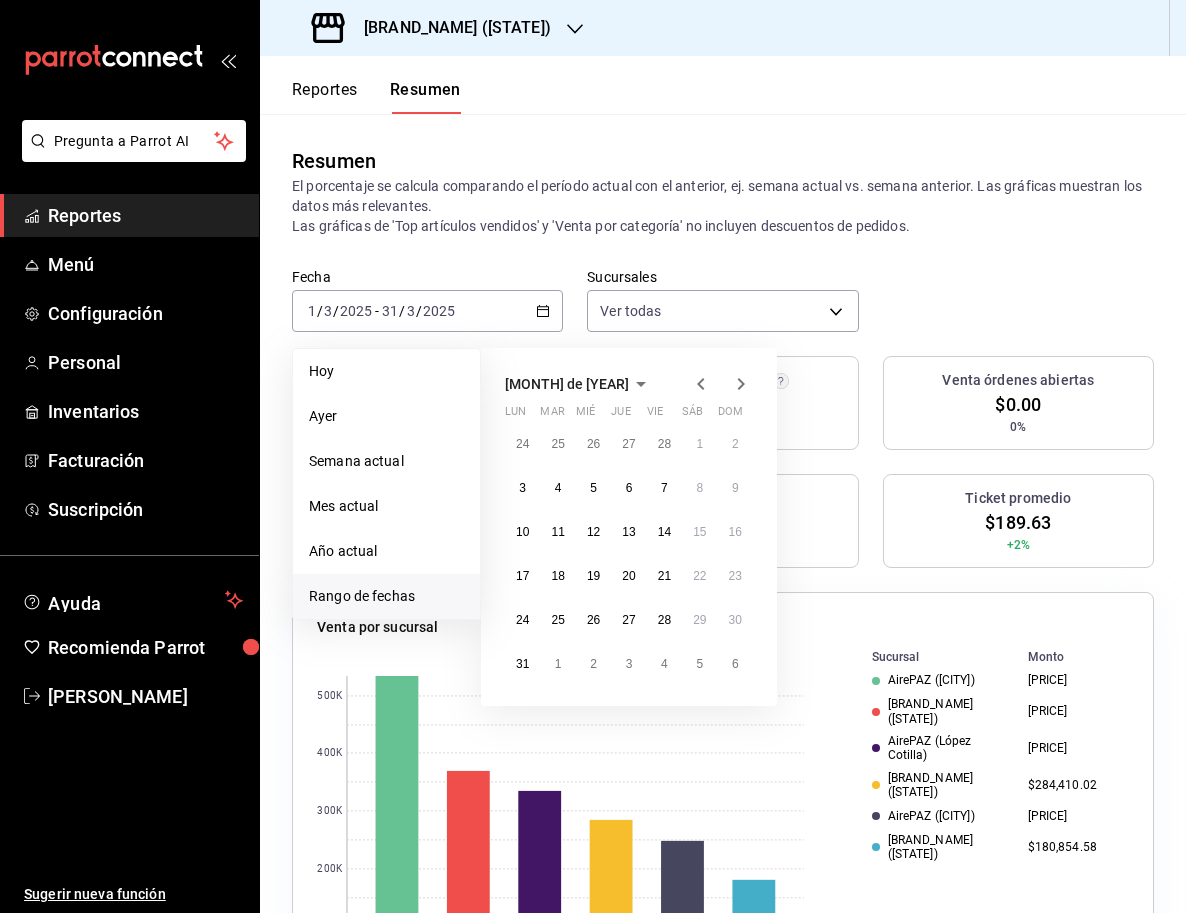 click 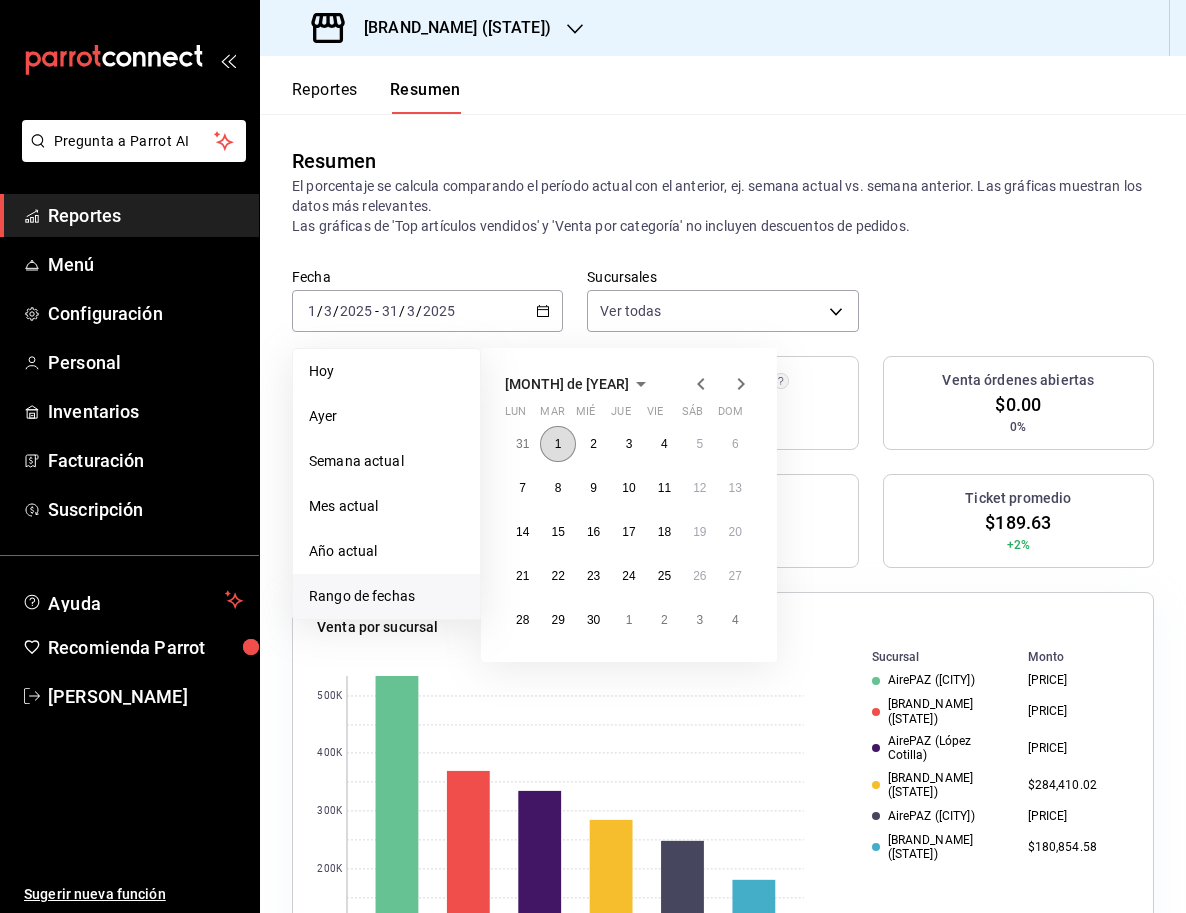 click on "1" at bounding box center [558, 444] 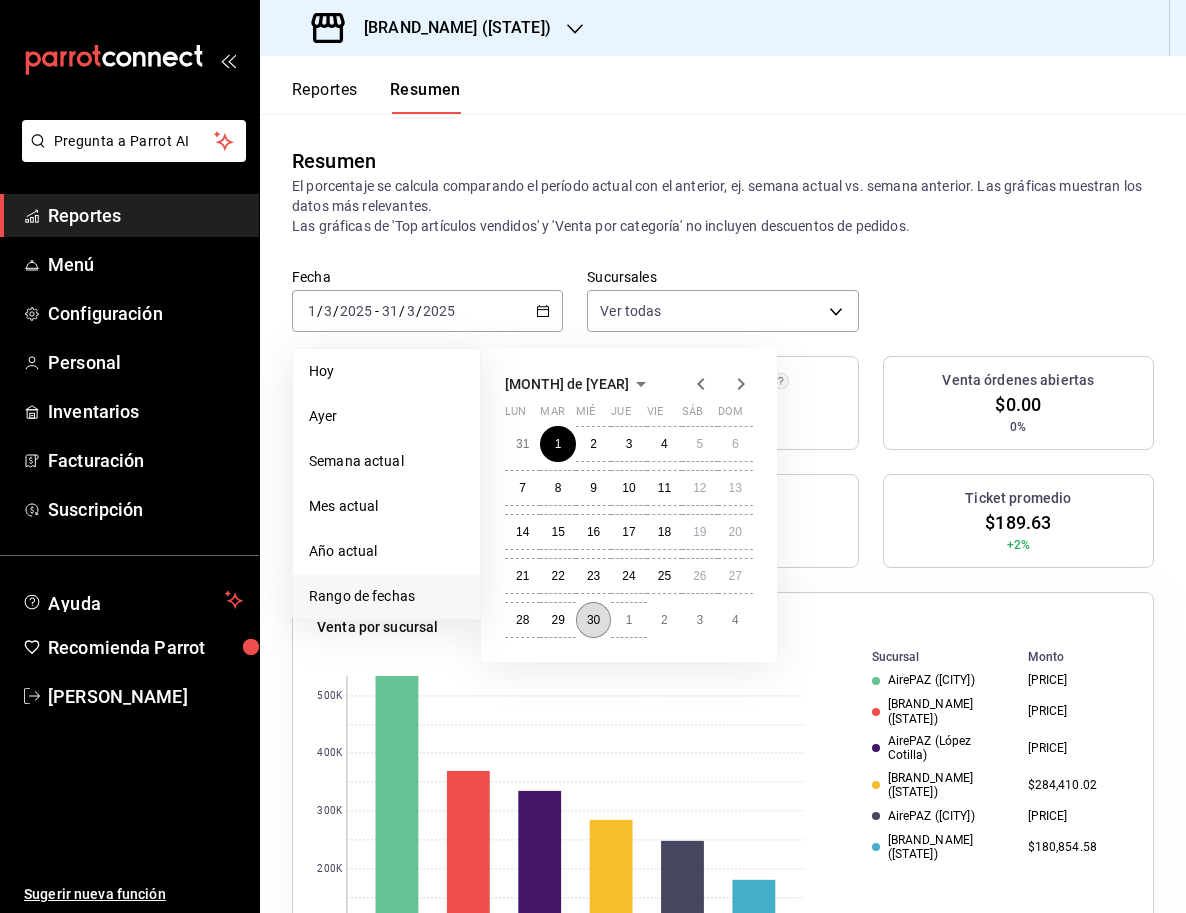 click on "30" at bounding box center (593, 620) 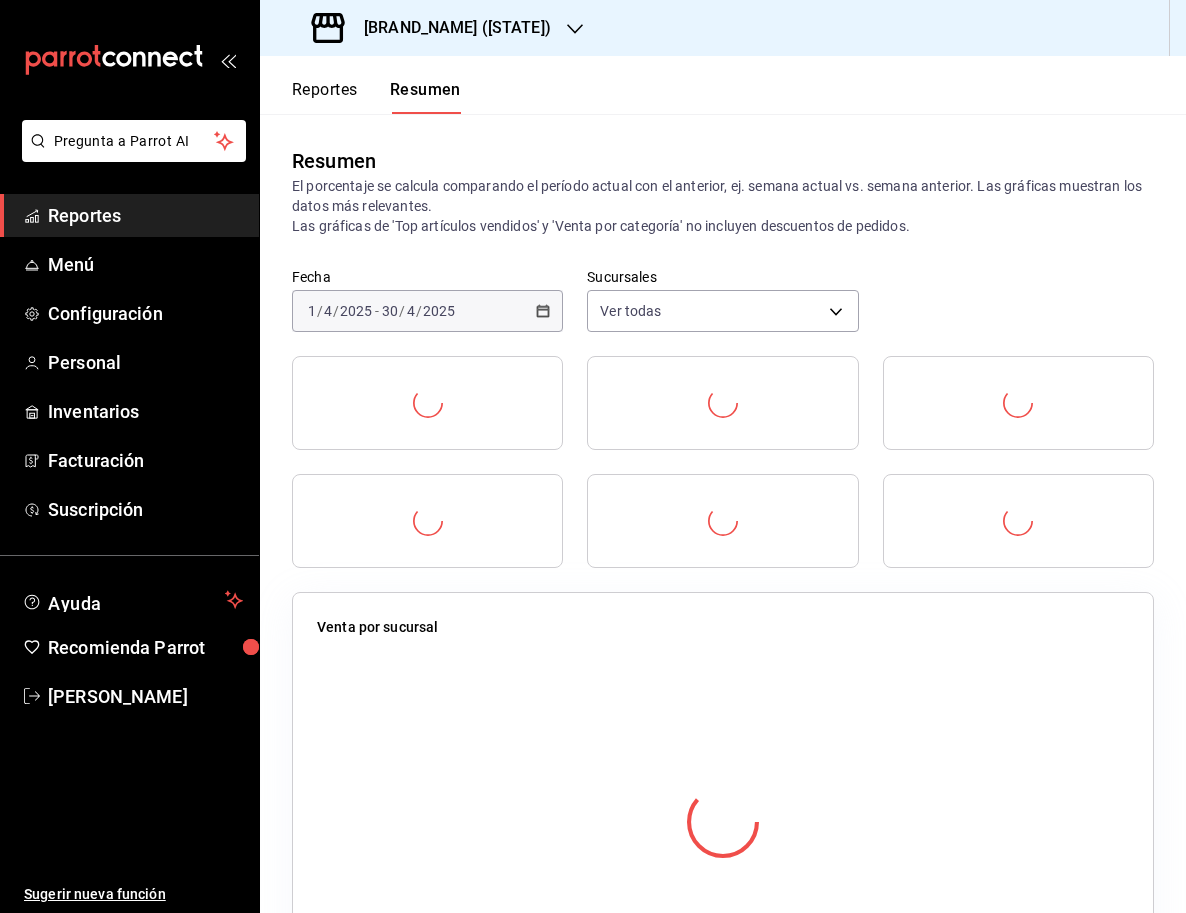click on "Fecha [DATE] [DATE] - [DATE] [DATE] Sucursales Ver todas [object Object],[object Object],[object Object],[object Object],[object Object],[object Object]" at bounding box center [723, 312] 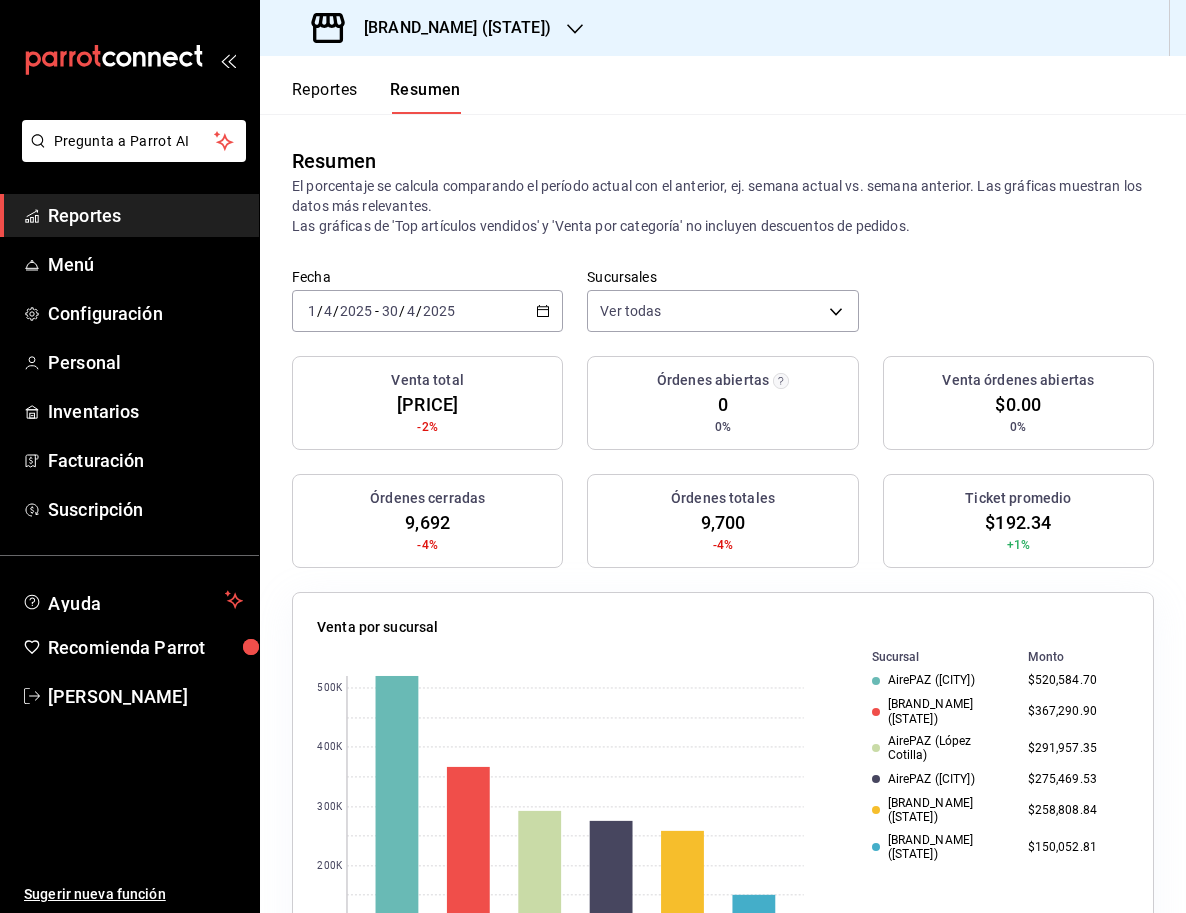 click 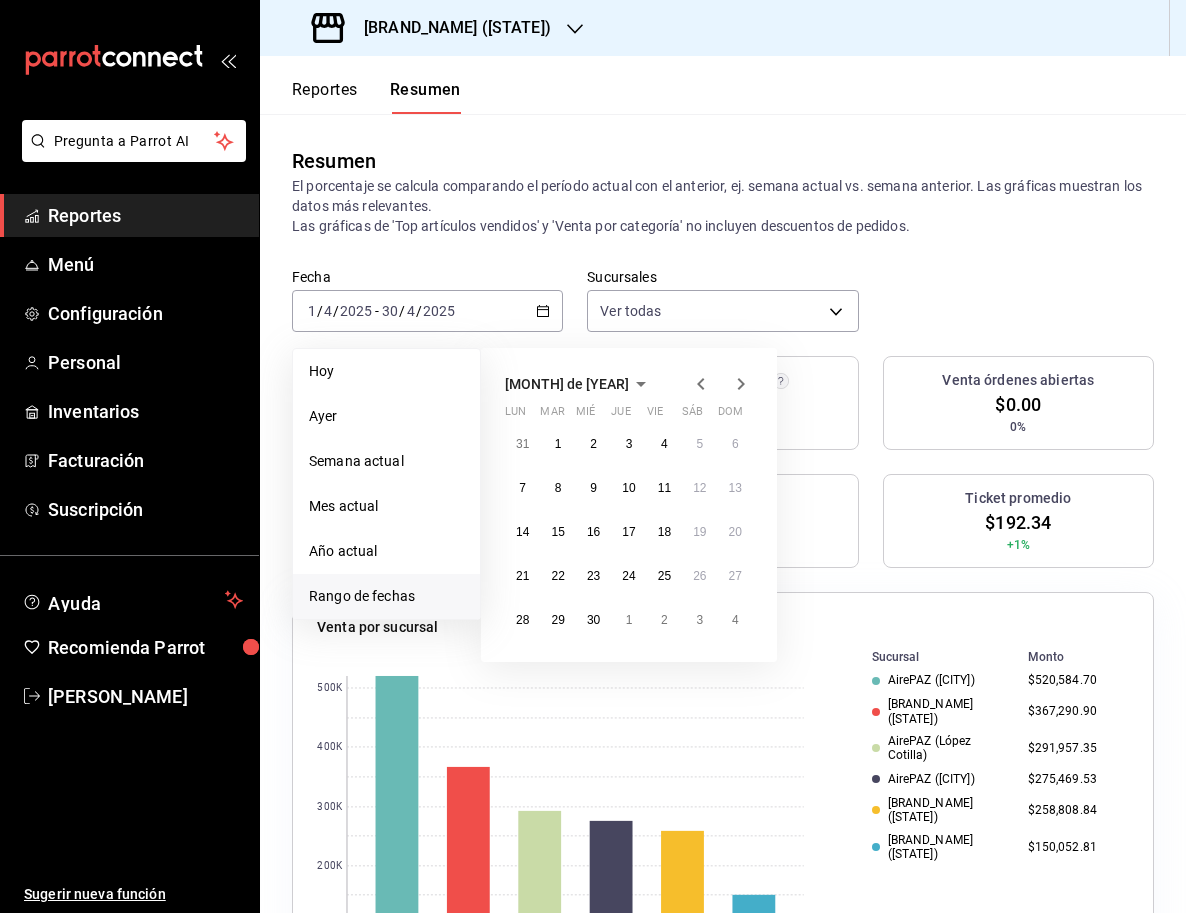 click 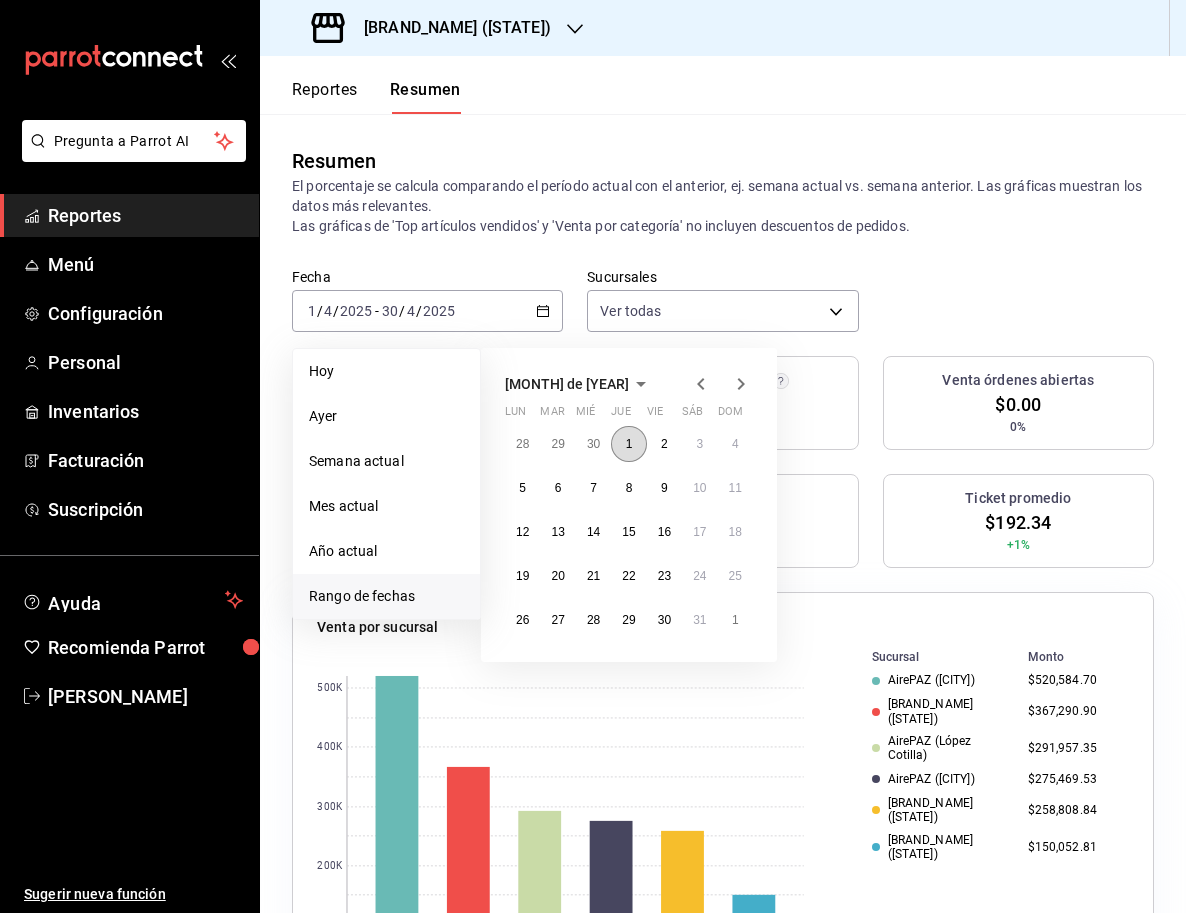 click on "1" at bounding box center (628, 444) 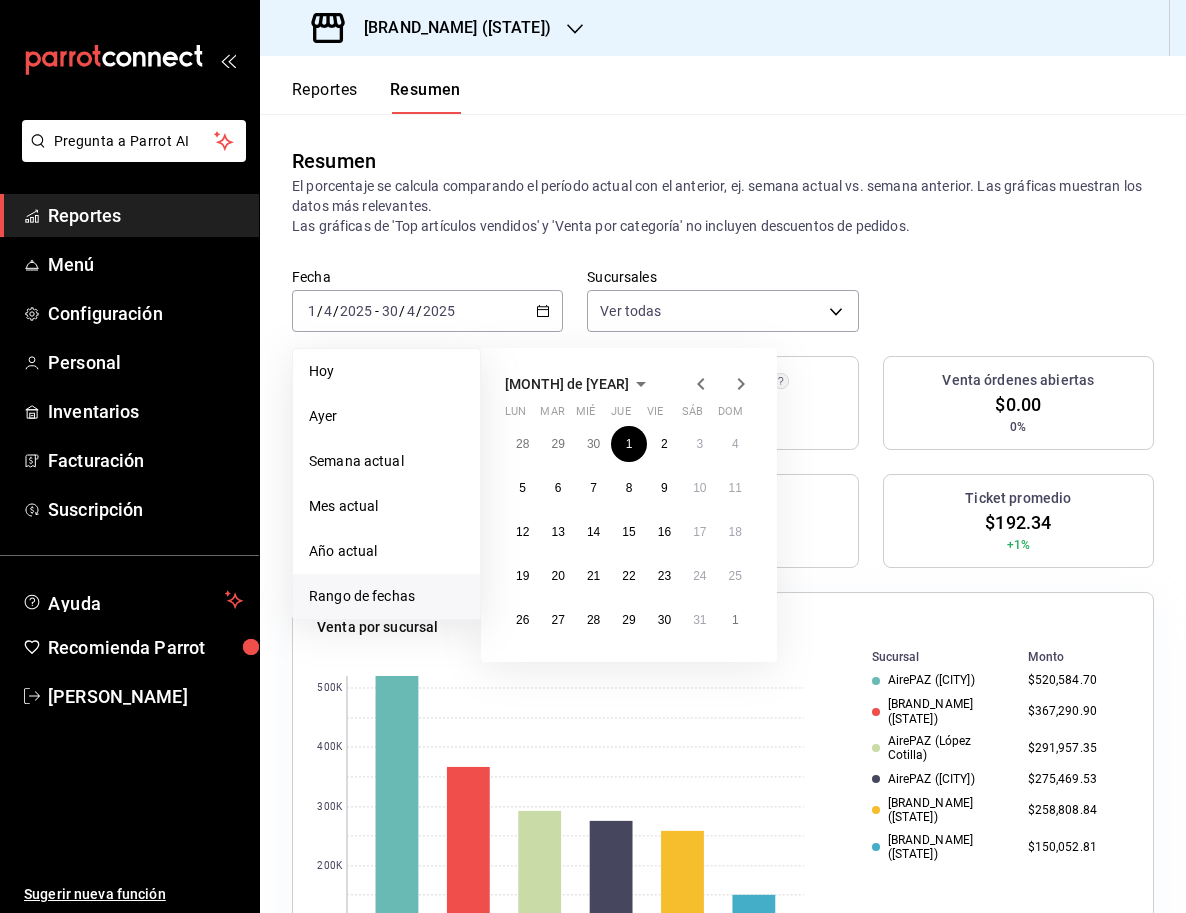 click on "[MONTH] de [YEAR]" at bounding box center (629, 505) 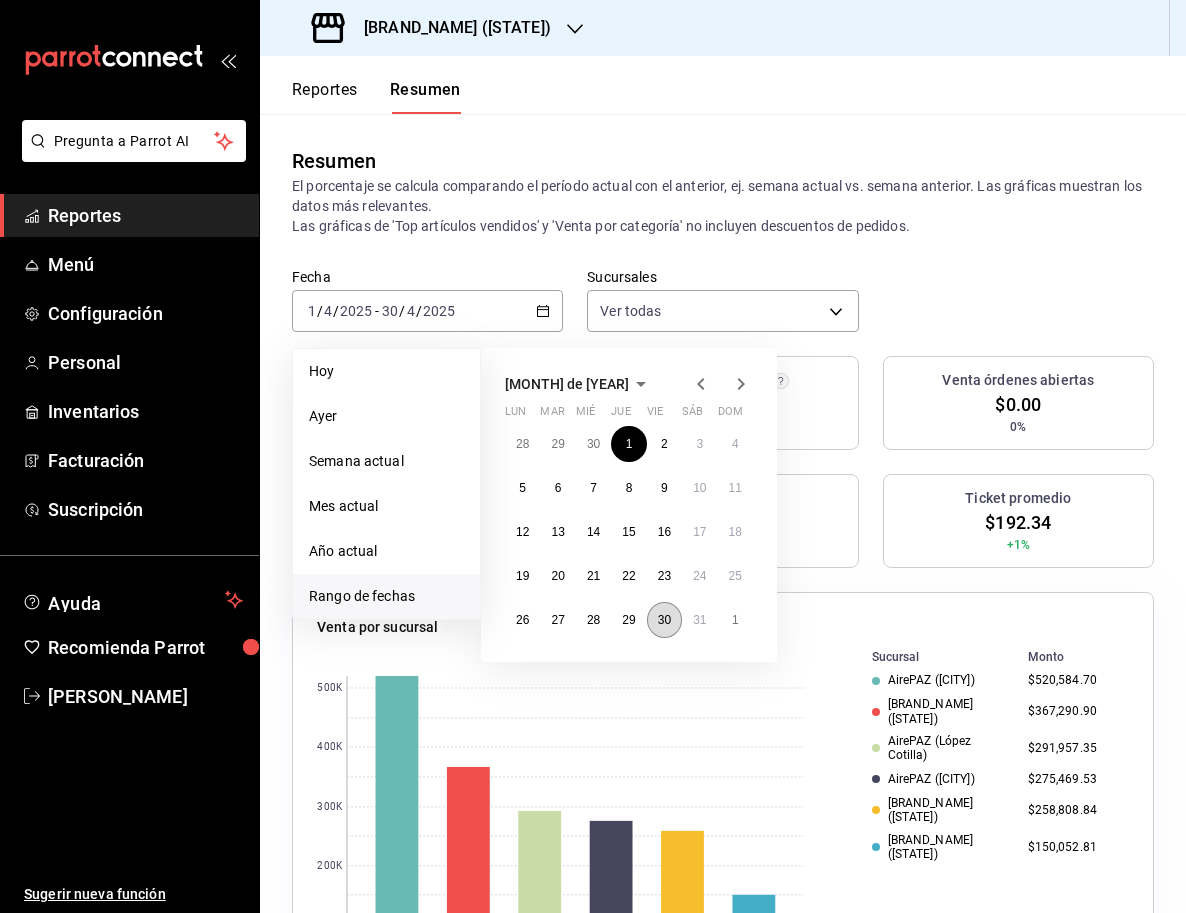 click on "30" at bounding box center (664, 620) 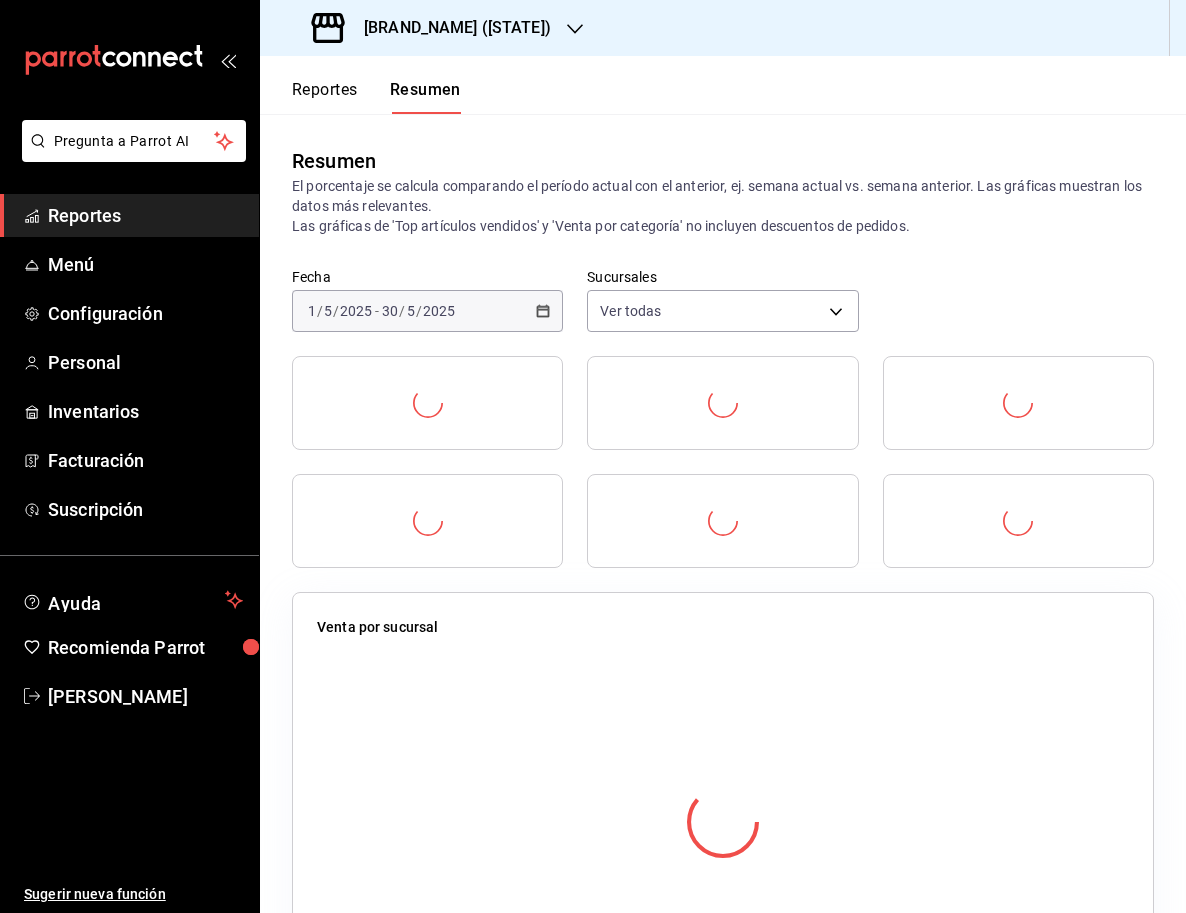 click on "Fecha 2025-05-01 1 / 5 / 2025 - 2025-05-30 30 / 5 / 2025 Sucursales Ver todas [object Object],[object Object],[object Object],[object Object],[object Object],[object Object]" at bounding box center (723, 312) 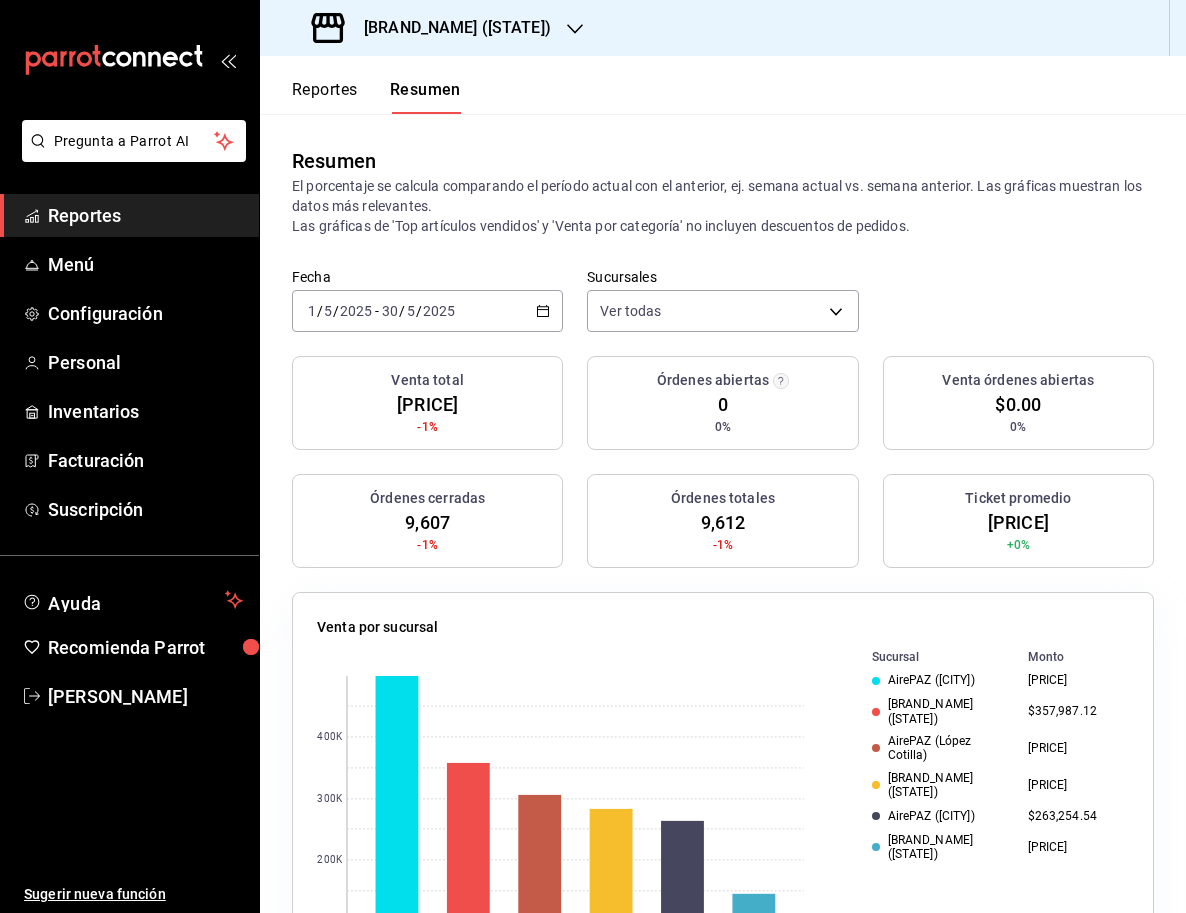 scroll, scrollTop: 0, scrollLeft: 0, axis: both 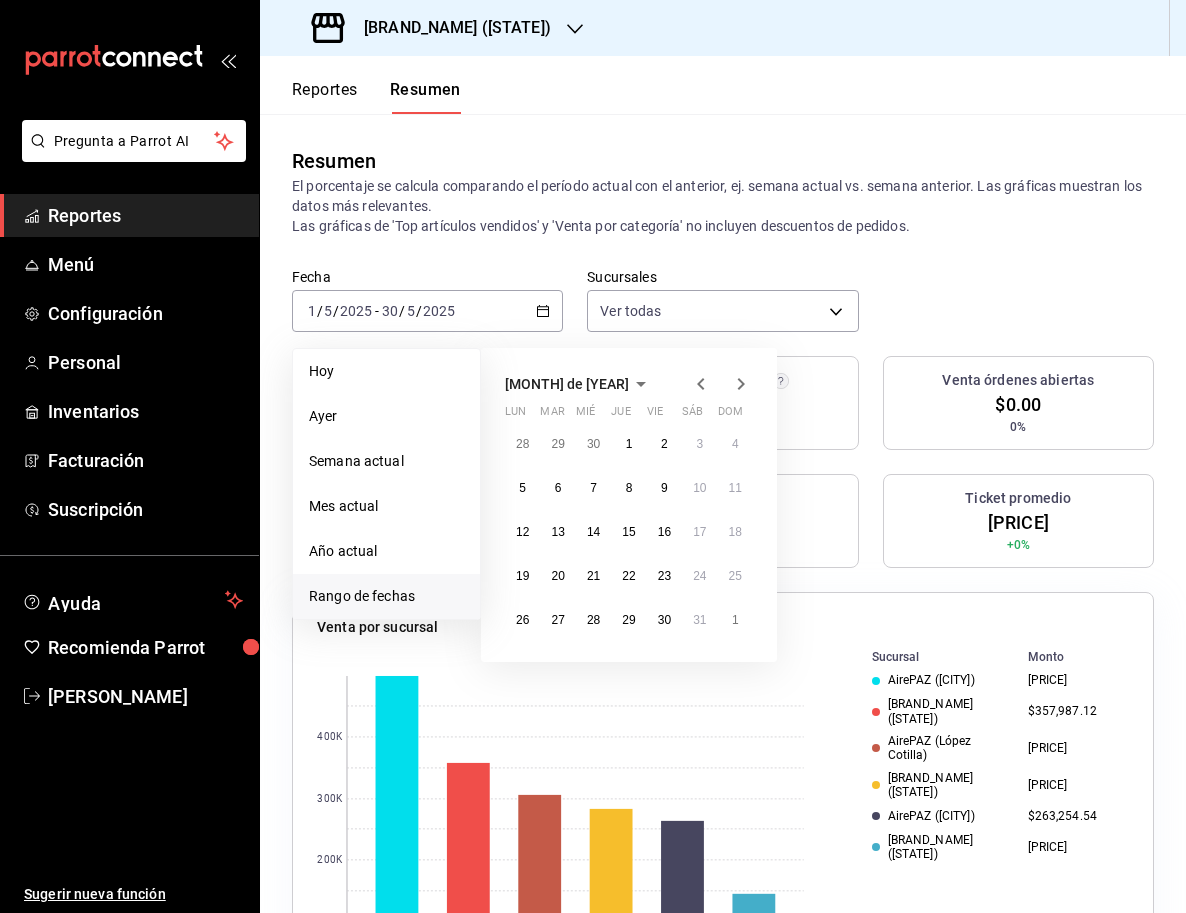 click 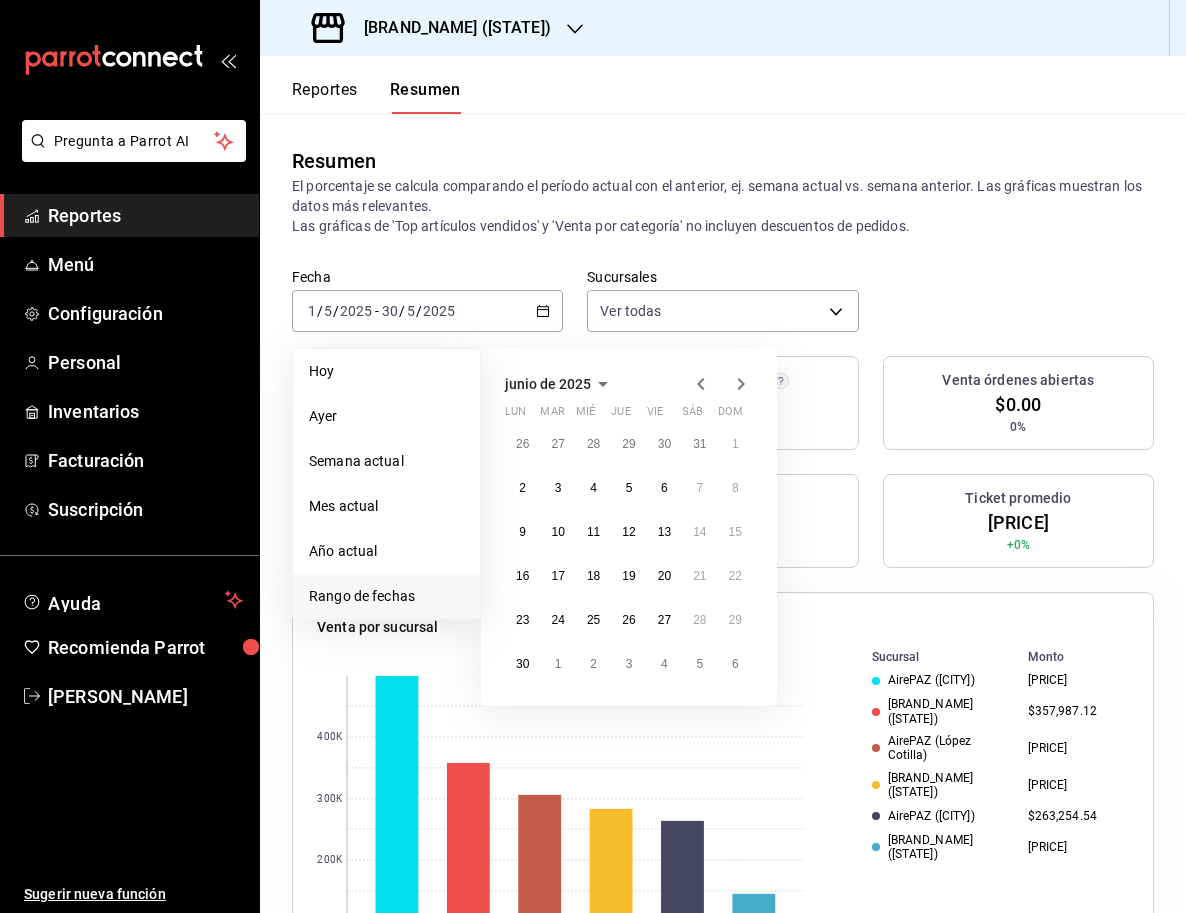 click 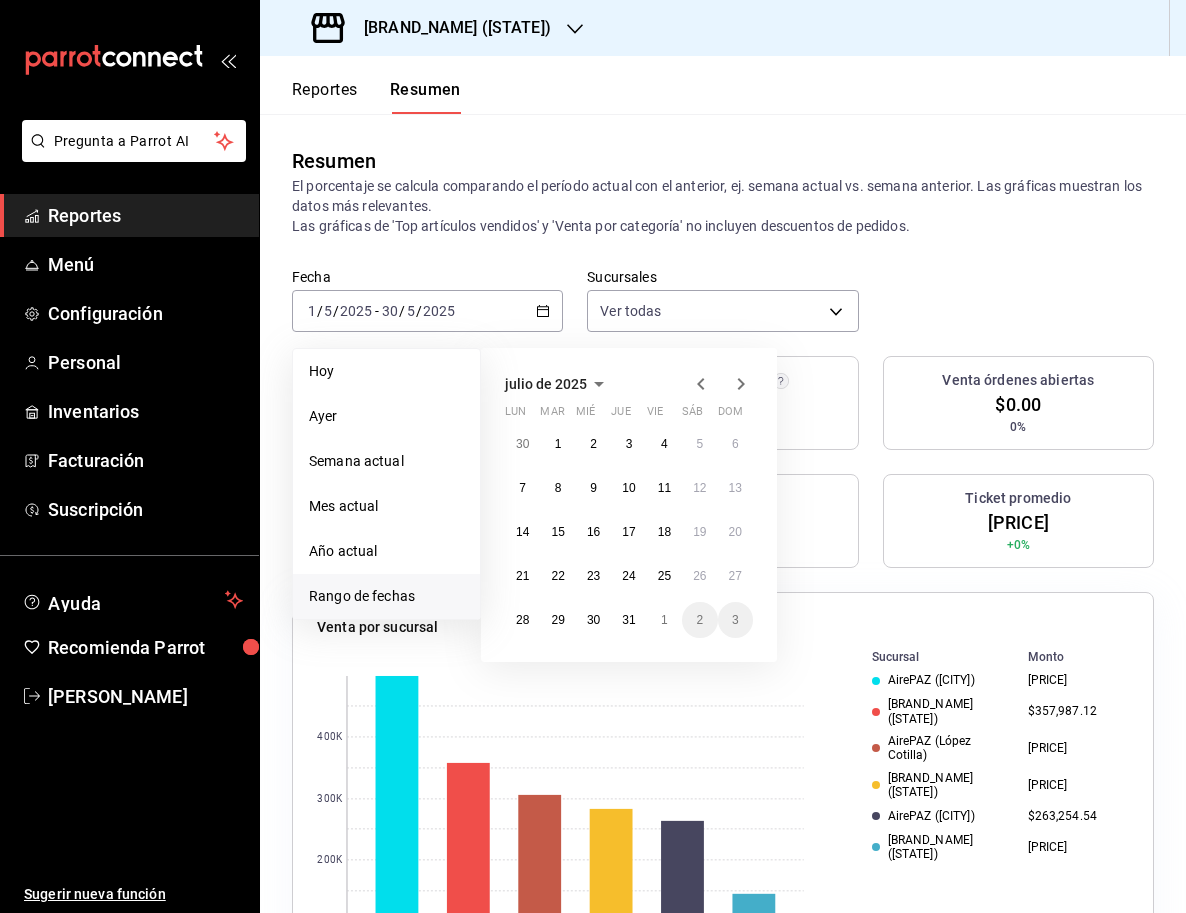 click on "Fecha [DATE] [DATE] - [DATE] [DATE] Hoy Ayer Semana actual Mes actual Año actual Rango de fechas [MONTH] de [YEAR] lun mar mié jue vie sáb dom [DATE] [DATE] [DATE] [DATE] [DATE] [DATE] [DATE] [DATE] [DATE] [DATE] [DATE] [DATE] [DATE] [DATE] [DATE] [DATE] [DATE] [DATE] [DATE] [DATE] [DATE] [DATE] [DATE] [DATE] [DATE] [DATE] [DATE] [DATE] [DATE] [DATE] [DATE] Sucursales Ver todas [object Object],[object Object],[object Object],[object Object],[object Object],[object Object]" at bounding box center [723, 312] 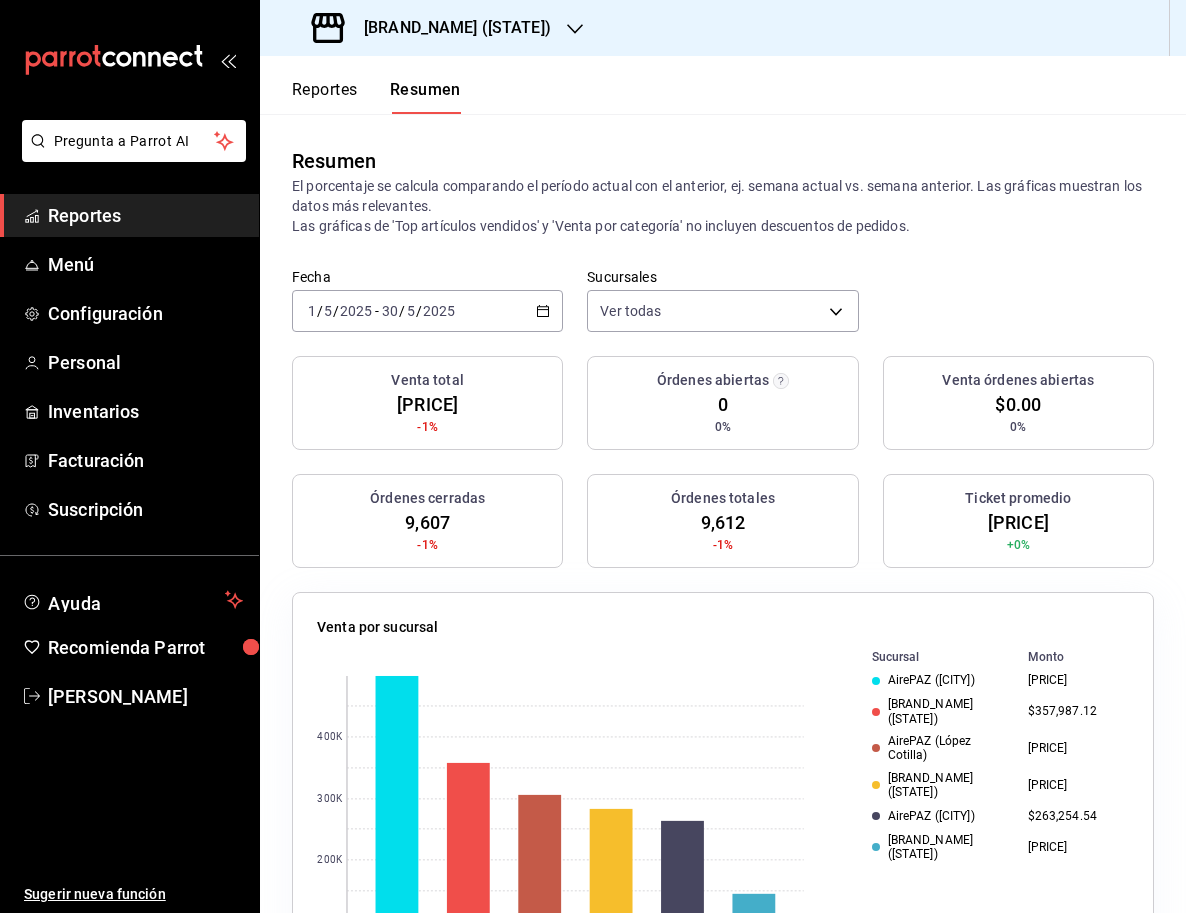 click 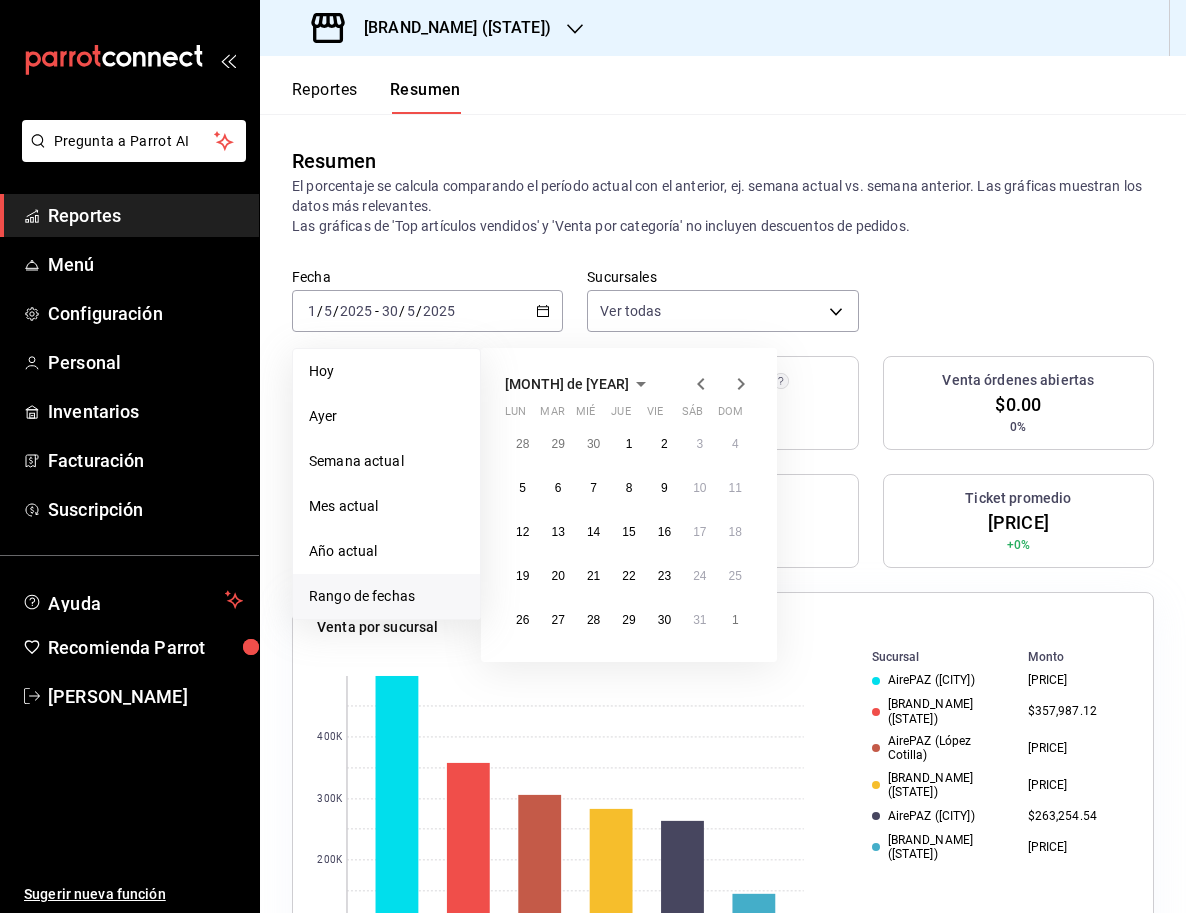 click 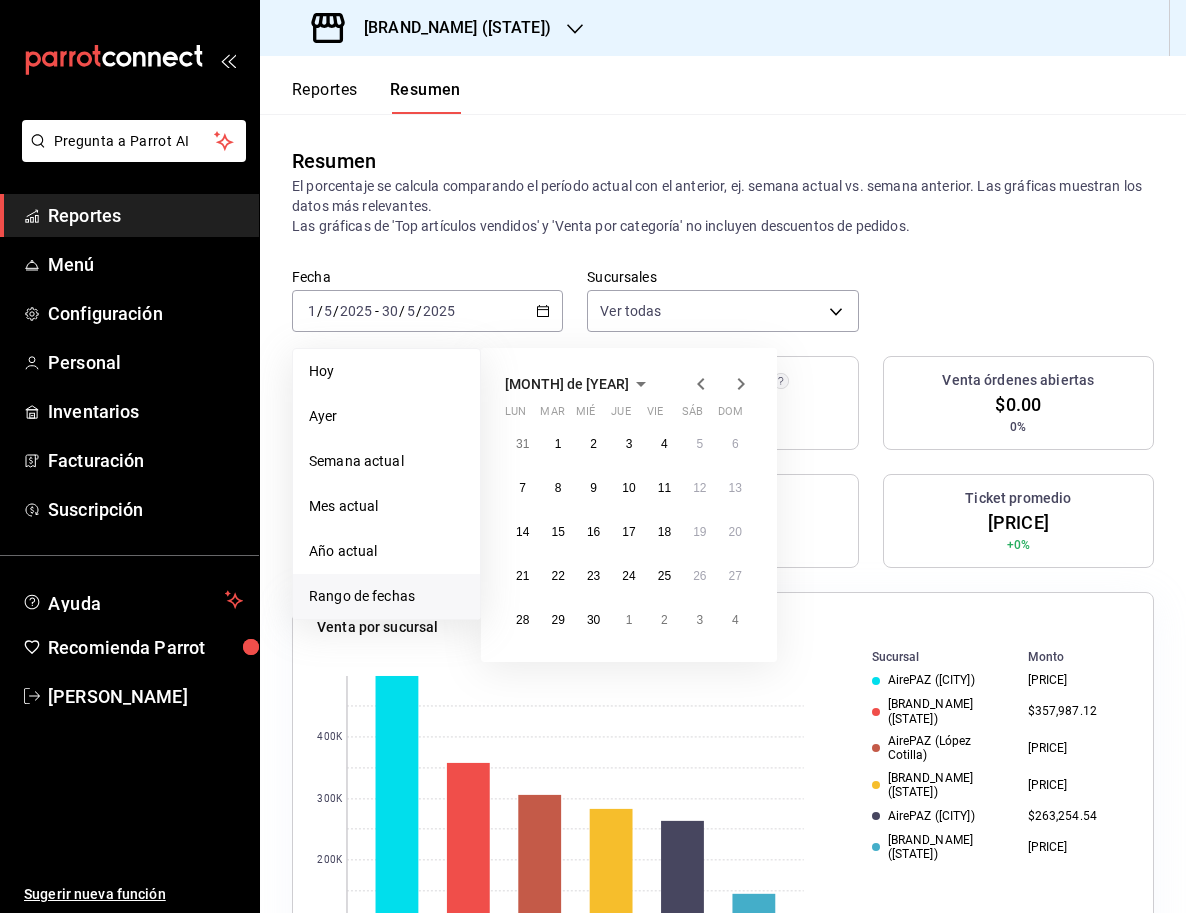 click 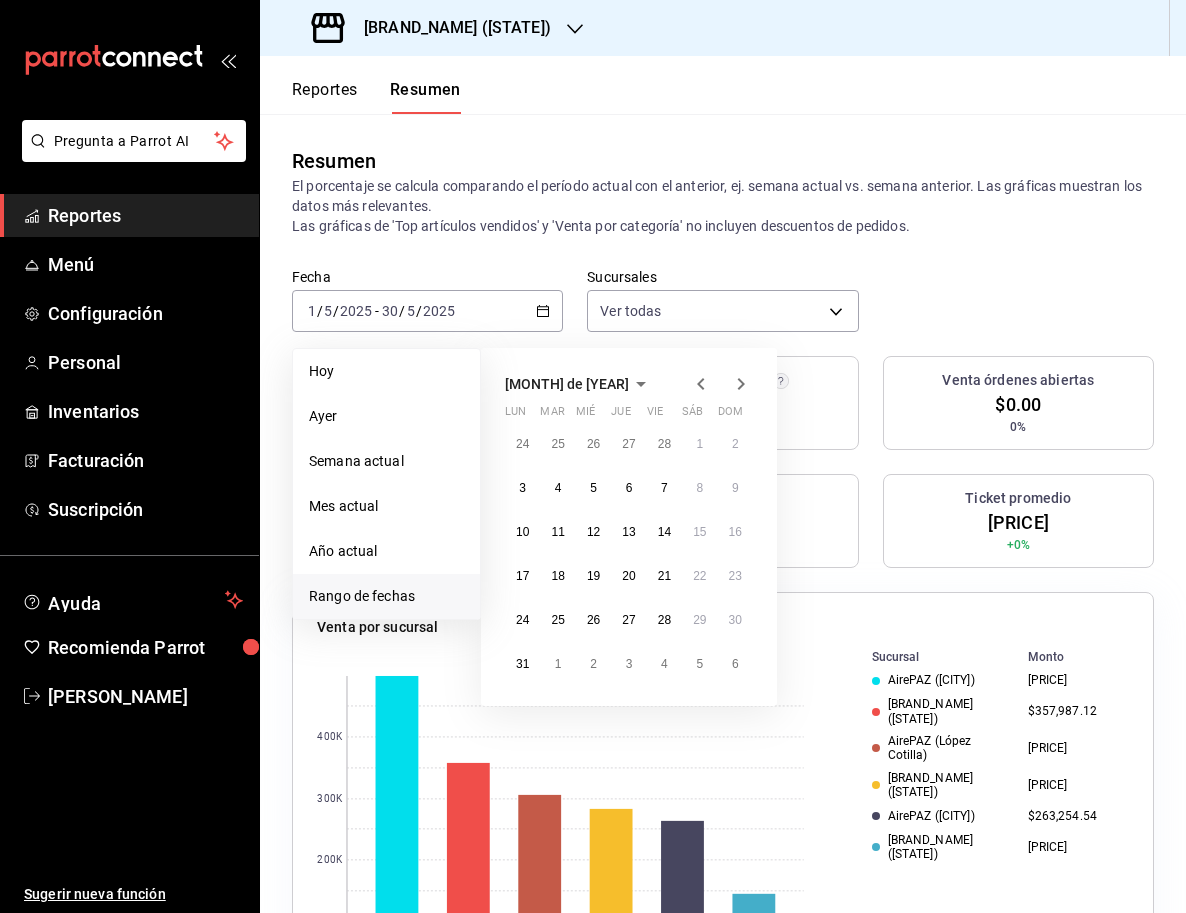 click 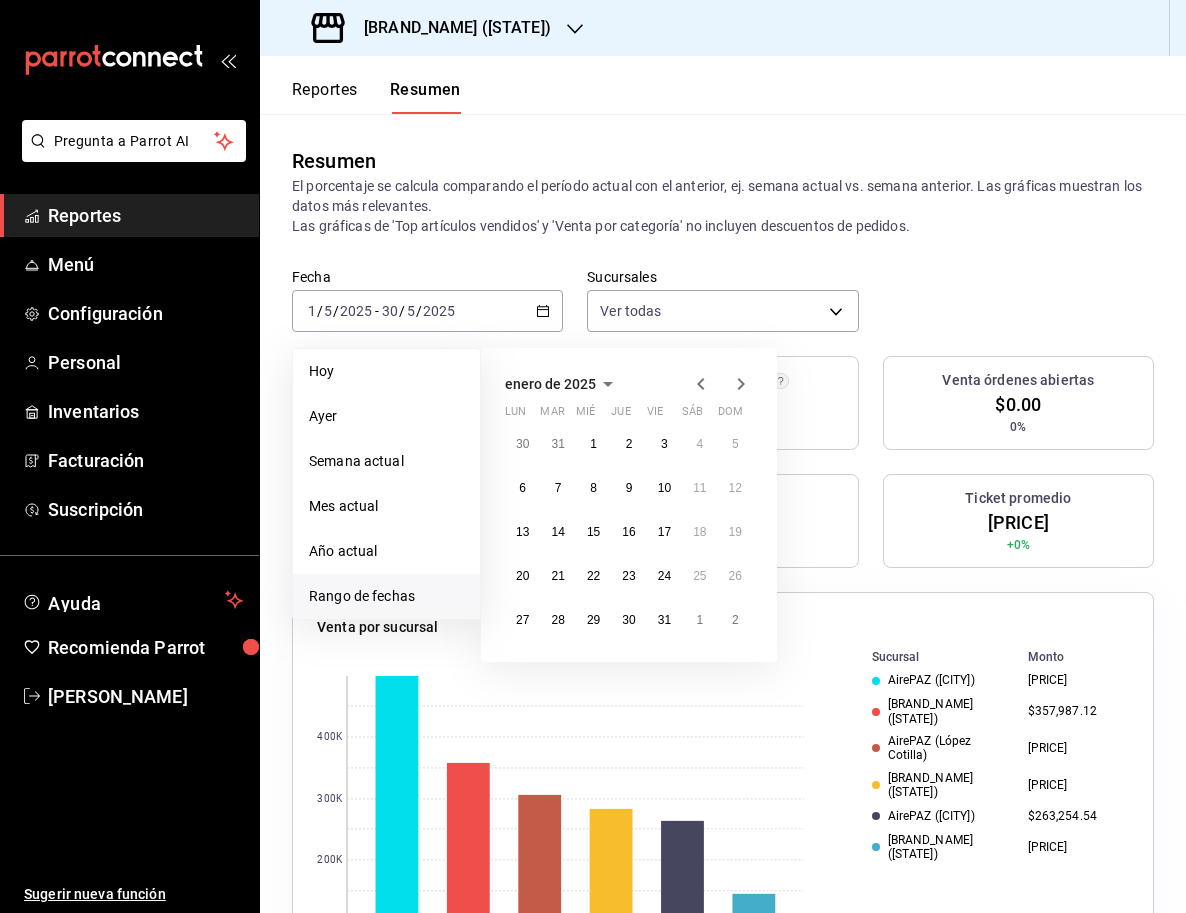 click 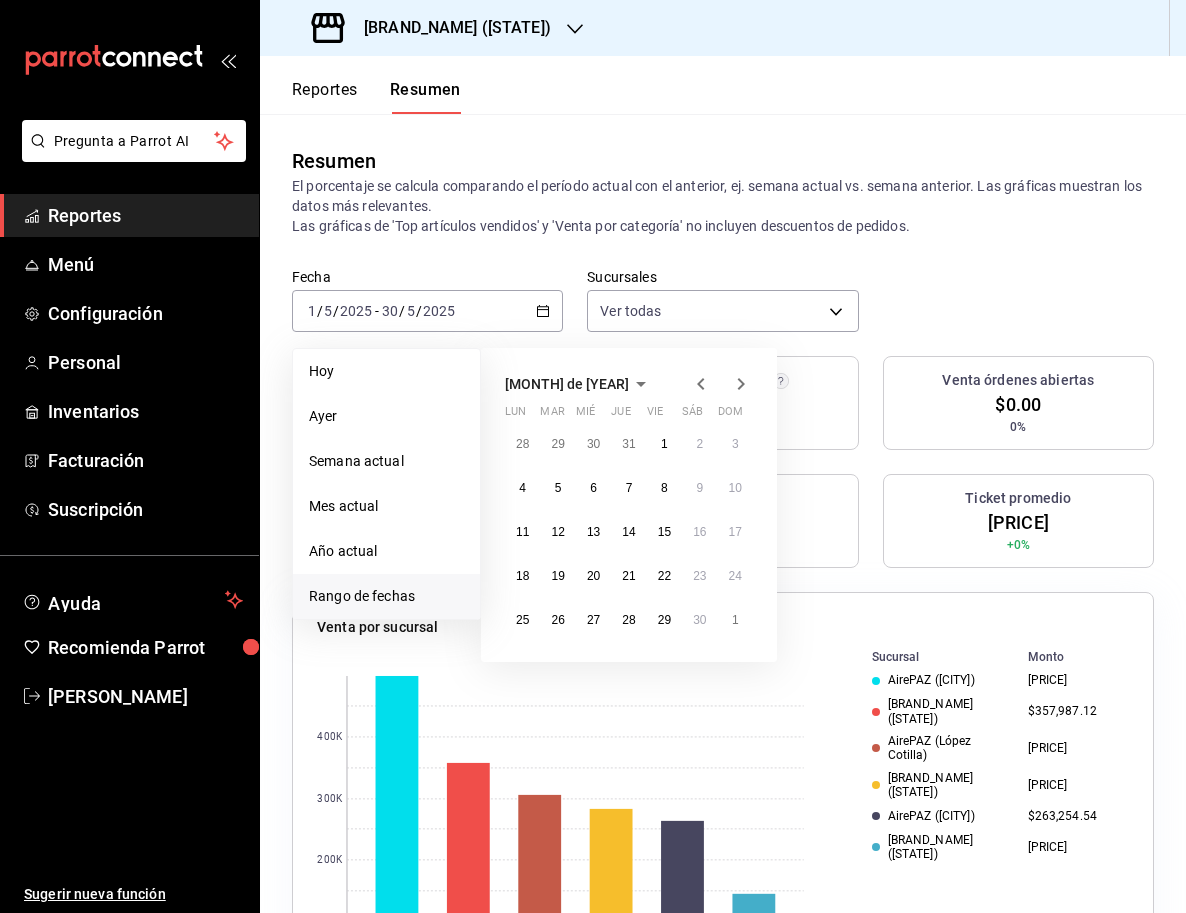 click 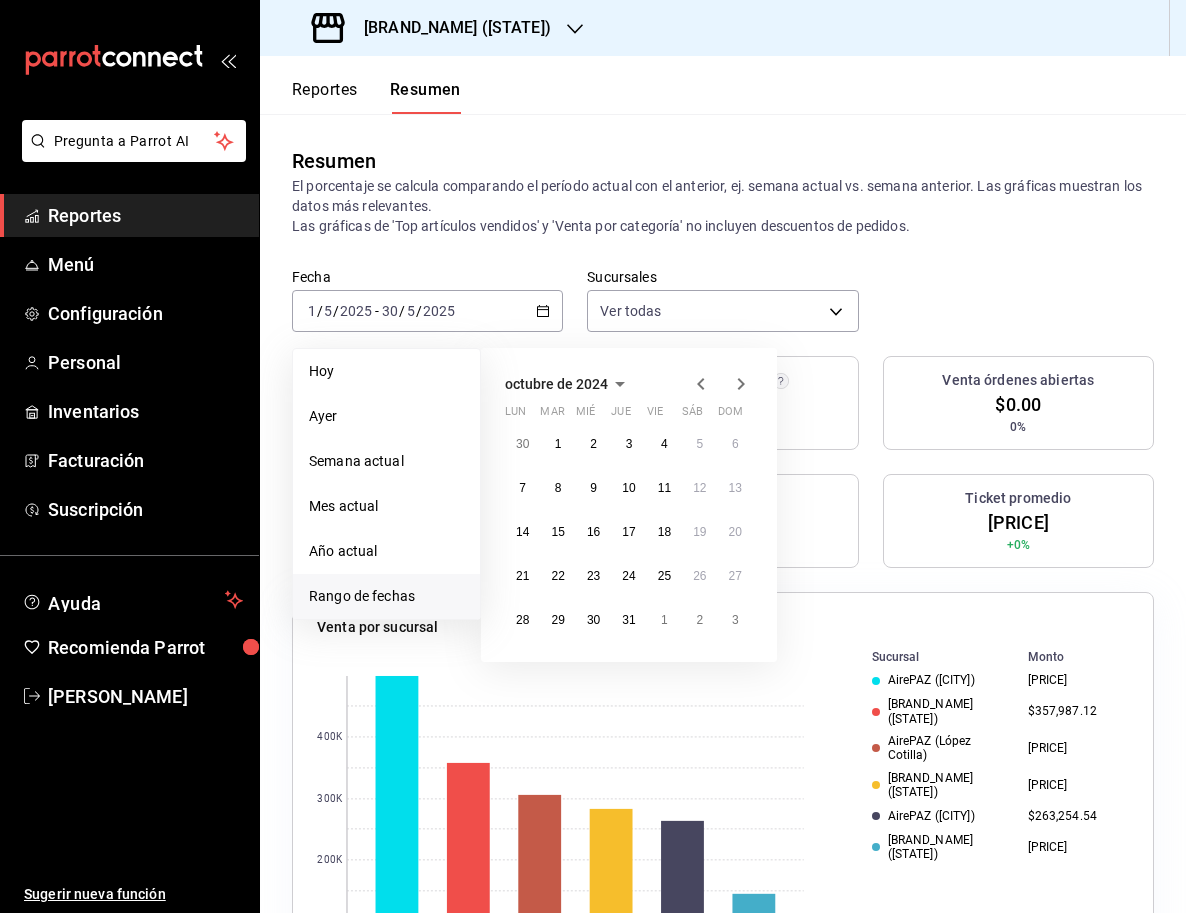 click 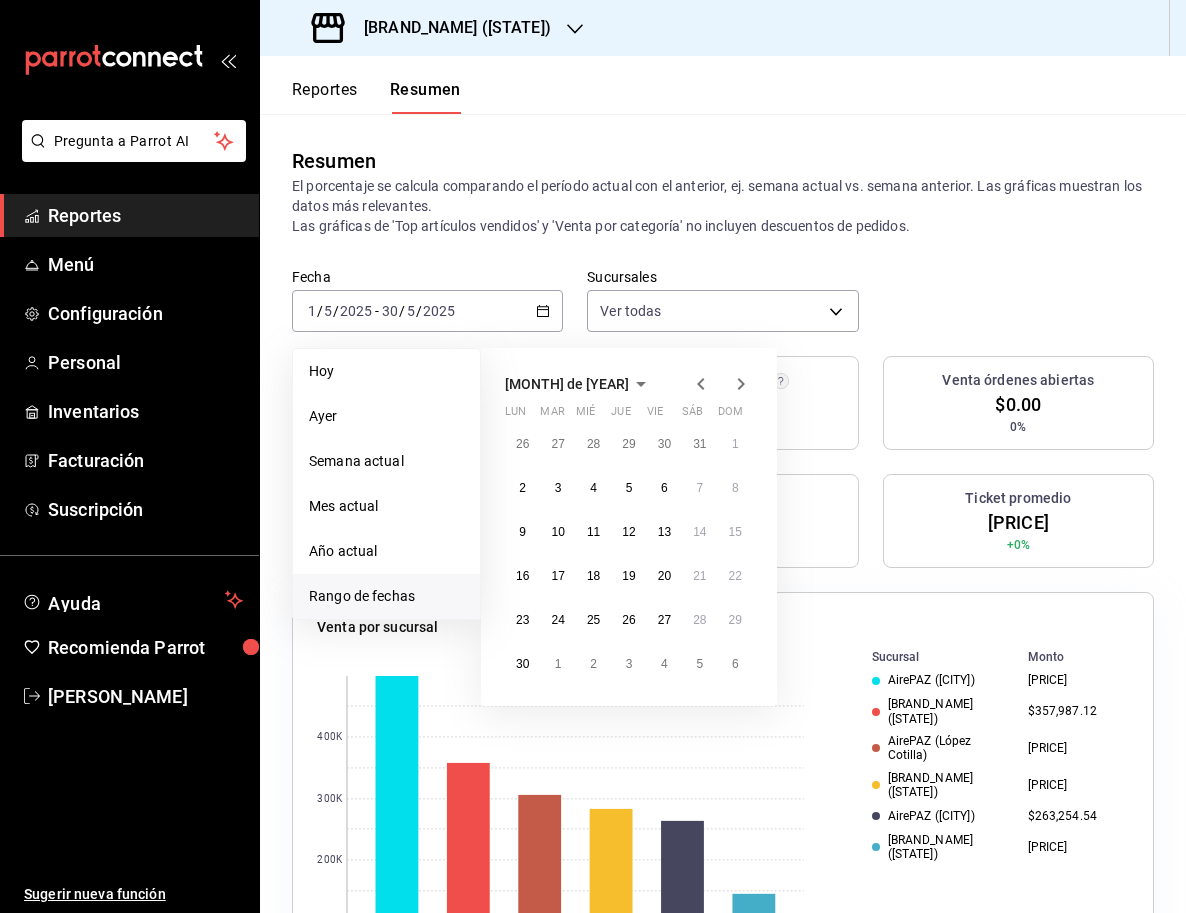 click 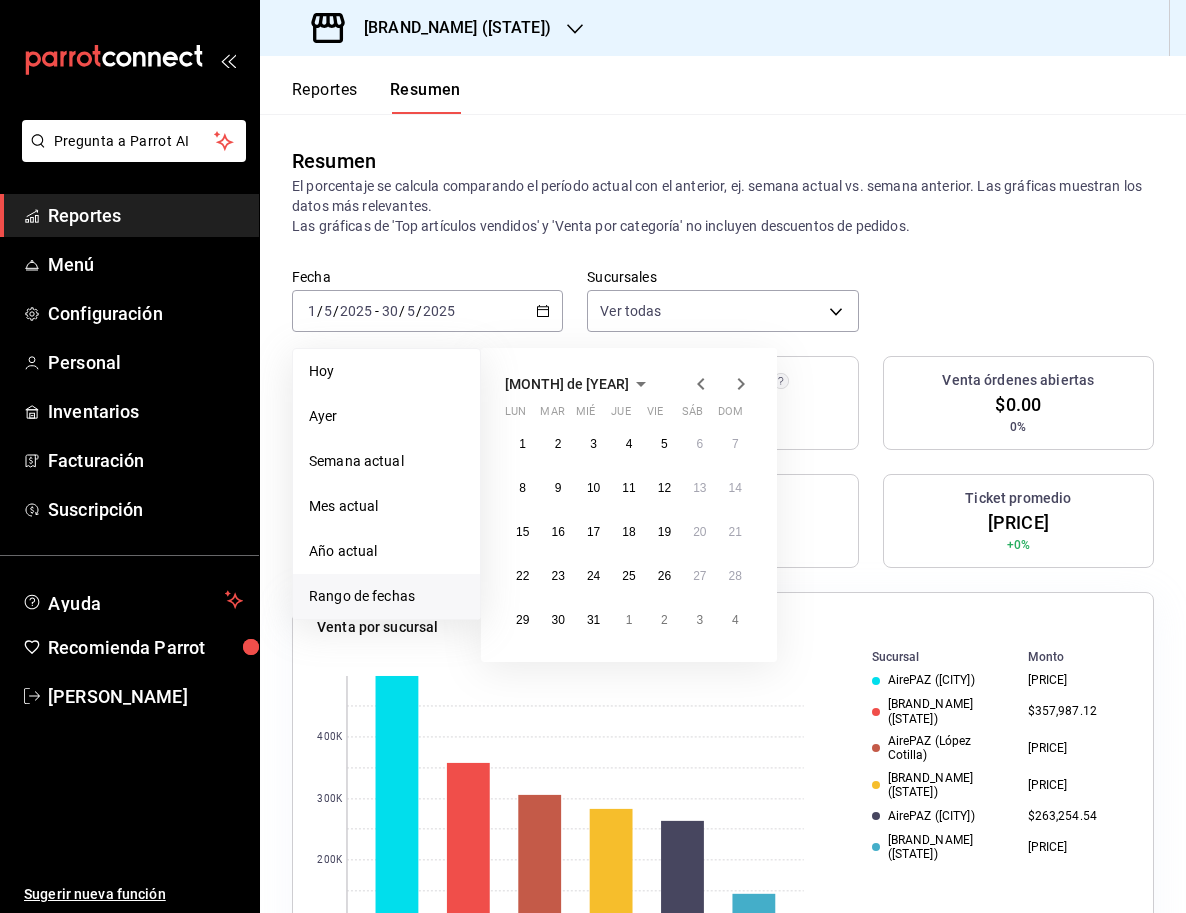 click 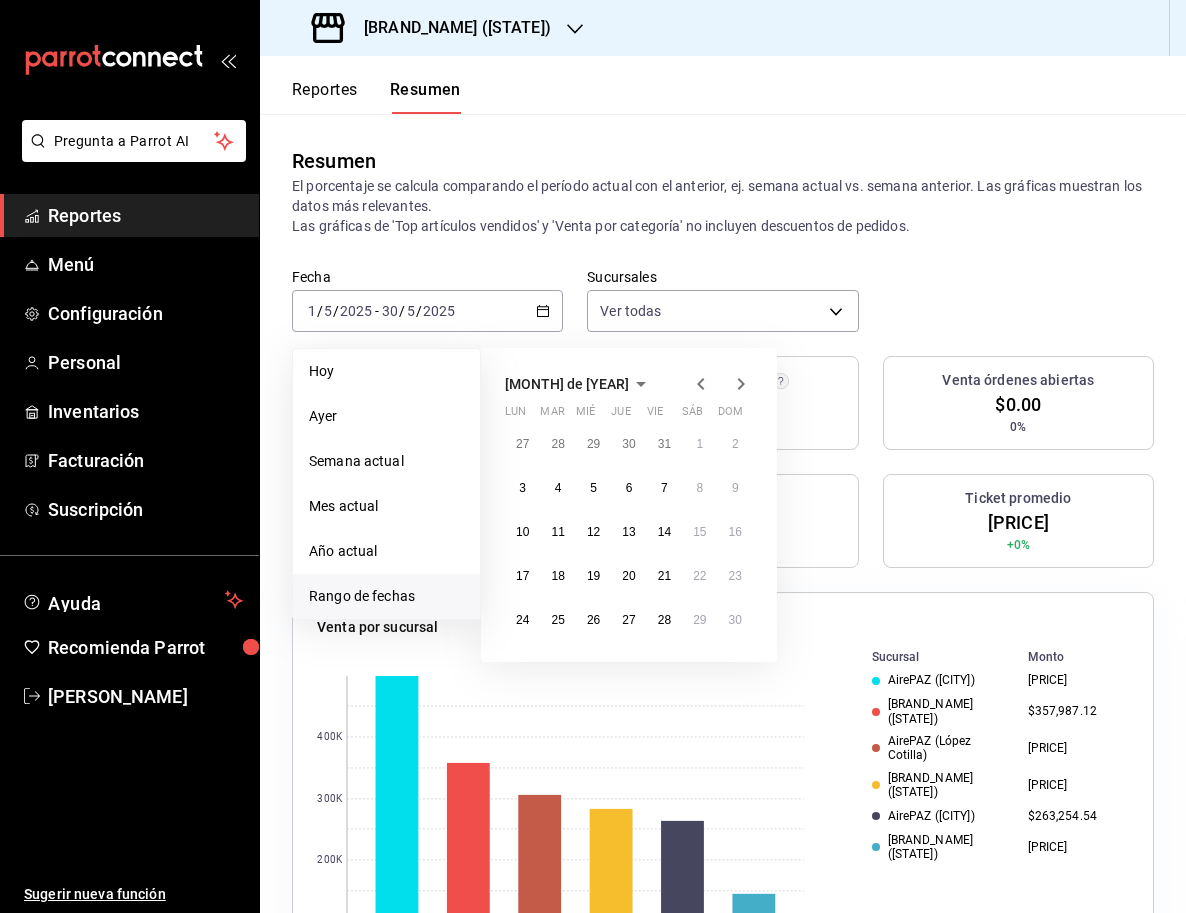 click 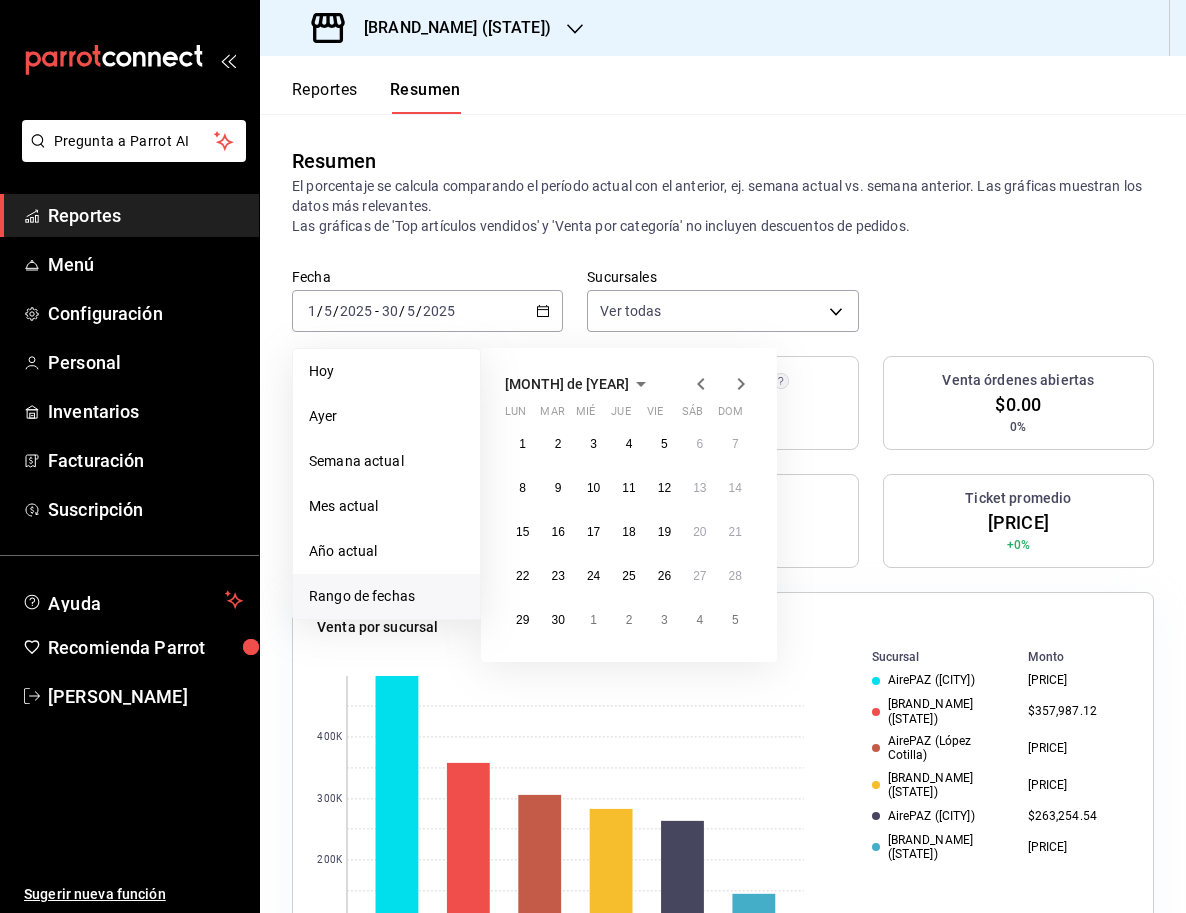 click 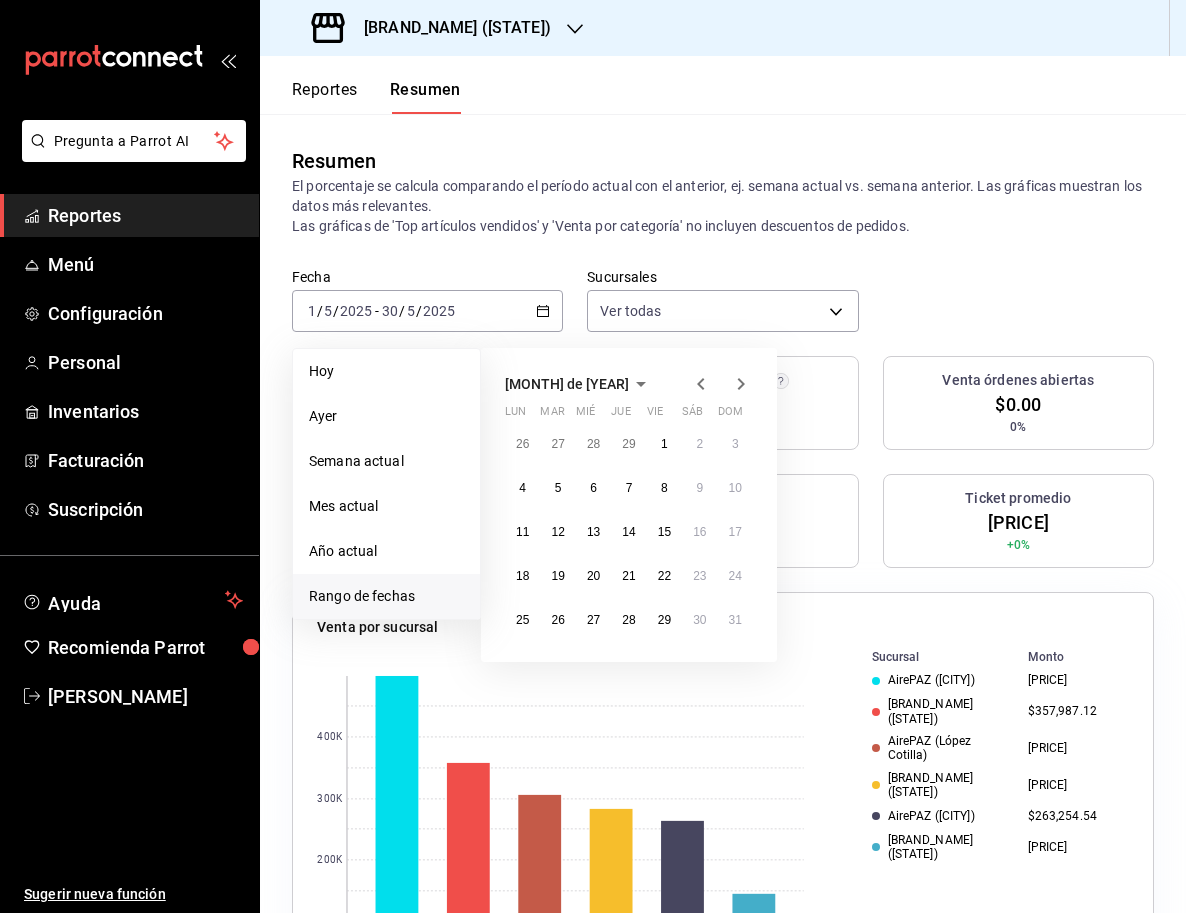 click 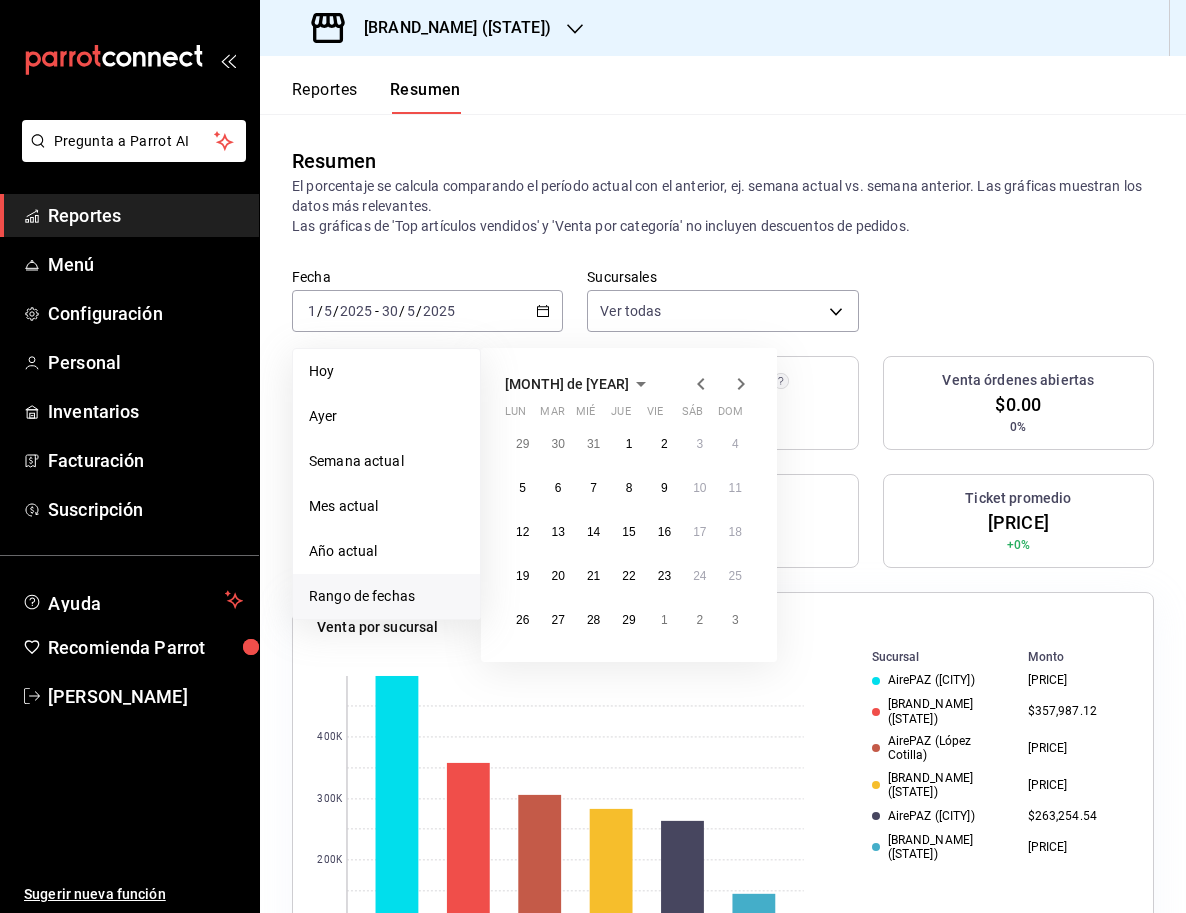 click 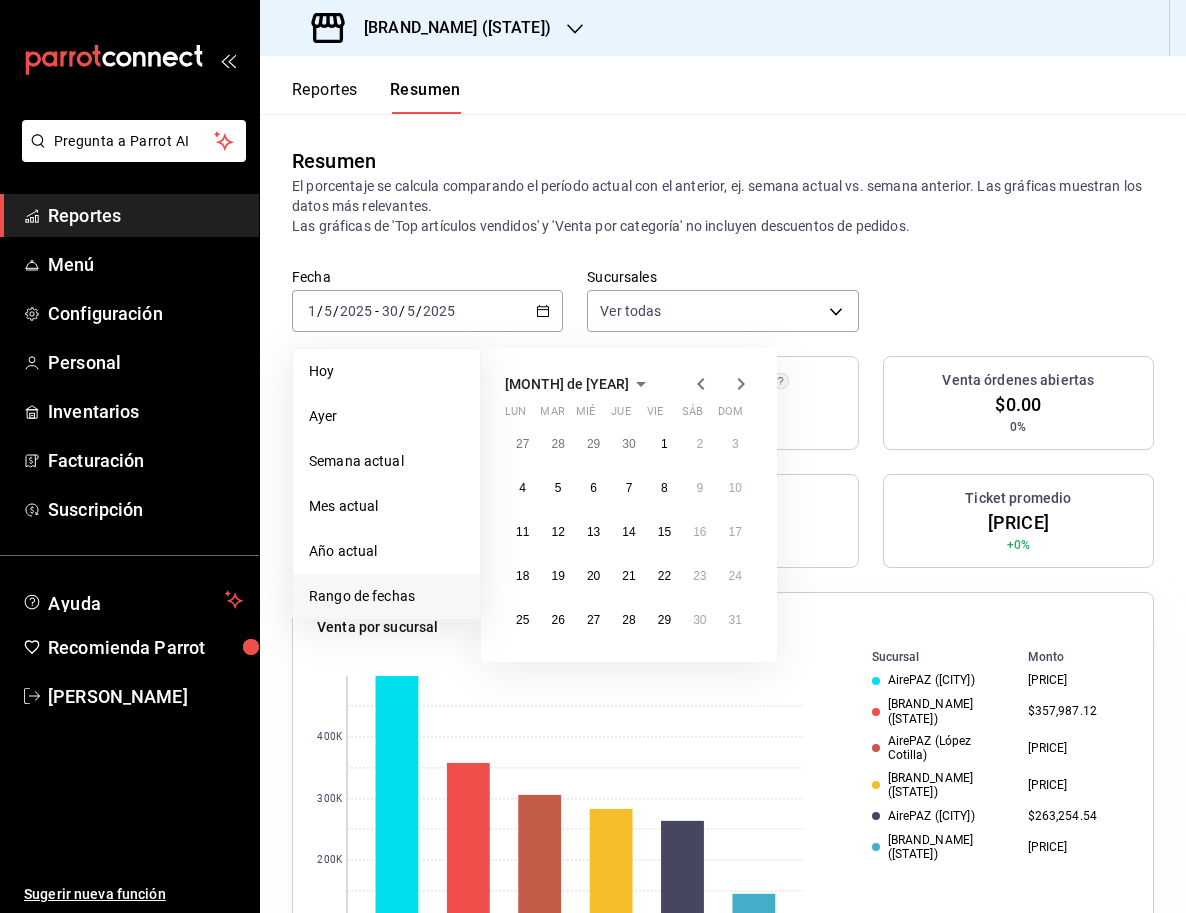 click 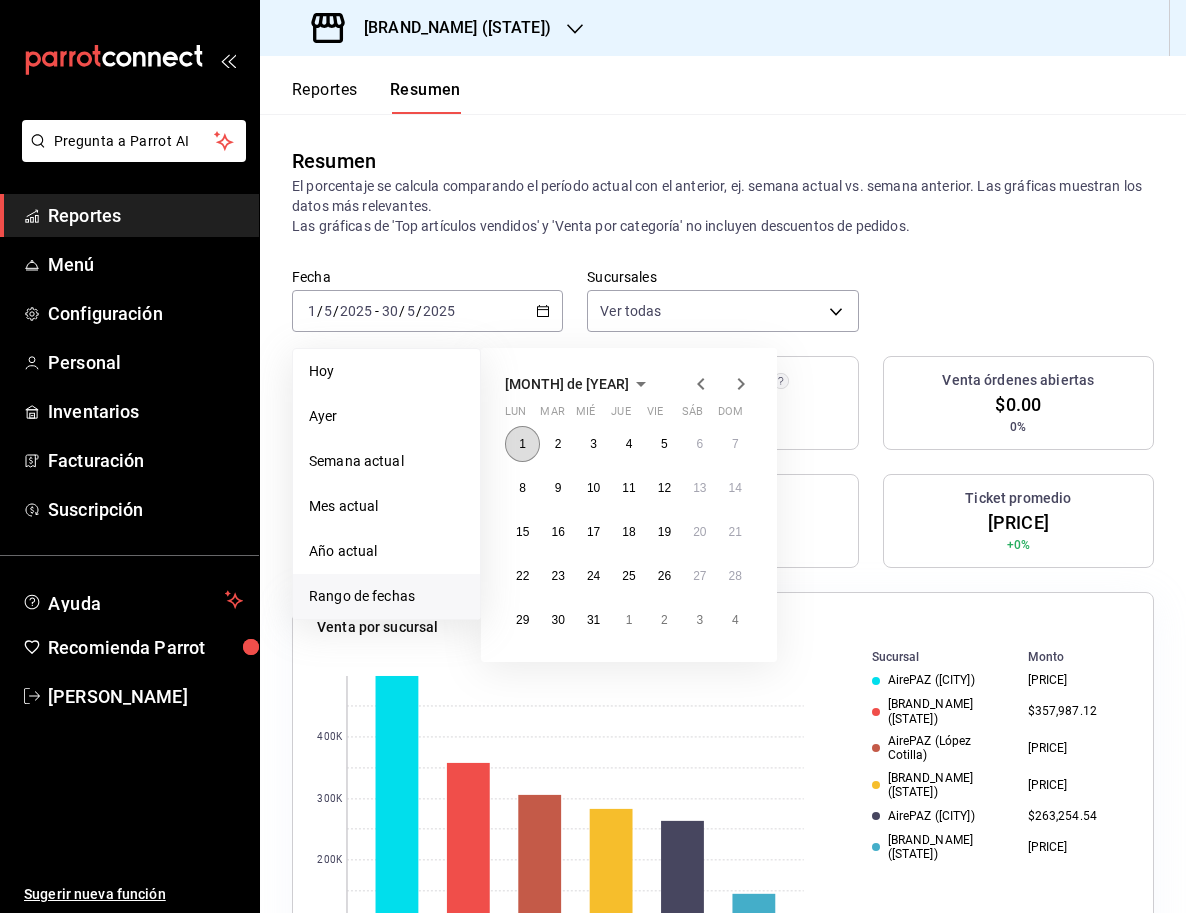 click on "1" at bounding box center [522, 444] 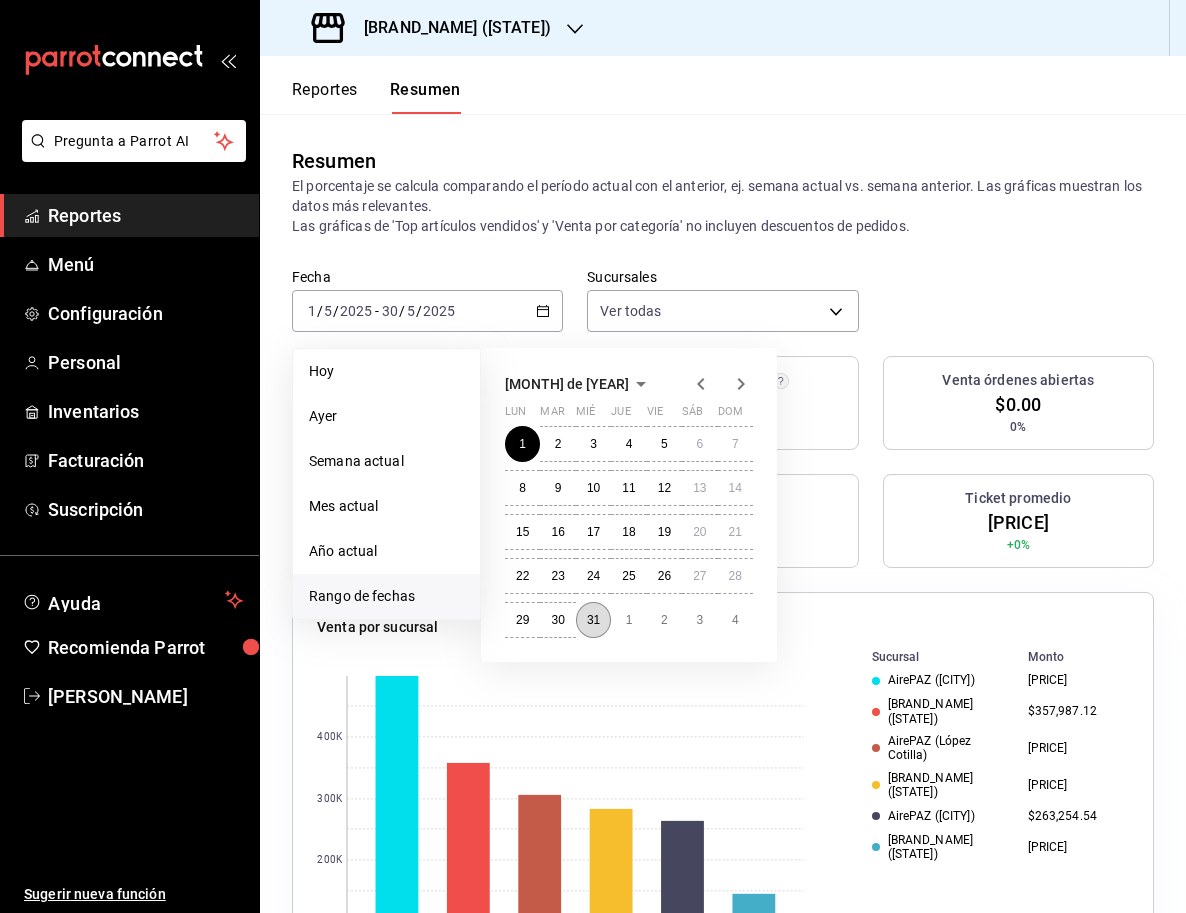 click on "31" at bounding box center (593, 620) 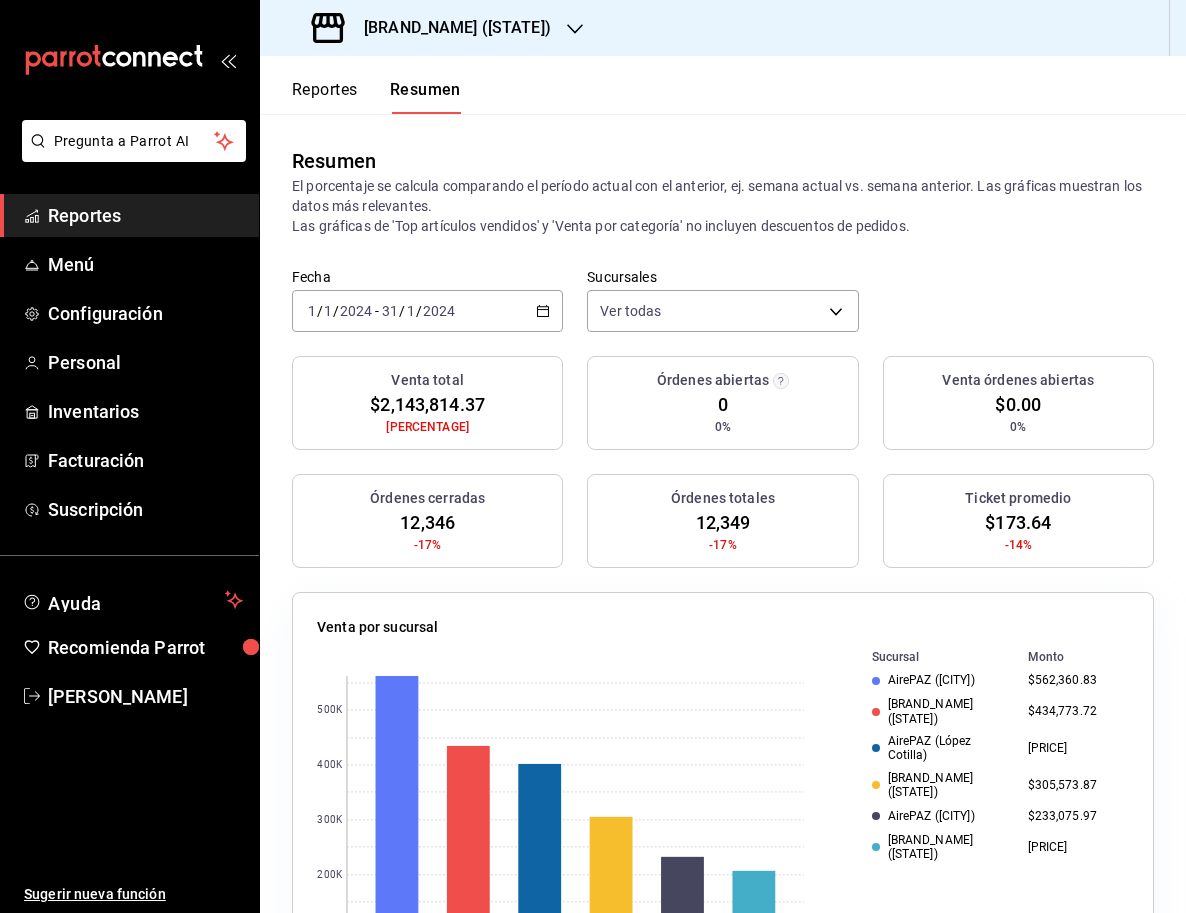 click 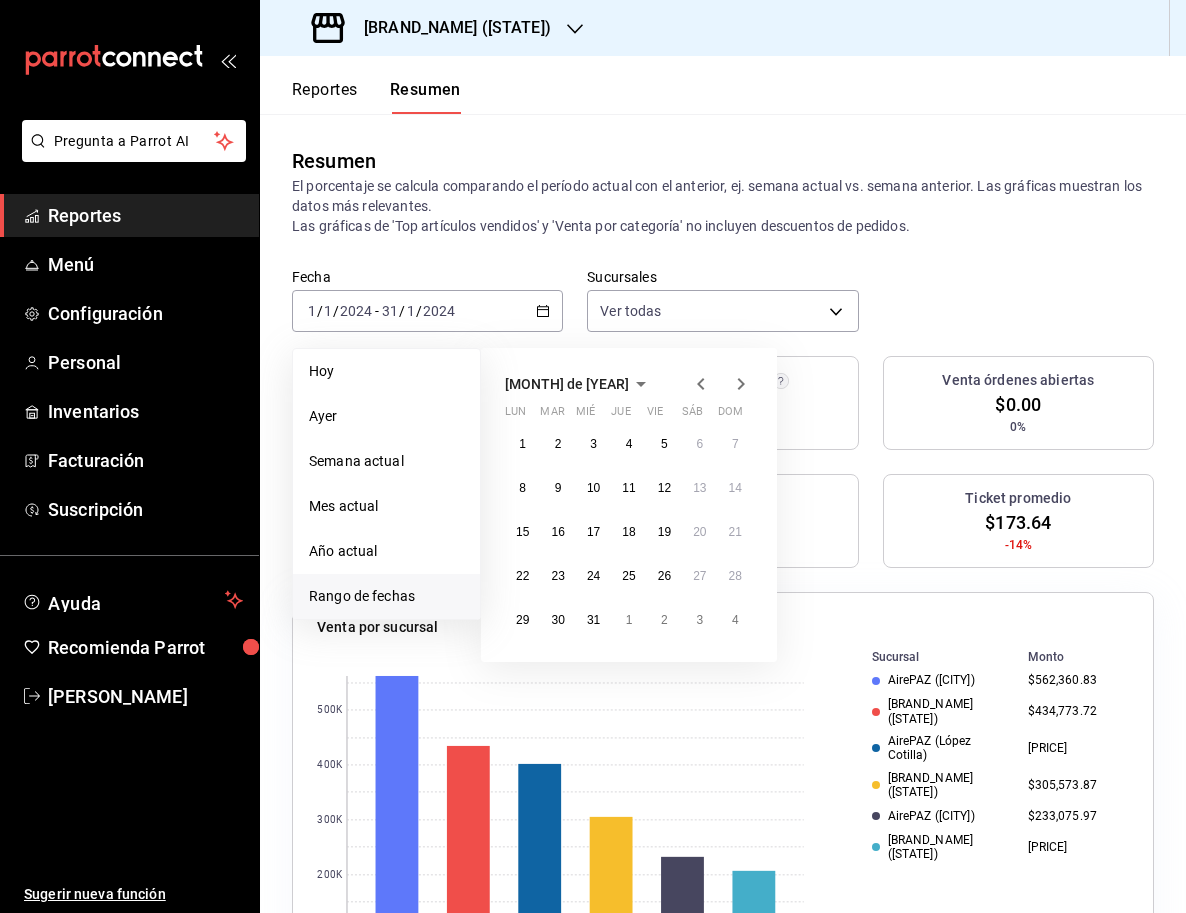 click 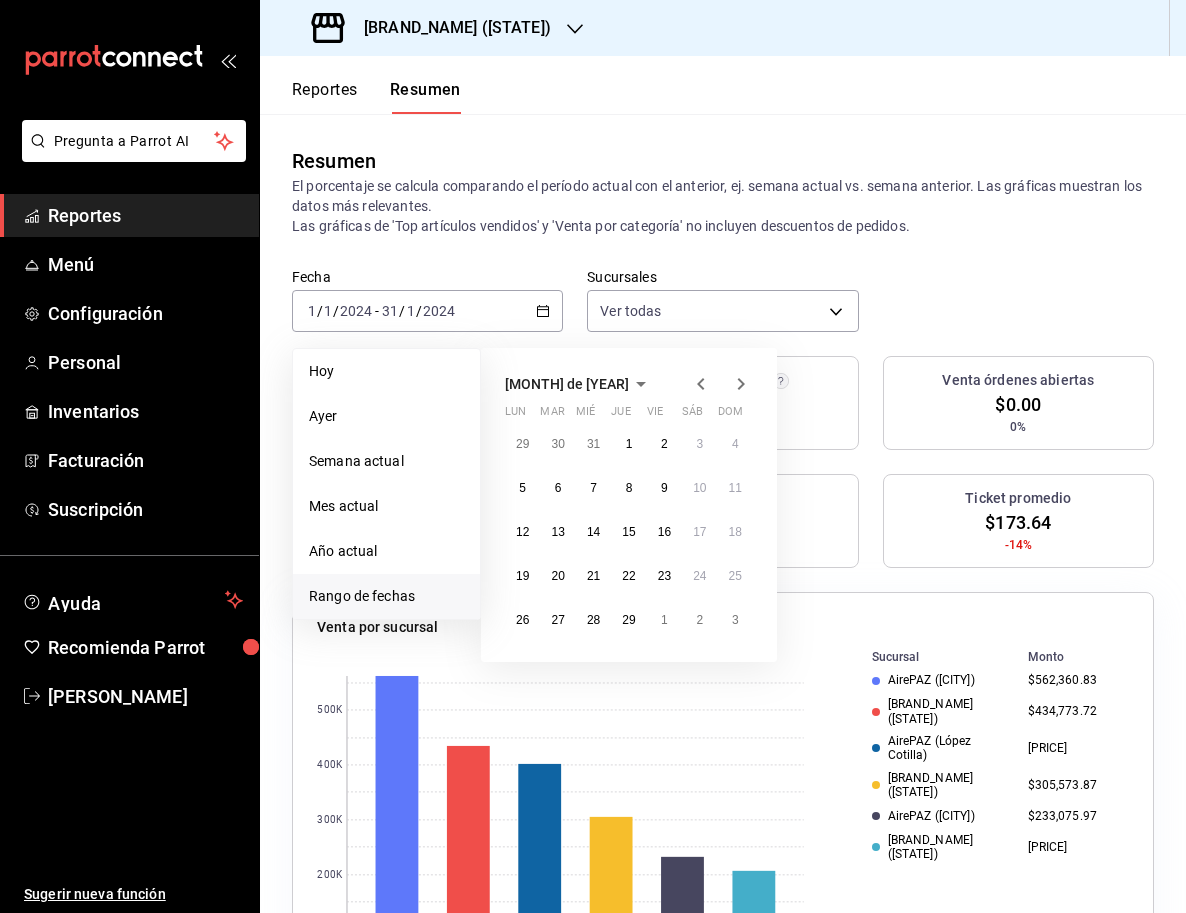 click 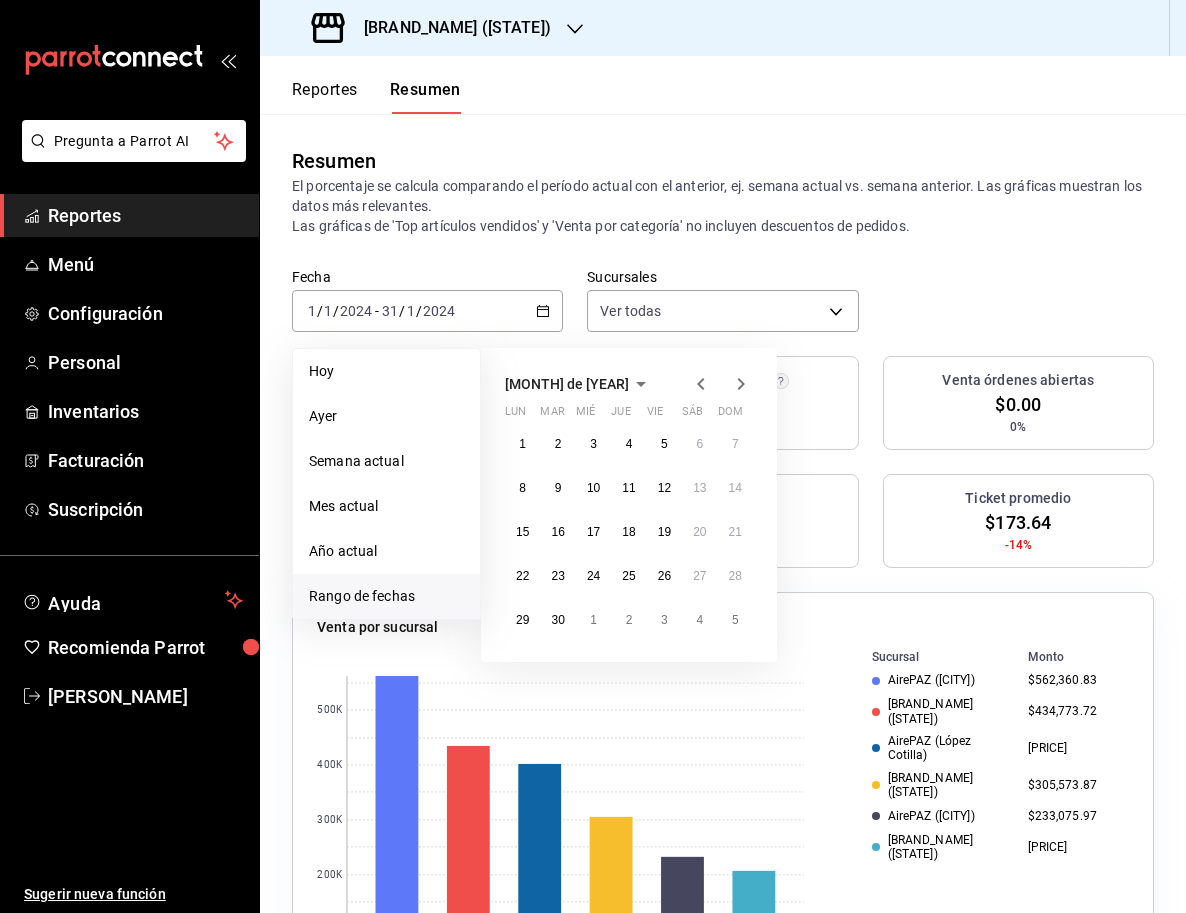 click 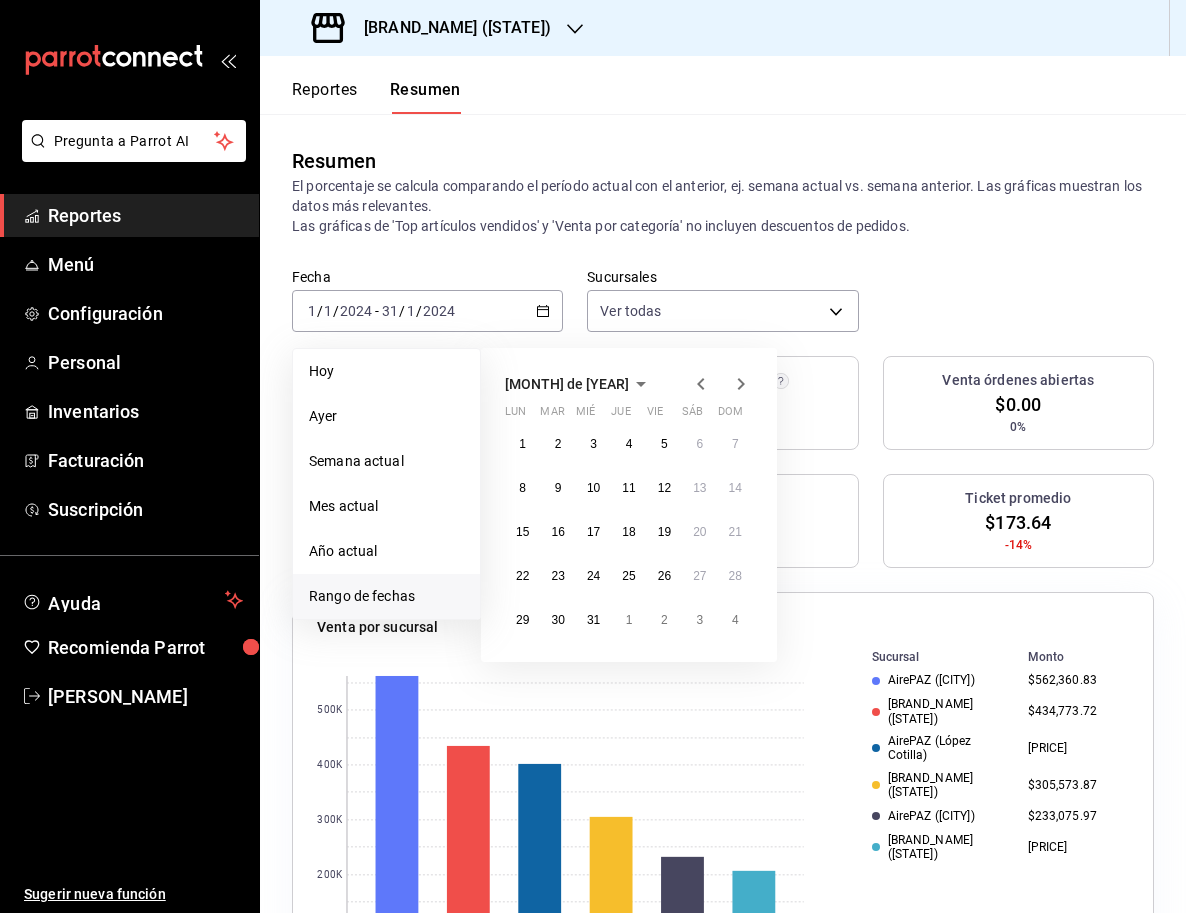 click 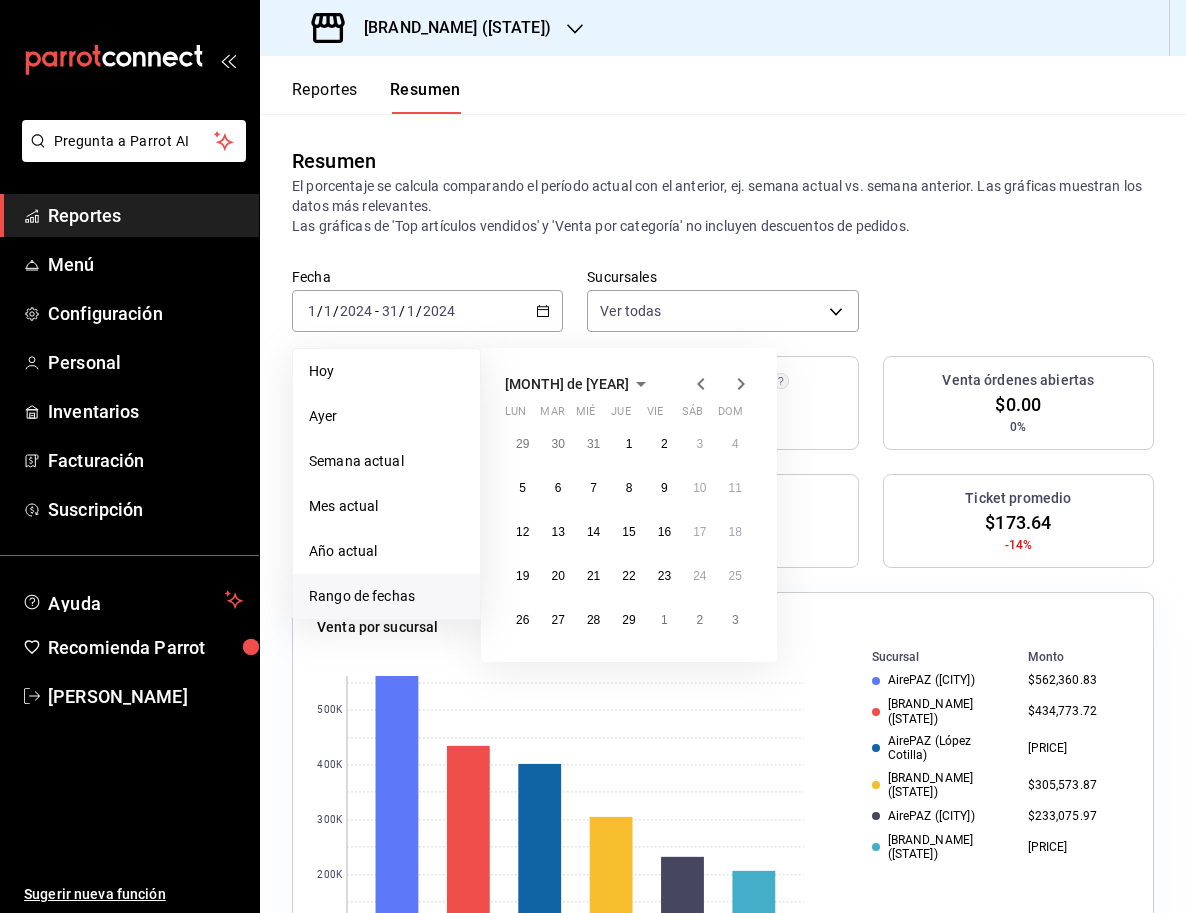 click 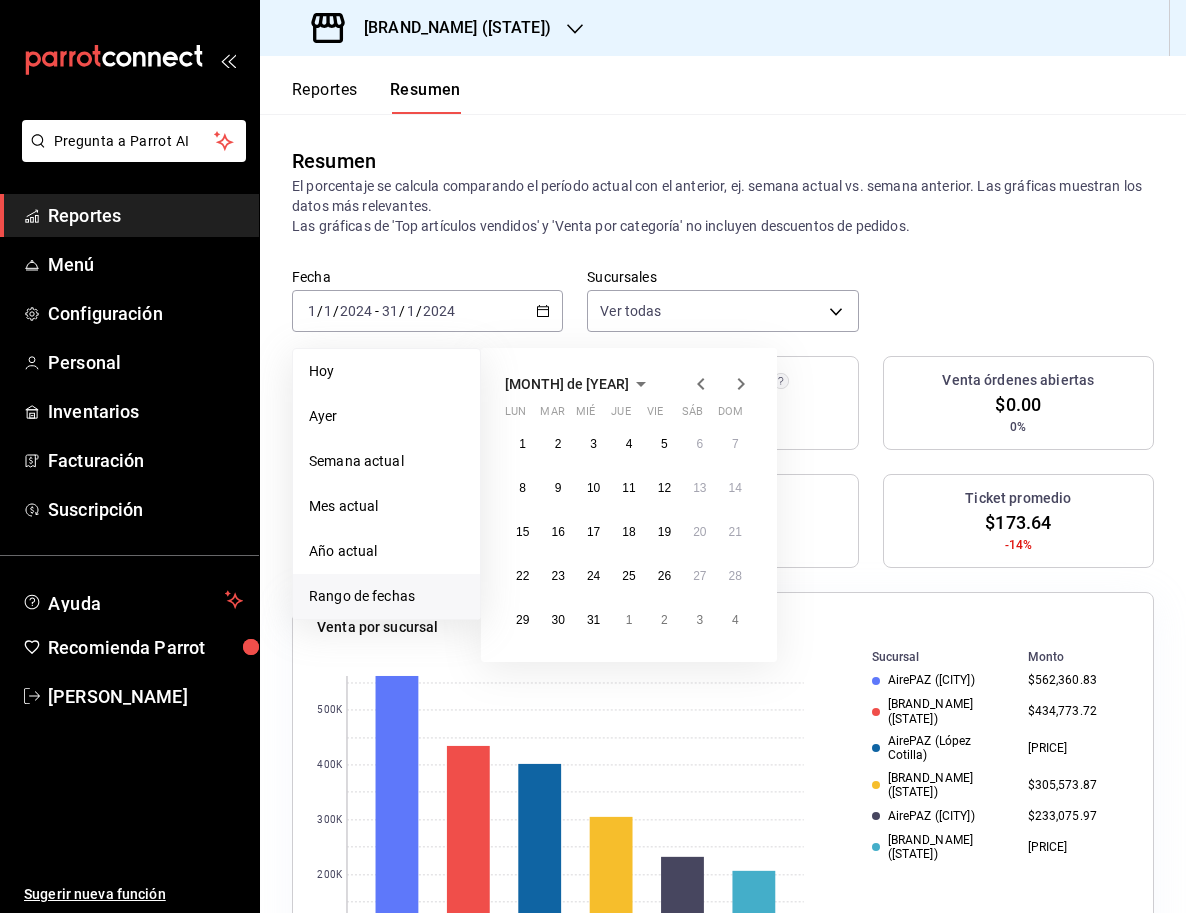 click 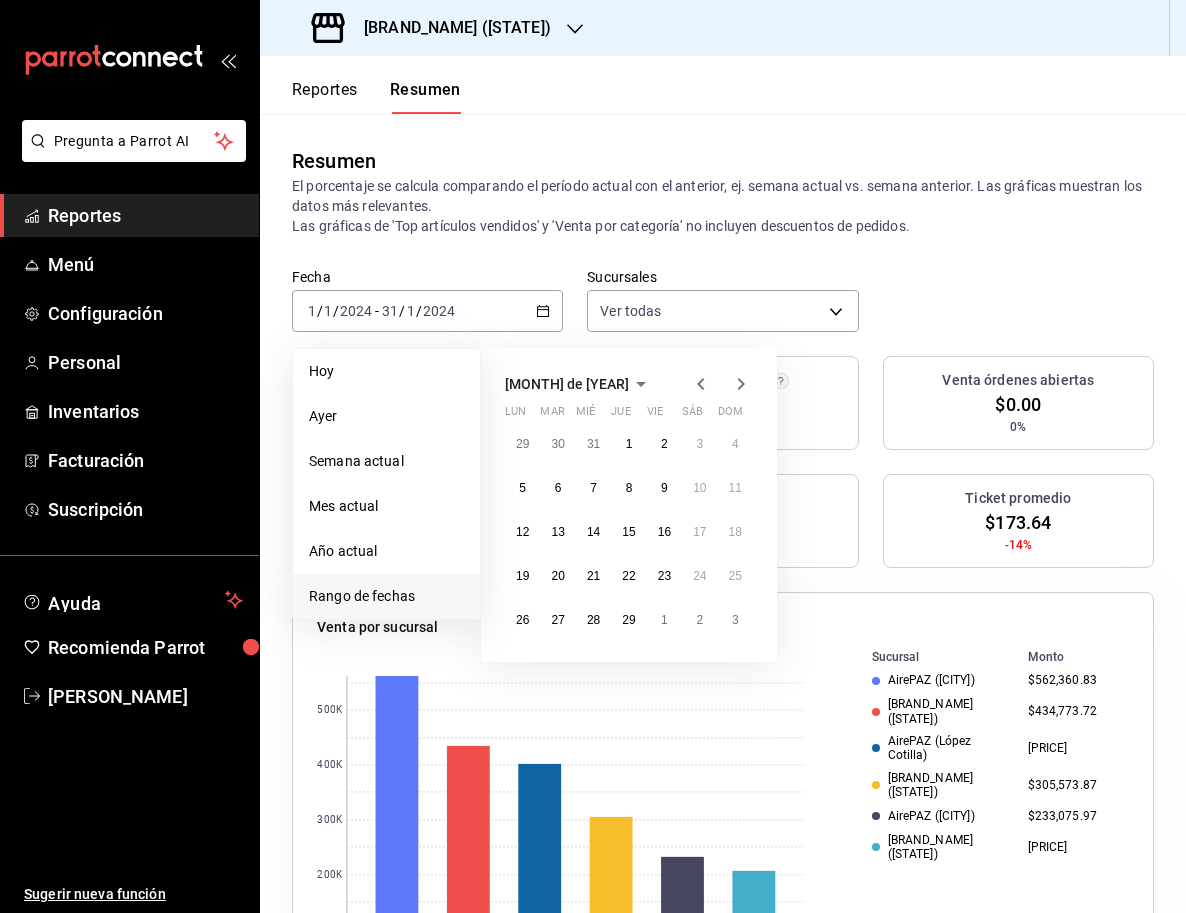 click 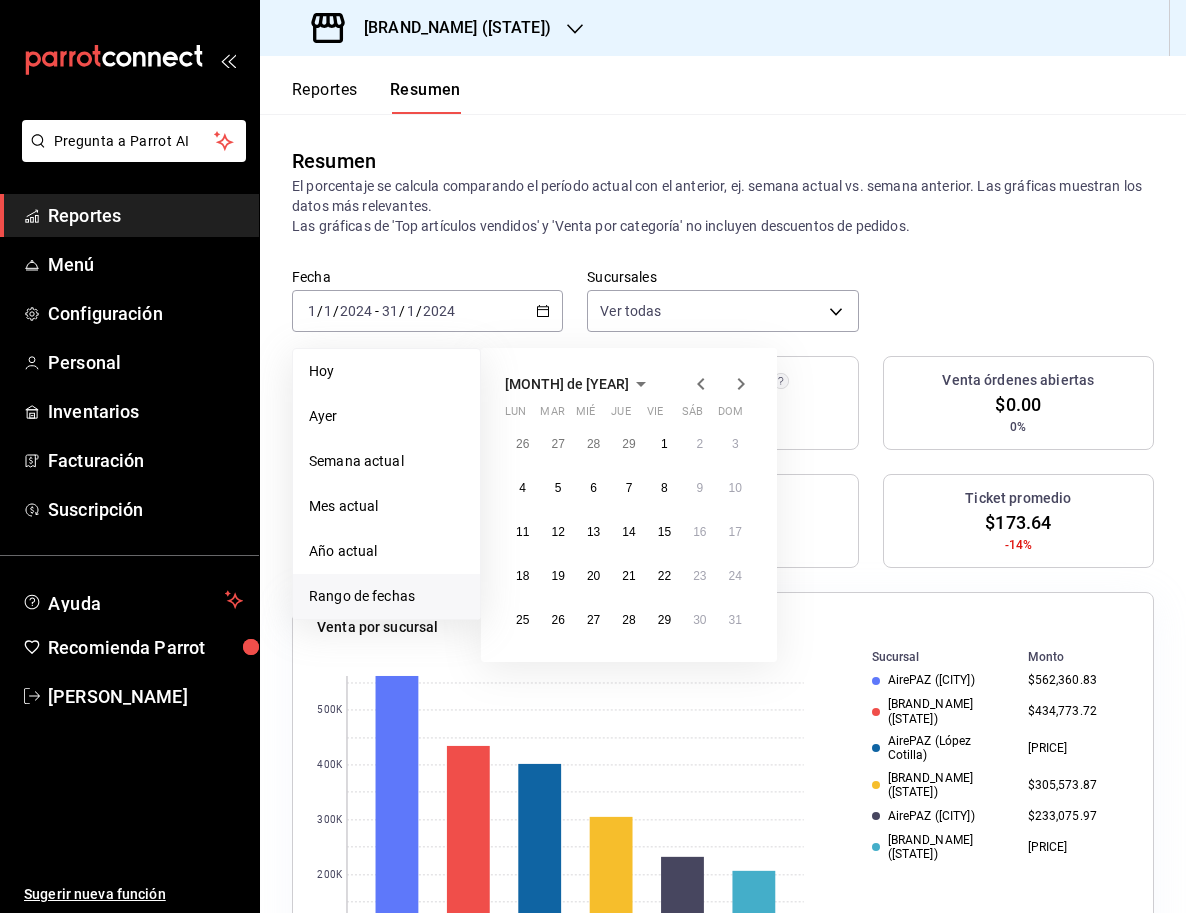 click 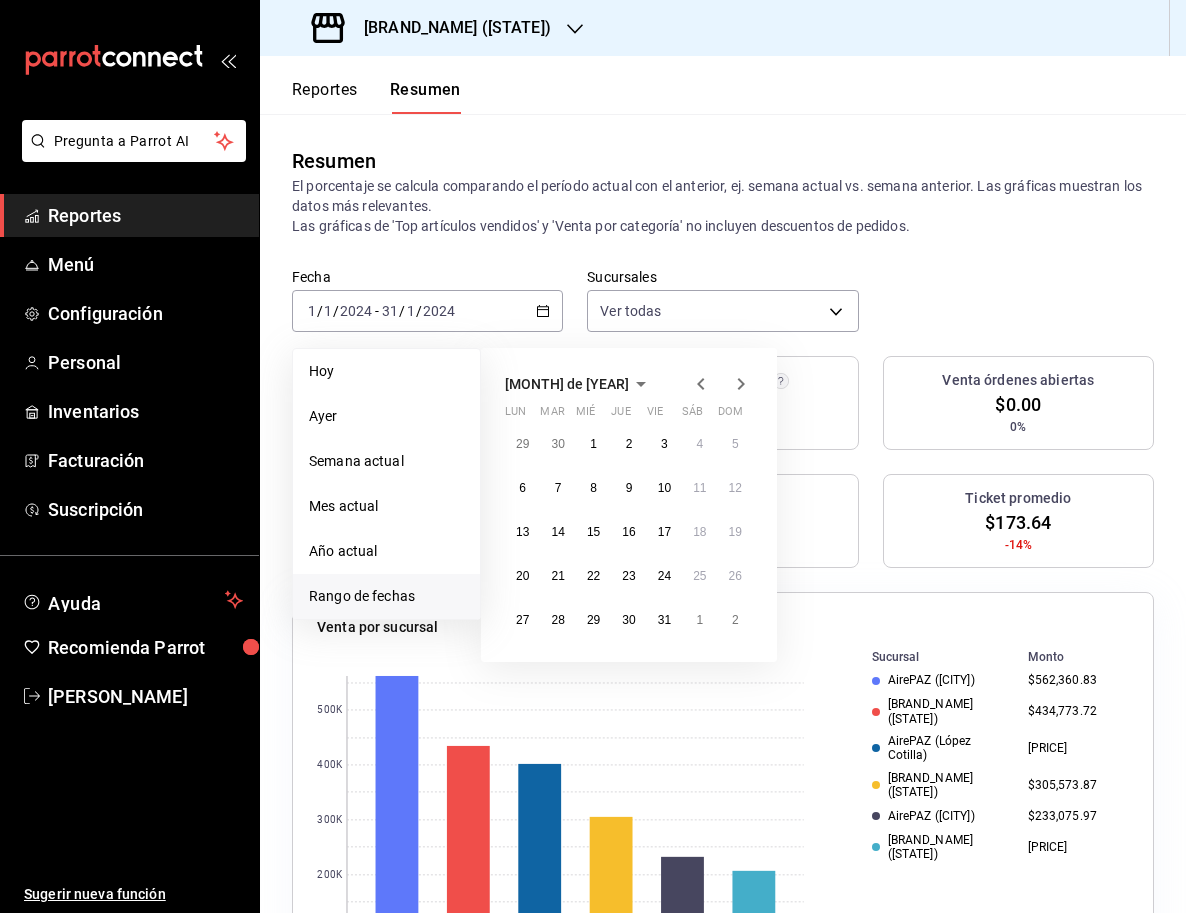 click 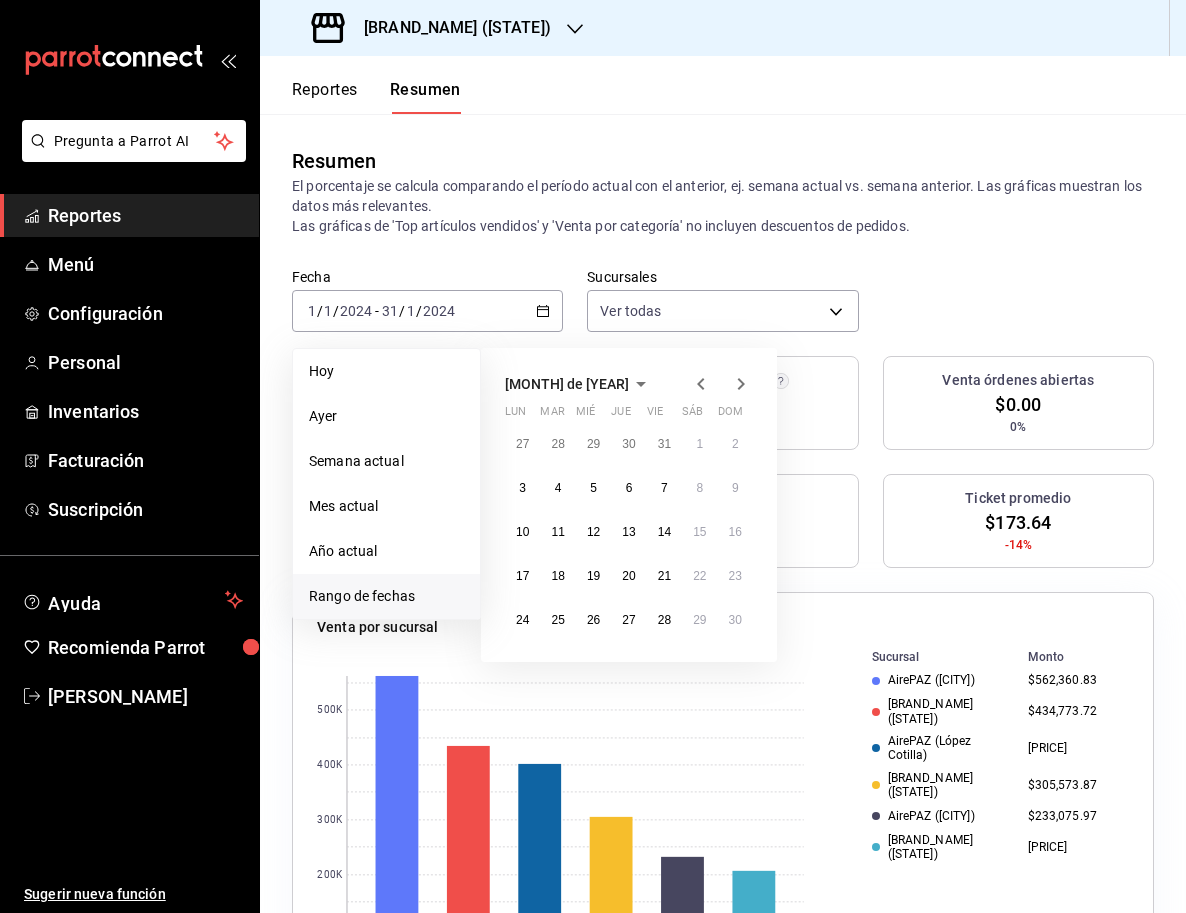click 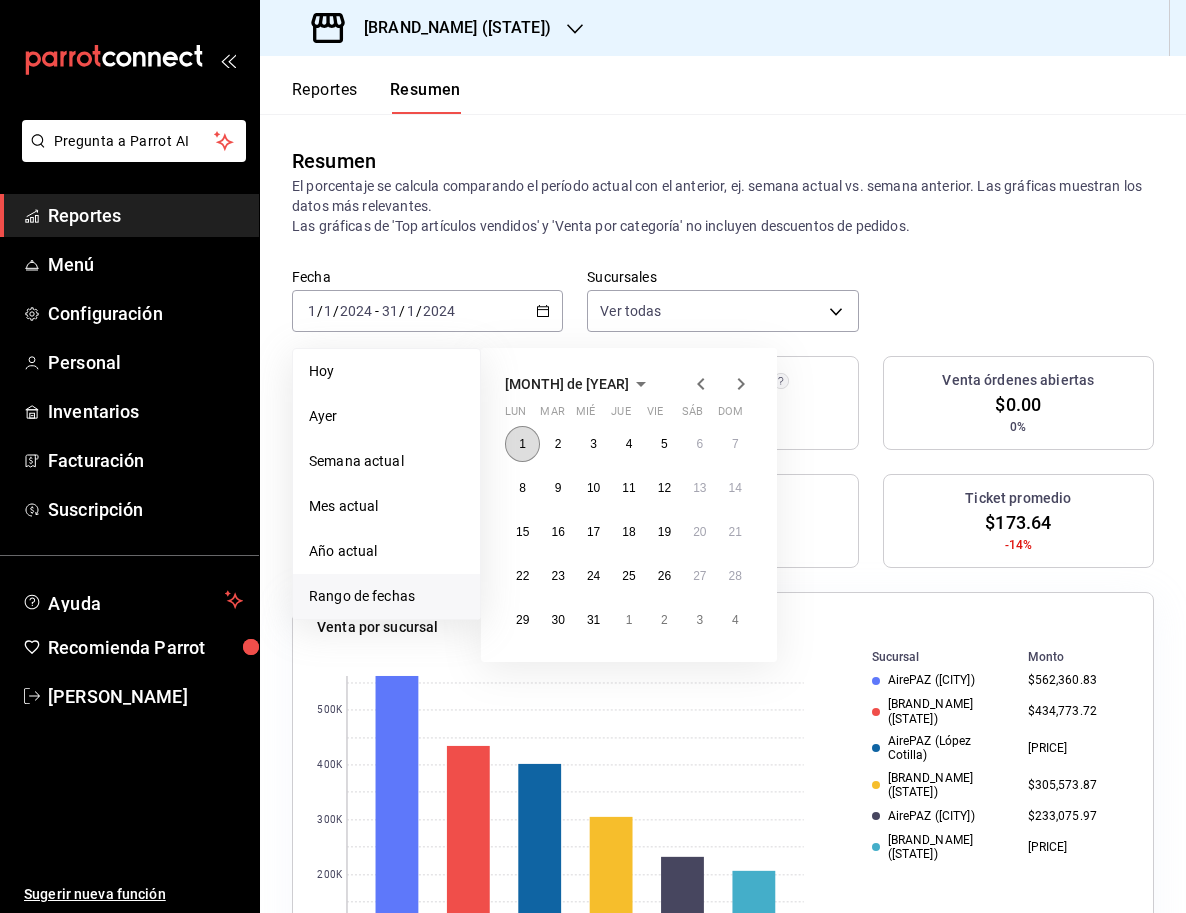 click on "1" at bounding box center (522, 444) 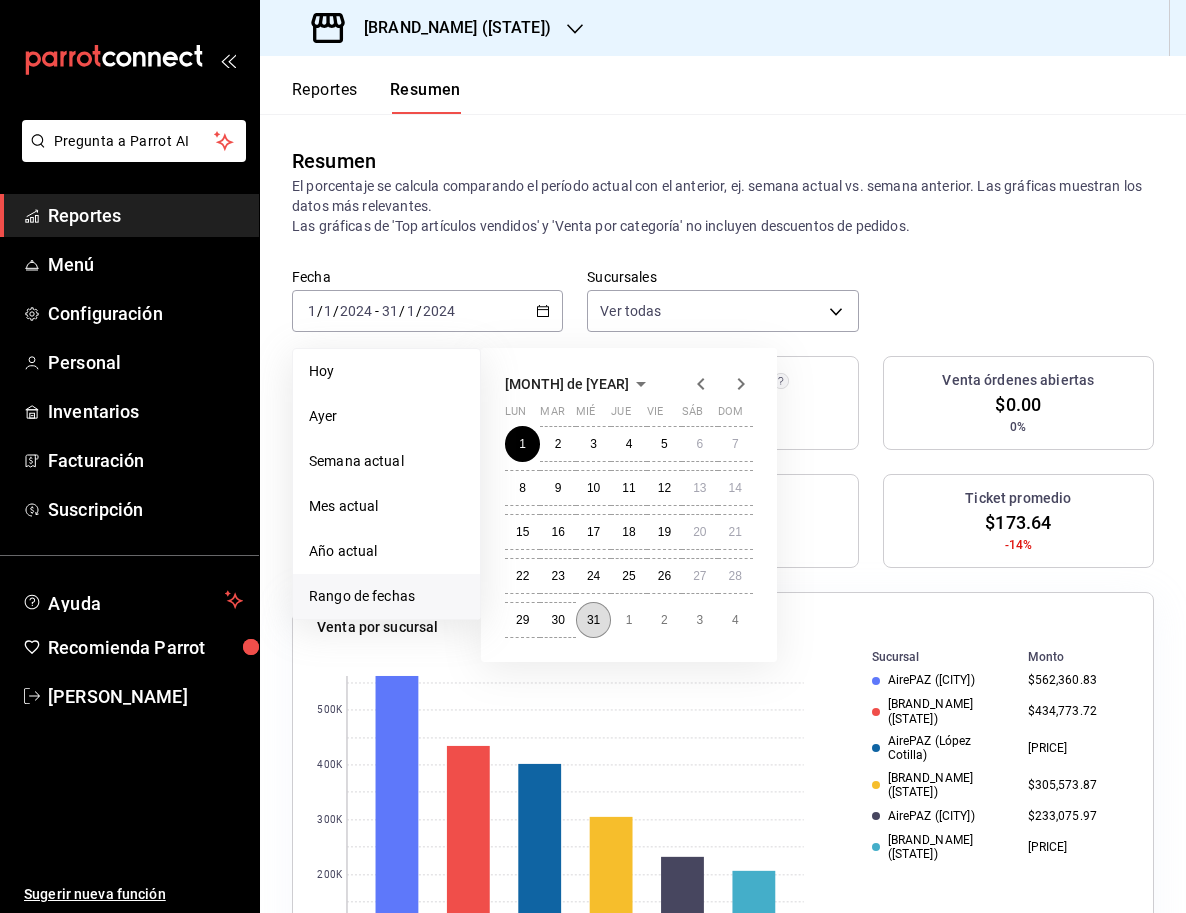 click on "31" at bounding box center [593, 620] 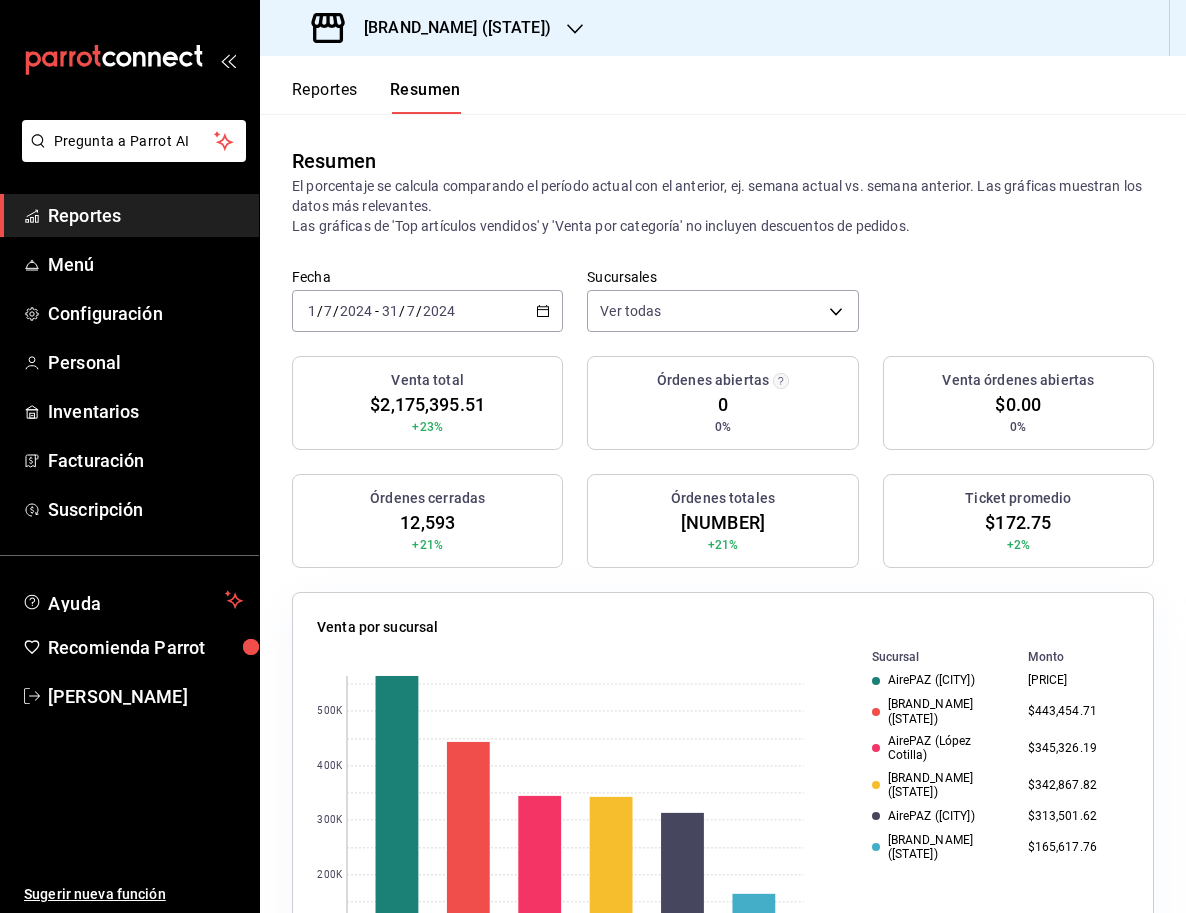 click 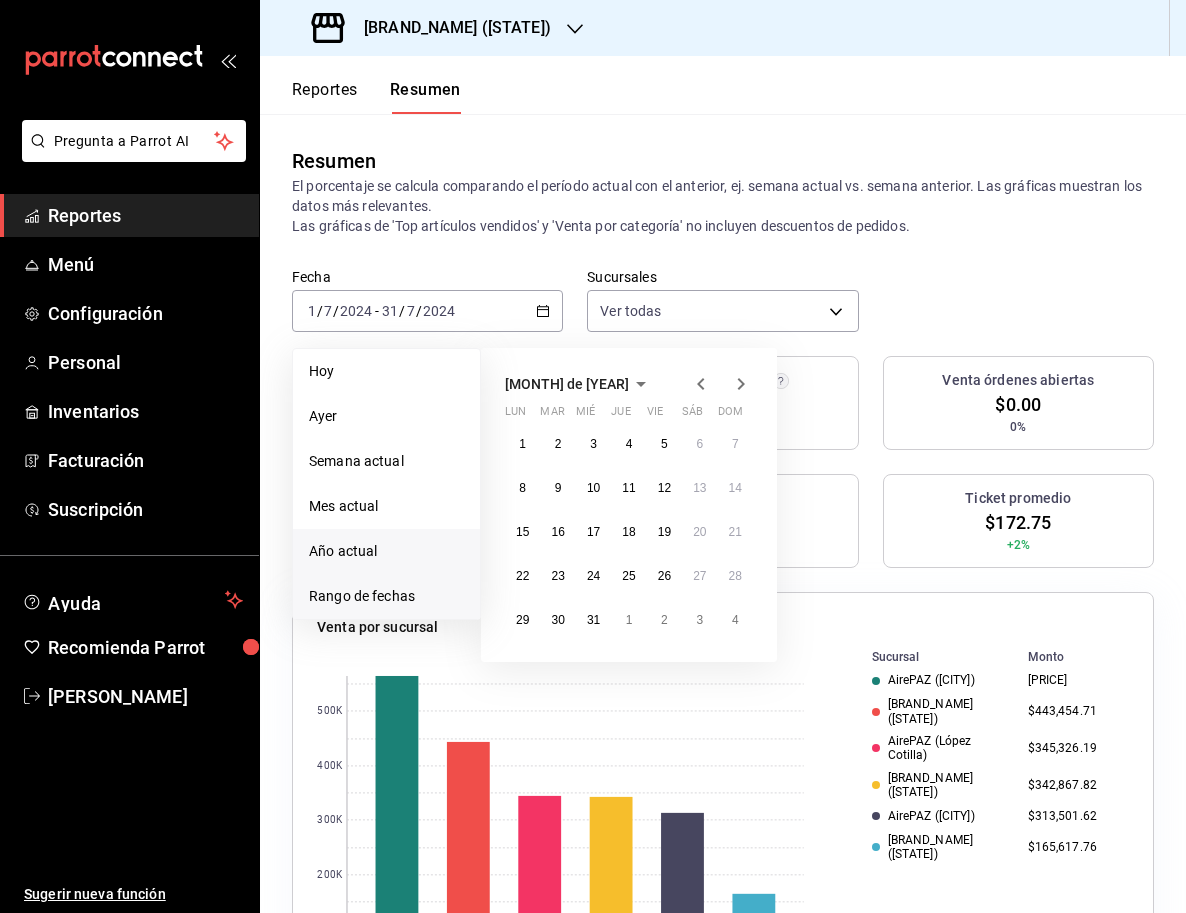 click on "Año actual" at bounding box center (386, 551) 